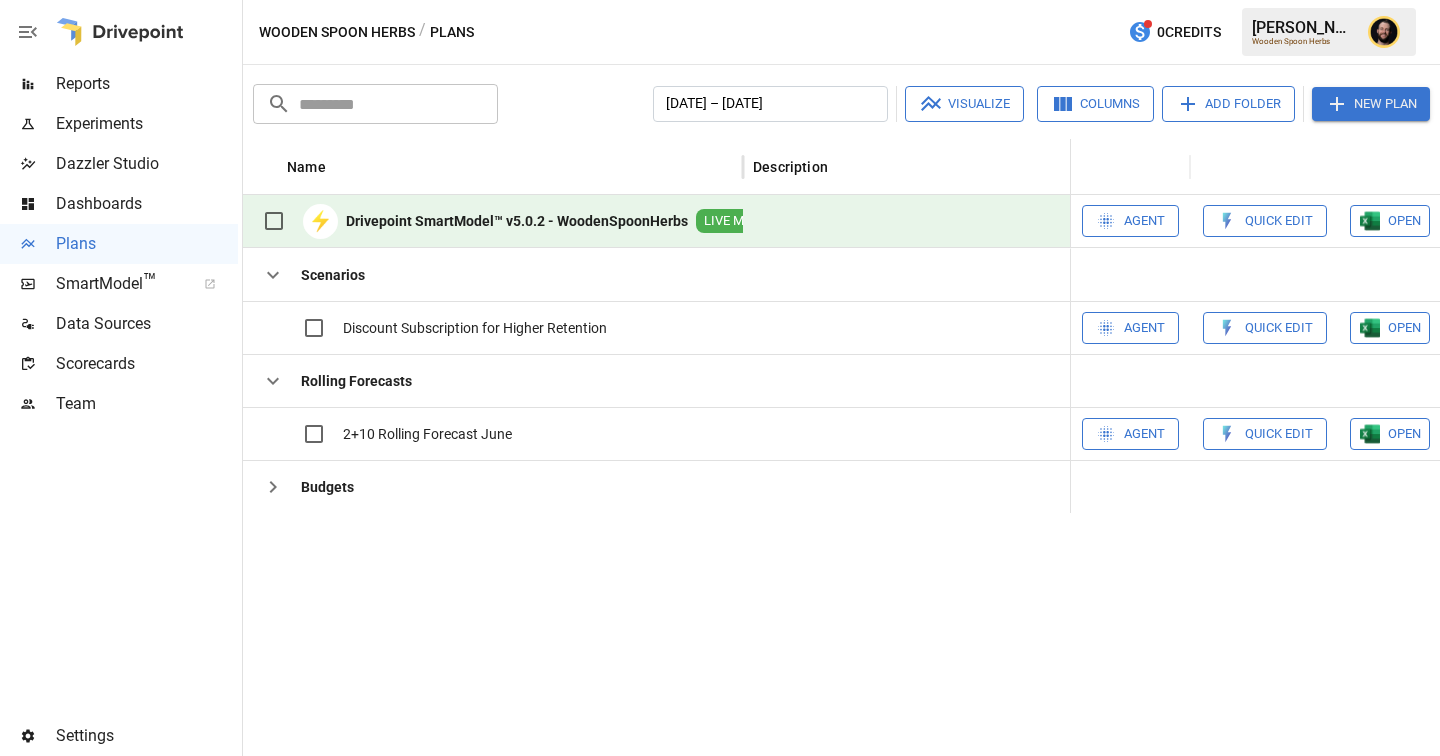 scroll, scrollTop: 0, scrollLeft: 0, axis: both 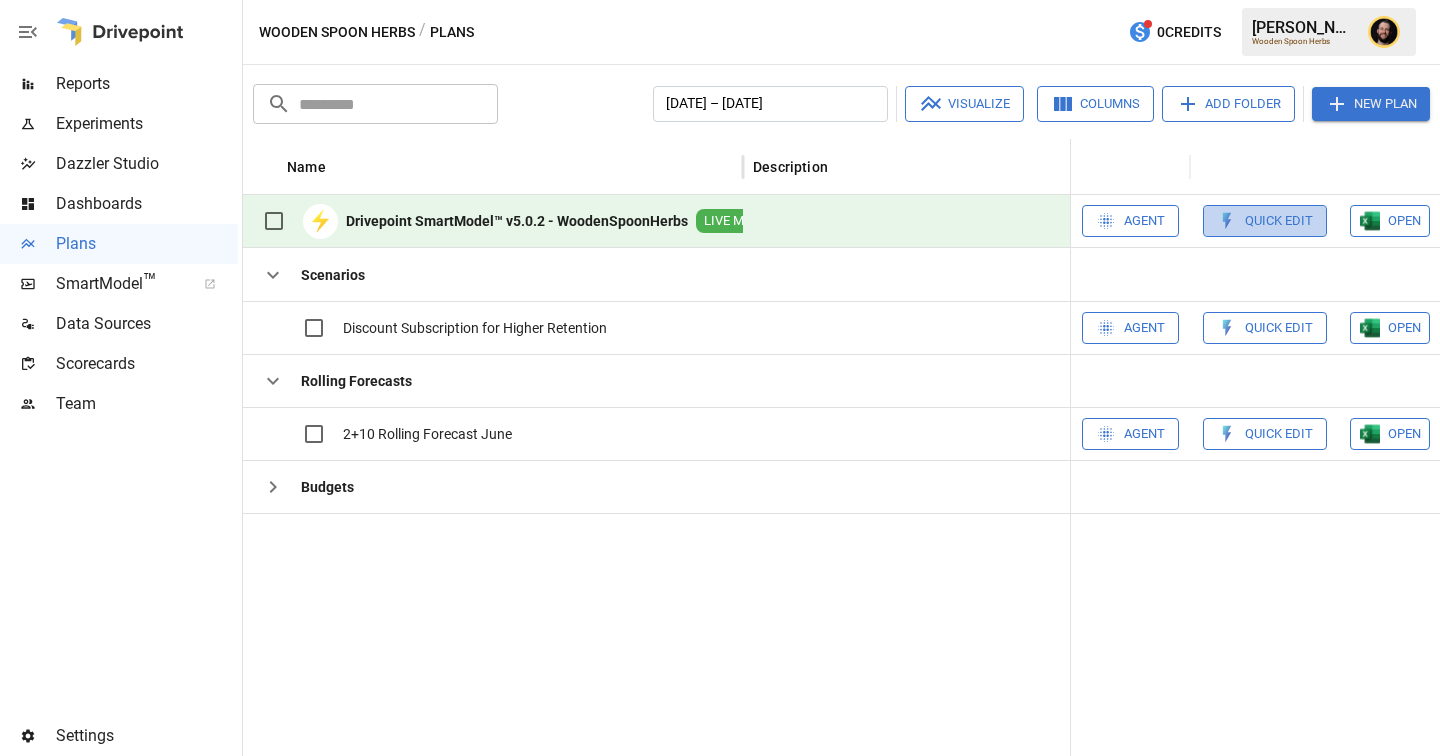 click on "Quick Edit" at bounding box center (1265, 221) 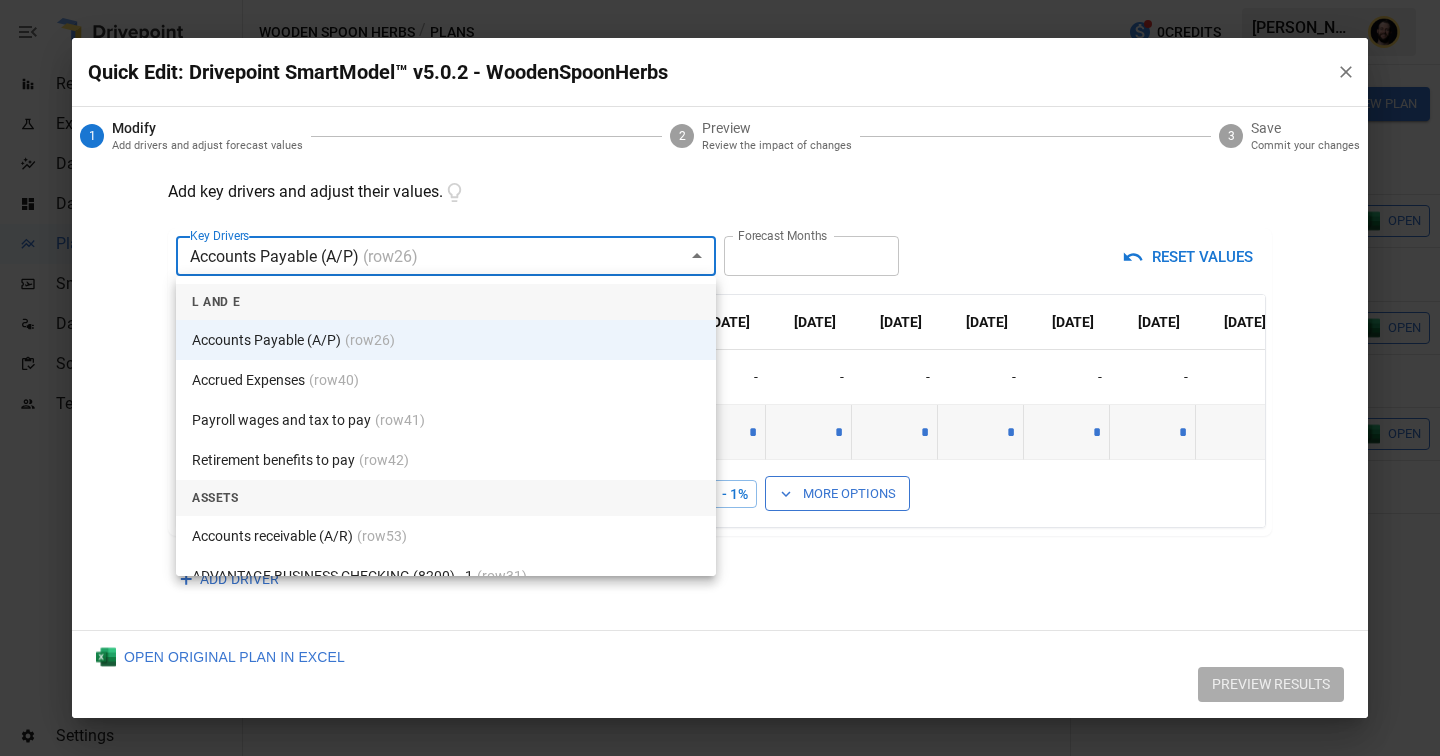 click on "Reports Experiments Dazzler Studio Dashboards Plans SmartModel ™ Data Sources Scorecards Team Settings Wooden Spoon Herbs / Plans 0  Credits [PERSON_NAME] Wooden Spoon Herbs Plans ​ ​ [DATE] – [DATE]   Visualize   Columns   Add Folder   New Plan Name Description Status Forecast start Gross Margin EoP Cash EBITDA Margin Net Income Margin Gross Sales Gross Sales: DTC Online Gross Sales: Marketplace Gross Sales: Wholesale Gross Sales: Retail Returns Returns: DTC Online Returns: Marketplace Returns: Wholesale Returns: Retail Shipping Income Shipping Income: DTC Online Shipping Income: Marketplace Shipping Income: Wholesale Shipping Income: Retail Taxes Collected Taxes Collected: DTC Online Taxes Collected: Marketplace Taxes Collected: Wholesale Taxes Collected: Retail Net Revenue Net Revenue: DTC Online Net Revenue: Marketplace Net Revenue: Wholesale Net Revenue: Retail Cost of Goods Sold Cost of Goods Sold: DTC Online Cost of Goods Sold: Marketplace Cost of Goods Sold: Wholesale Gross Profit 2" at bounding box center (720, 0) 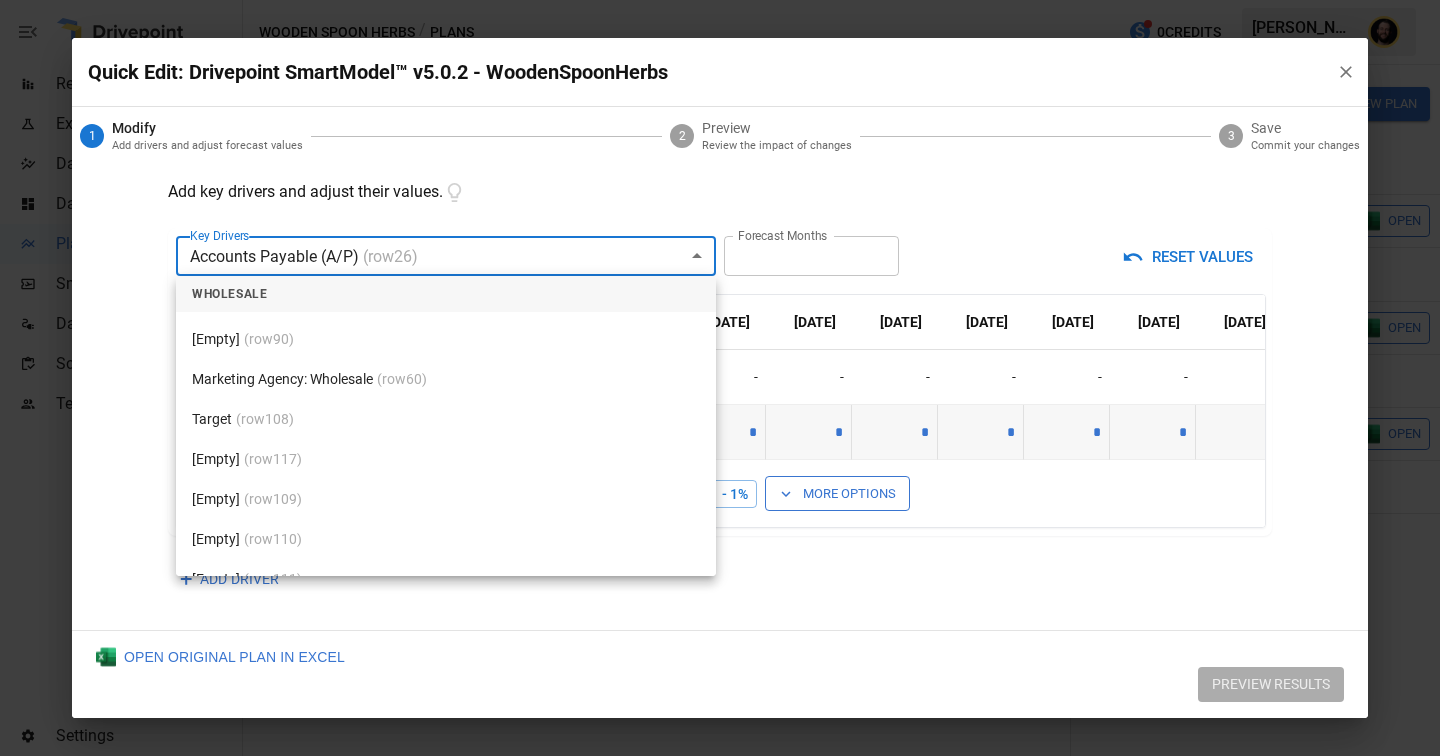 scroll, scrollTop: 4192, scrollLeft: 0, axis: vertical 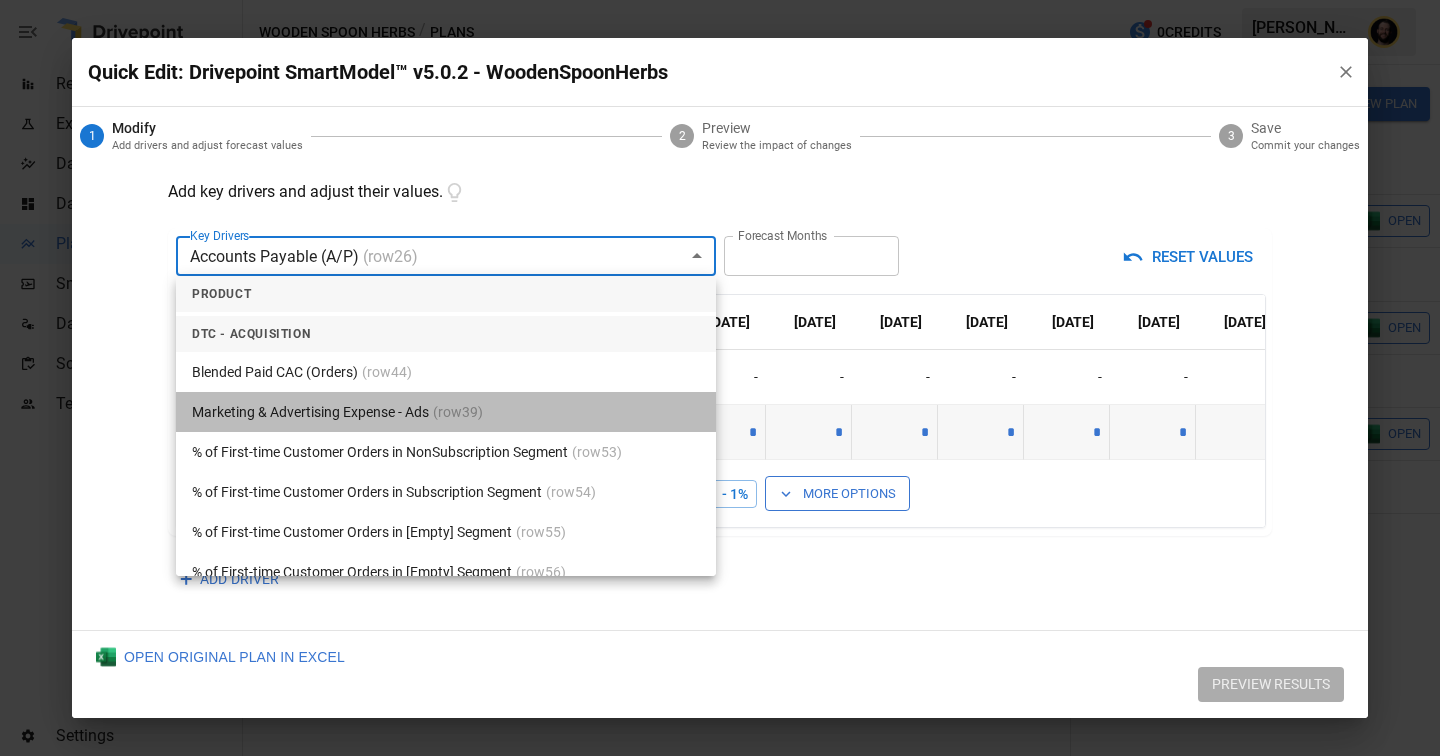 click on "Marketing & Advertising Expense - Ads (row  39 )" at bounding box center [446, 412] 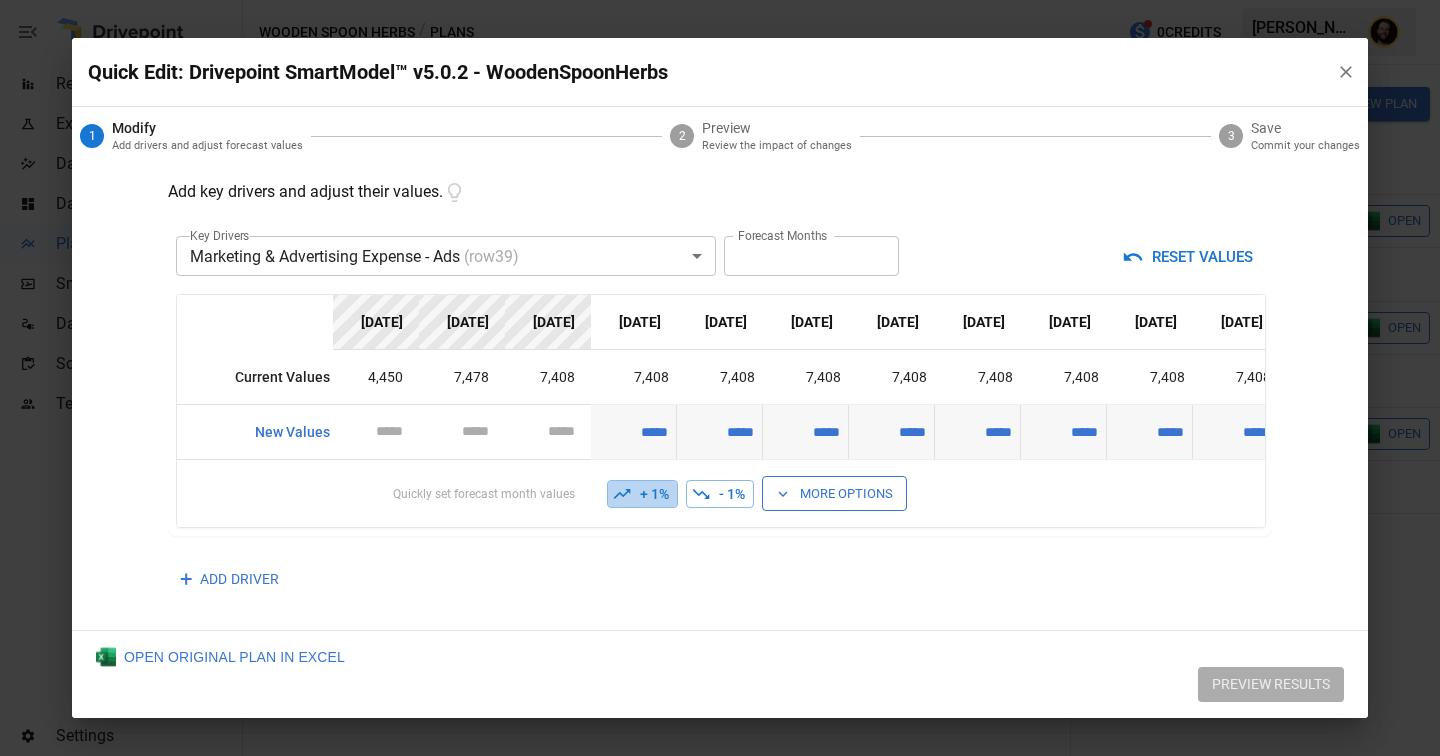 click on "+ 1%" at bounding box center [642, 494] 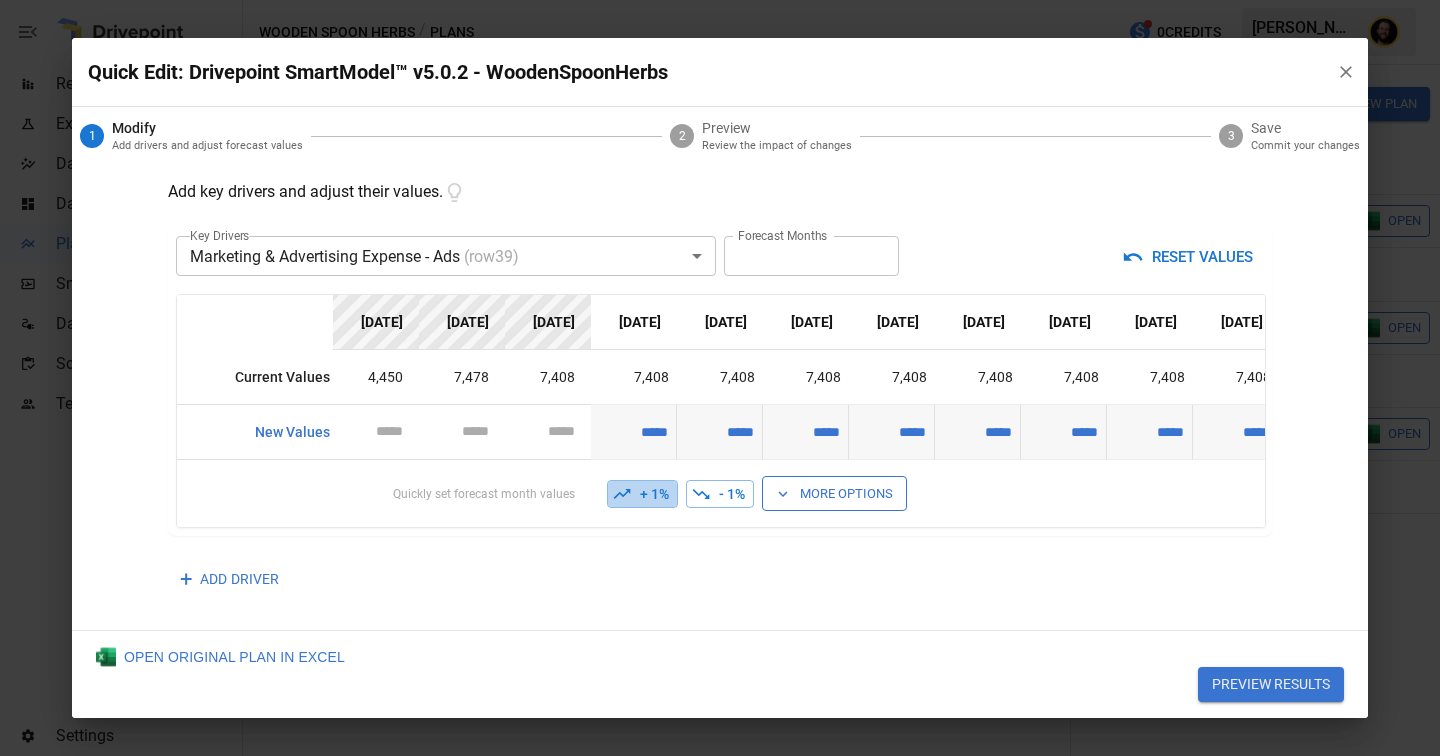 click on "+ 1%" at bounding box center (642, 494) 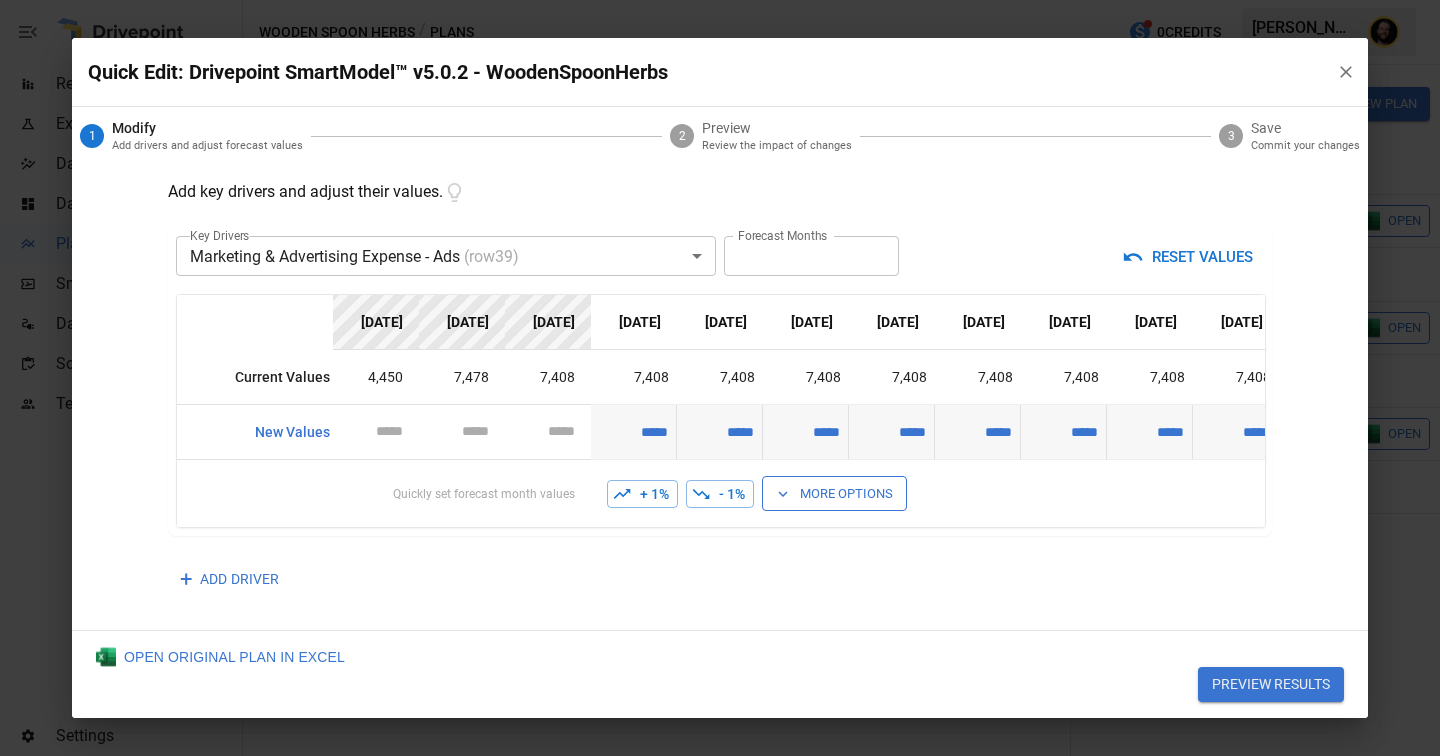 click on "+ 1%" at bounding box center [642, 494] 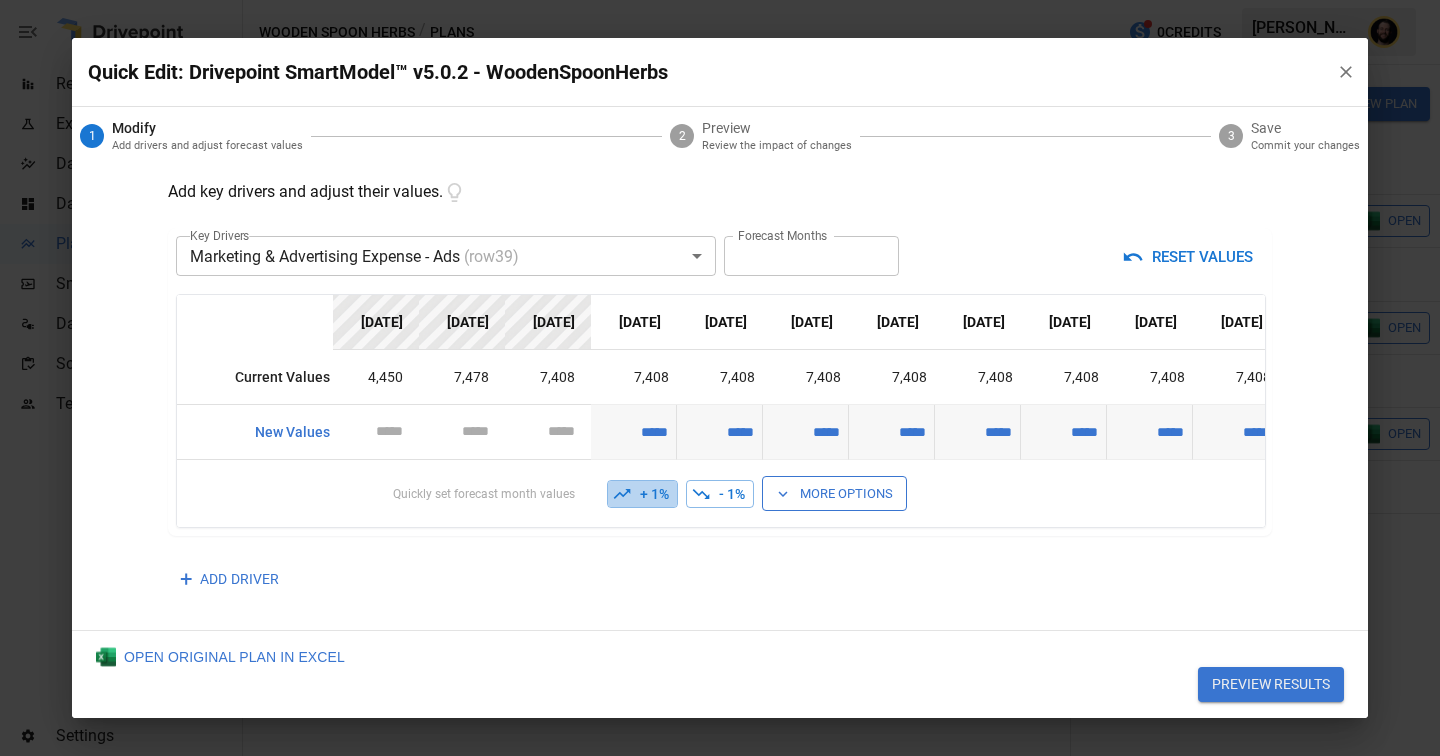 click on "+ 1%" at bounding box center [642, 494] 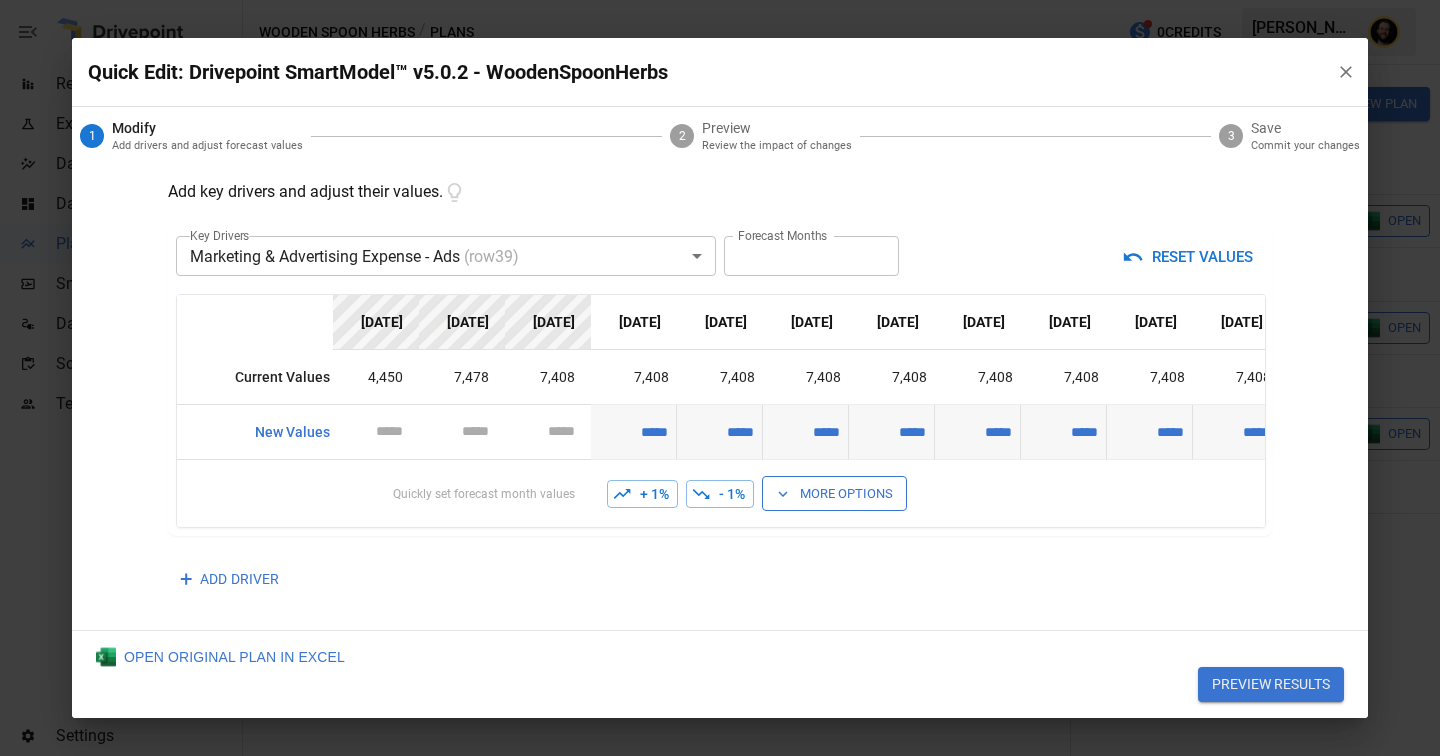 click on "+ 1%" at bounding box center (642, 494) 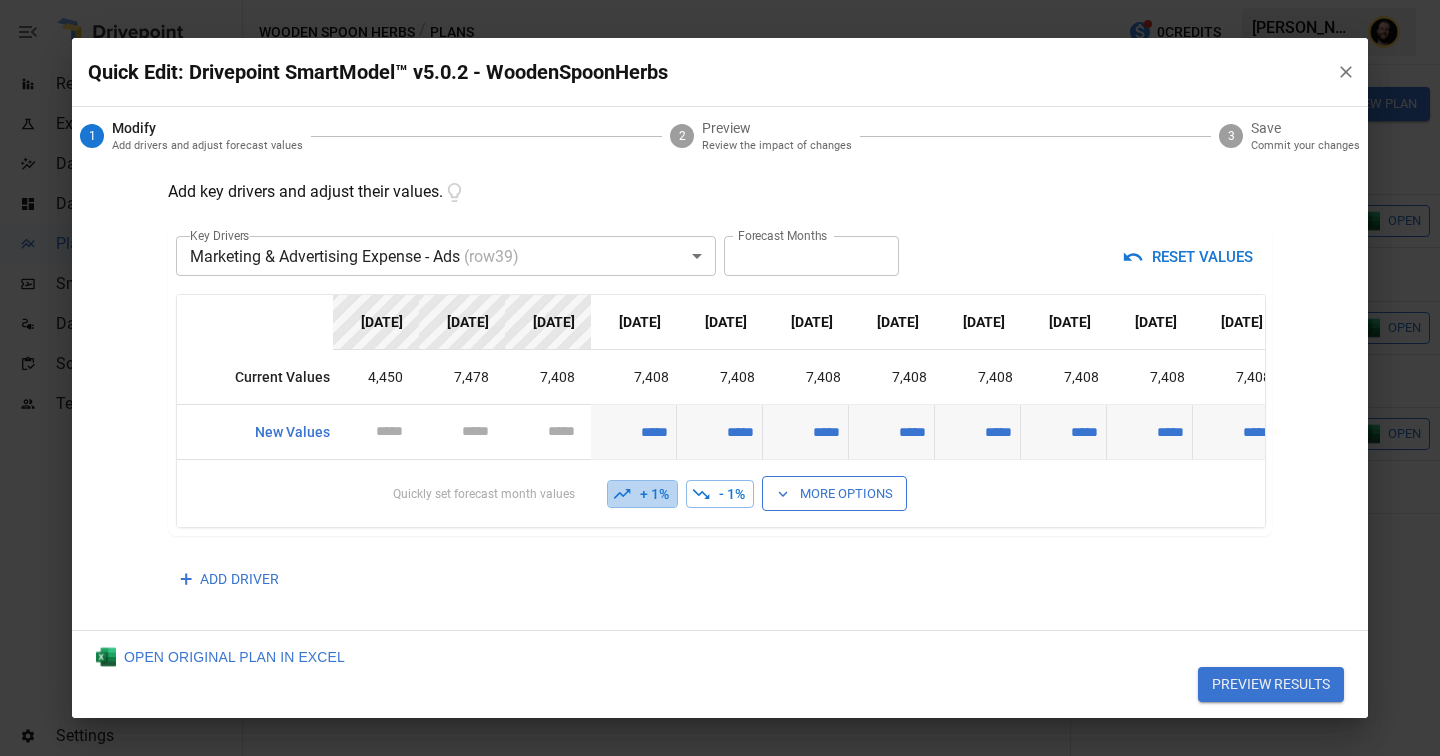 click on "+ 1%" at bounding box center [642, 494] 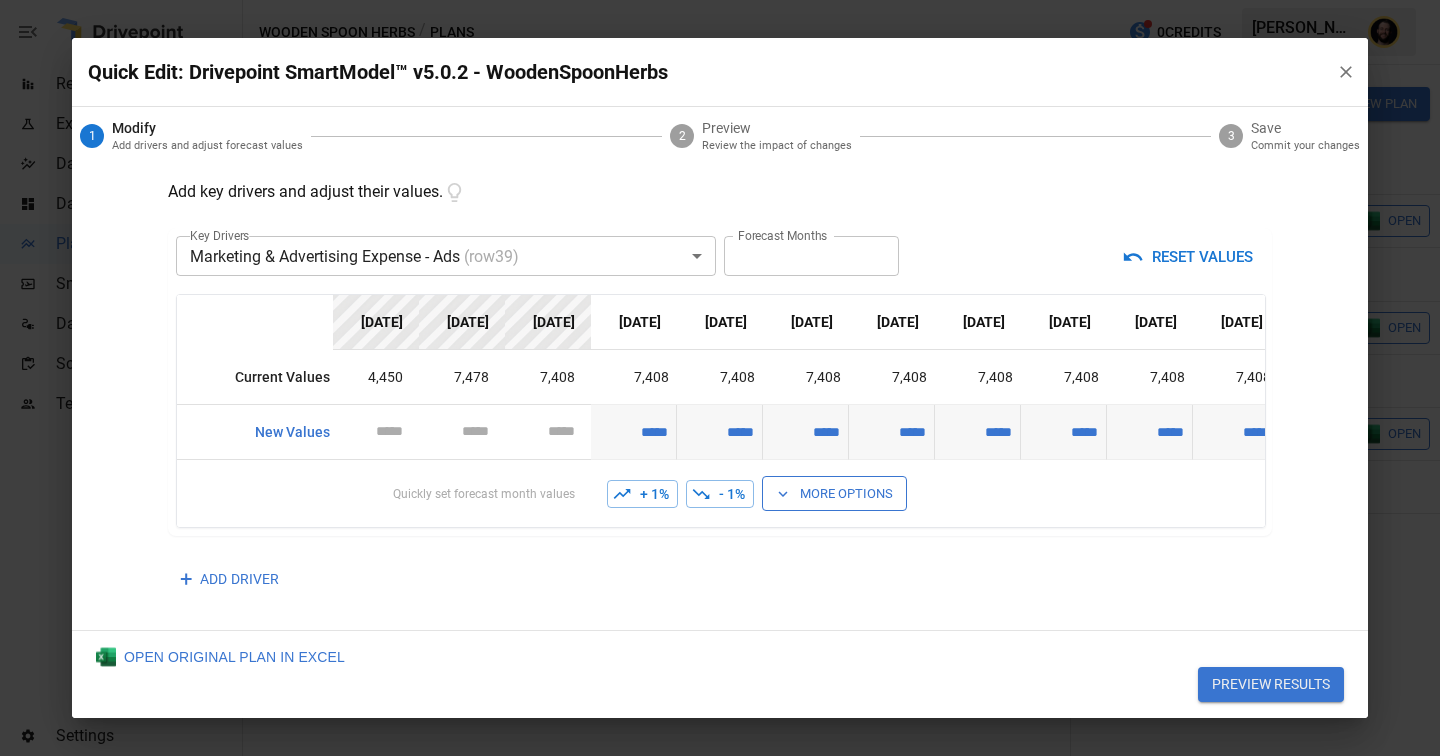 click on "+ 1%" at bounding box center [642, 494] 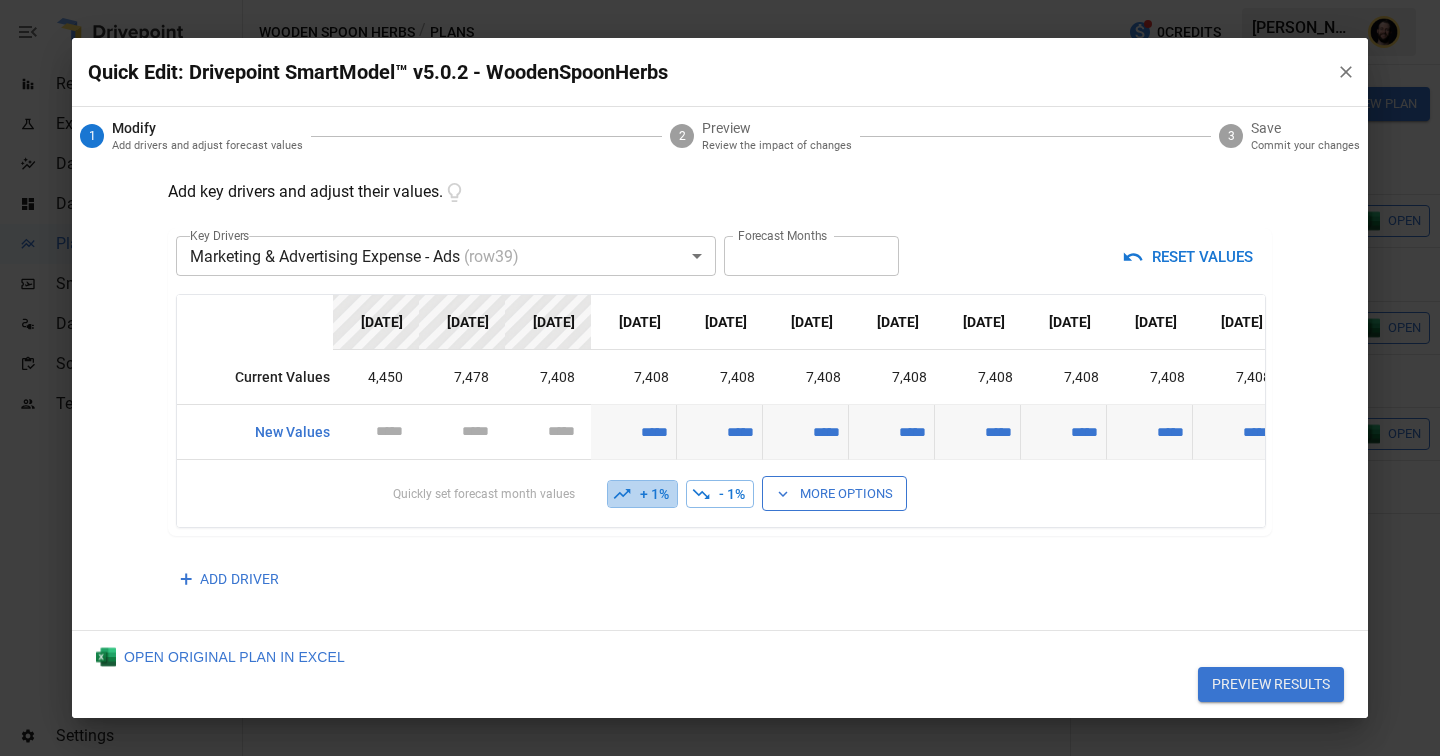 click on "+ 1%" at bounding box center [642, 494] 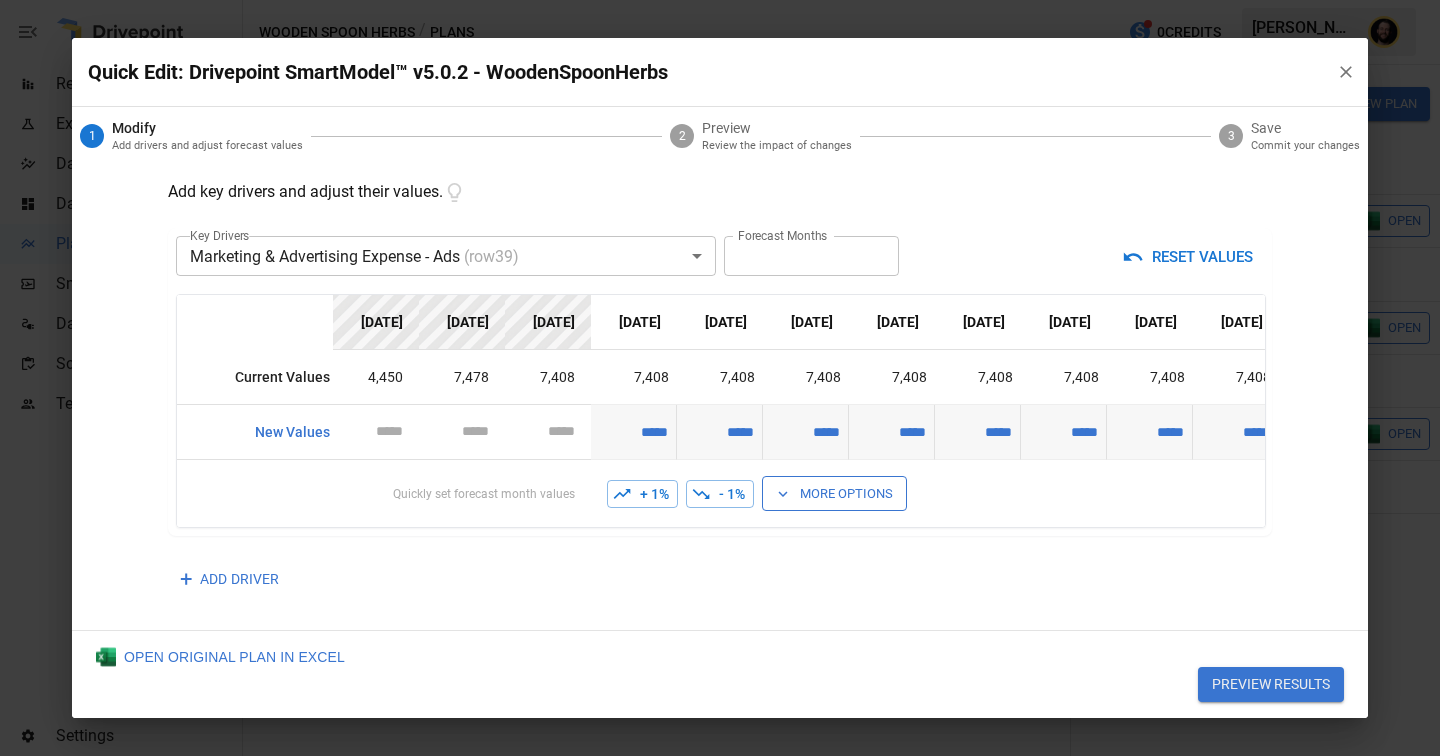 click on "+ 1%" at bounding box center (642, 494) 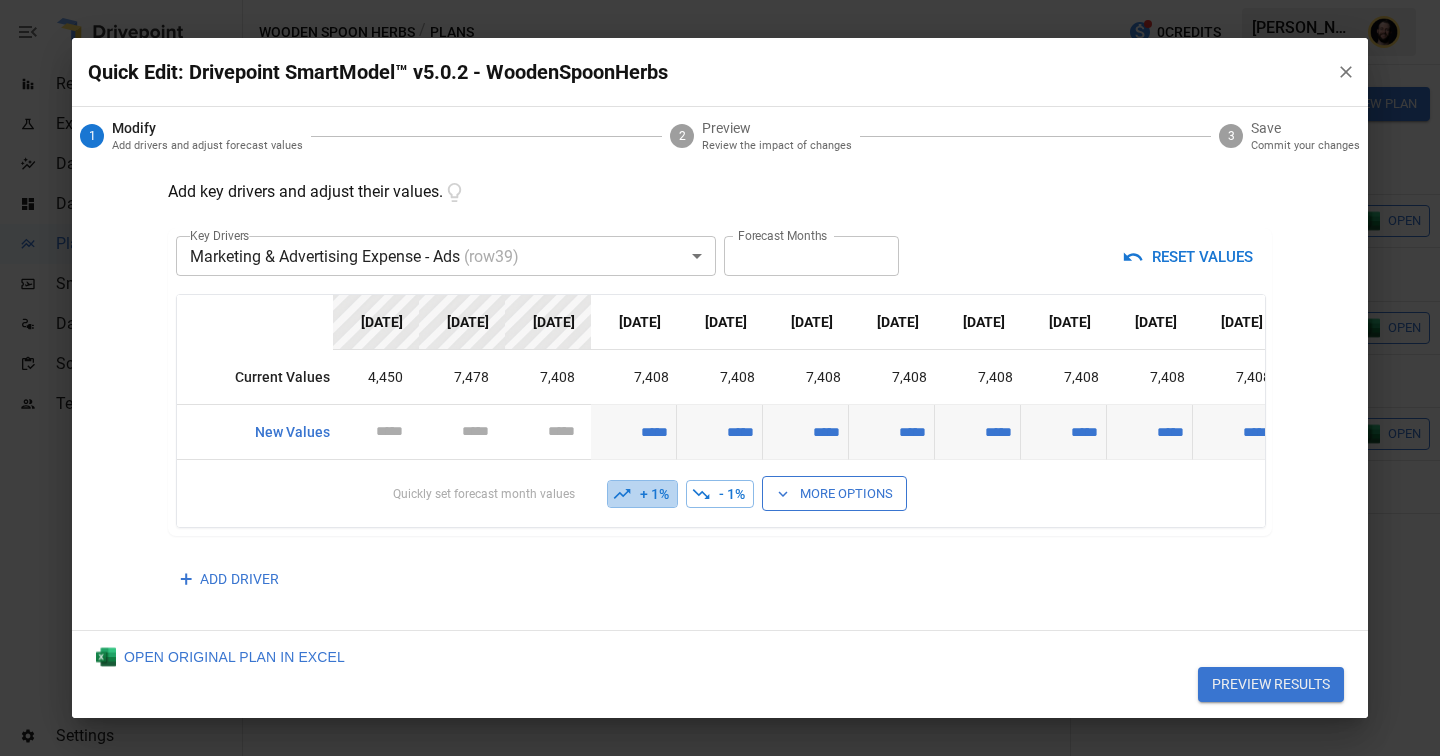 click on "+ 1%" at bounding box center (642, 494) 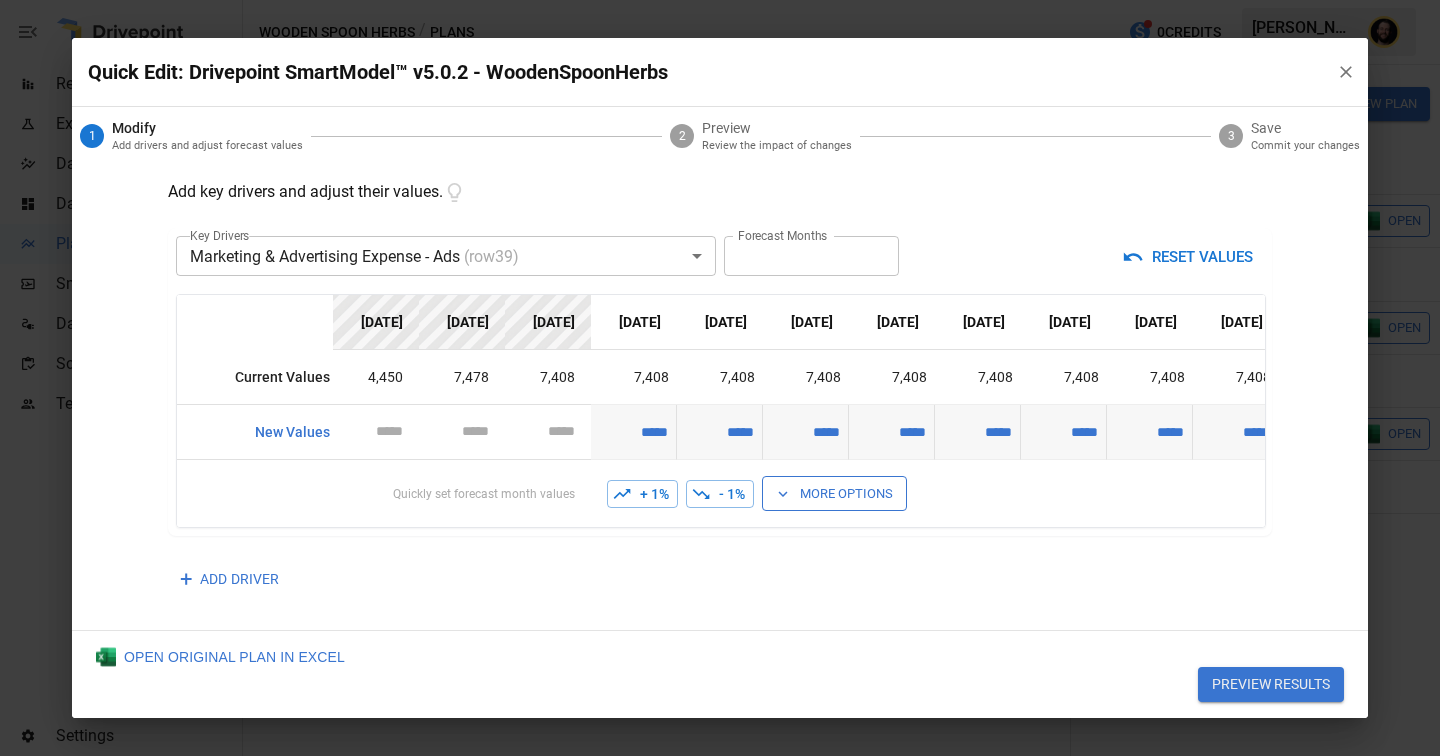 click on "+ 1%" at bounding box center (642, 494) 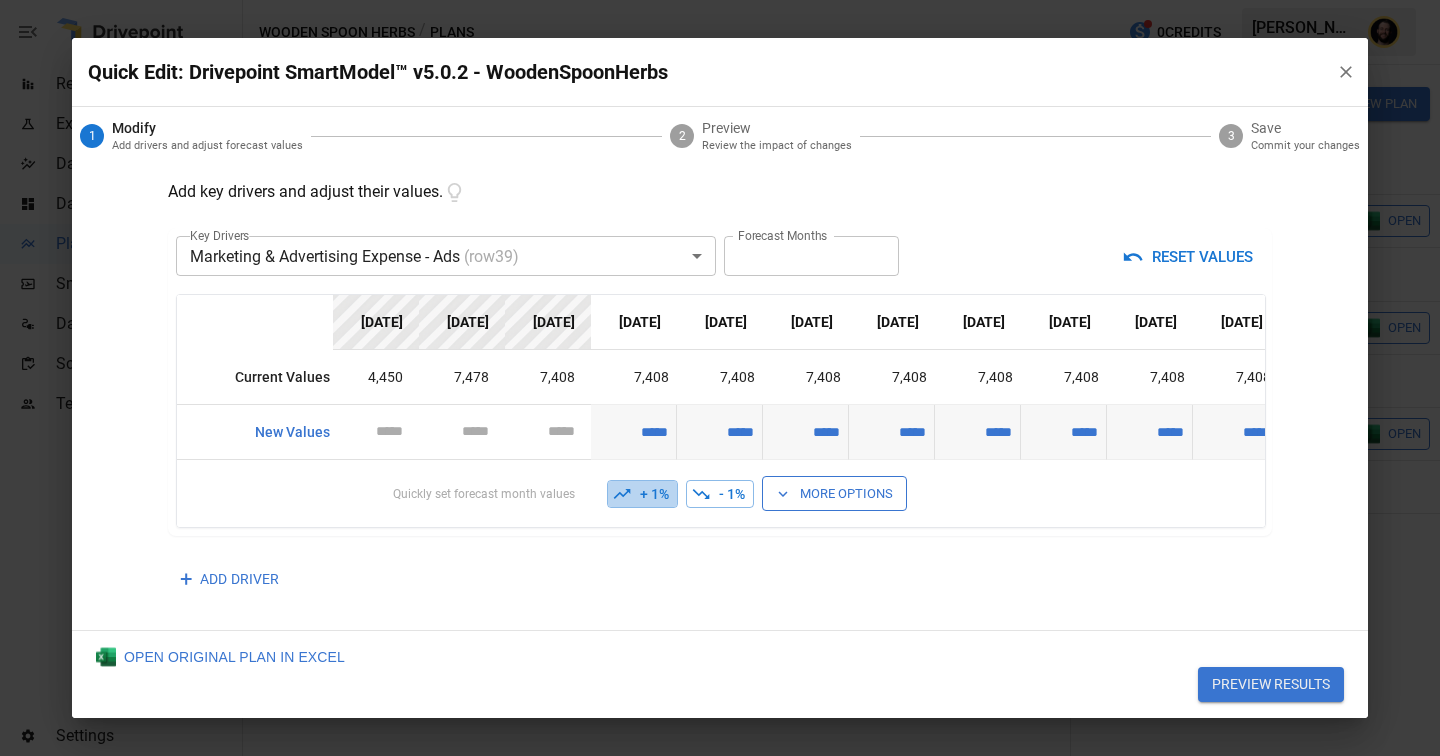 click on "+ 1%" at bounding box center [642, 494] 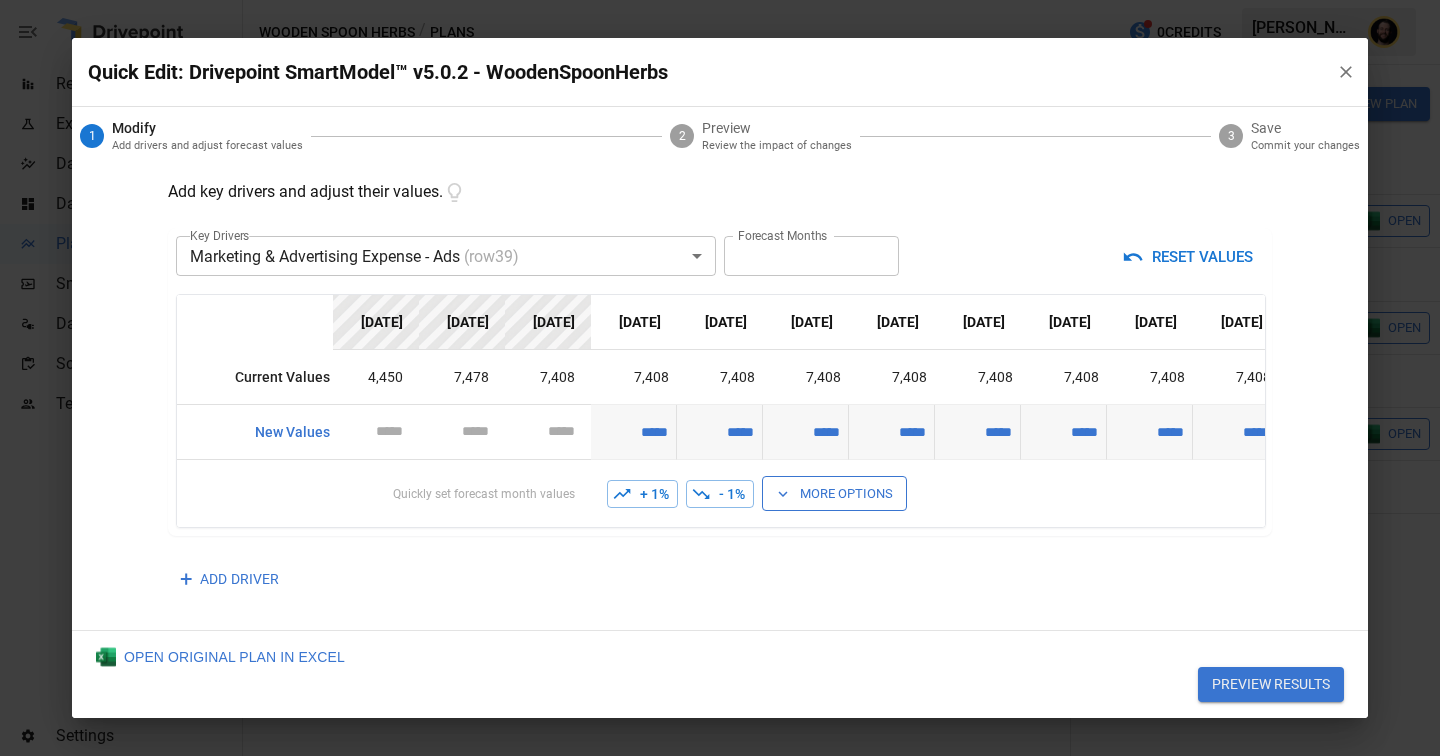 click on "+ 1%" at bounding box center [642, 494] 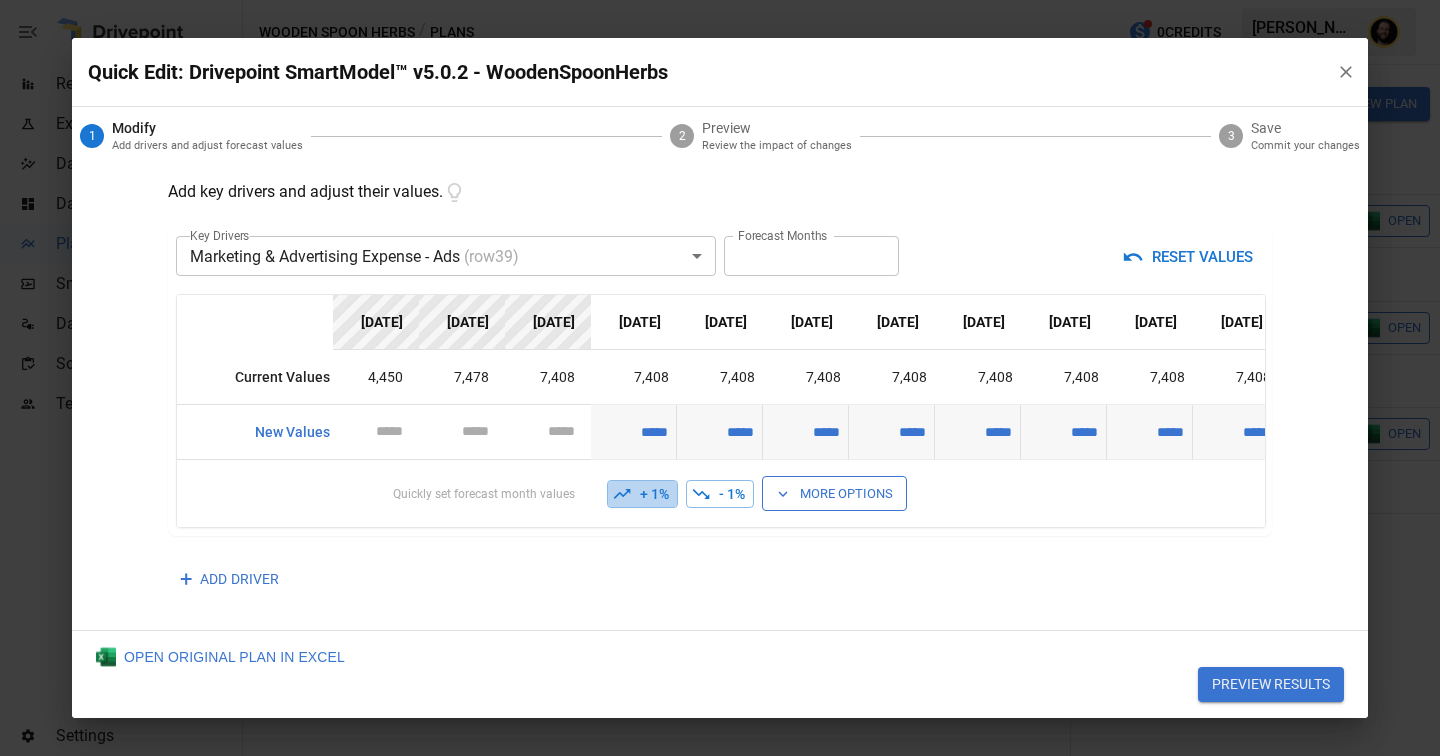 click on "+ 1%" at bounding box center [642, 494] 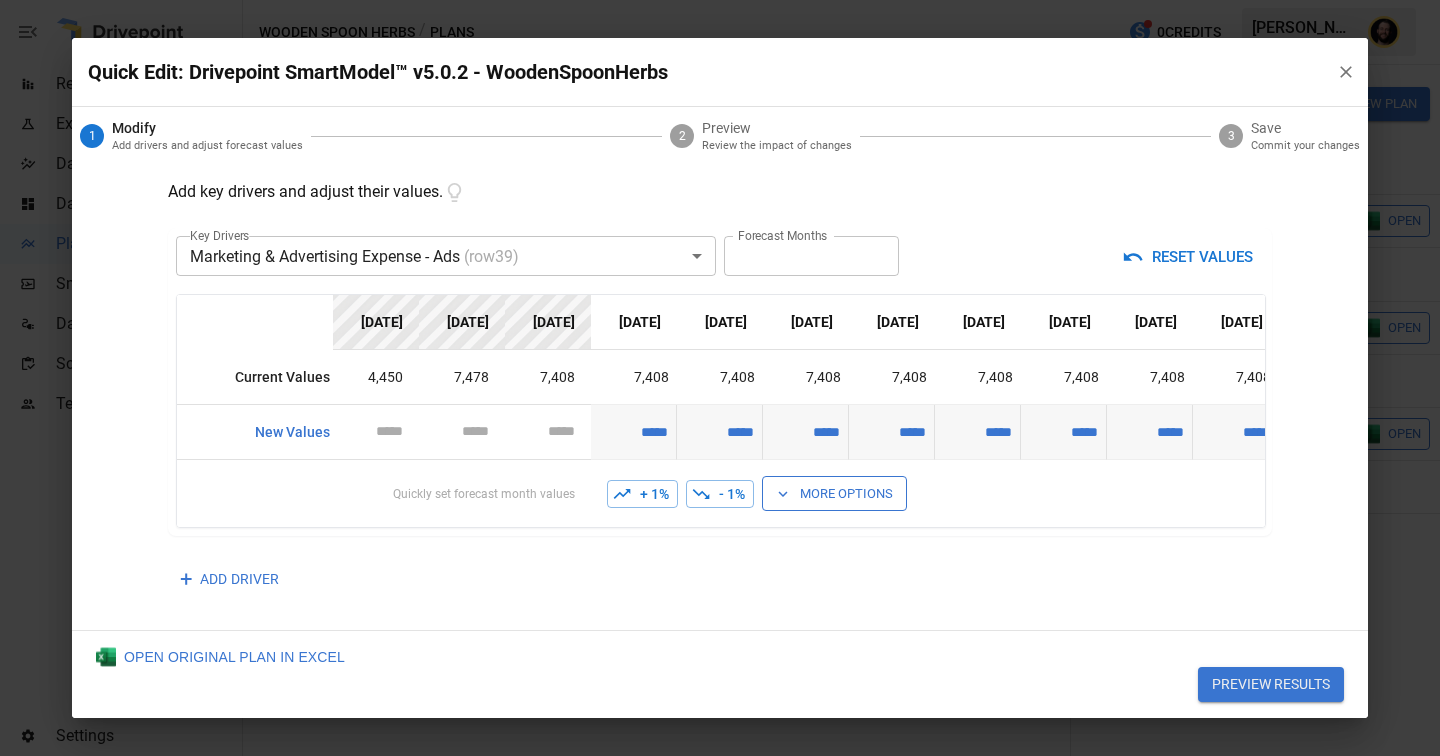 click on "+ 1%" at bounding box center [642, 494] 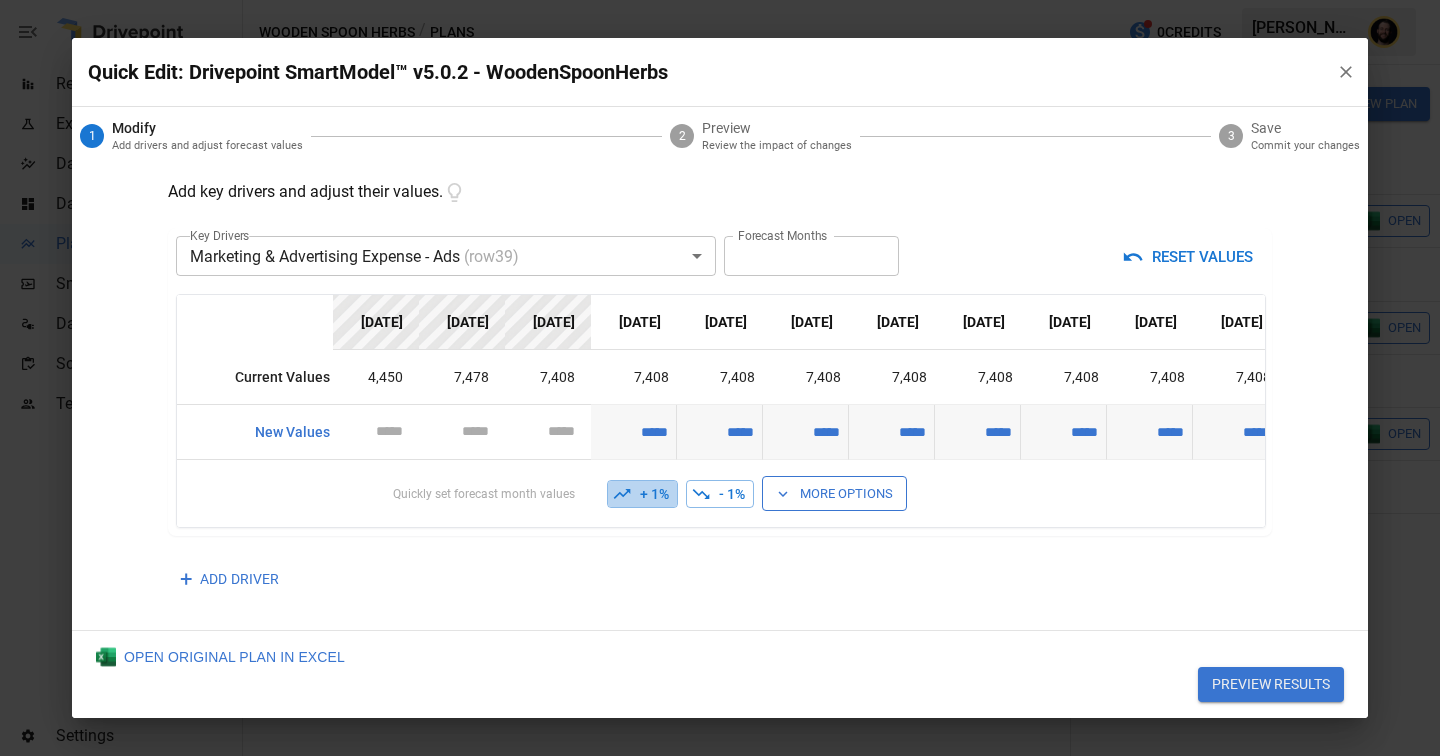 click on "+ 1%" at bounding box center (642, 494) 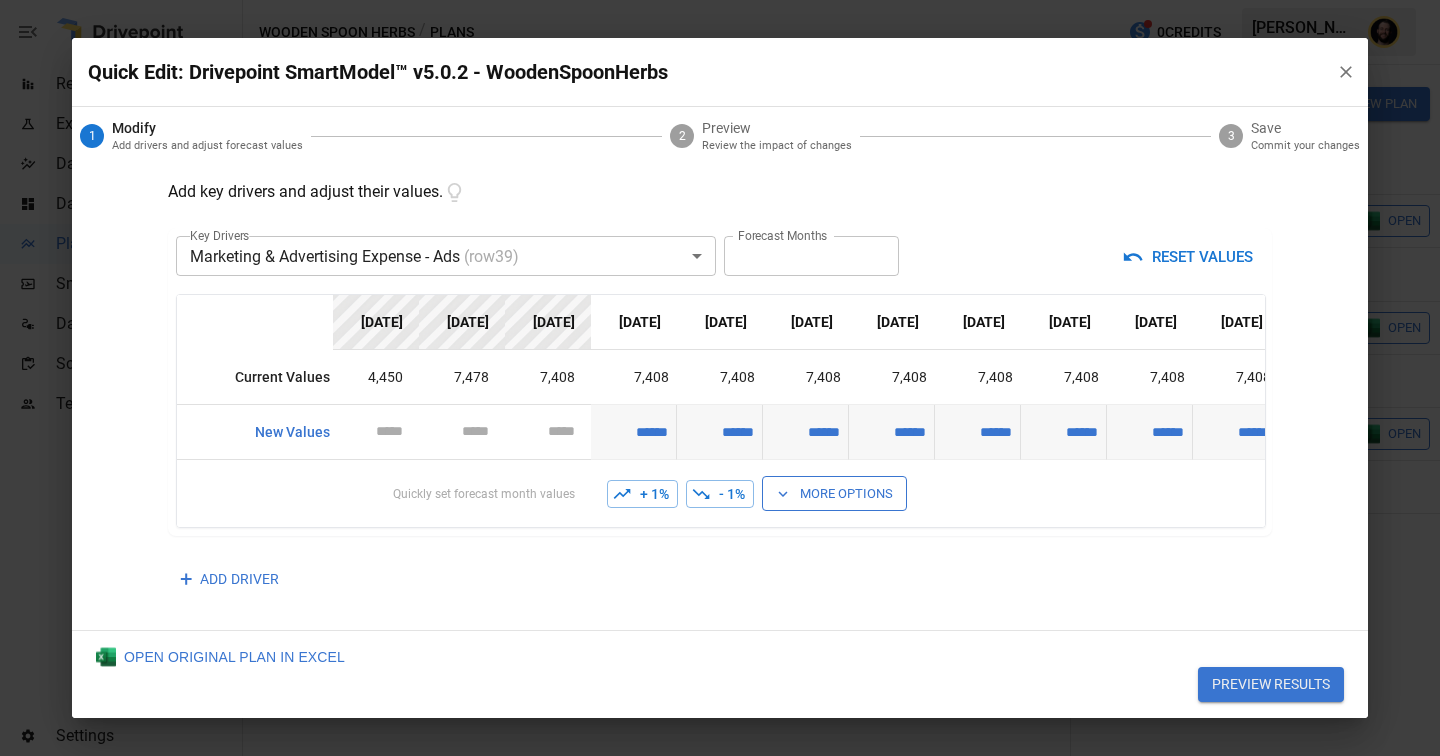 click on "+ 1%" at bounding box center (642, 494) 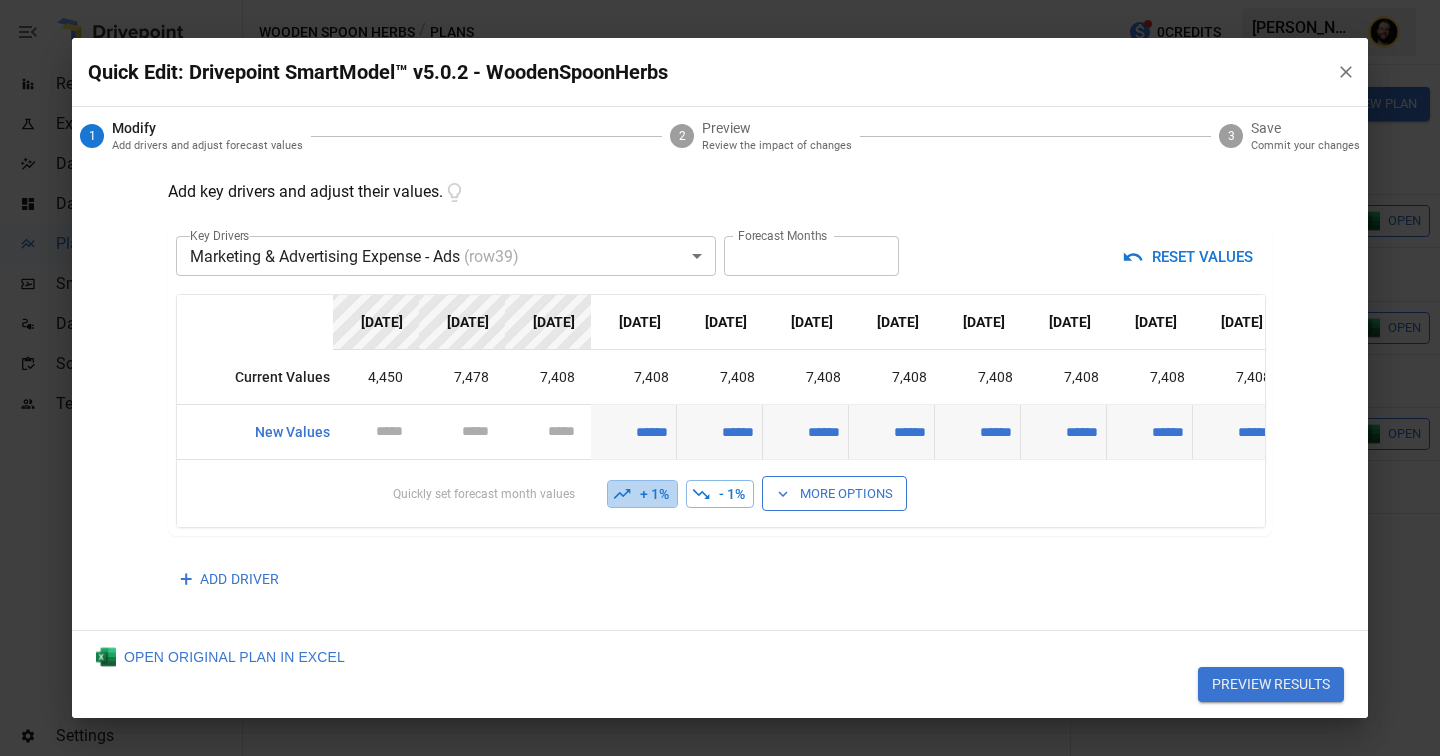 click on "+ 1%" at bounding box center [642, 494] 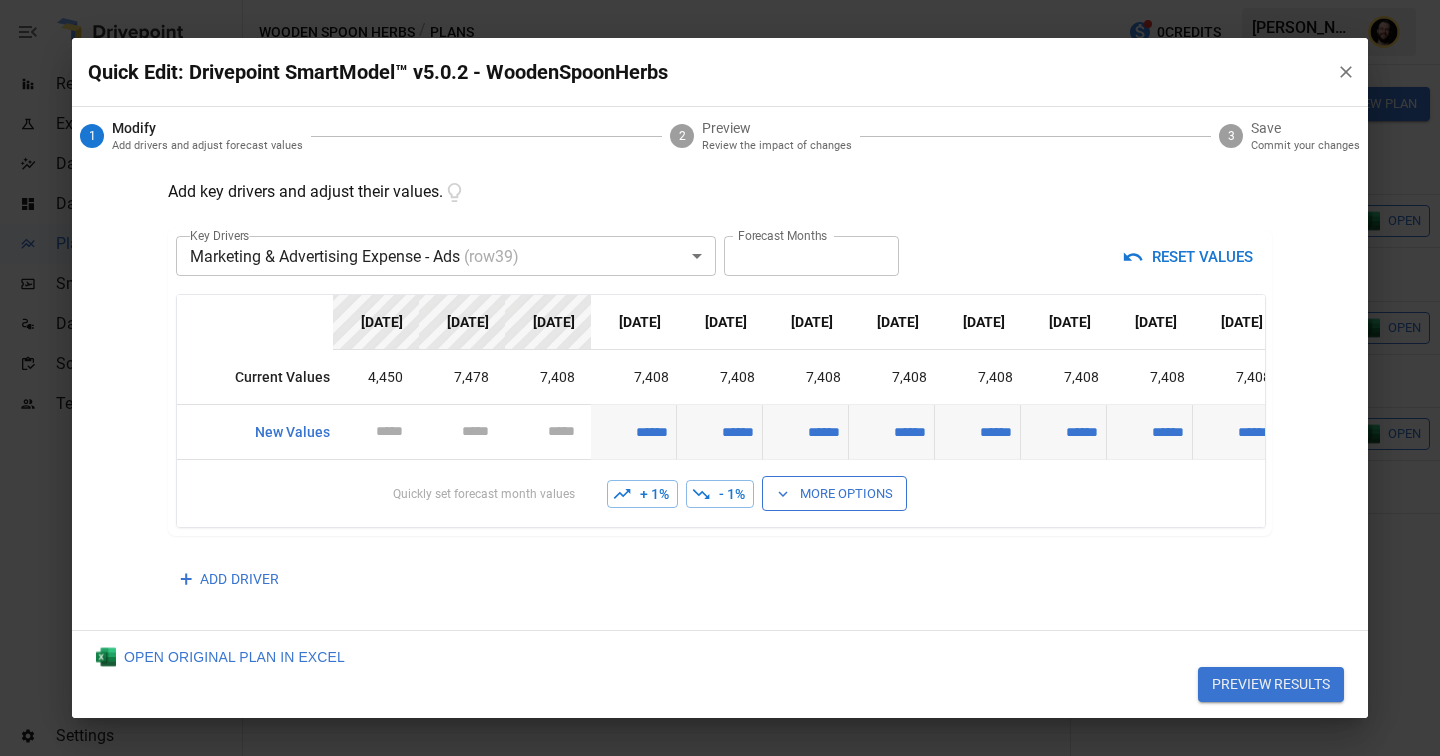 click on "+ 1%" at bounding box center (642, 494) 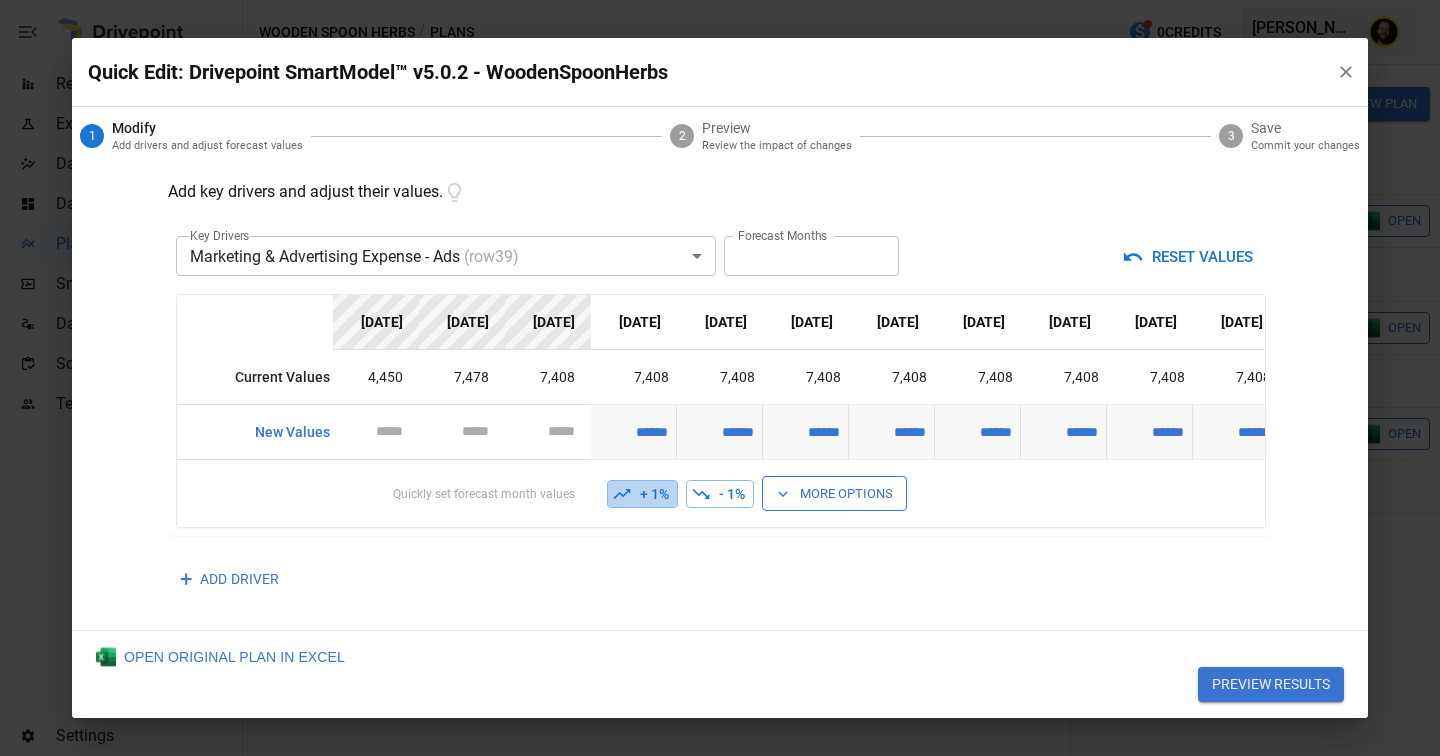 click on "+ 1%" at bounding box center (642, 494) 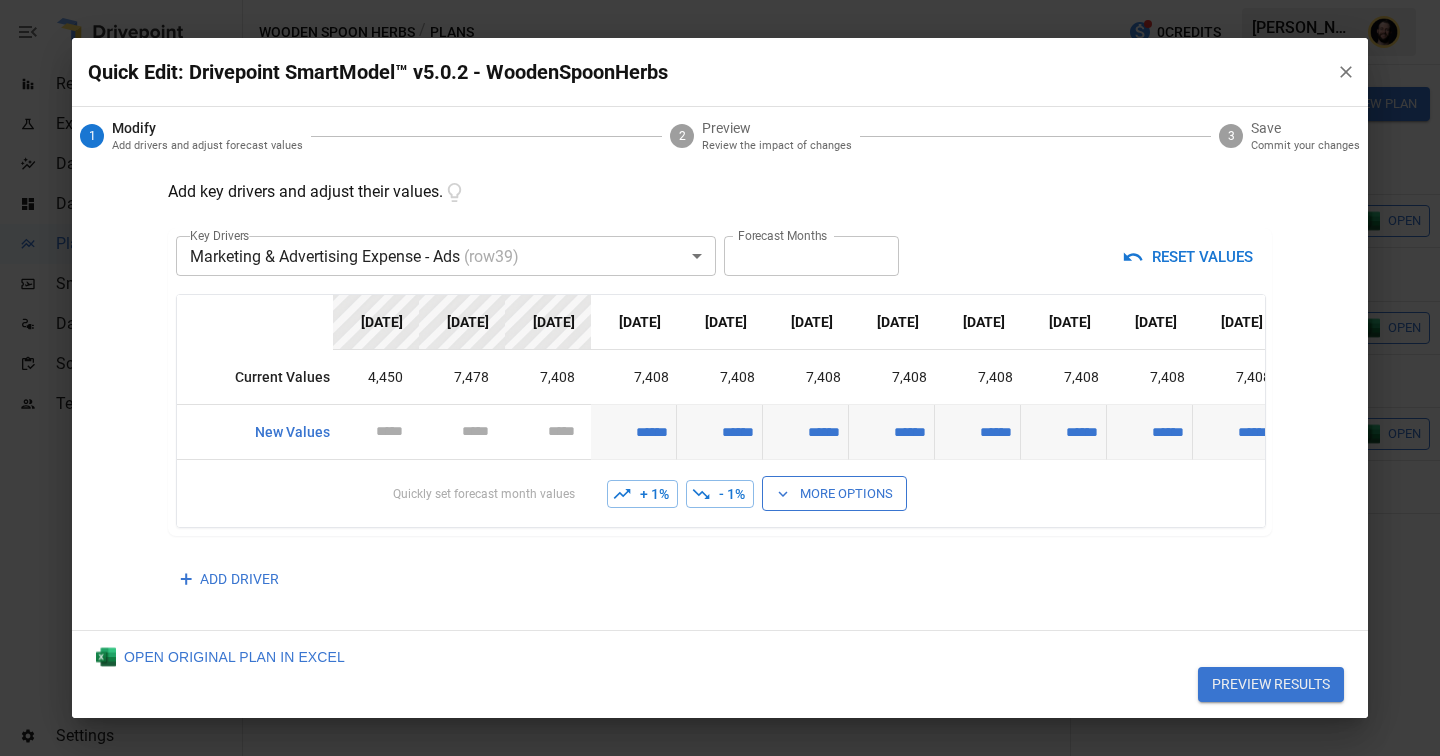 click on "+ 1%" at bounding box center [642, 494] 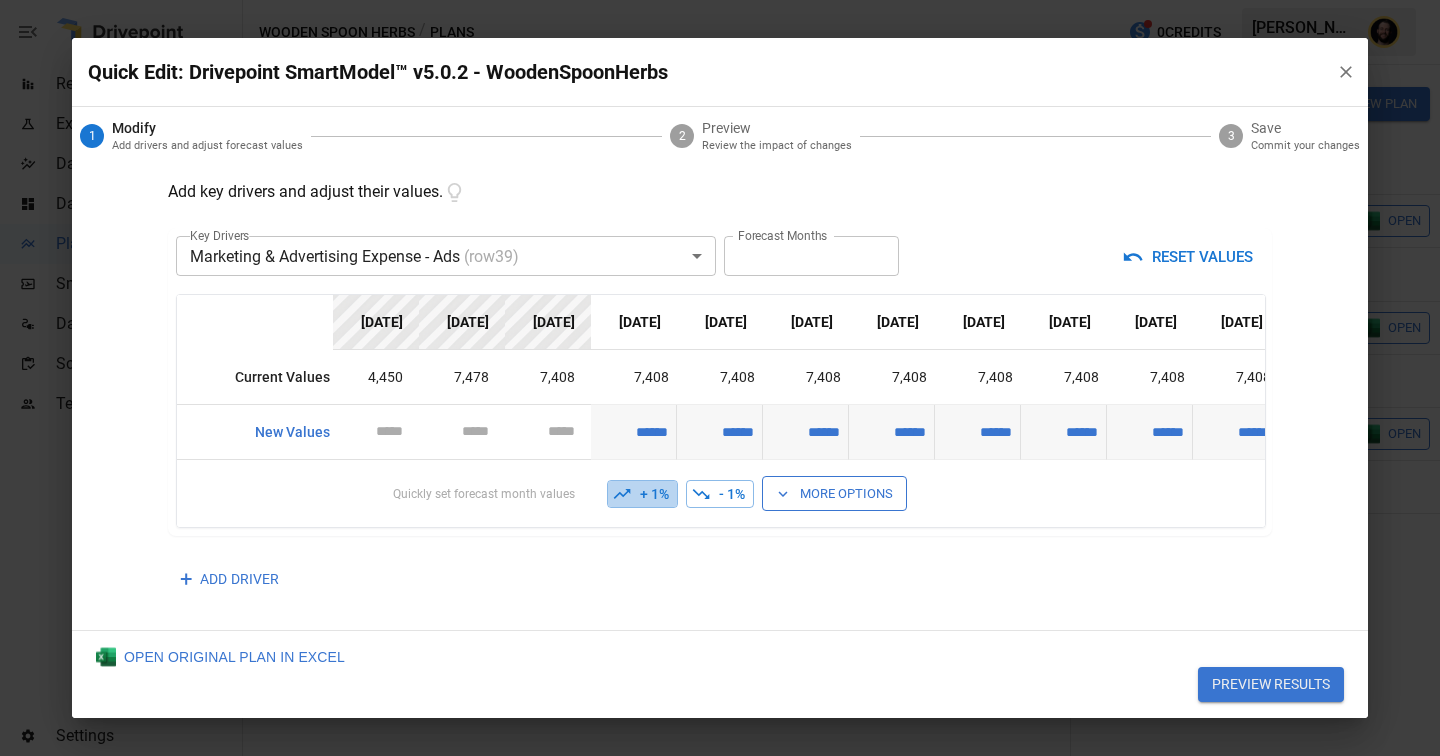 click on "+ 1%" at bounding box center [642, 494] 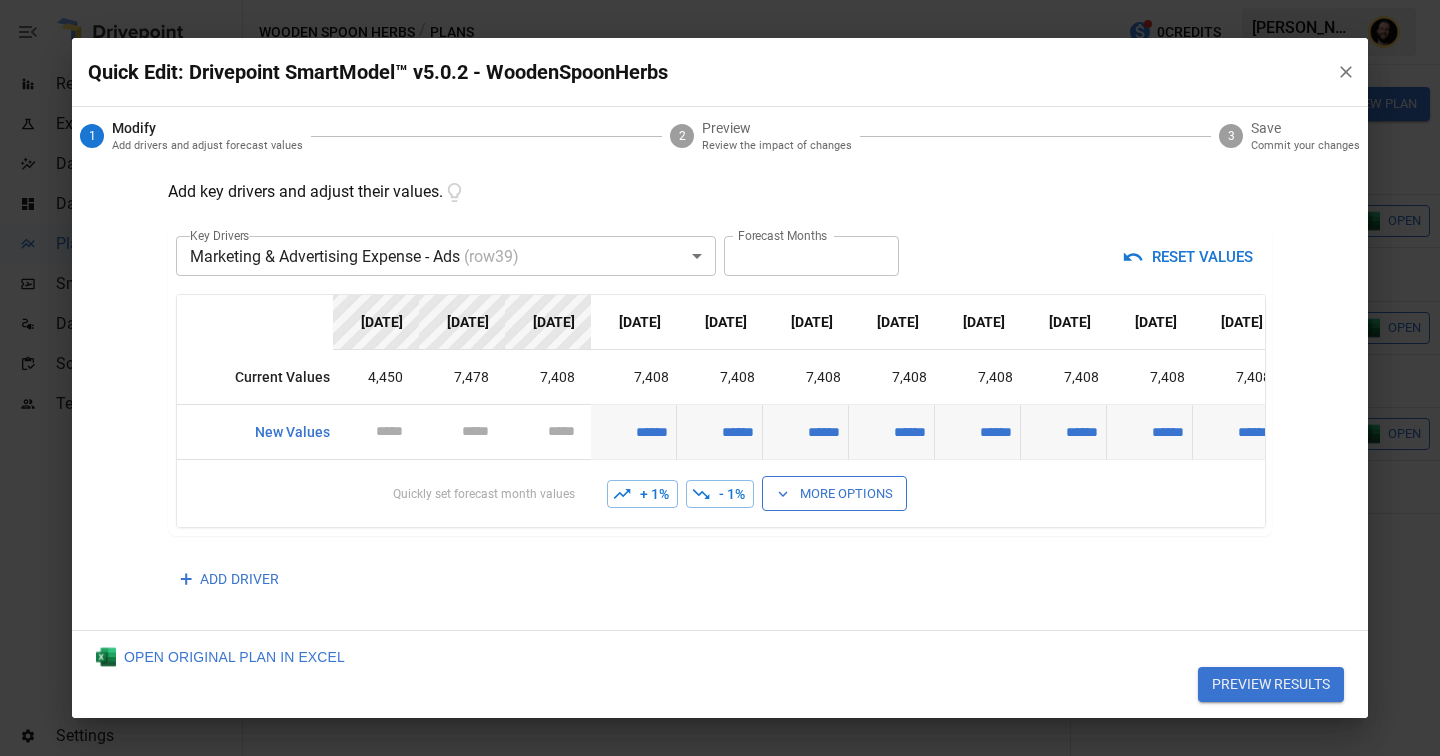 click on "+ 1%" at bounding box center [642, 494] 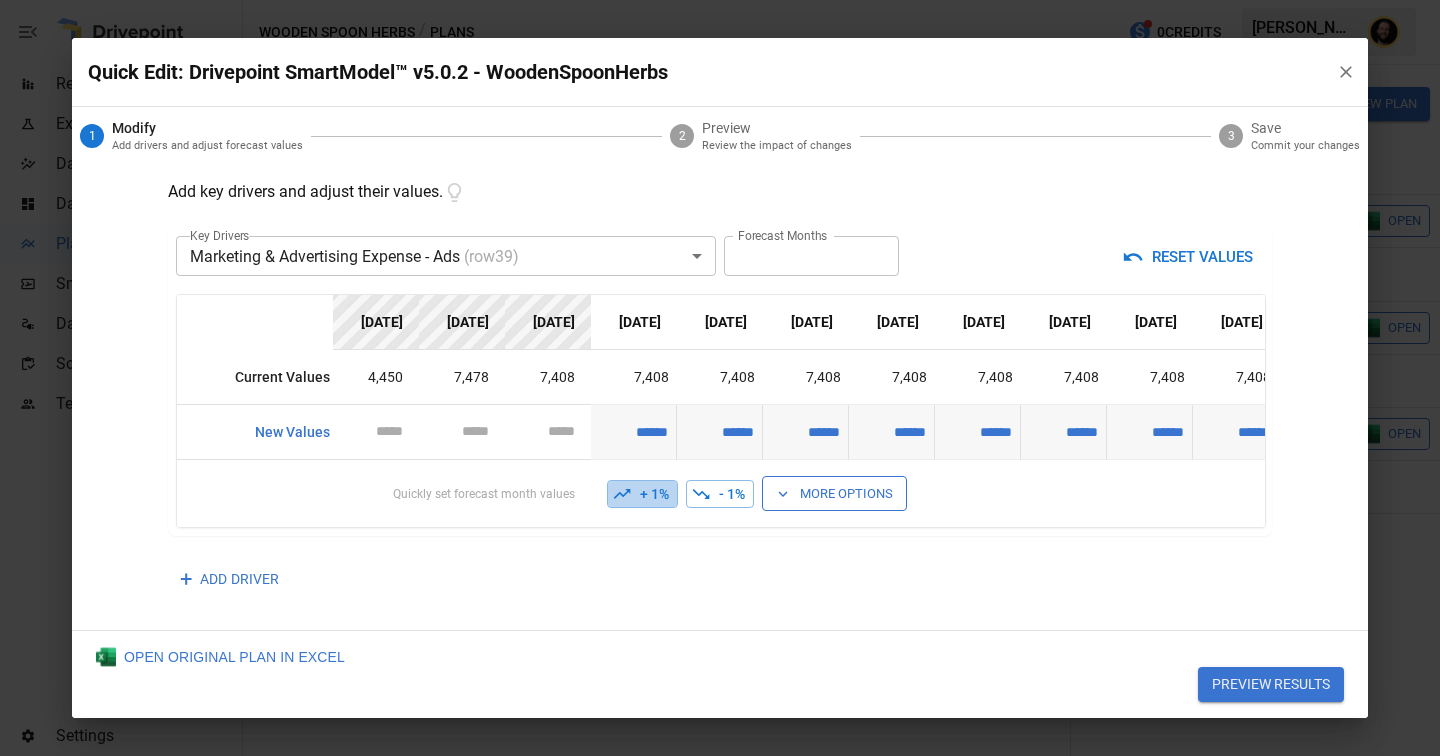 click on "+ 1%" at bounding box center (642, 494) 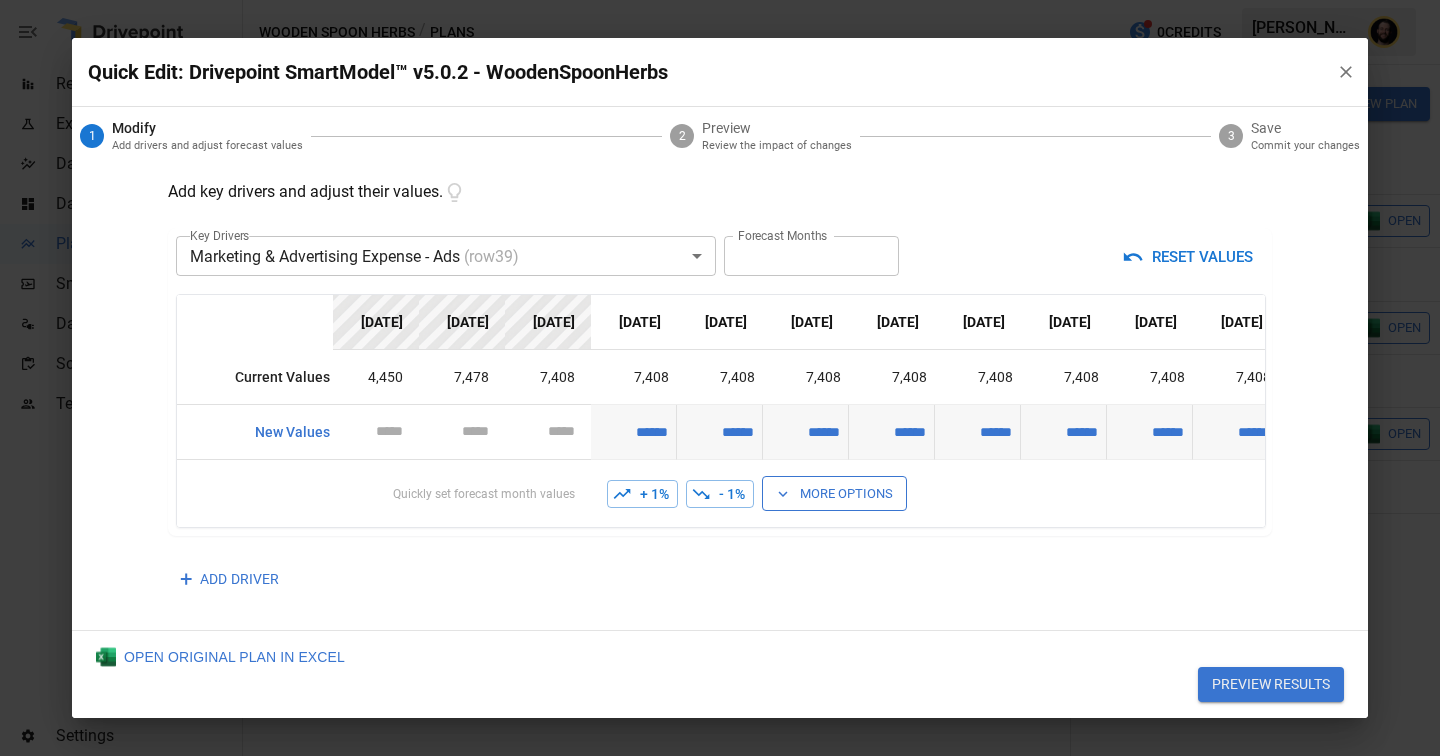 click on "+ 1%" at bounding box center (642, 494) 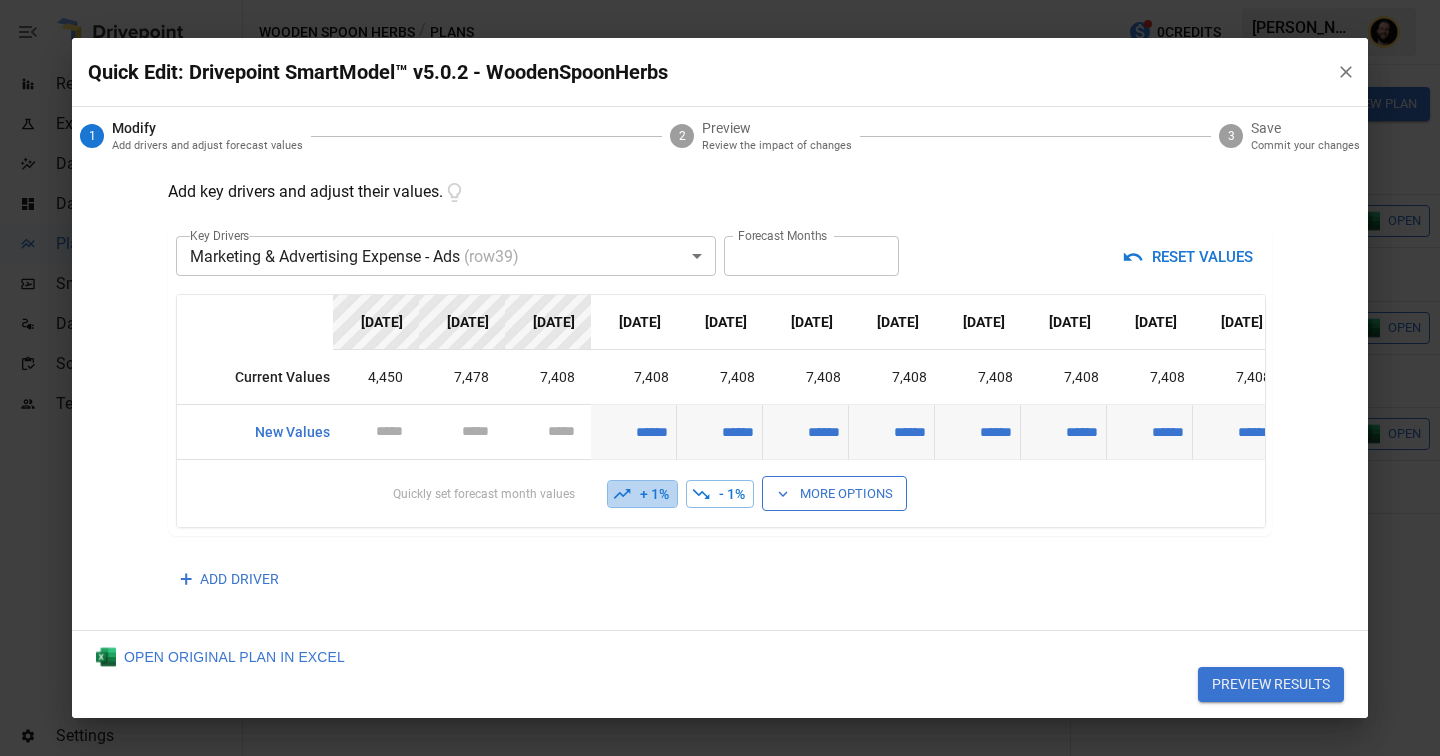 click on "+ 1%" at bounding box center [642, 494] 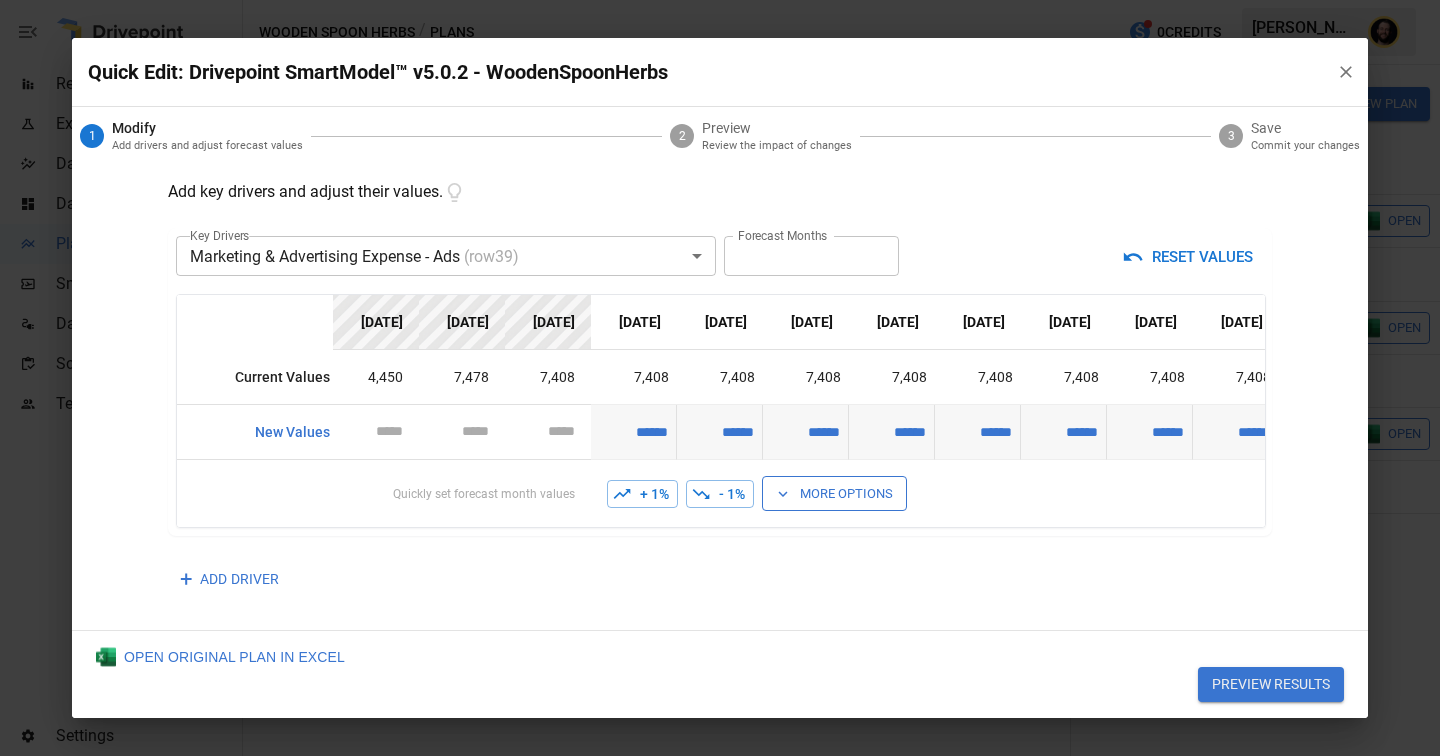 click on "+ 1%" at bounding box center (642, 494) 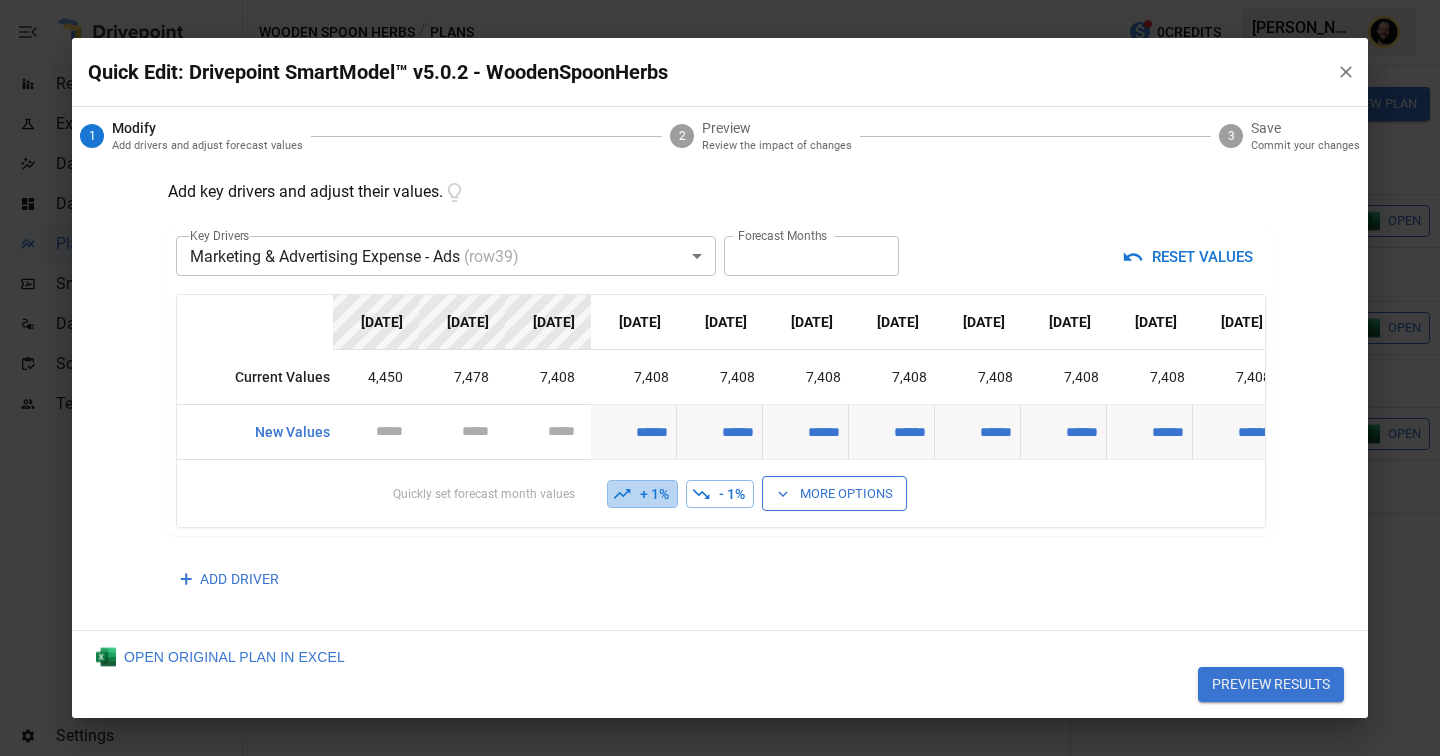 click on "+ 1%" at bounding box center (642, 494) 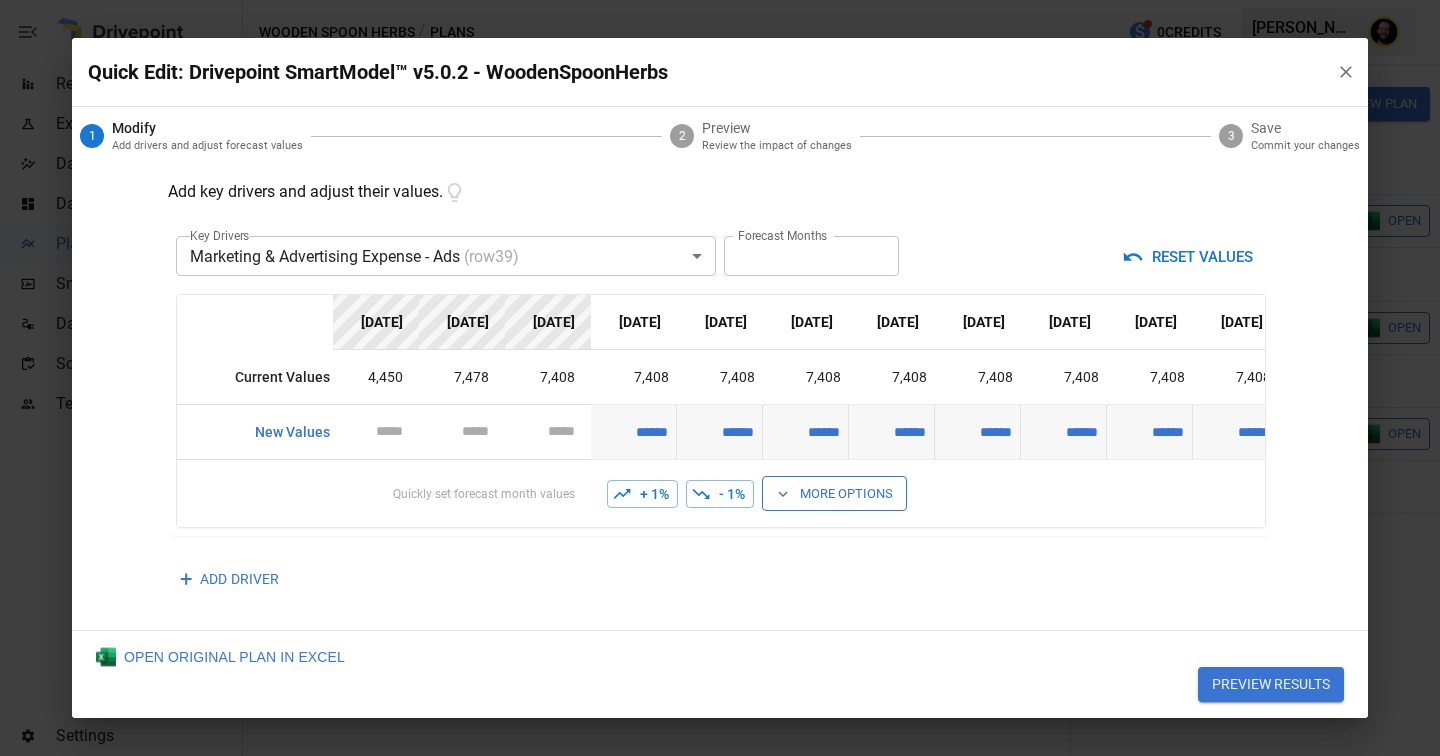 click on "+ 1%" at bounding box center [642, 494] 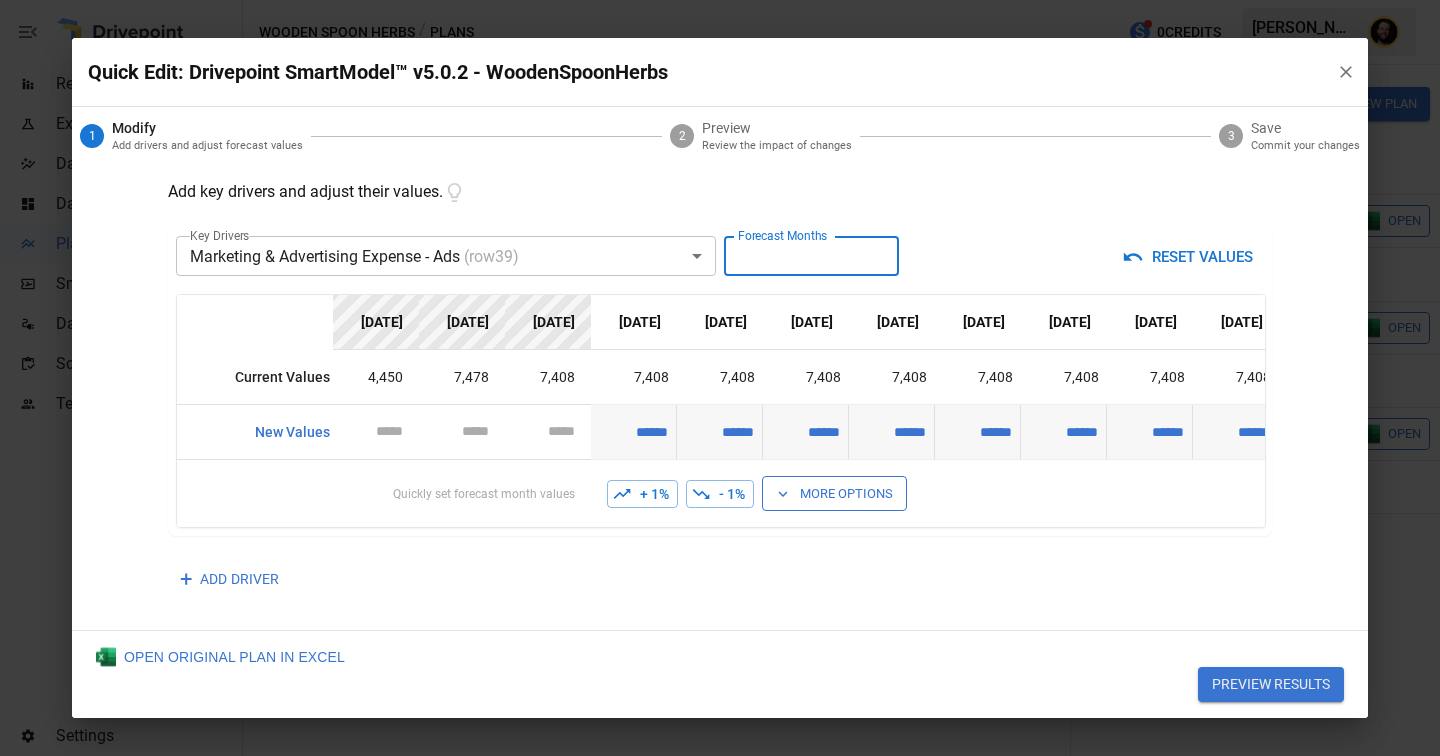 click on "**" at bounding box center [811, 256] 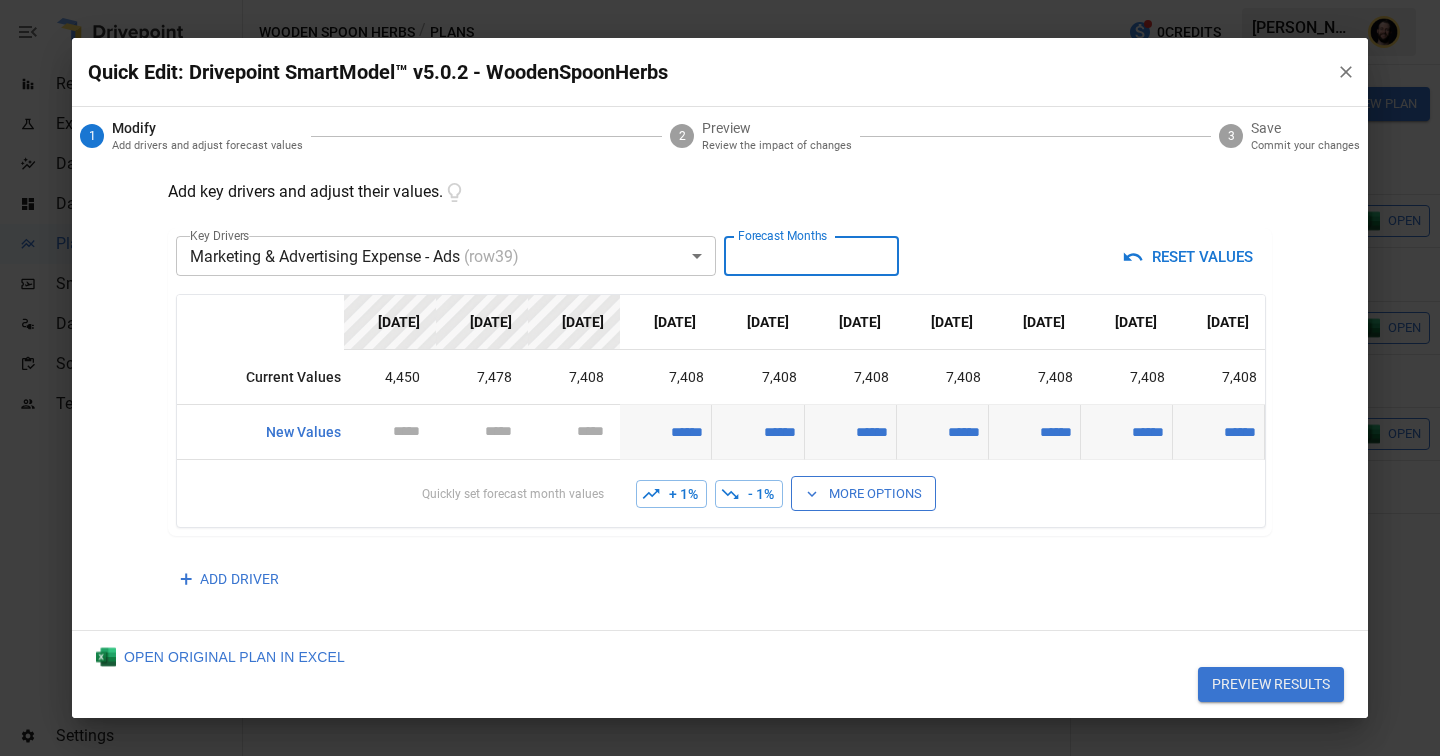 click on "*" at bounding box center (811, 256) 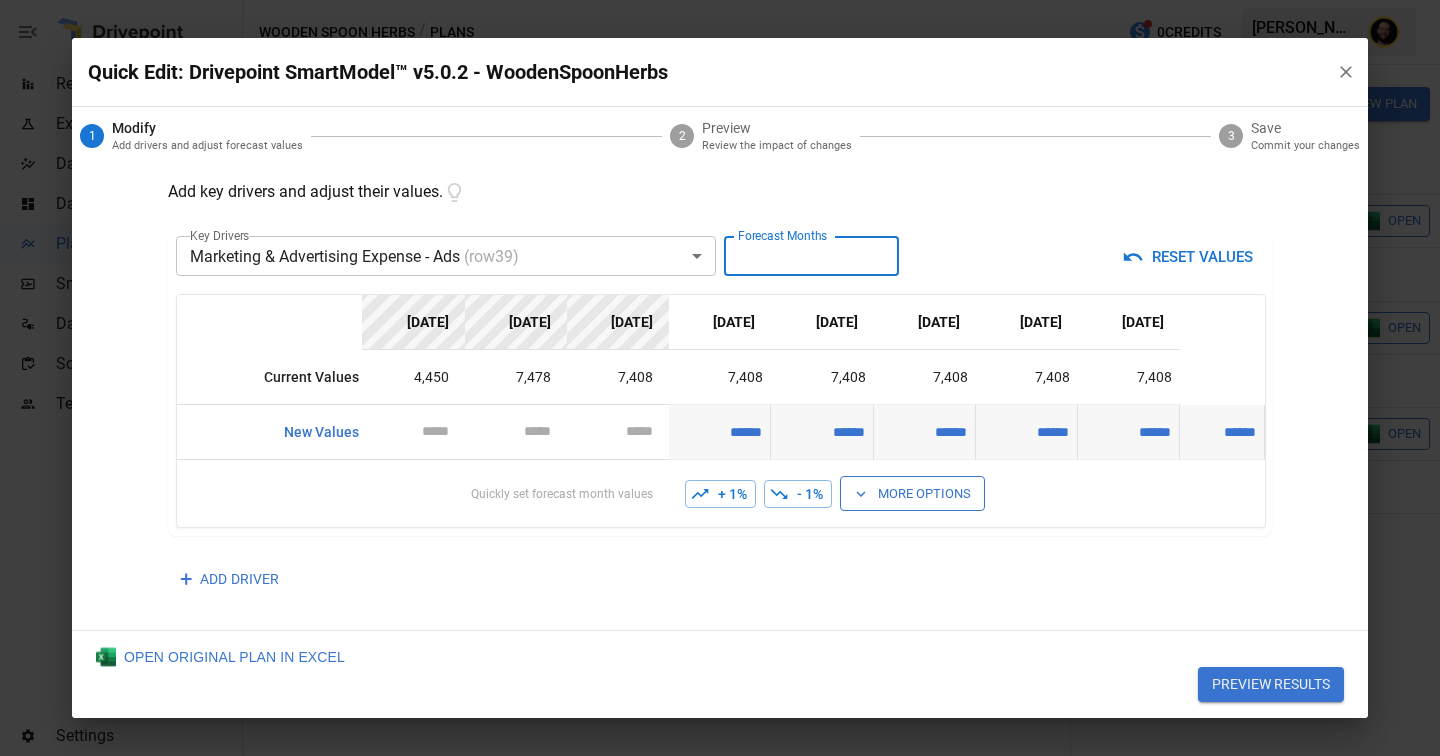 click on "*" at bounding box center (811, 256) 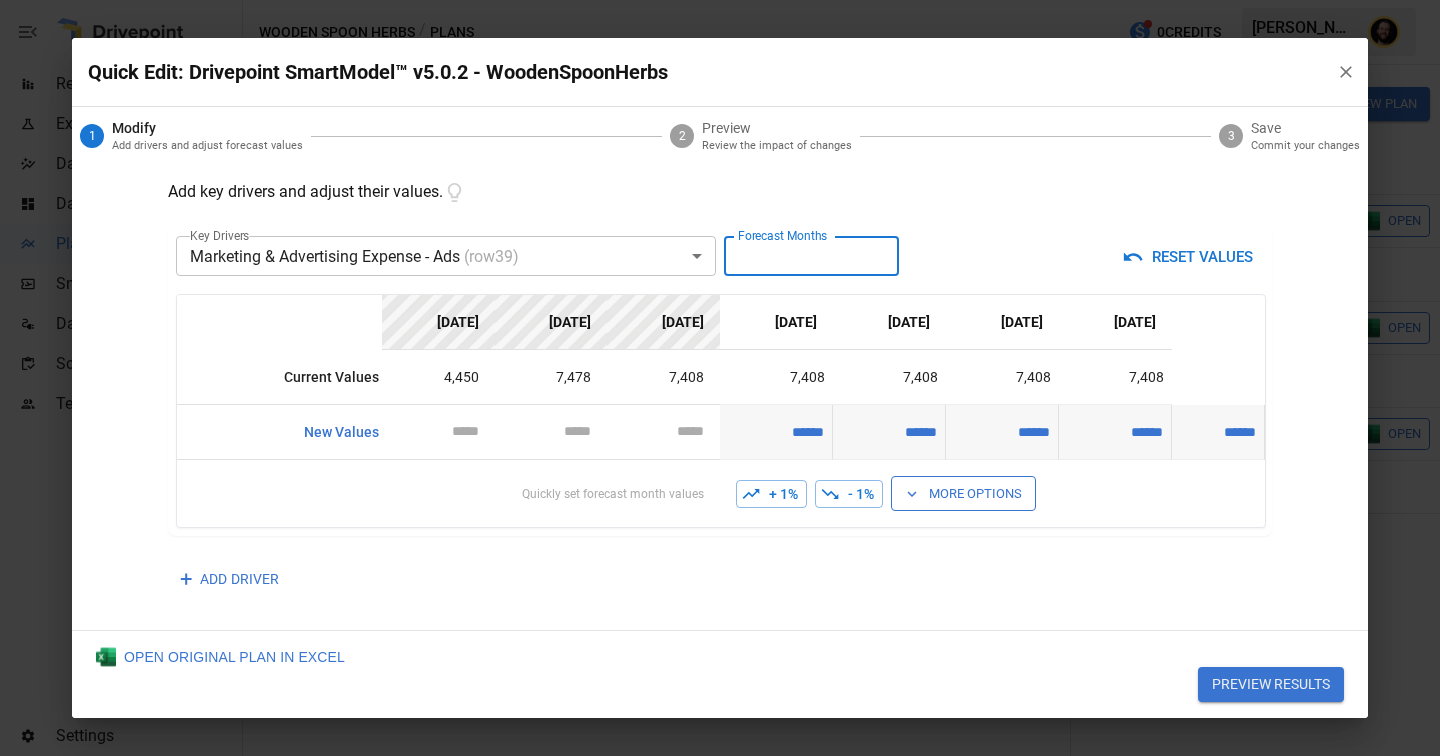 click on "*" at bounding box center [811, 256] 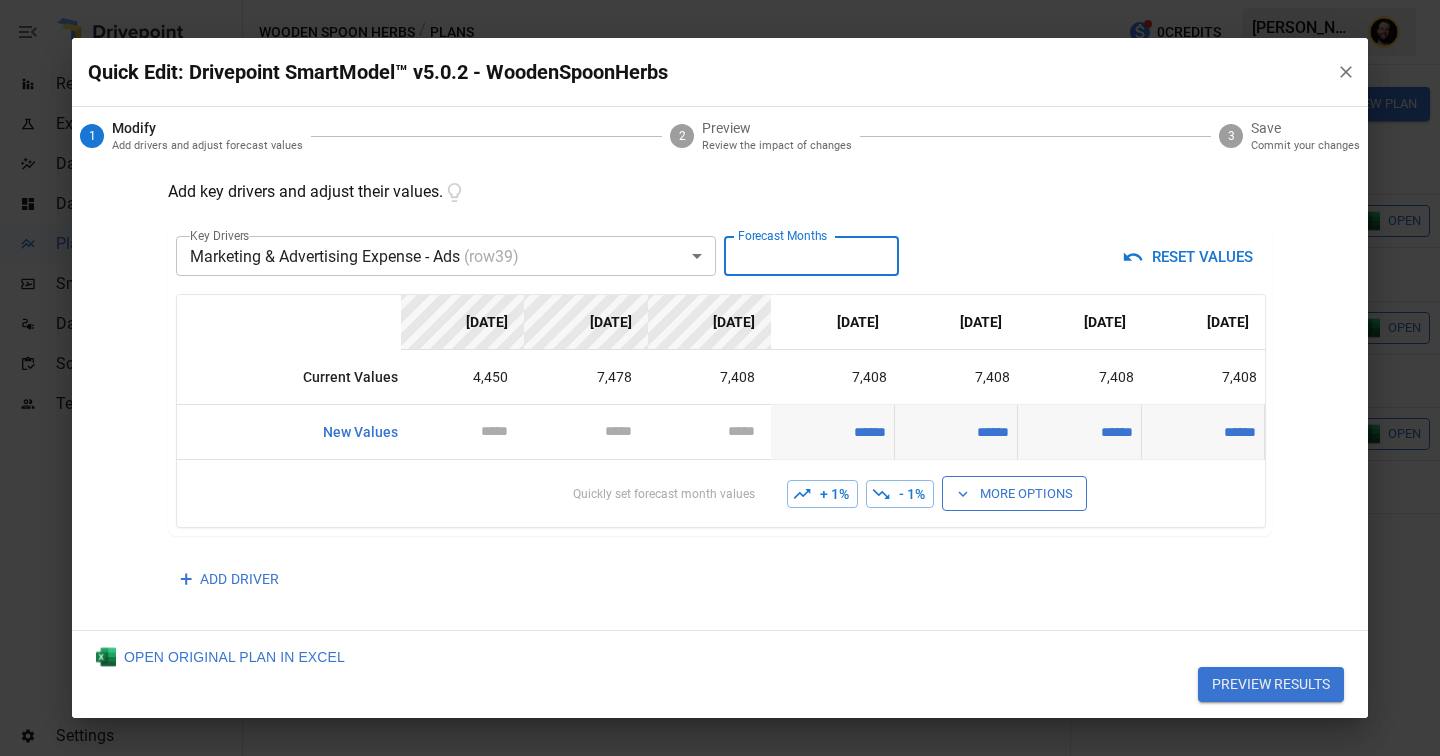 click on "*" at bounding box center [811, 256] 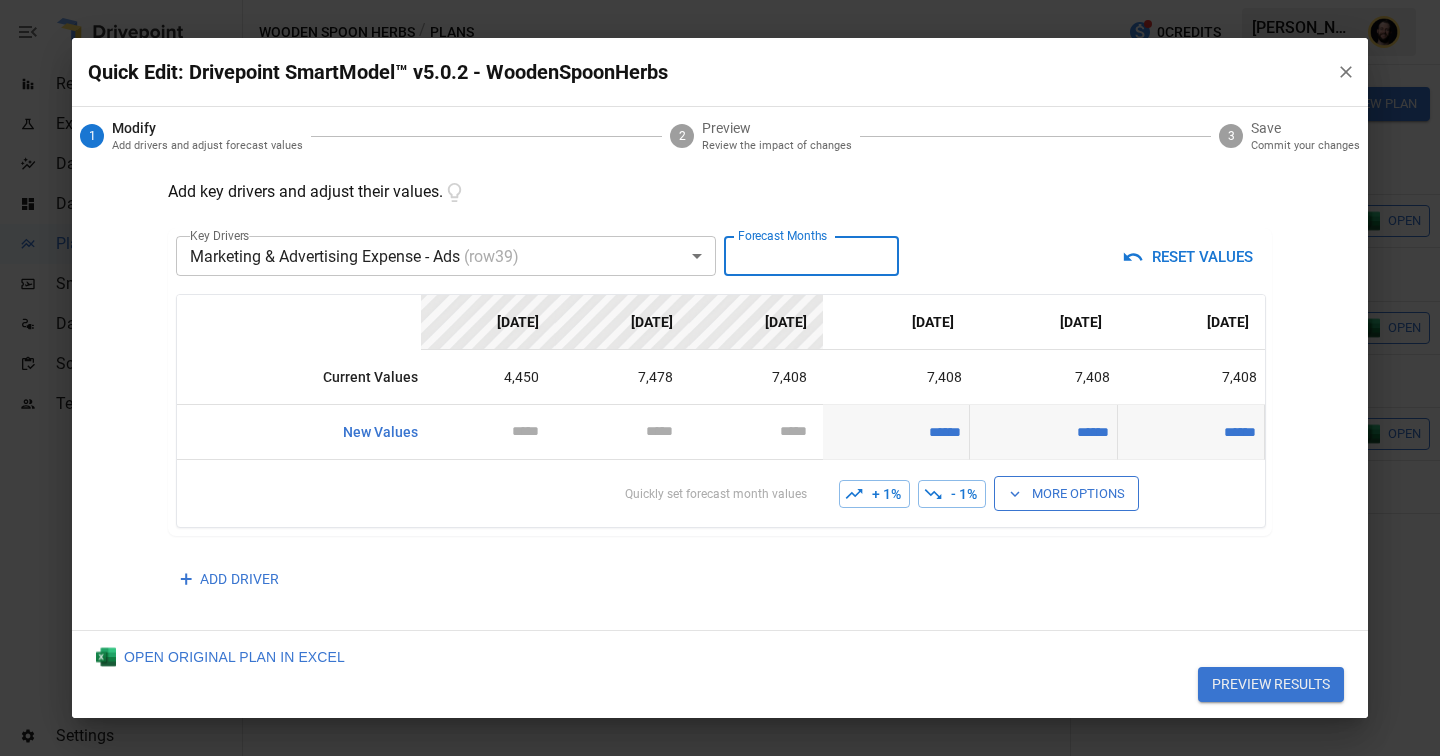 scroll, scrollTop: 41, scrollLeft: 0, axis: vertical 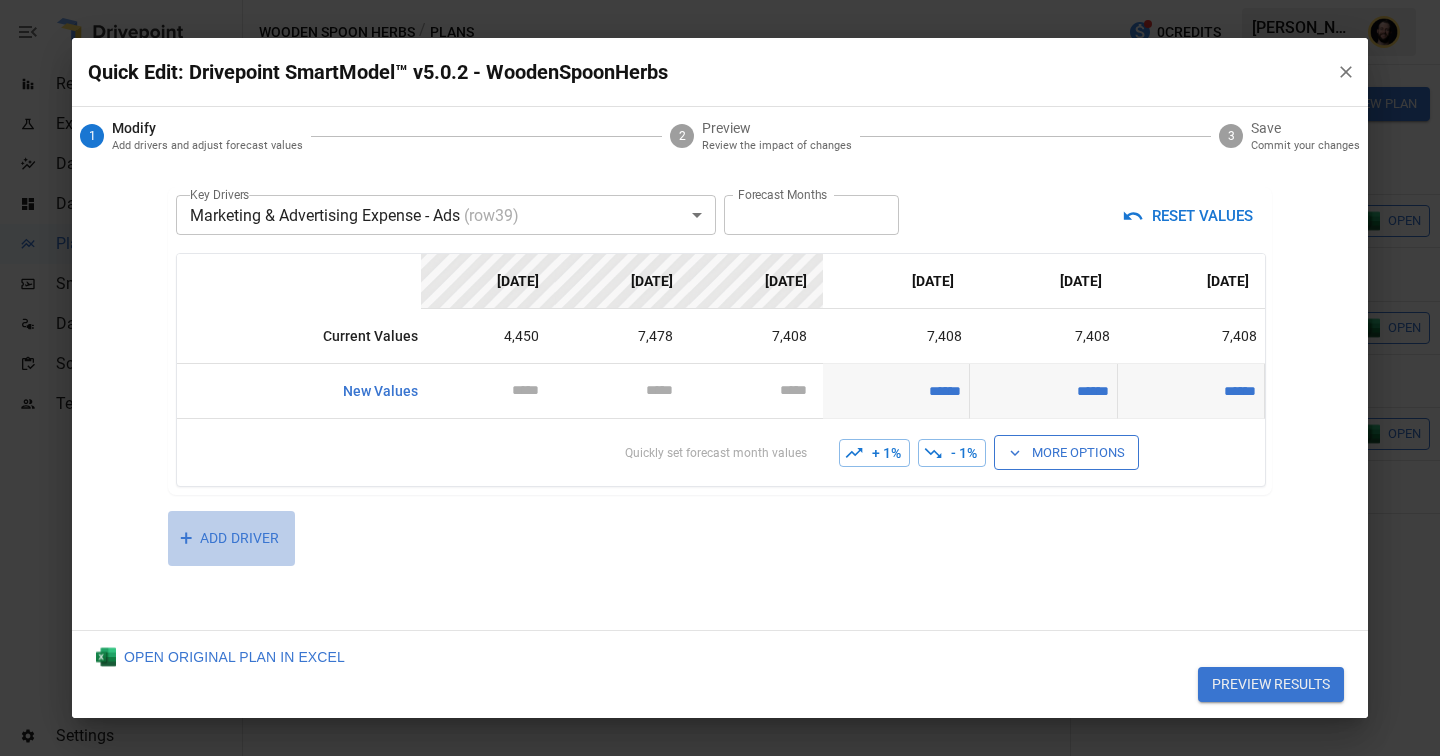 click on "+ ADD DRIVER" at bounding box center (231, 538) 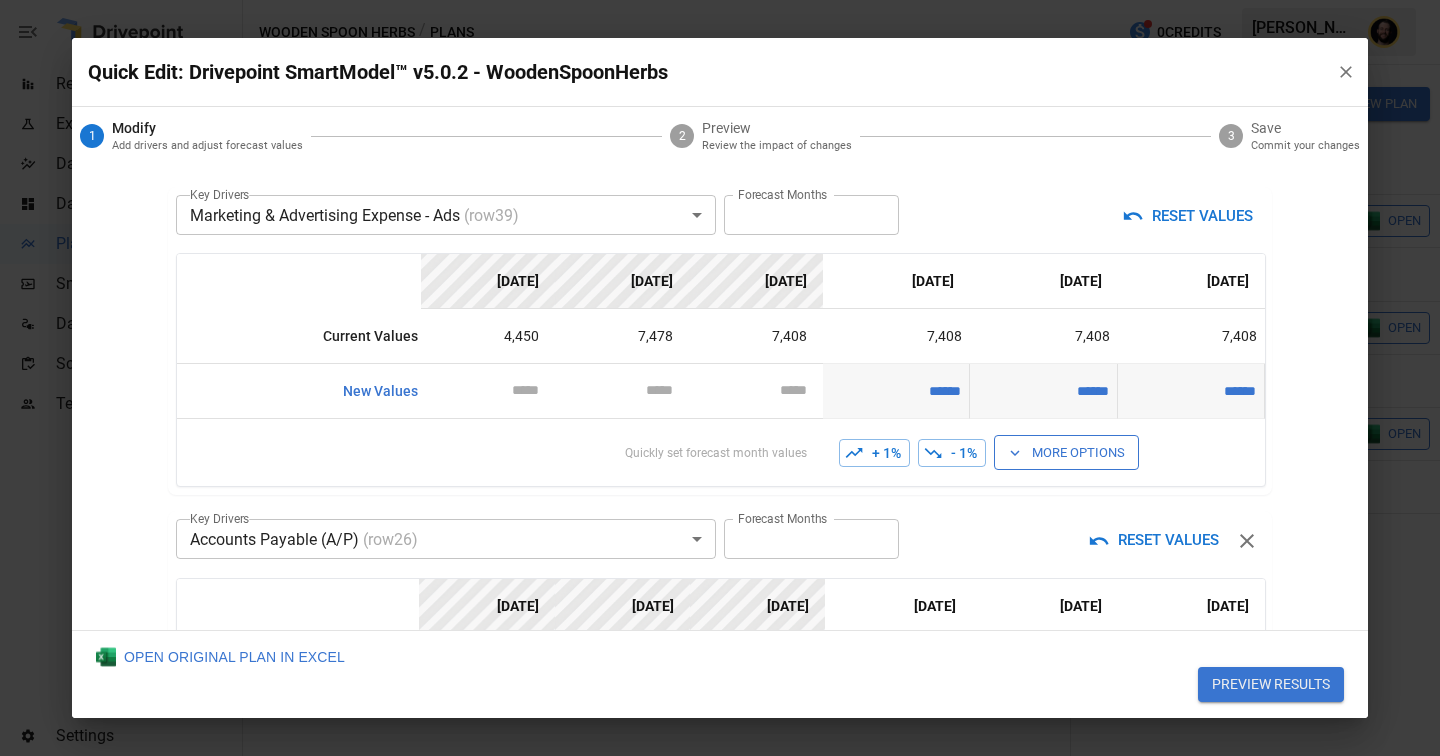 click on "Reports Experiments Dazzler Studio Dashboards Plans SmartModel ™ Data Sources Scorecards Team Settings Wooden Spoon Herbs / Plans 0  Credits [PERSON_NAME] Wooden Spoon Herbs Plans ​ ​ [DATE] – [DATE]   Visualize   Columns   Add Folder   New Plan Name Description Status Forecast start Gross Margin EoP Cash EBITDA Margin Net Income Margin Gross Sales Gross Sales: DTC Online Gross Sales: Marketplace Gross Sales: Wholesale Gross Sales: Retail Returns Returns: DTC Online Returns: Marketplace Returns: Wholesale Returns: Retail Shipping Income Shipping Income: DTC Online Shipping Income: Marketplace Shipping Income: Wholesale Shipping Income: Retail Taxes Collected Taxes Collected: DTC Online Taxes Collected: Marketplace Taxes Collected: Wholesale Taxes Collected: Retail Net Revenue Net Revenue: DTC Online Net Revenue: Marketplace Net Revenue: Wholesale Net Revenue: Retail Cost of Goods Sold Cost of Goods Sold: DTC Online Cost of Goods Sold: Marketplace Cost of Goods Sold: Wholesale Gross Profit 2" at bounding box center (720, 0) 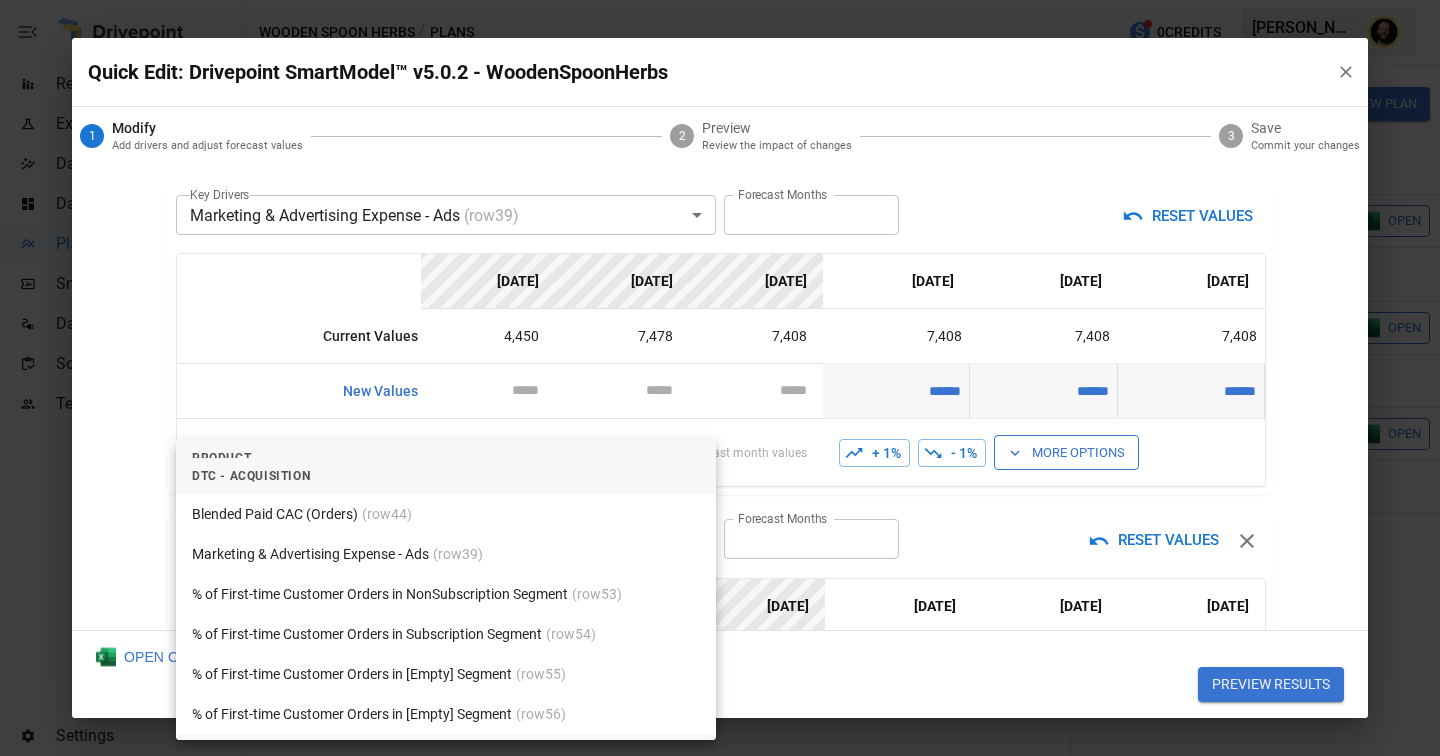 scroll, scrollTop: 4172, scrollLeft: 0, axis: vertical 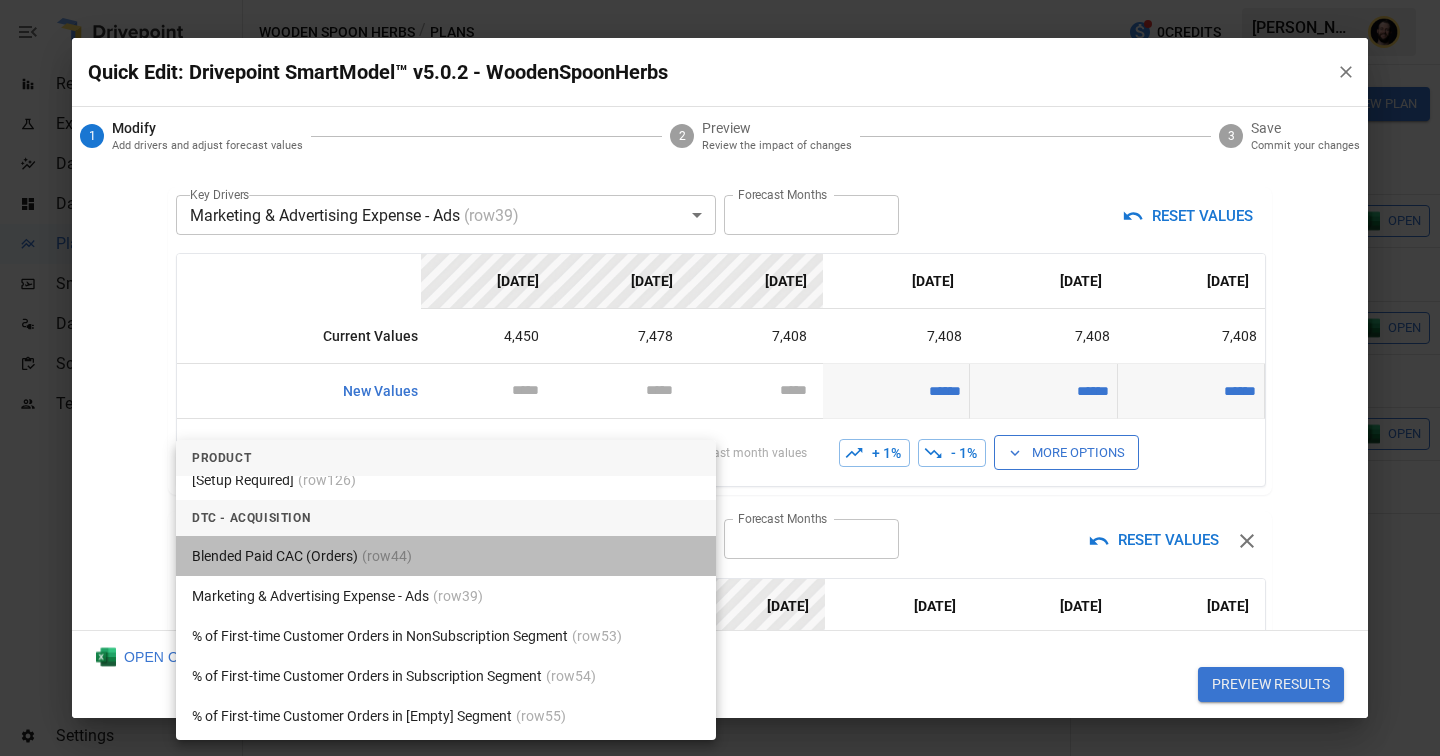 click on "Blended Paid CAC (Orders) (row  44 )" at bounding box center [446, 556] 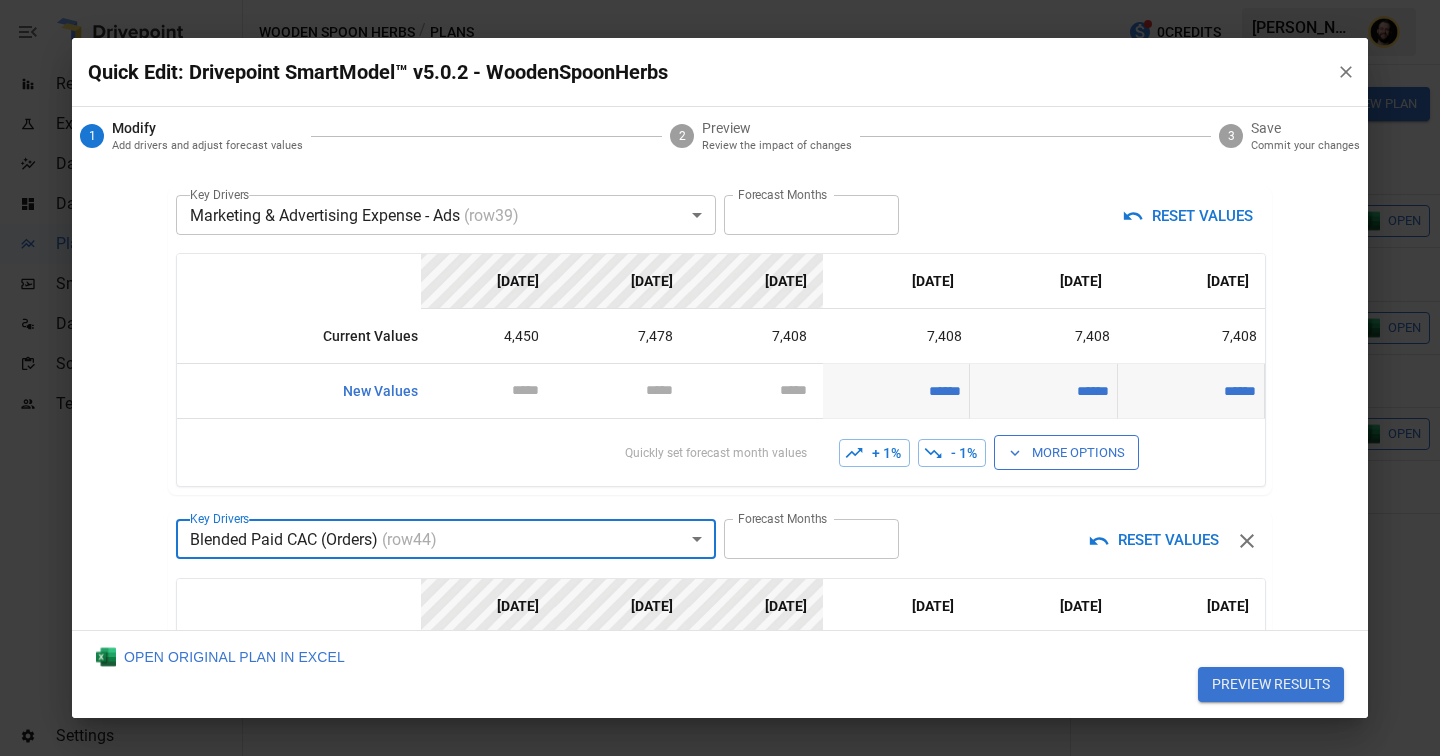 scroll, scrollTop: 366, scrollLeft: 0, axis: vertical 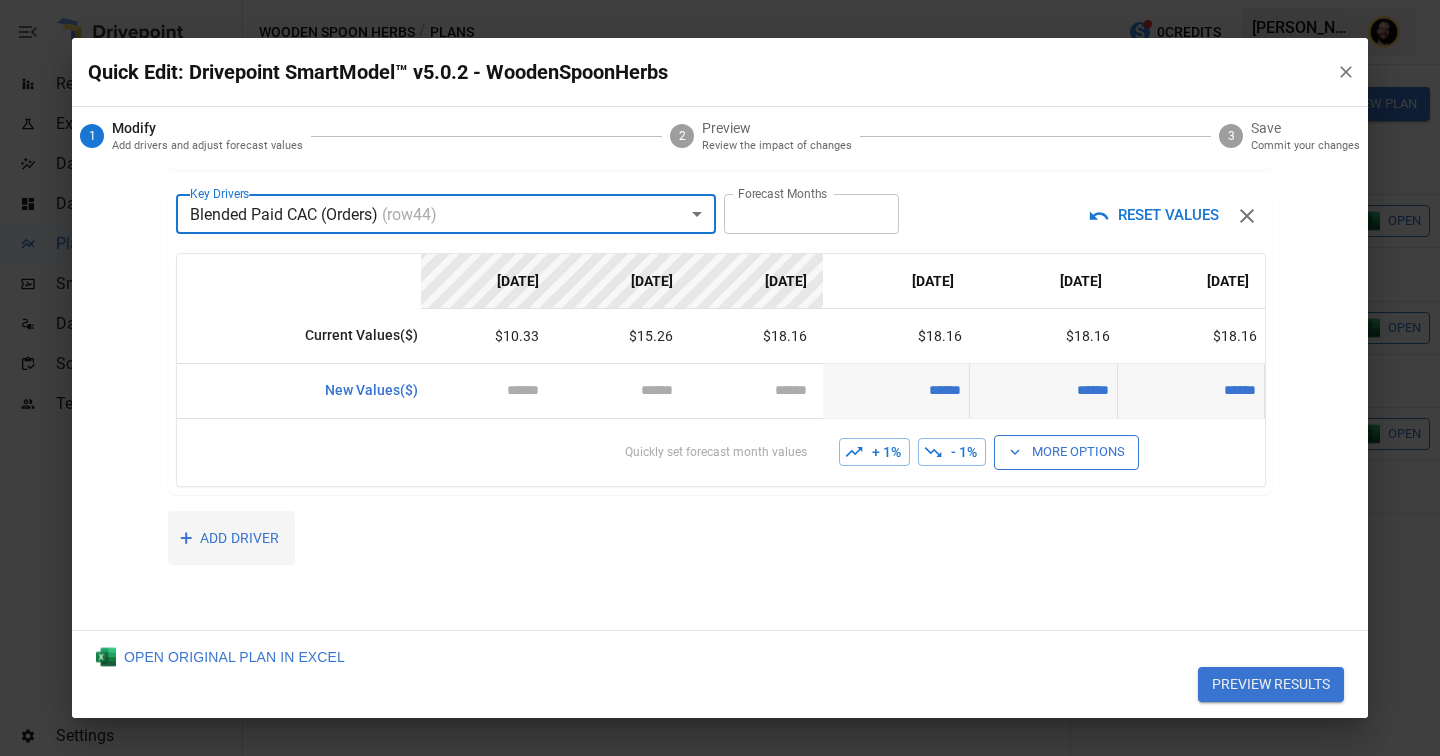 click on "+ ADD DRIVER" at bounding box center (231, 538) 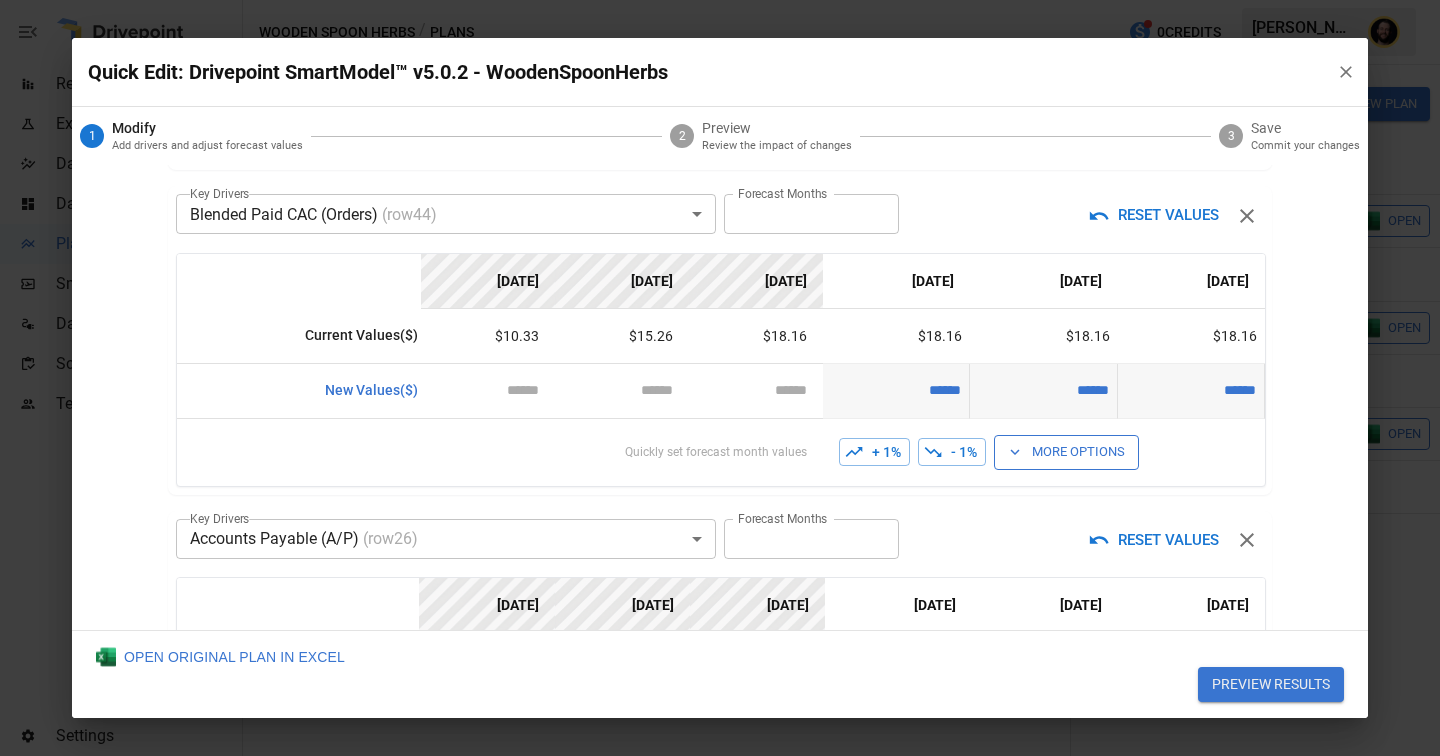 click on "Reports Experiments Dazzler Studio Dashboards Plans SmartModel ™ Data Sources Scorecards Team Settings Wooden Spoon Herbs / Plans 0  Credits [PERSON_NAME] Wooden Spoon Herbs Plans ​ ​ [DATE] – [DATE]   Visualize   Columns   Add Folder   New Plan Name Description Status Forecast start Gross Margin EoP Cash EBITDA Margin Net Income Margin Gross Sales Gross Sales: DTC Online Gross Sales: Marketplace Gross Sales: Wholesale Gross Sales: Retail Returns Returns: DTC Online Returns: Marketplace Returns: Wholesale Returns: Retail Shipping Income Shipping Income: DTC Online Shipping Income: Marketplace Shipping Income: Wholesale Shipping Income: Retail Taxes Collected Taxes Collected: DTC Online Taxes Collected: Marketplace Taxes Collected: Wholesale Taxes Collected: Retail Net Revenue Net Revenue: DTC Online Net Revenue: Marketplace Net Revenue: Wholesale Net Revenue: Retail Cost of Goods Sold Cost of Goods Sold: DTC Online Cost of Goods Sold: Marketplace Cost of Goods Sold: Wholesale Gross Profit 2" at bounding box center [720, 0] 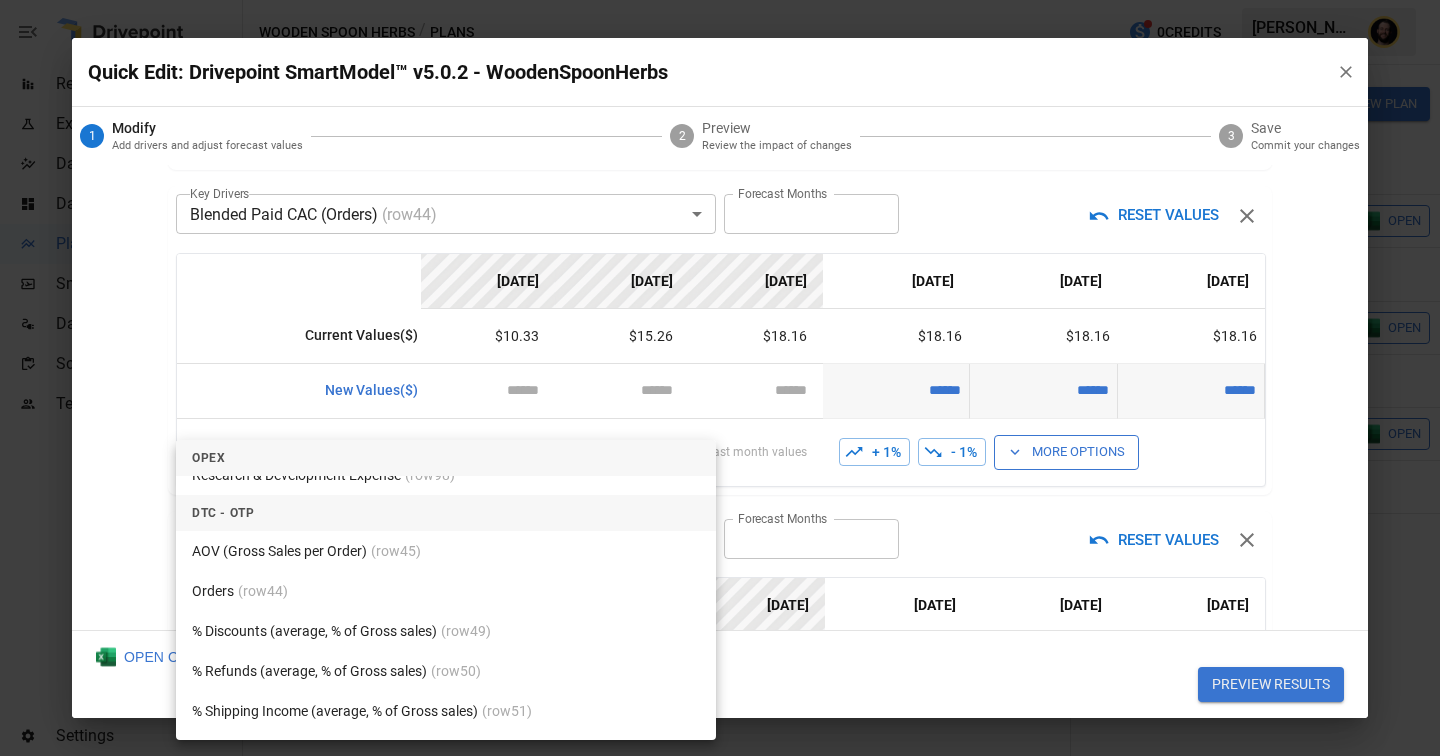 scroll, scrollTop: 8326, scrollLeft: 0, axis: vertical 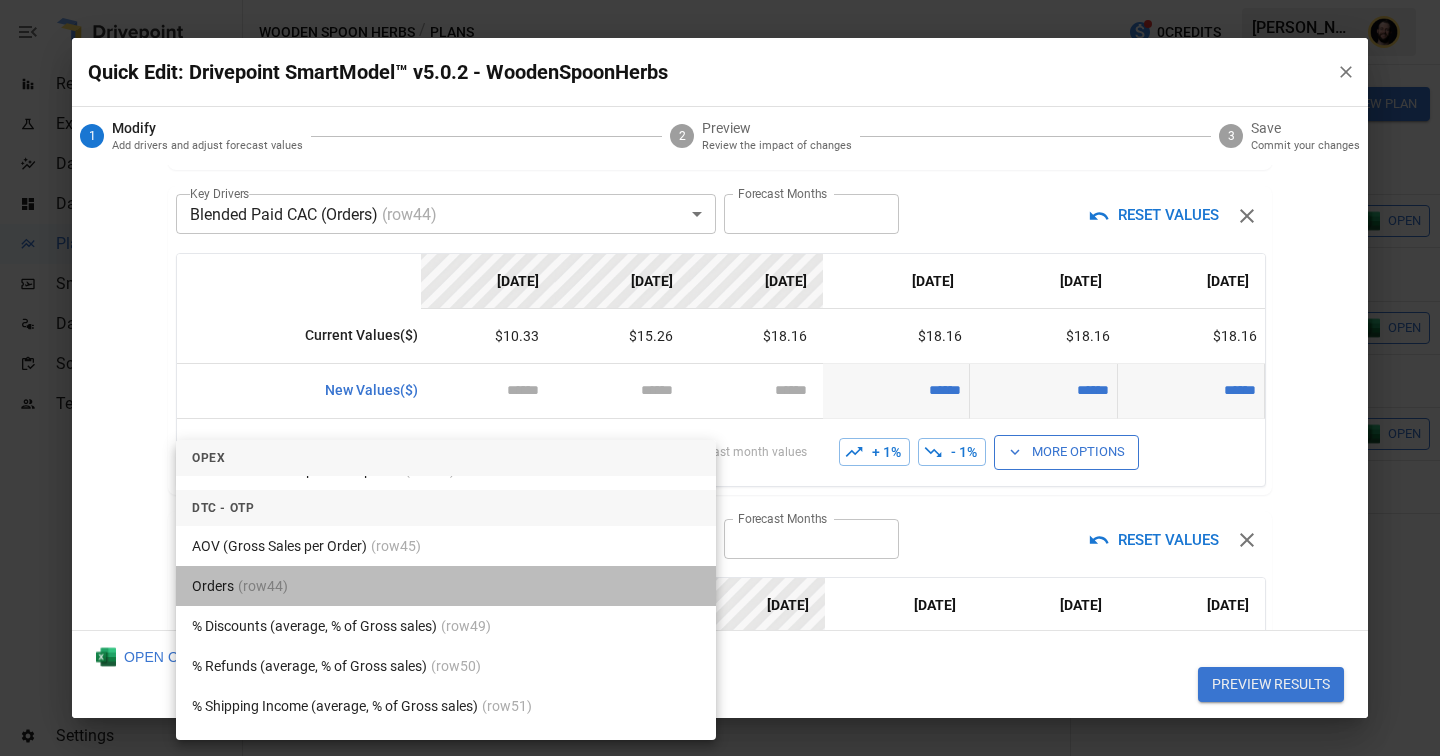 click on "(row  44 )" at bounding box center [263, 586] 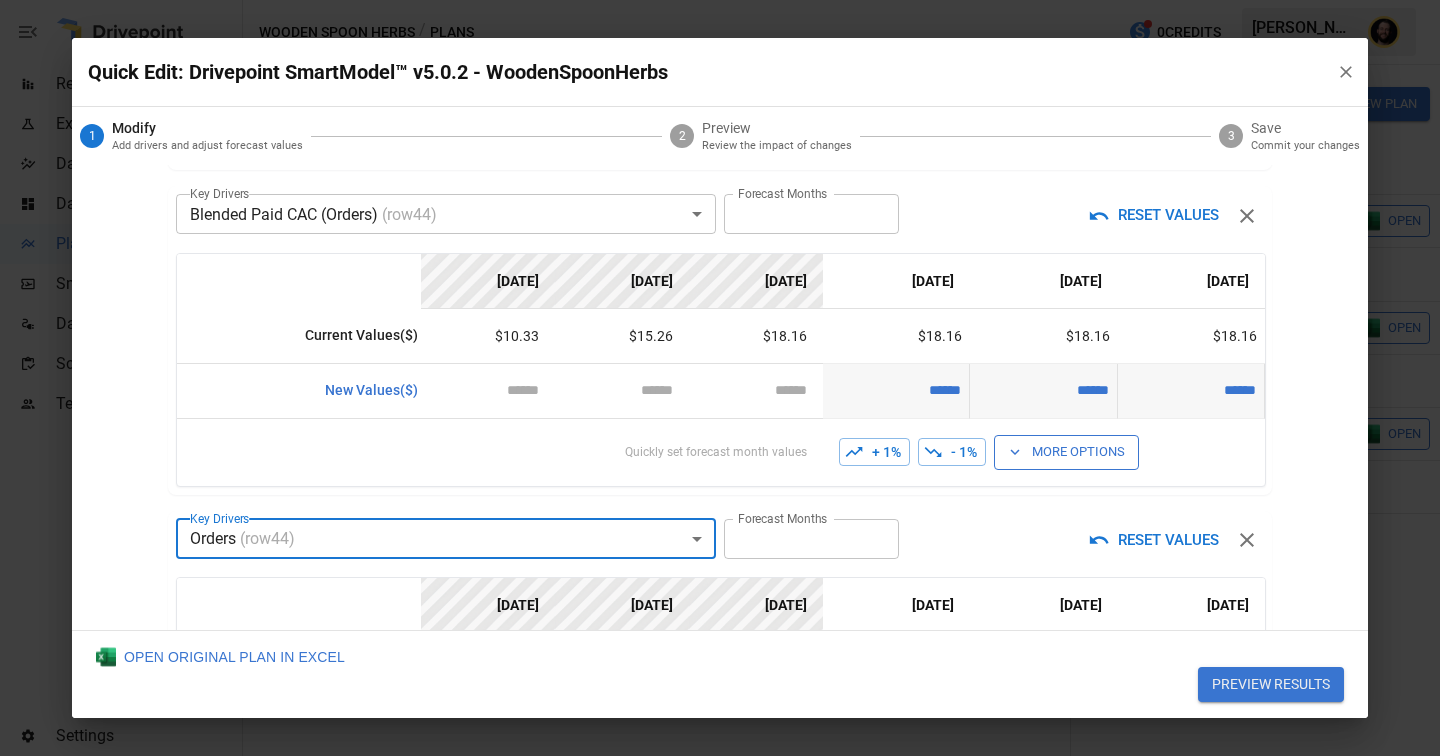 scroll, scrollTop: 0, scrollLeft: 0, axis: both 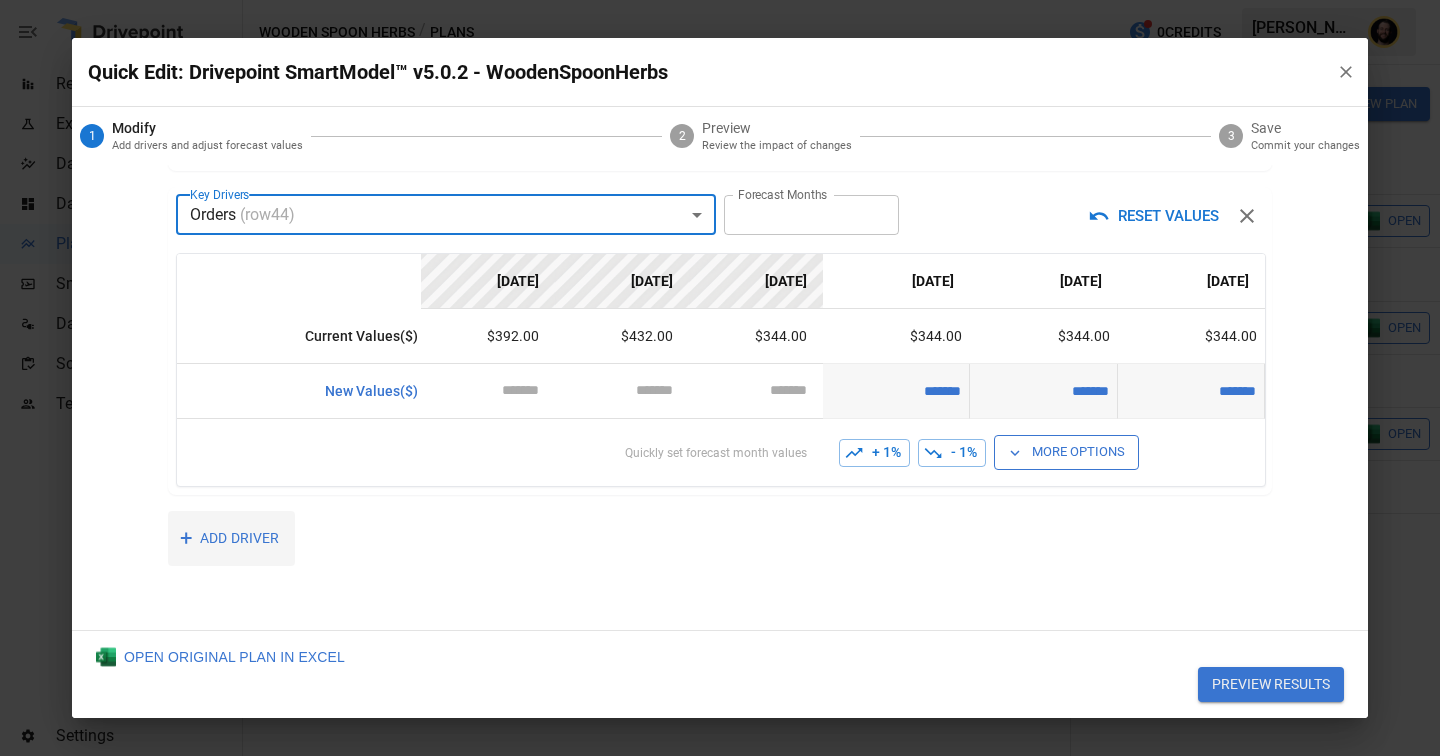 click on "+ ADD DRIVER" at bounding box center [231, 538] 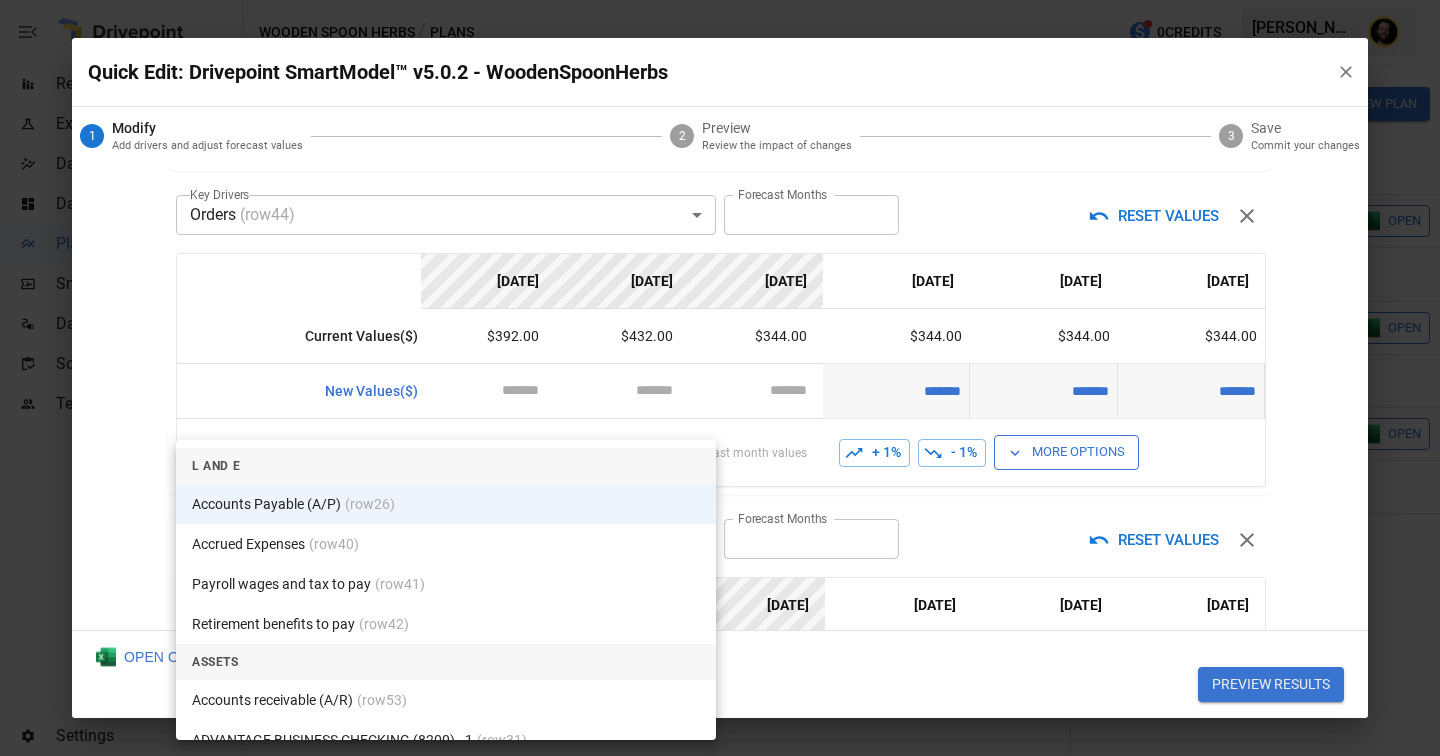 click on "Reports Experiments Dazzler Studio Dashboards Plans SmartModel ™ Data Sources Scorecards Team Settings Wooden Spoon Herbs / Plans 0  Credits [PERSON_NAME] Wooden Spoon Herbs Plans ​ ​ [DATE] – [DATE]   Visualize   Columns   Add Folder   New Plan Name Description Status Forecast start Gross Margin EoP Cash EBITDA Margin Net Income Margin Gross Sales Gross Sales: DTC Online Gross Sales: Marketplace Gross Sales: Wholesale Gross Sales: Retail Returns Returns: DTC Online Returns: Marketplace Returns: Wholesale Returns: Retail Shipping Income Shipping Income: DTC Online Shipping Income: Marketplace Shipping Income: Wholesale Shipping Income: Retail Taxes Collected Taxes Collected: DTC Online Taxes Collected: Marketplace Taxes Collected: Wholesale Taxes Collected: Retail Net Revenue Net Revenue: DTC Online Net Revenue: Marketplace Net Revenue: Wholesale Net Revenue: Retail Cost of Goods Sold Cost of Goods Sold: DTC Online Cost of Goods Sold: Marketplace Cost of Goods Sold: Wholesale Gross Profit 2" at bounding box center [720, 0] 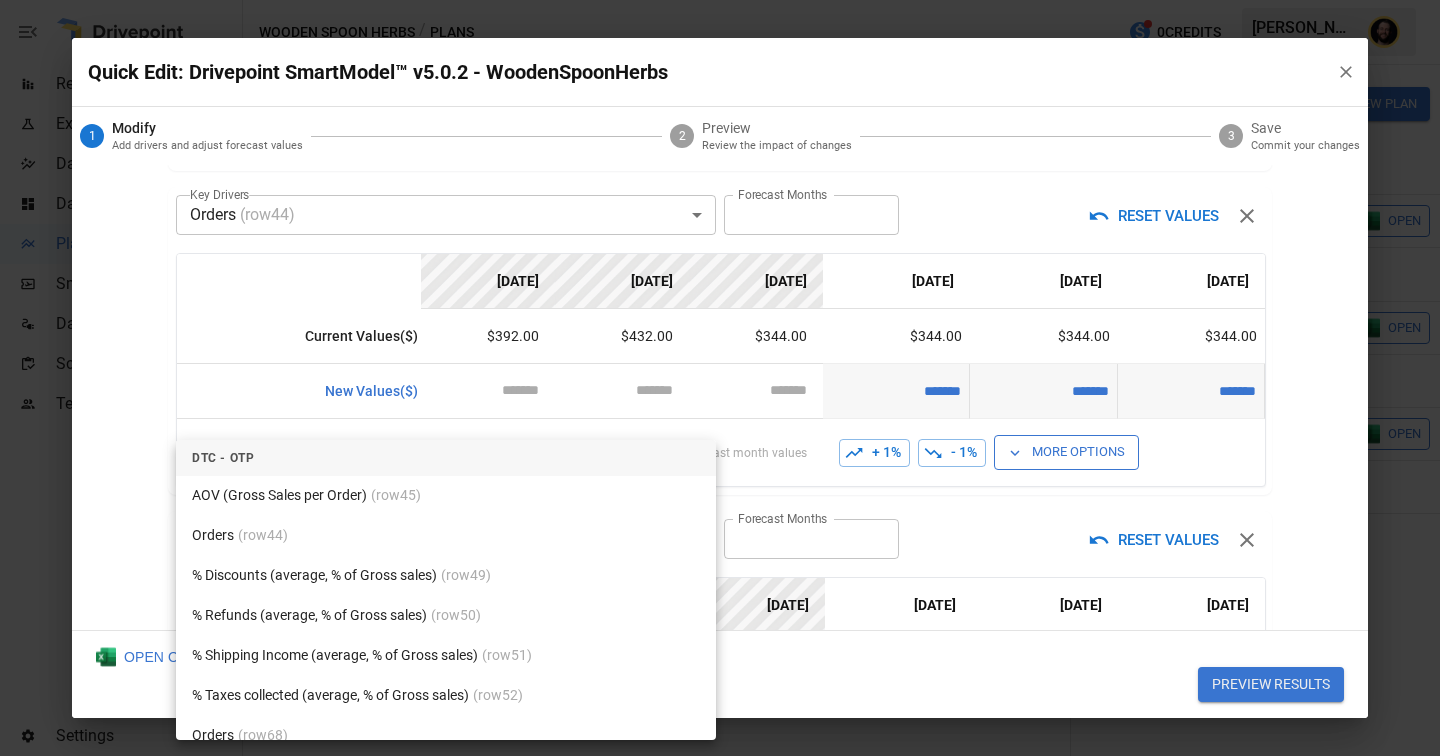 scroll, scrollTop: 8380, scrollLeft: 0, axis: vertical 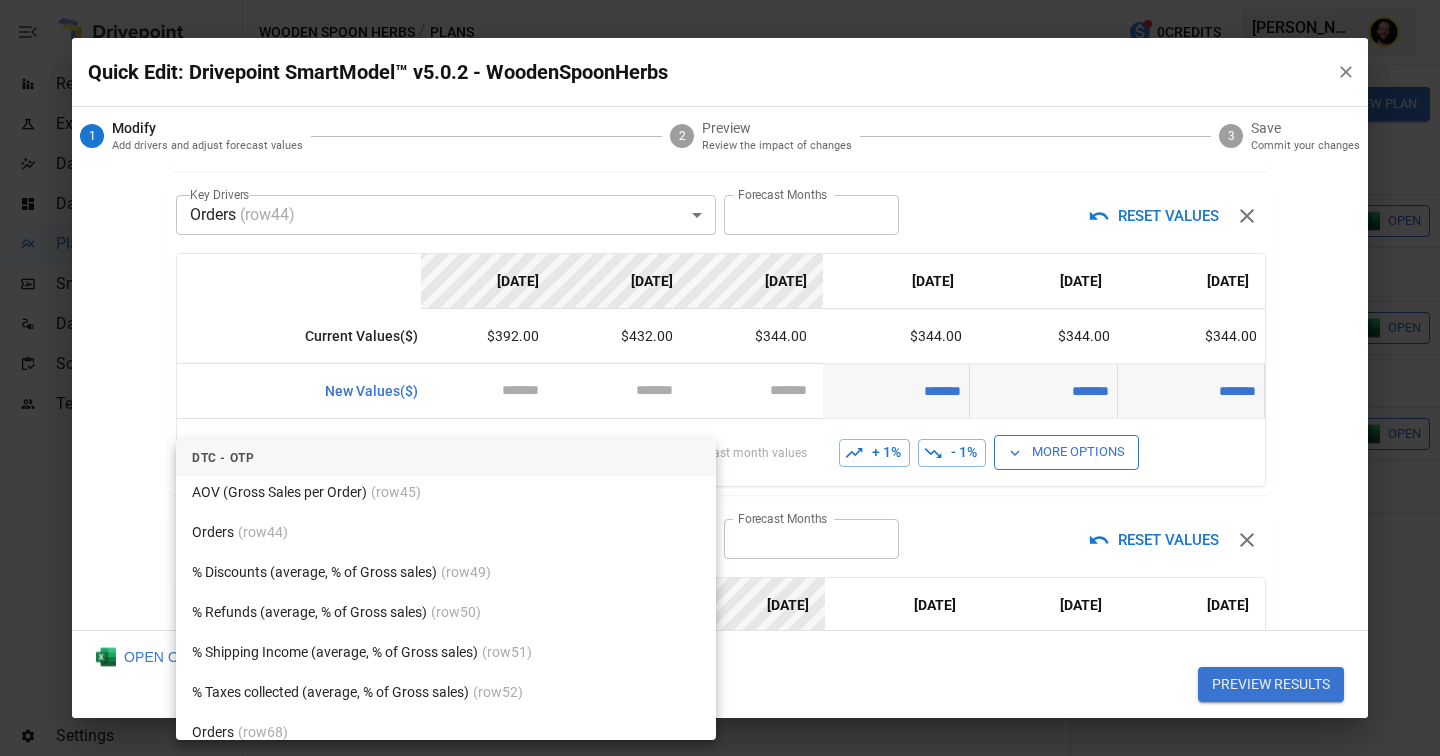 click on "% Discounts (average, % of Gross sales) (row  49 )" at bounding box center (446, 572) 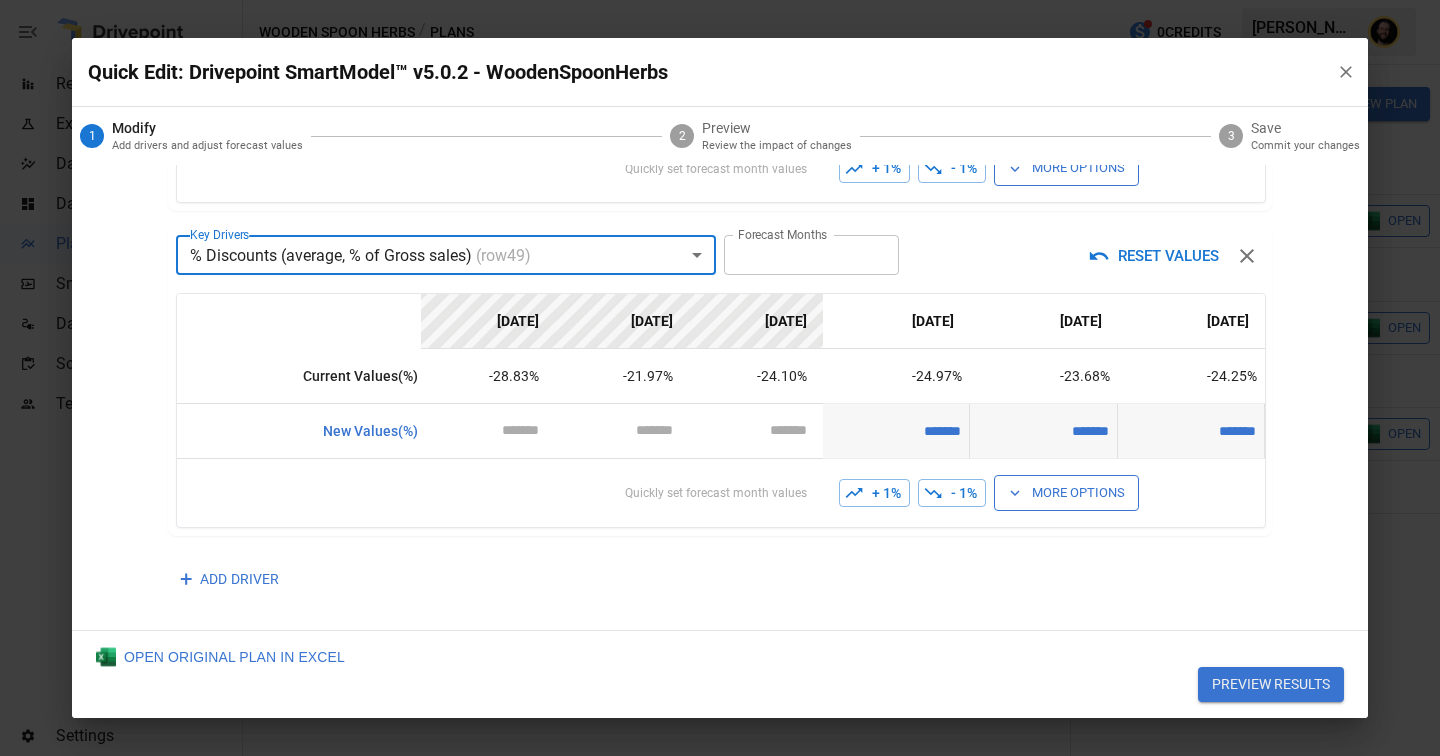 scroll, scrollTop: 1014, scrollLeft: 0, axis: vertical 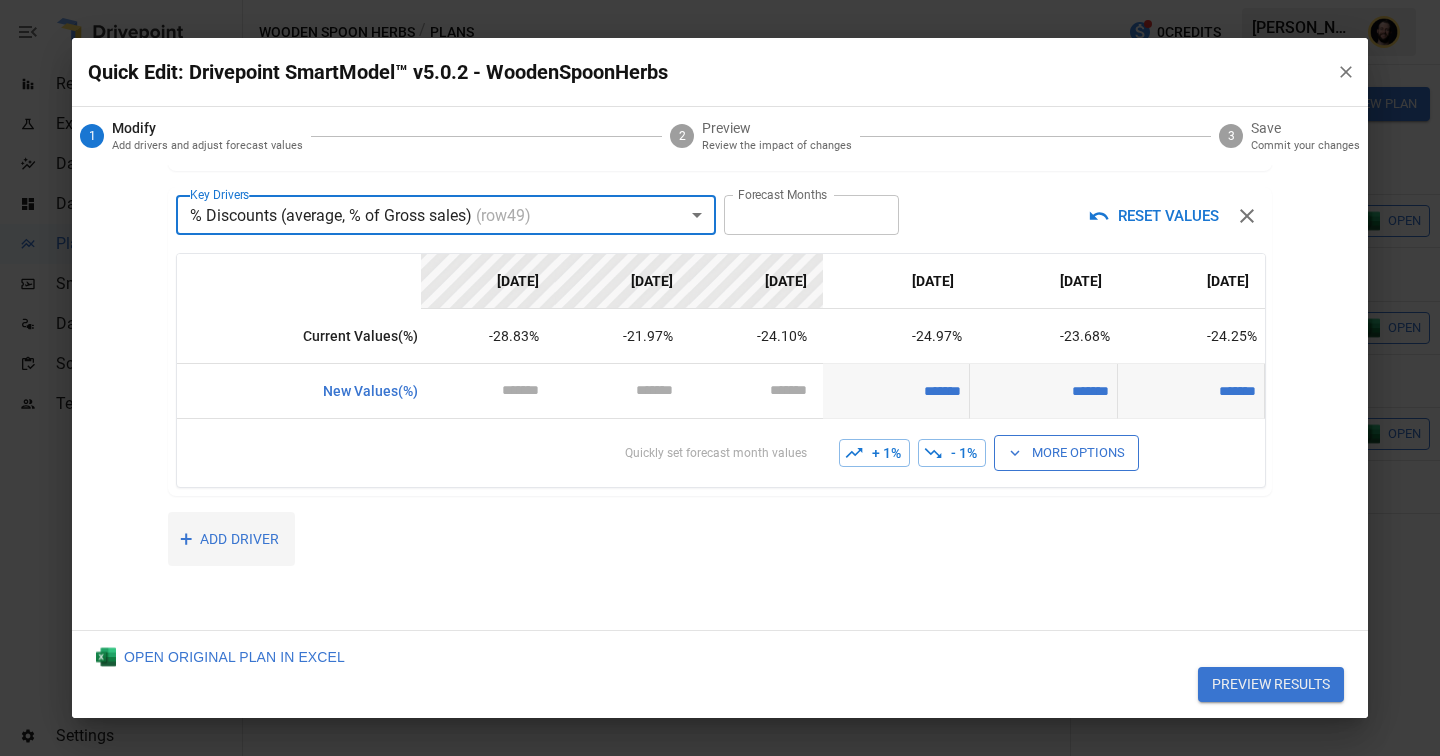 click on "+ ADD DRIVER" at bounding box center (231, 539) 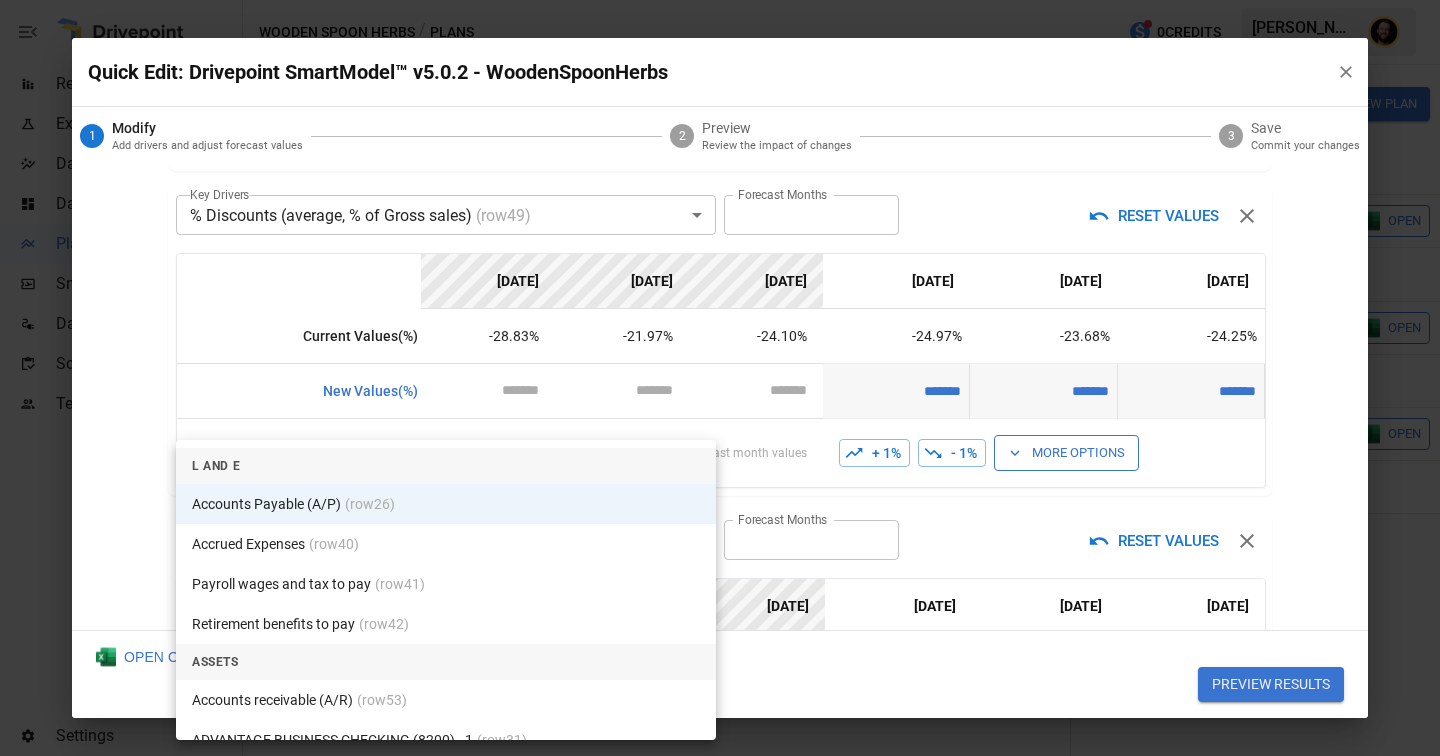 click on "Reports Experiments Dazzler Studio Dashboards Plans SmartModel ™ Data Sources Scorecards Team Settings Wooden Spoon Herbs / Plans 0  Credits [PERSON_NAME] Wooden Spoon Herbs Plans ​ ​ [DATE] – [DATE]   Visualize   Columns   Add Folder   New Plan Name Description Status Forecast start Gross Margin EoP Cash EBITDA Margin Net Income Margin Gross Sales Gross Sales: DTC Online Gross Sales: Marketplace Gross Sales: Wholesale Gross Sales: Retail Returns Returns: DTC Online Returns: Marketplace Returns: Wholesale Returns: Retail Shipping Income Shipping Income: DTC Online Shipping Income: Marketplace Shipping Income: Wholesale Shipping Income: Retail Taxes Collected Taxes Collected: DTC Online Taxes Collected: Marketplace Taxes Collected: Wholesale Taxes Collected: Retail Net Revenue Net Revenue: DTC Online Net Revenue: Marketplace Net Revenue: Wholesale Net Revenue: Retail Cost of Goods Sold Cost of Goods Sold: DTC Online Cost of Goods Sold: Marketplace Cost of Goods Sold: Wholesale Gross Profit 2" at bounding box center (720, 0) 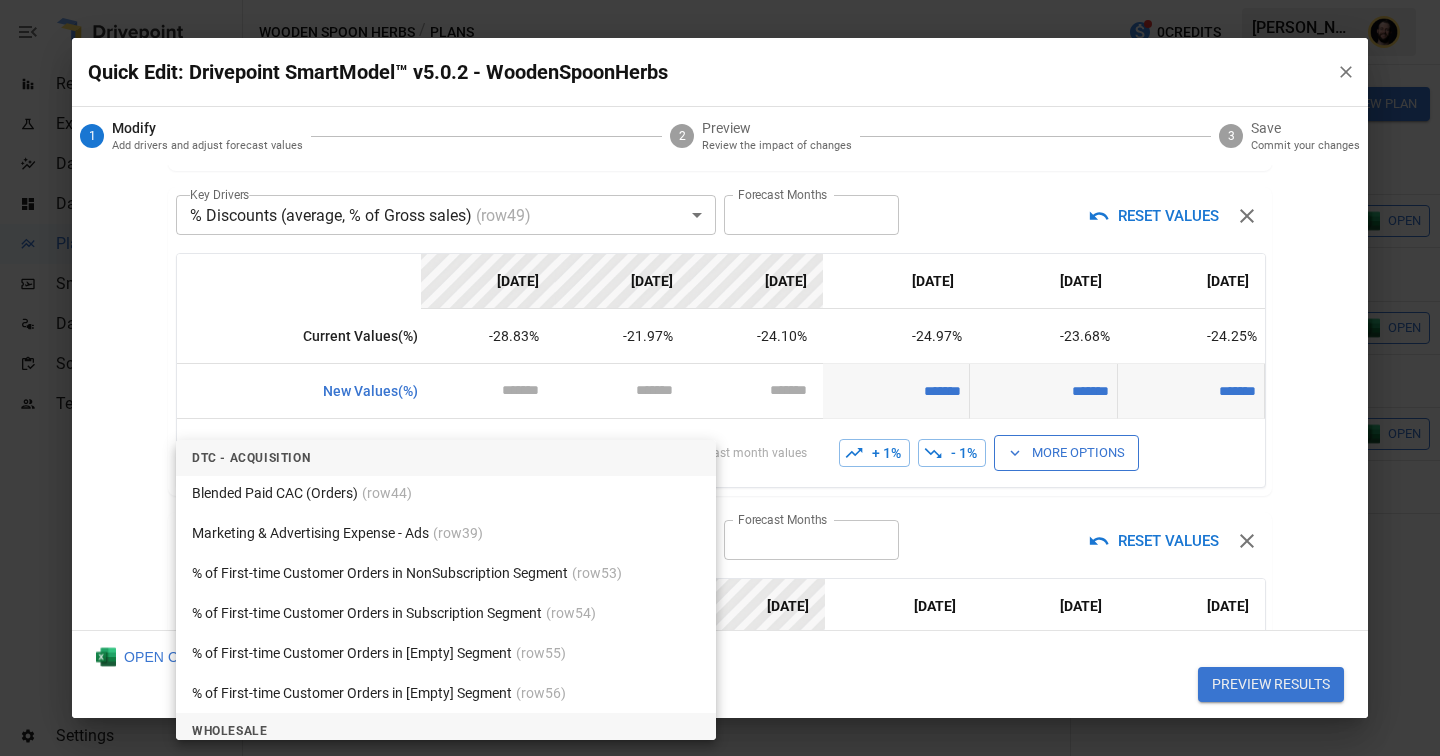 scroll, scrollTop: 4241, scrollLeft: 0, axis: vertical 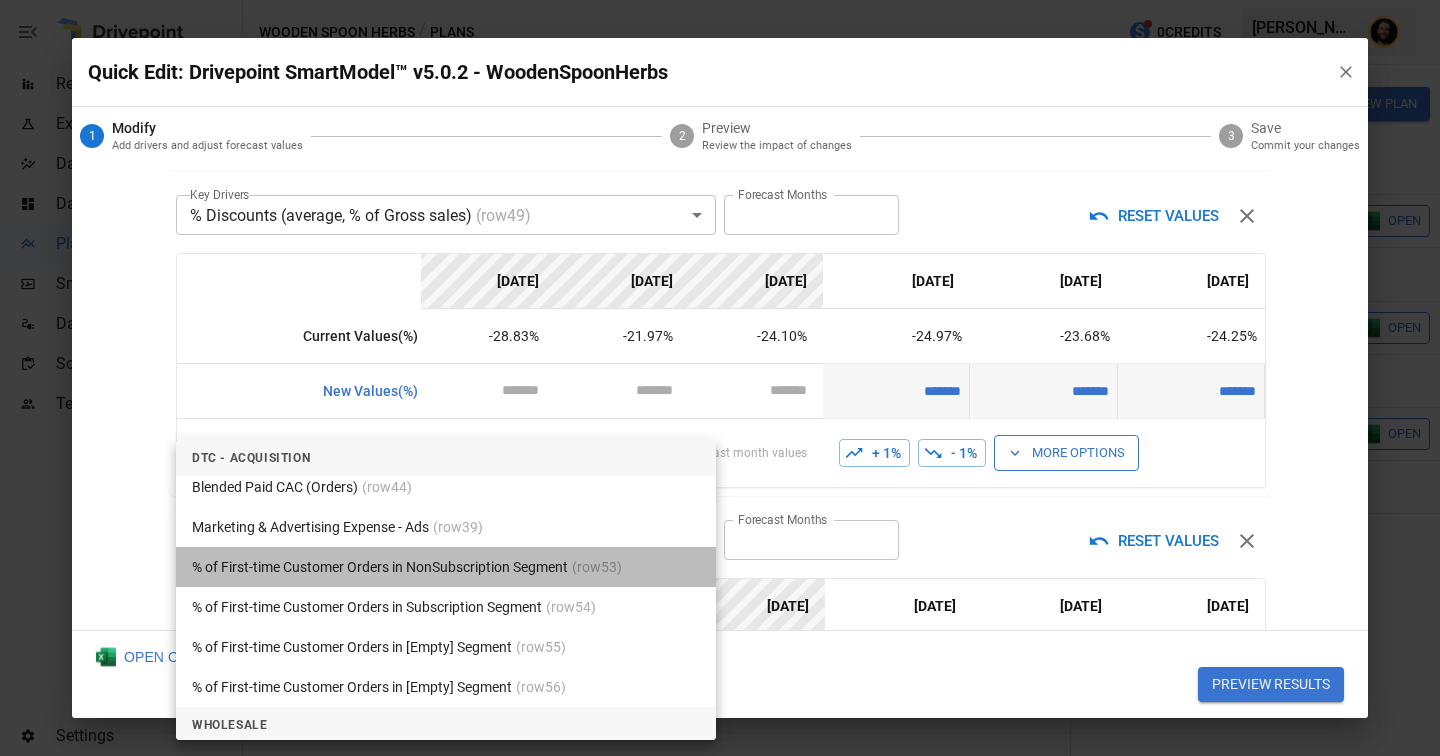 click on "% of First-time Customer Orders in NonSubscription Segment (row  53 )" at bounding box center [446, 567] 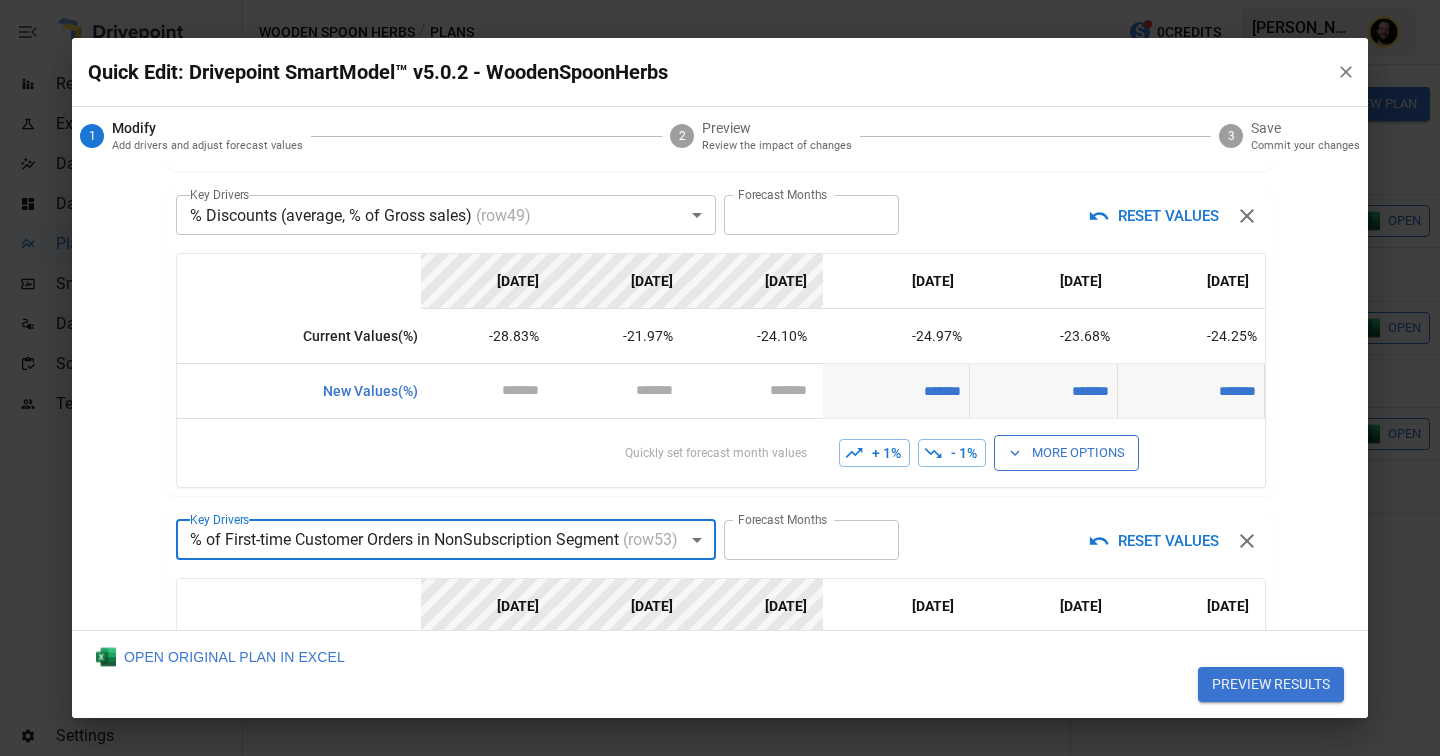 scroll, scrollTop: 1339, scrollLeft: 0, axis: vertical 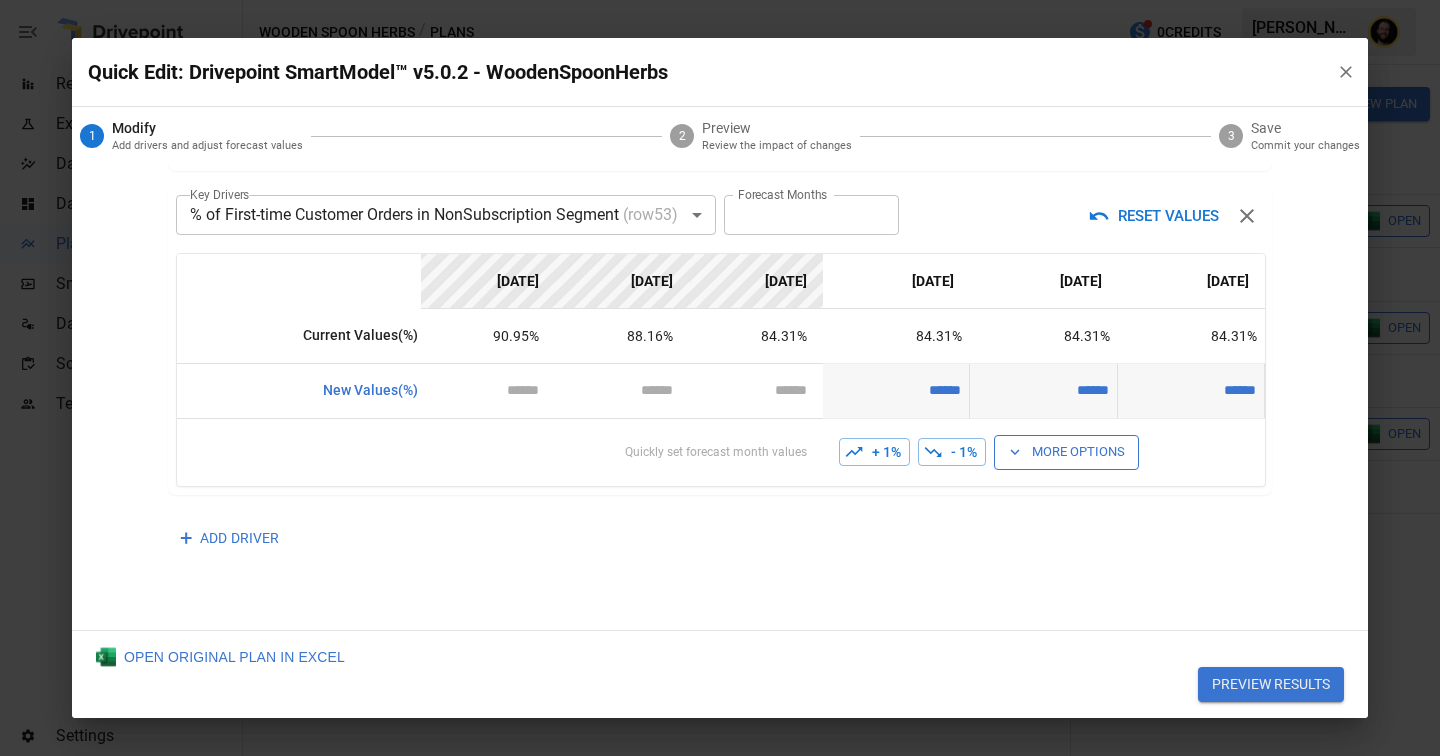 click on "Quickly set forecast month values" at bounding box center (500, 452) 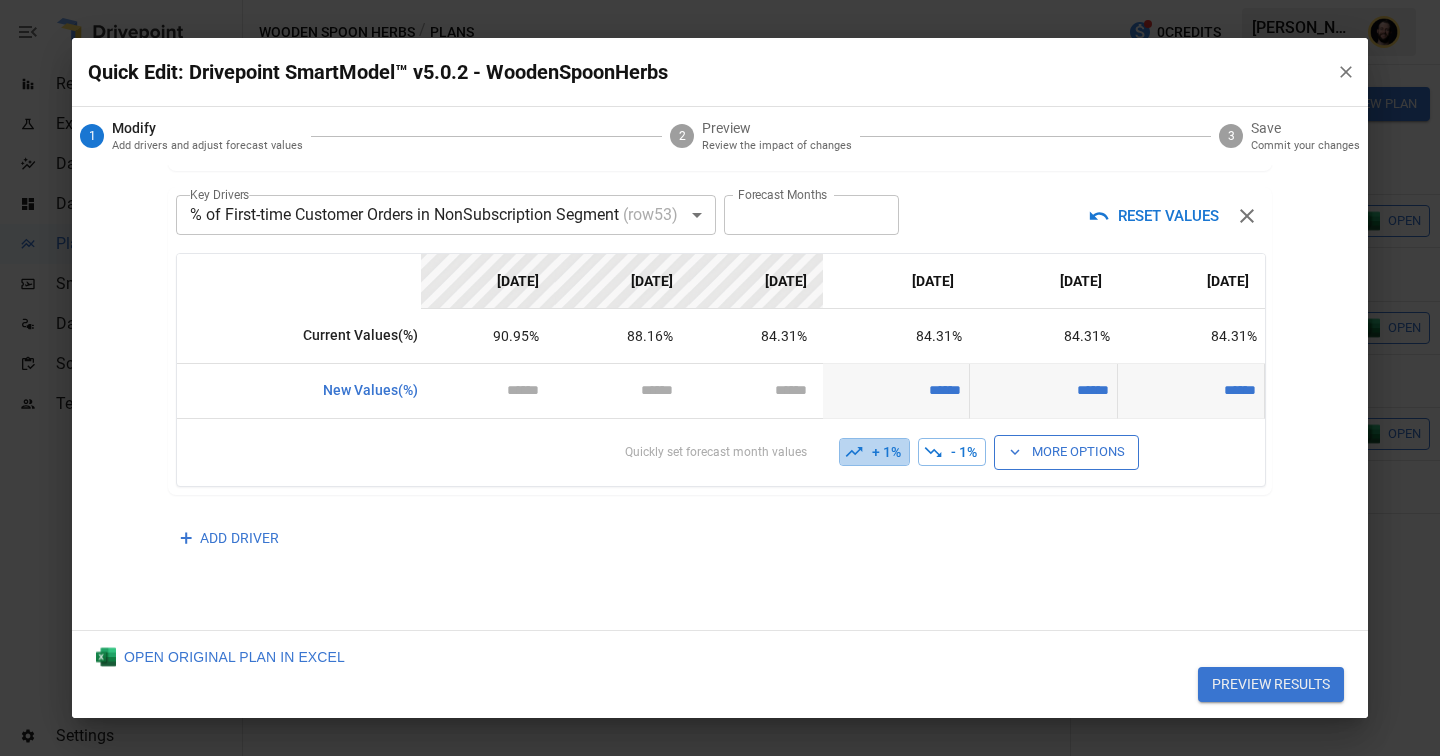 click on "+ 1%" at bounding box center [874, 452] 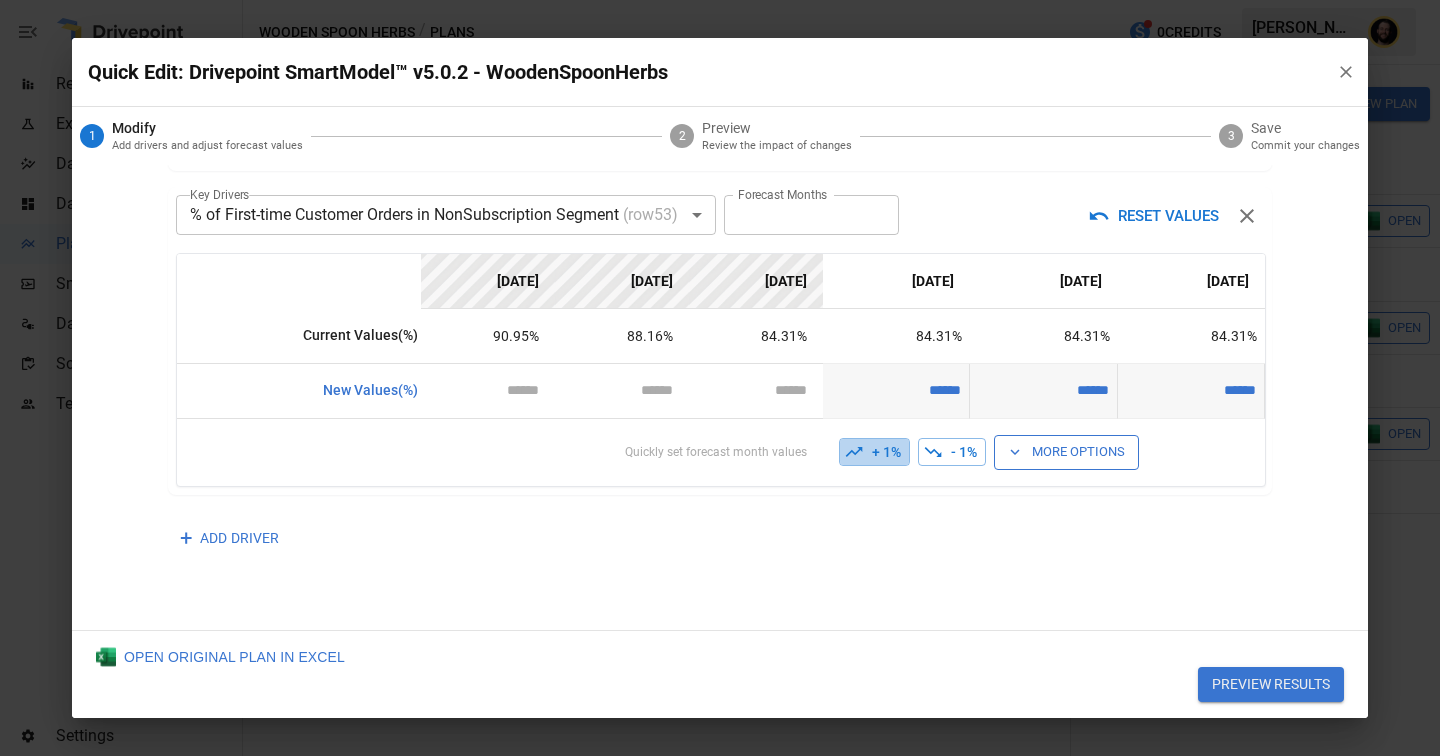 click on "+ 1%" at bounding box center (874, 452) 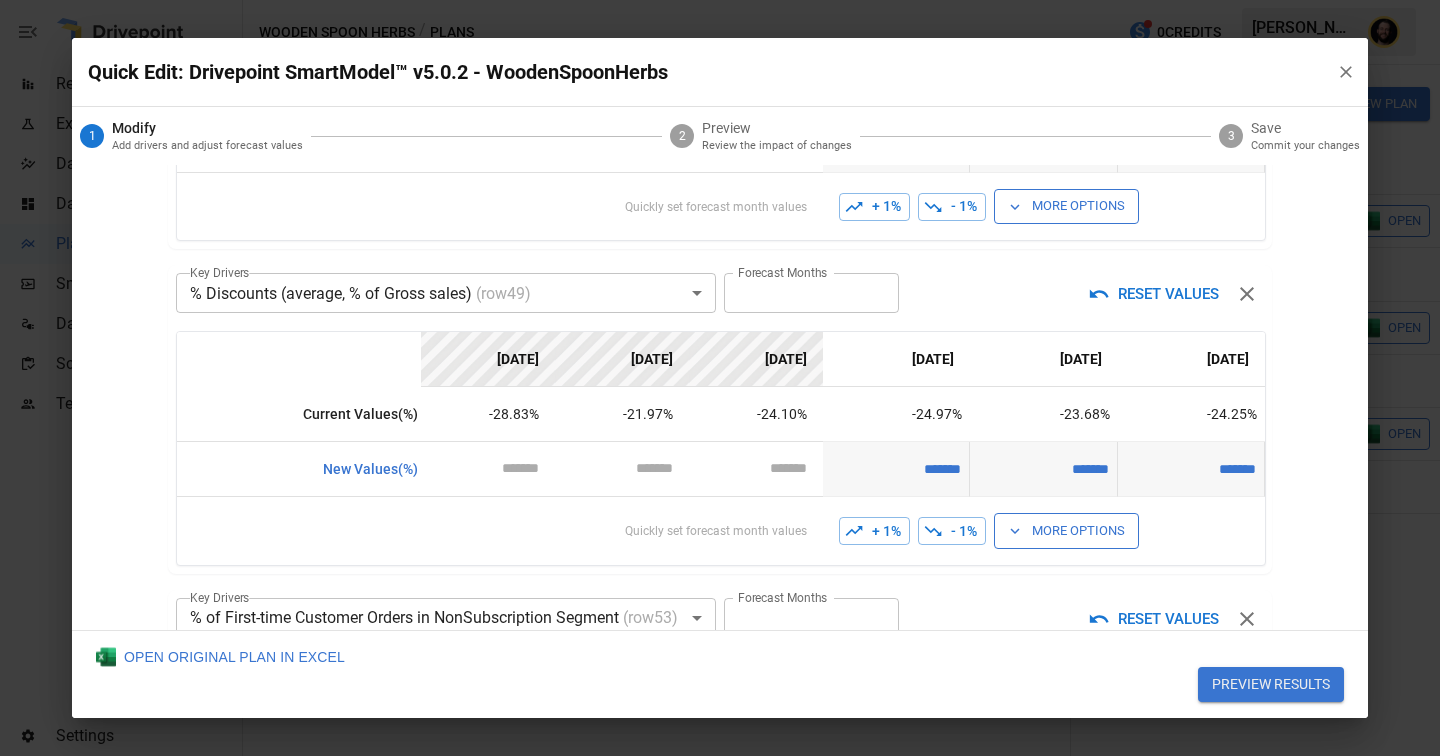 scroll, scrollTop: 954, scrollLeft: 0, axis: vertical 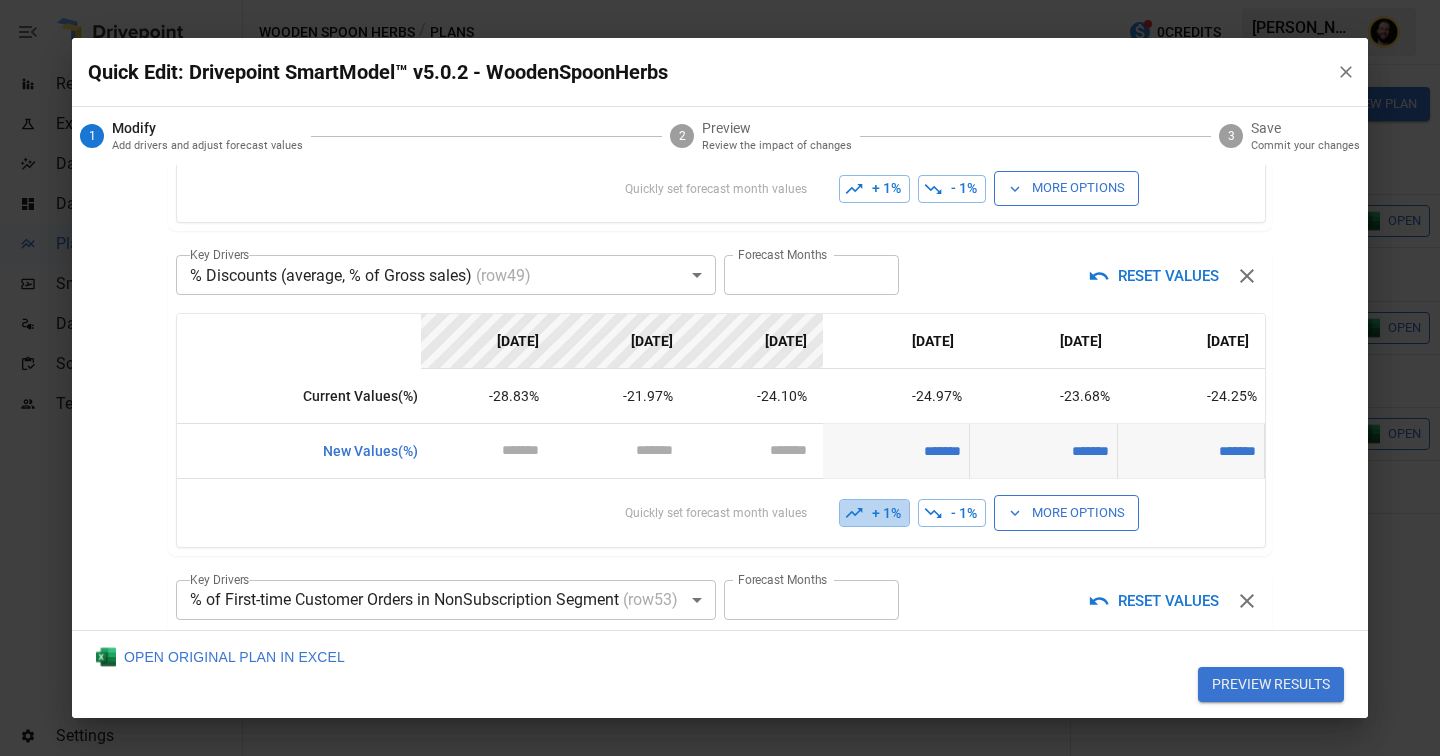click on "+ 1%" at bounding box center (874, 513) 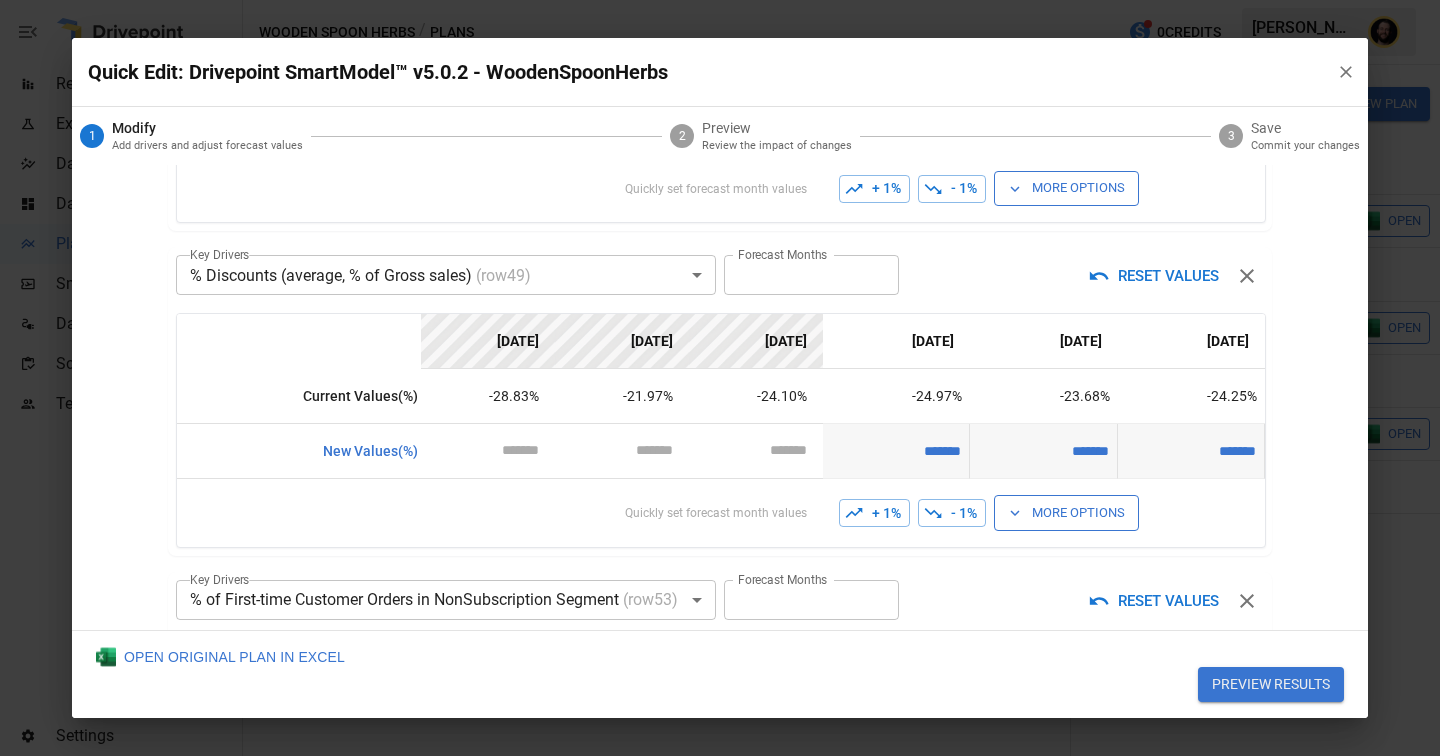 click on "+ 1%" at bounding box center (874, 513) 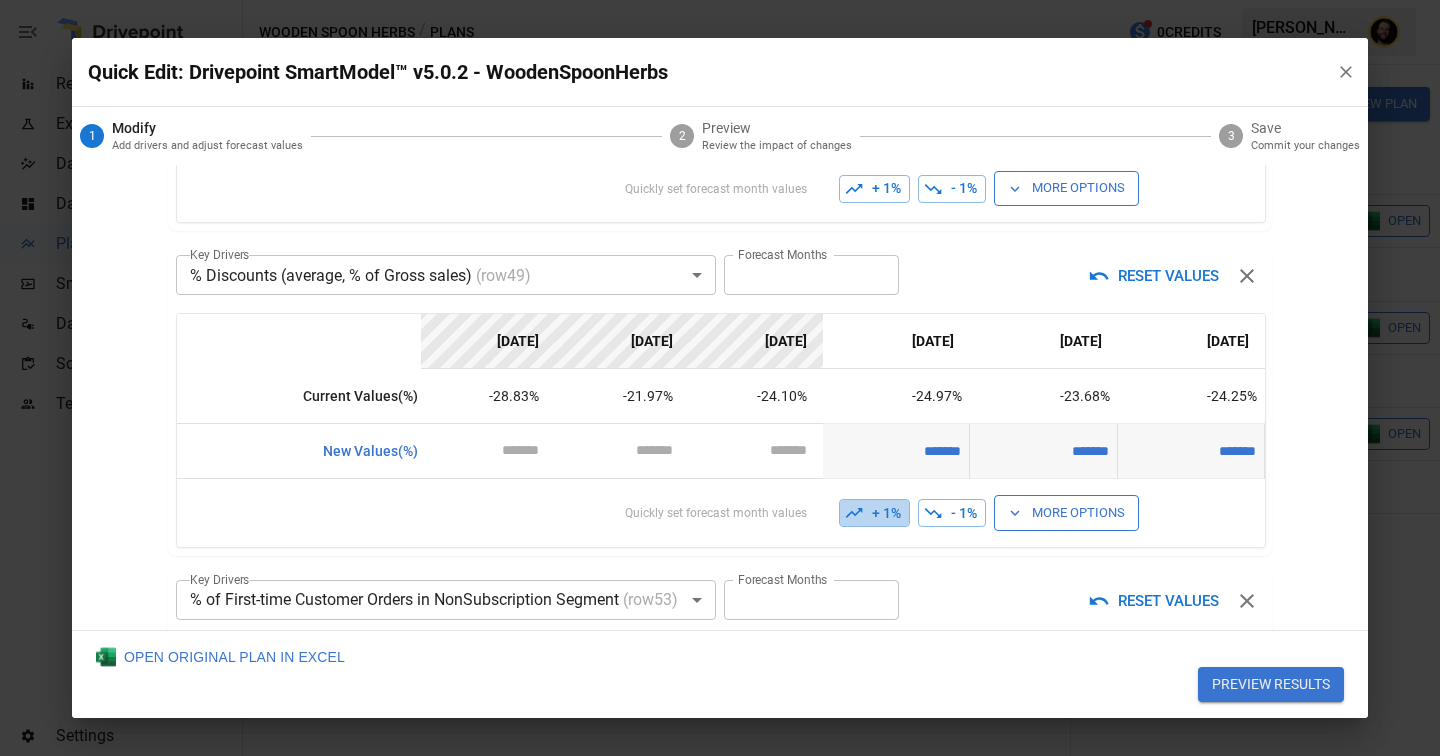 click on "+ 1%" at bounding box center (874, 513) 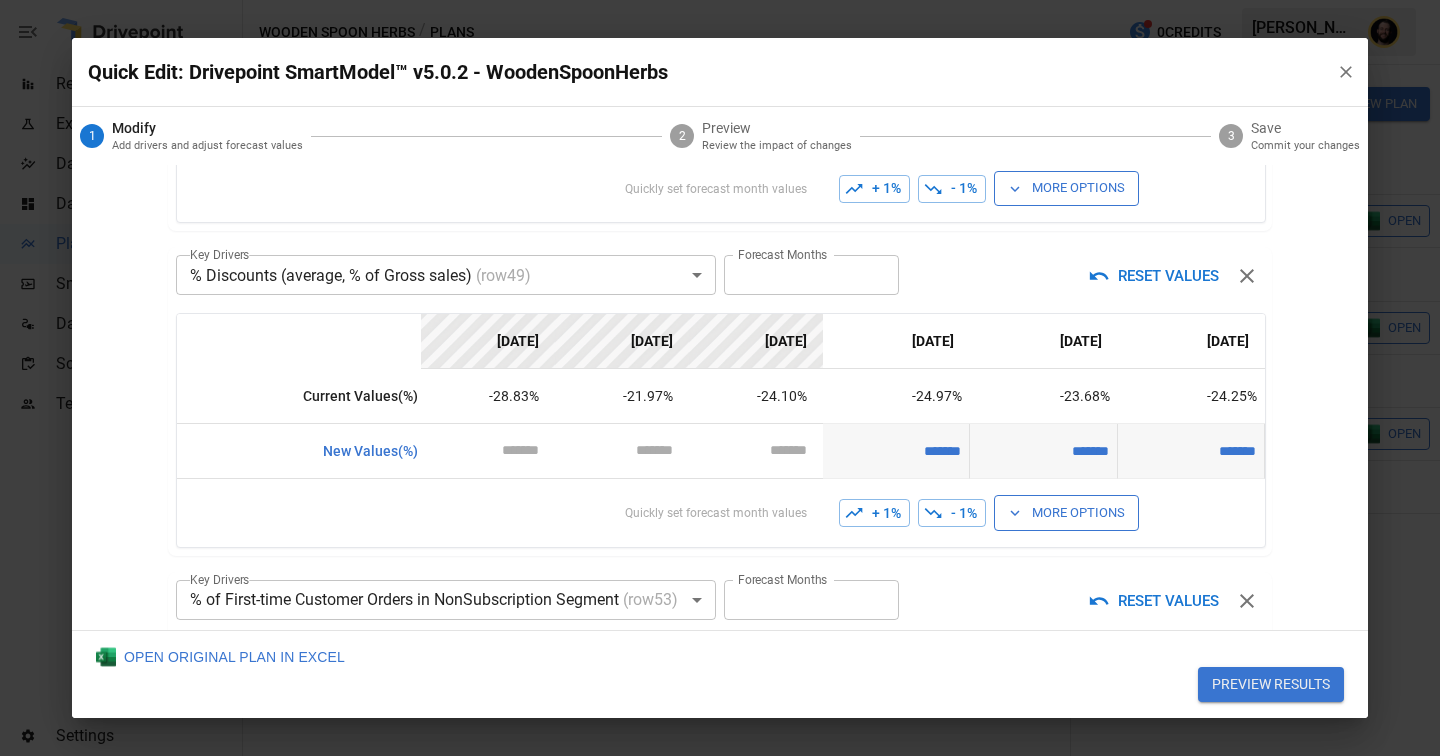click on "+ 1%" at bounding box center [874, 513] 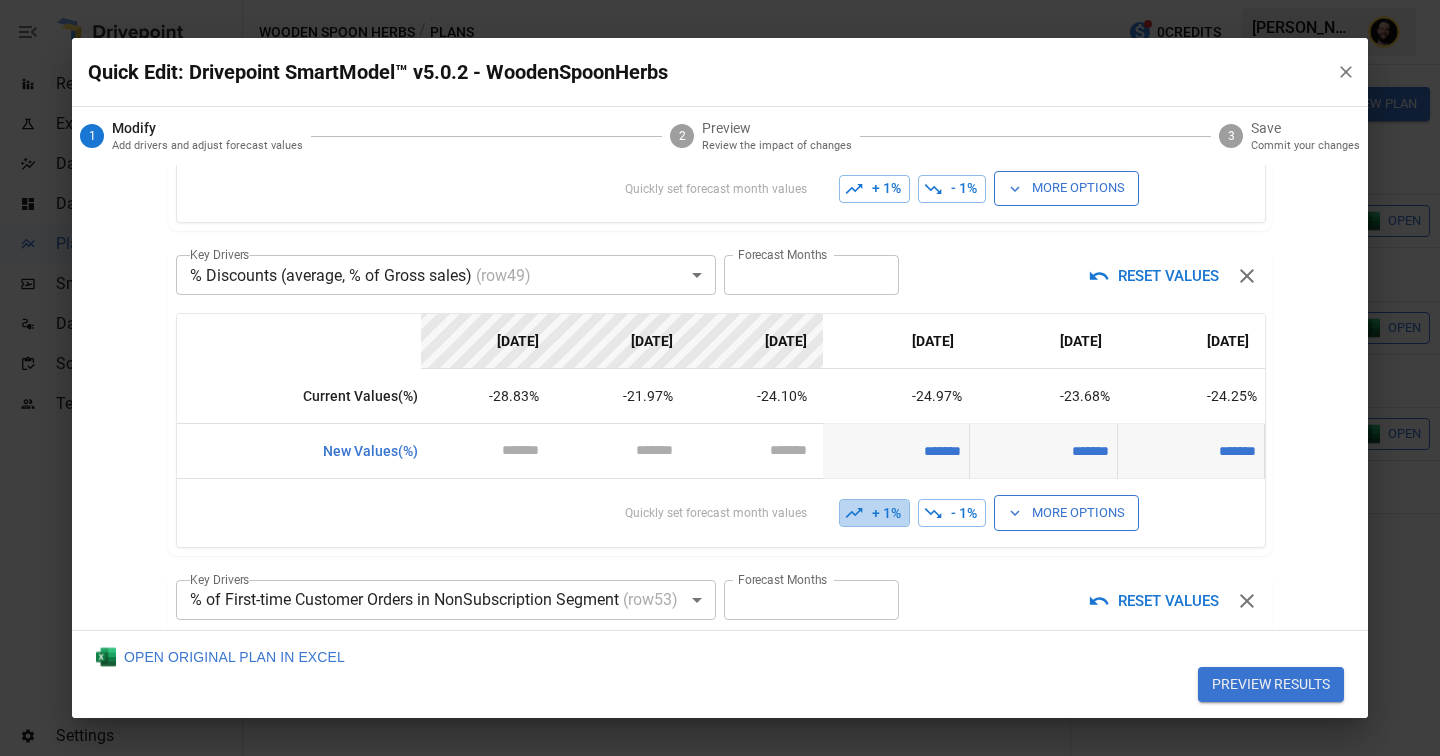 click on "+ 1%" at bounding box center (874, 513) 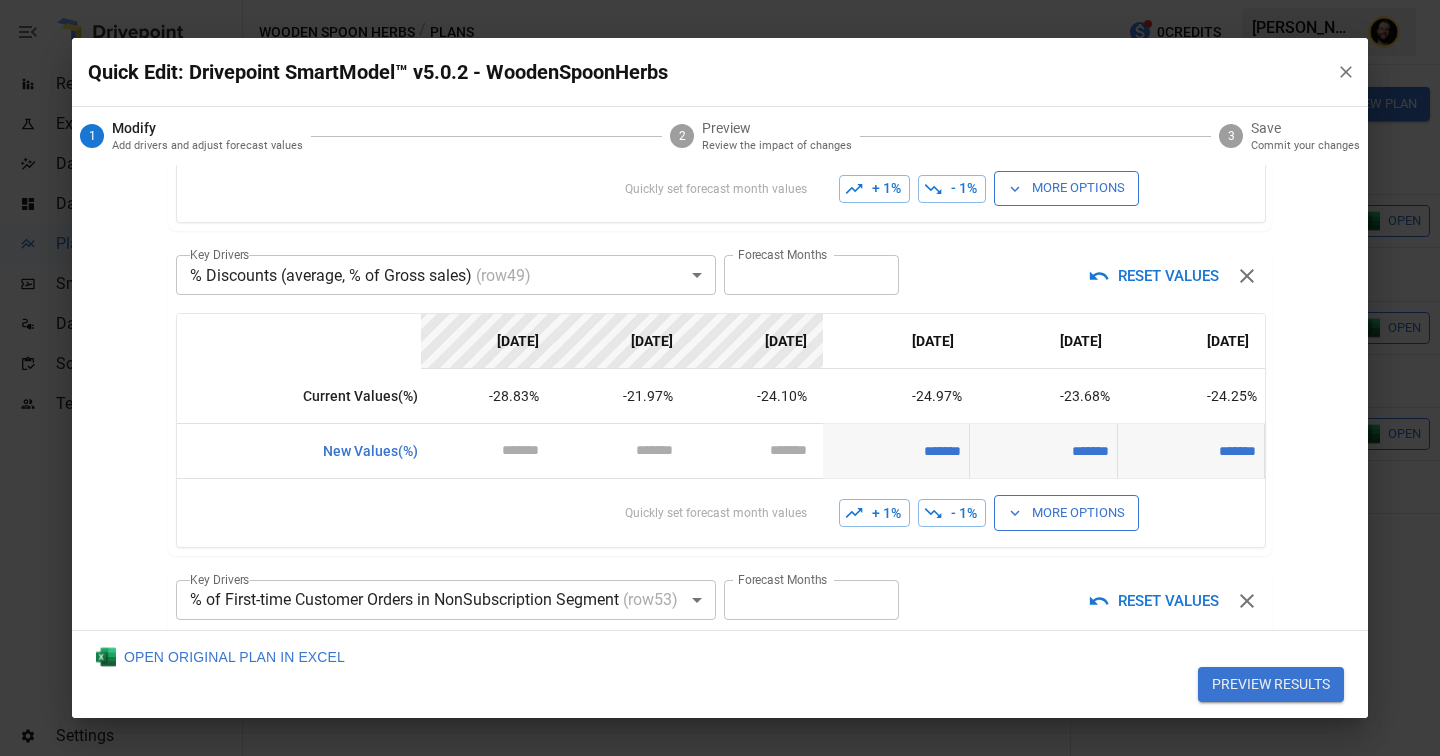 click on "+ 1%" at bounding box center [874, 513] 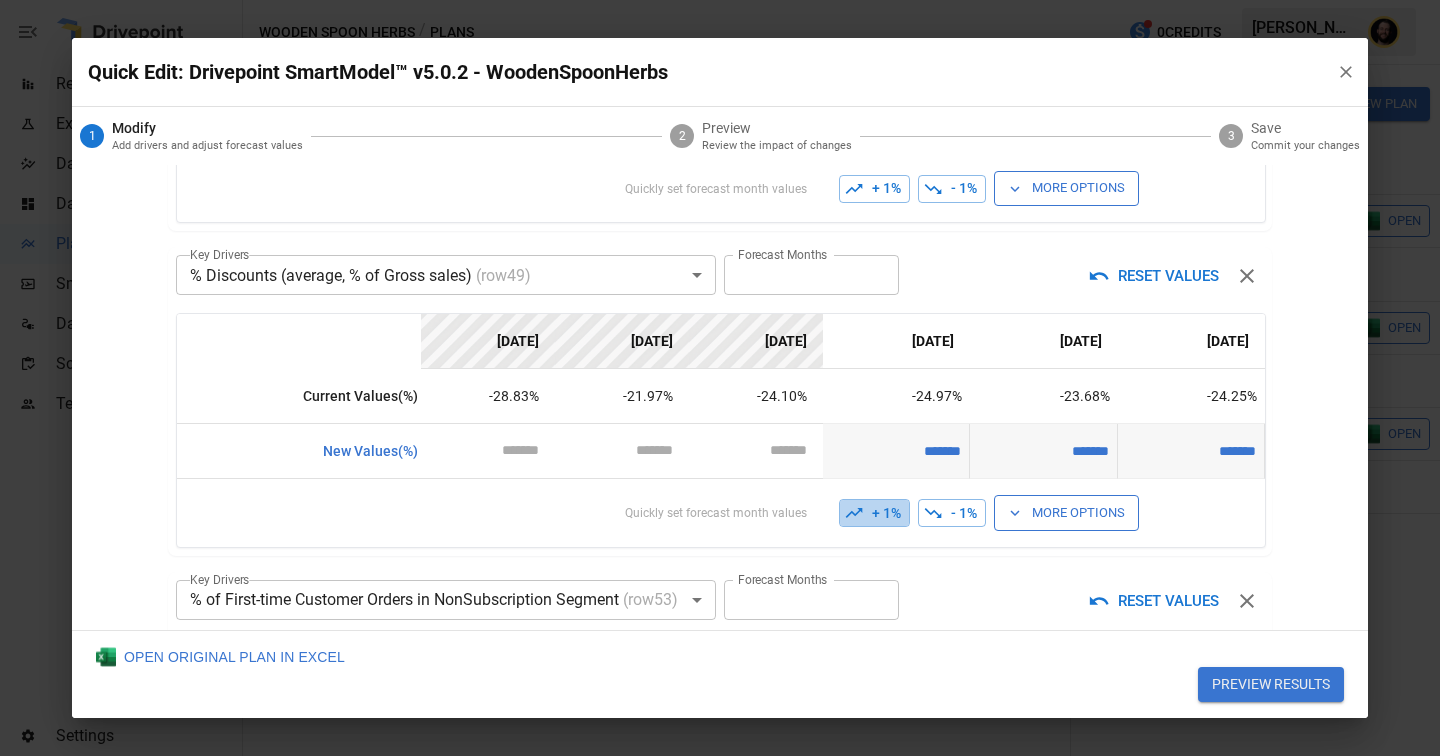 click on "+ 1%" at bounding box center (874, 513) 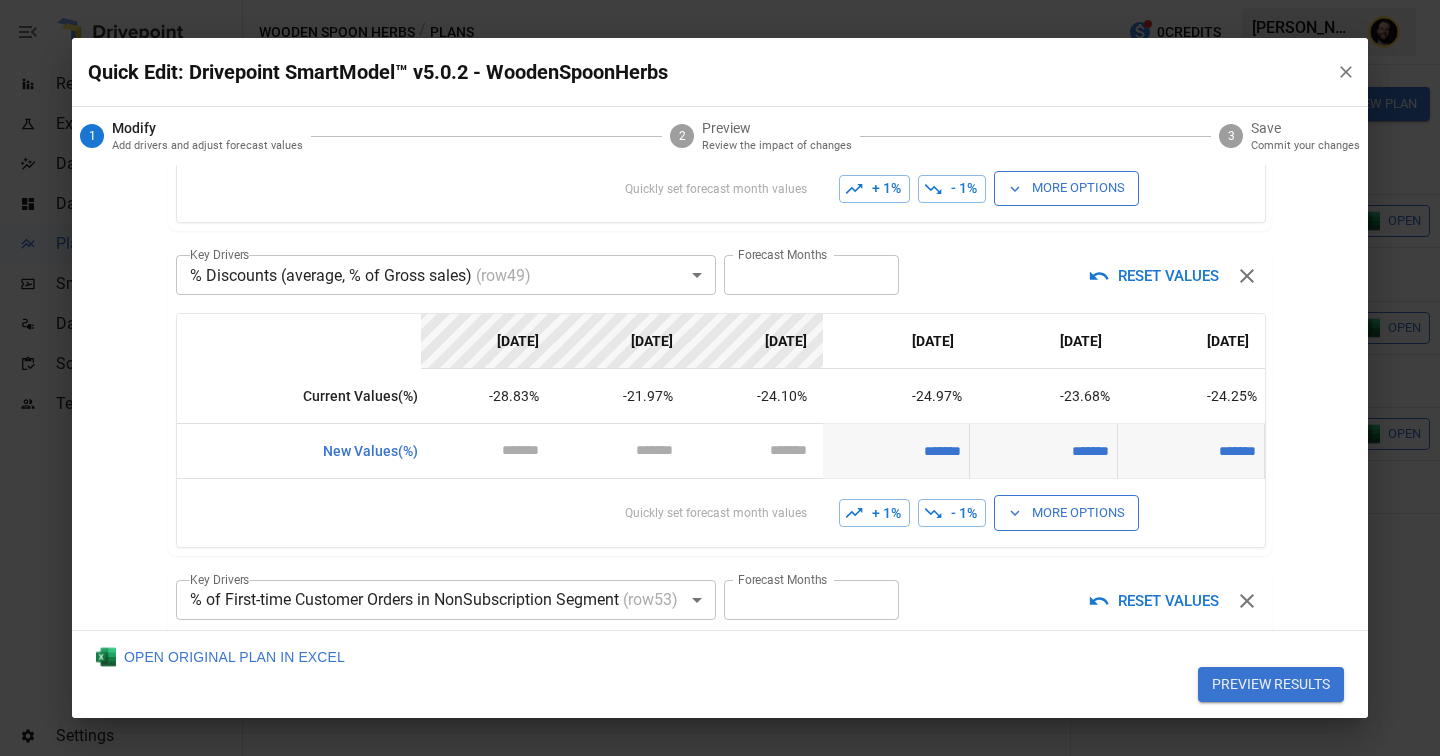 scroll, scrollTop: 670, scrollLeft: 0, axis: vertical 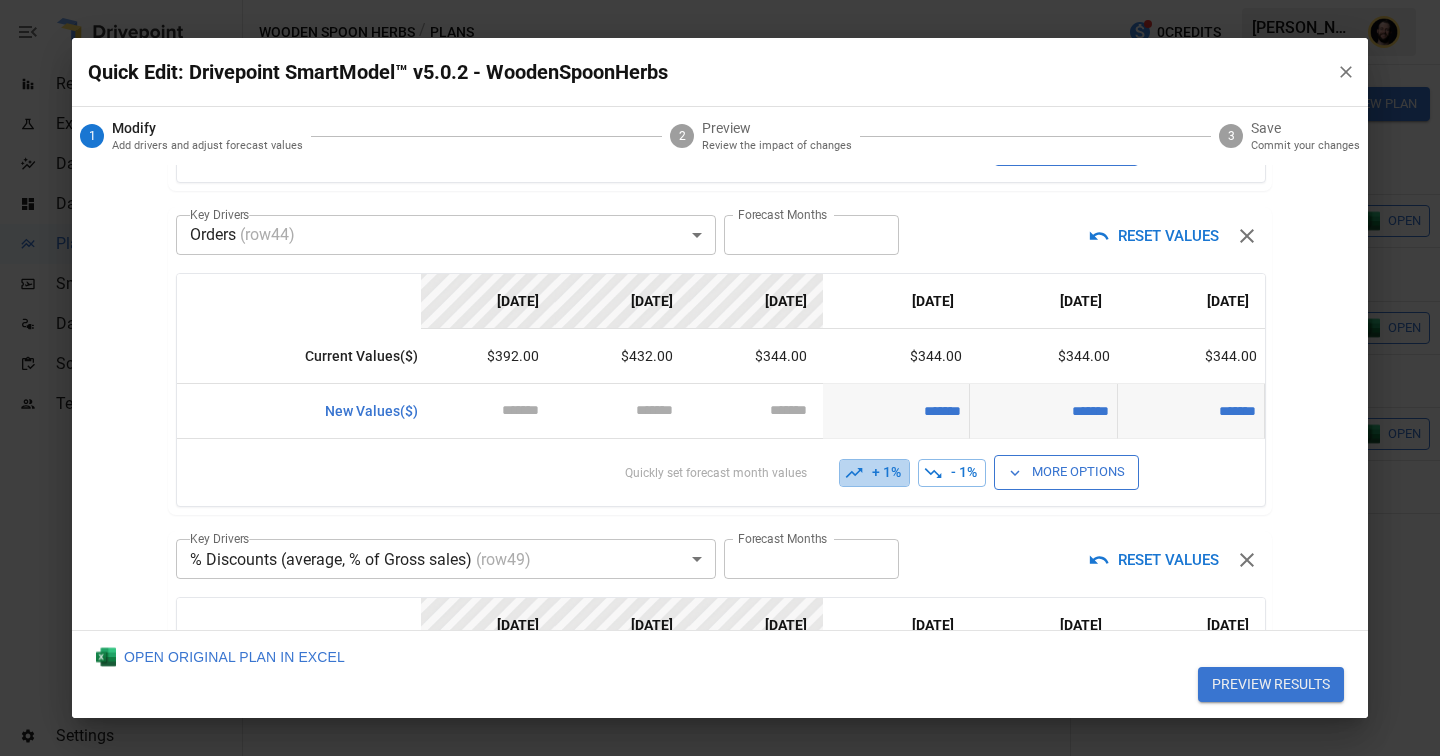 click on "+ 1%" at bounding box center (874, 473) 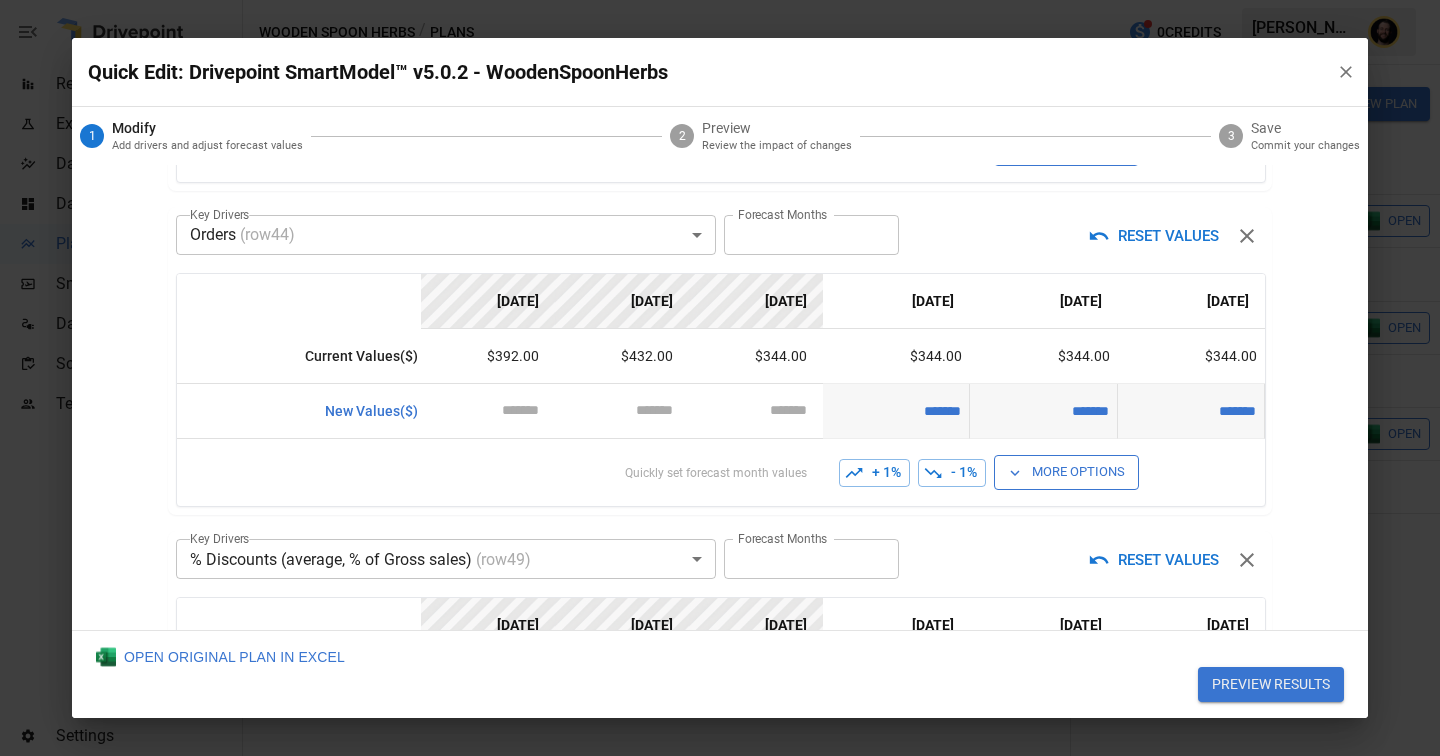 click on "+ 1%" at bounding box center (874, 473) 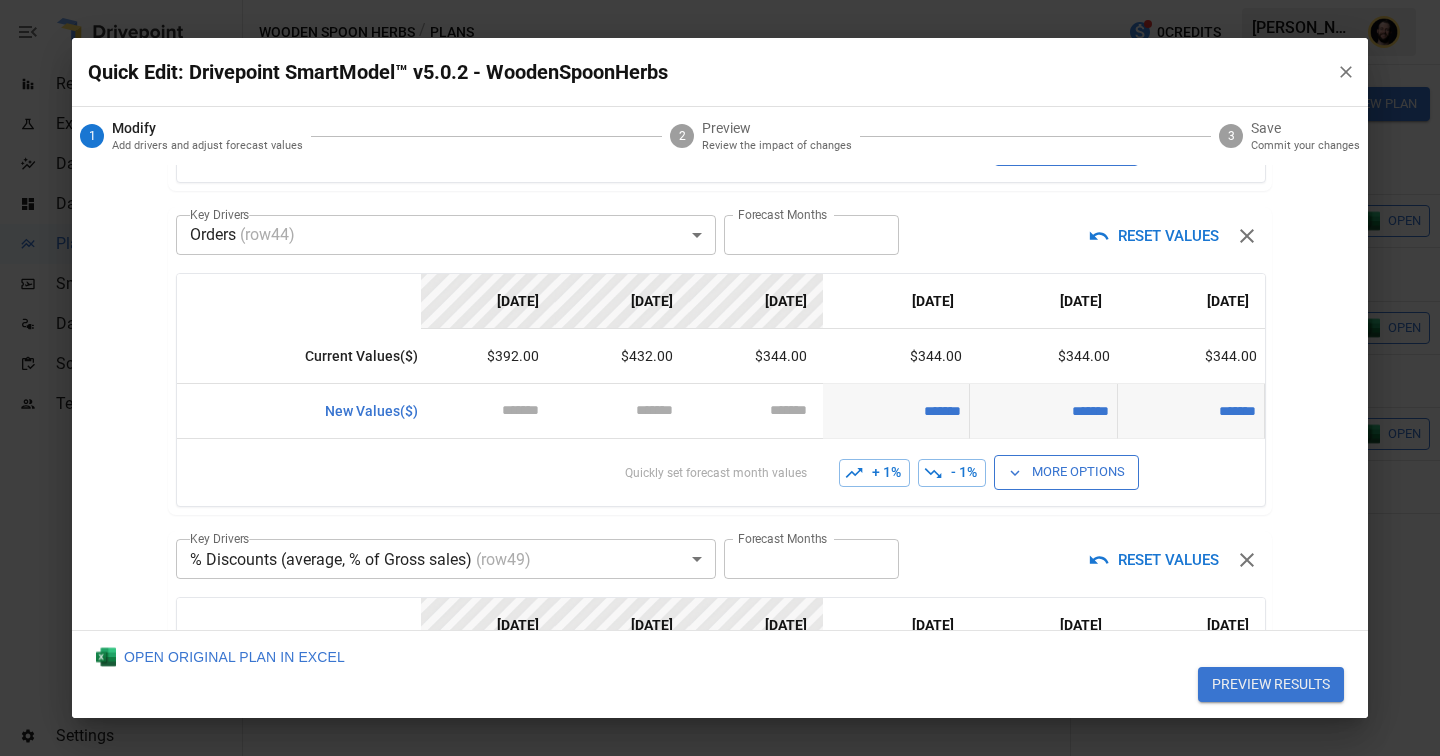 click on "+ 1%" at bounding box center (874, 473) 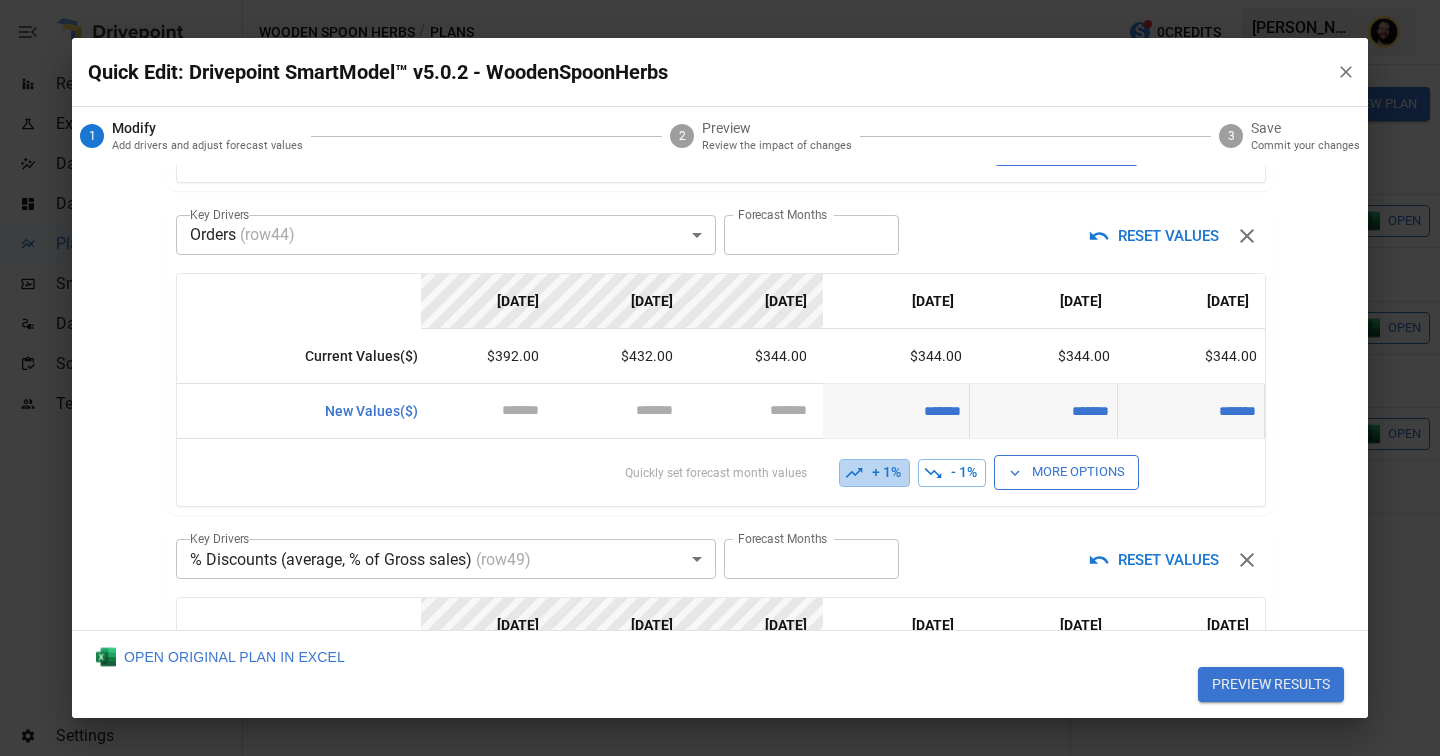click on "+ 1%" at bounding box center [874, 473] 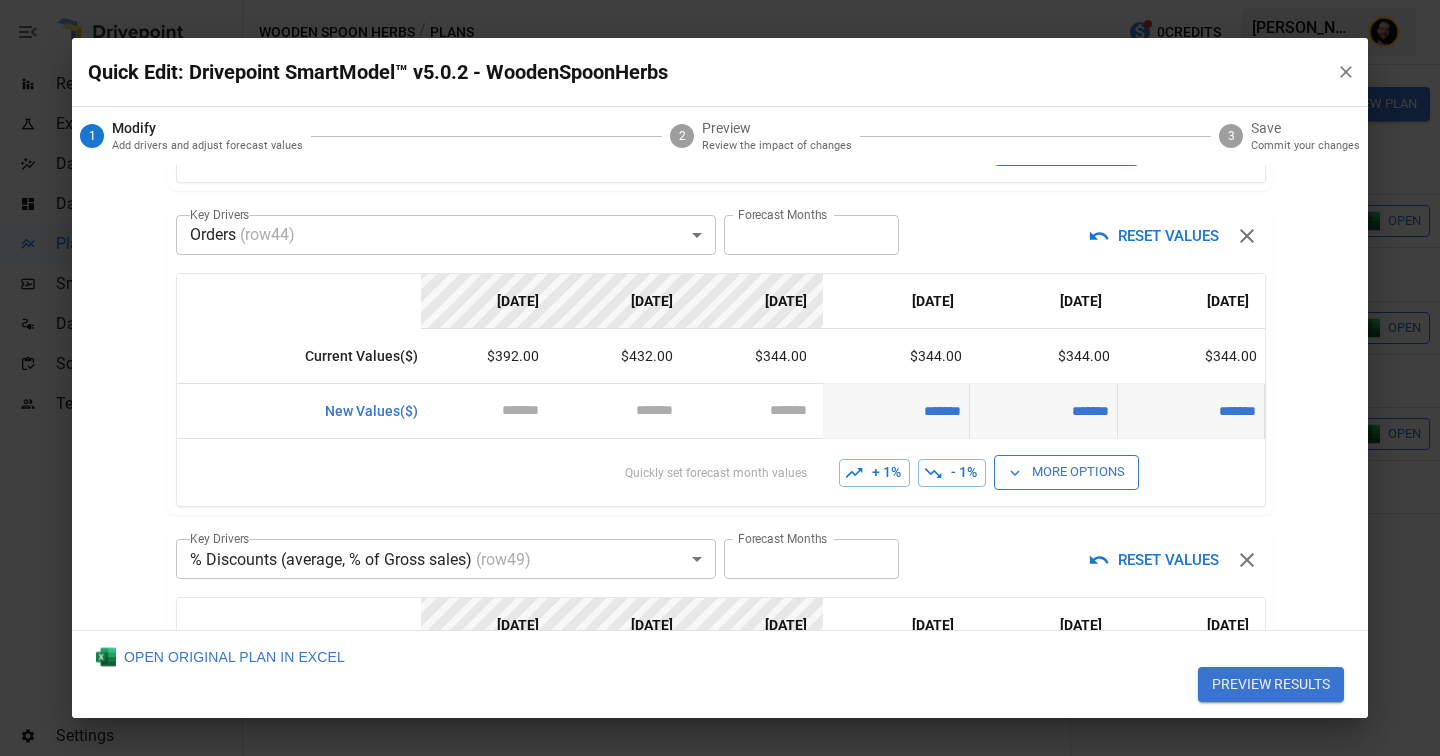 click on "+ 1%" at bounding box center (874, 473) 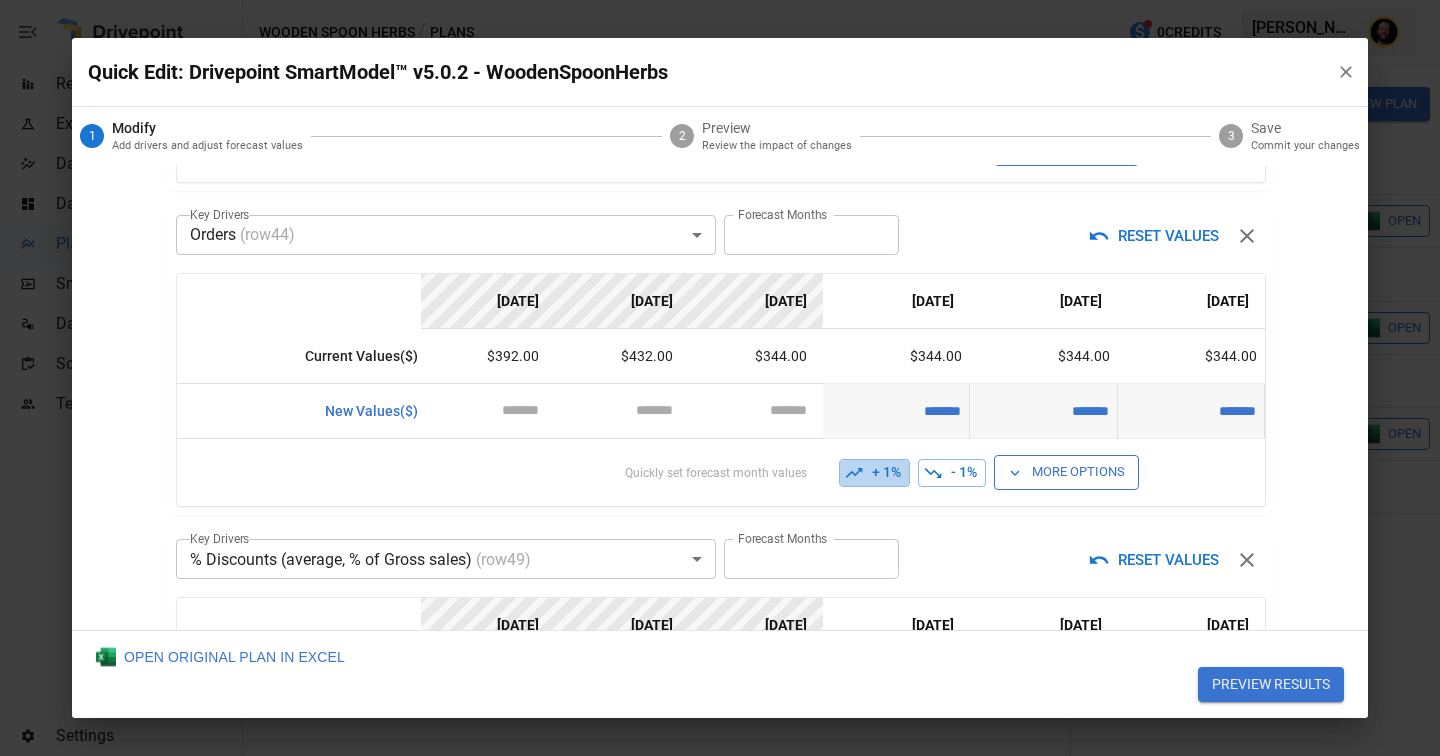 click on "+ 1%" at bounding box center (874, 473) 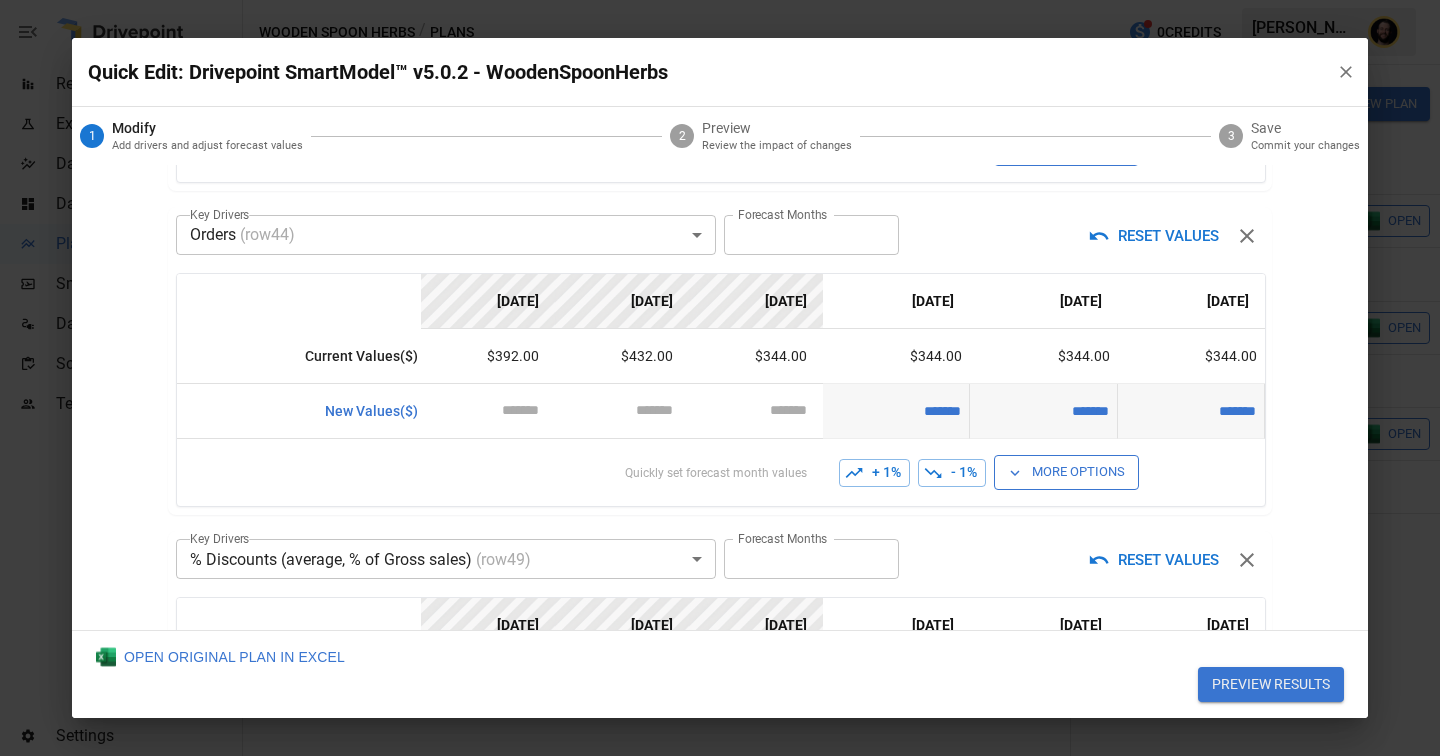 click on "+ 1%" at bounding box center [874, 473] 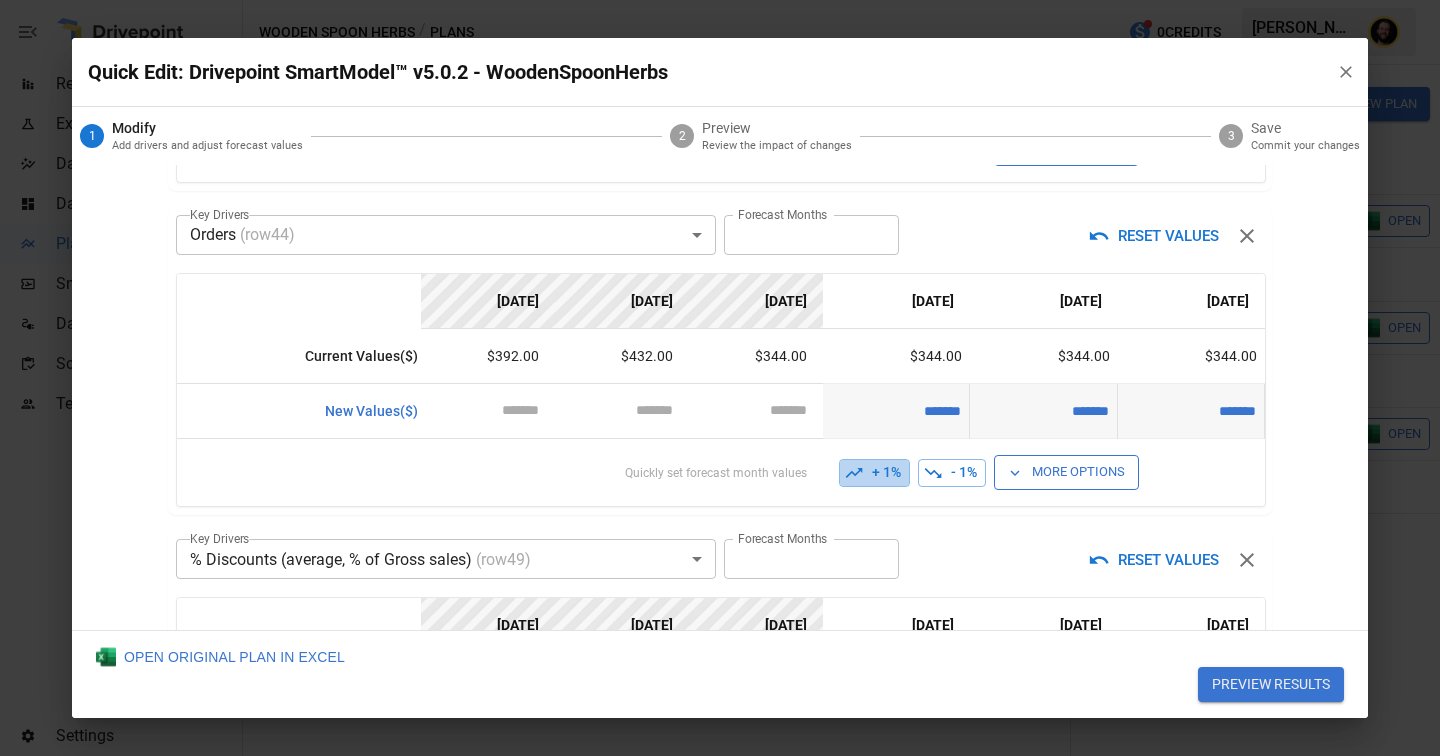 click on "+ 1%" at bounding box center [874, 473] 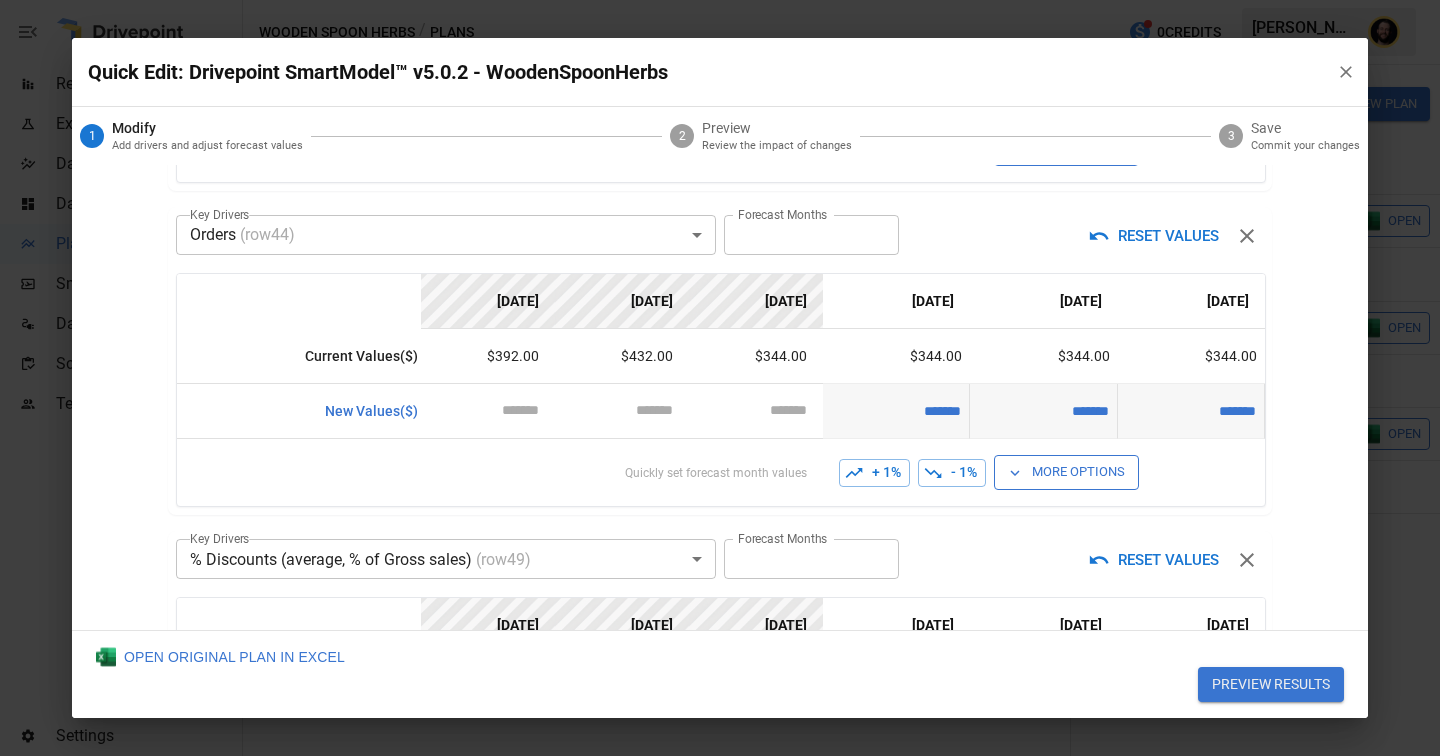 click on "+ 1%" at bounding box center [874, 473] 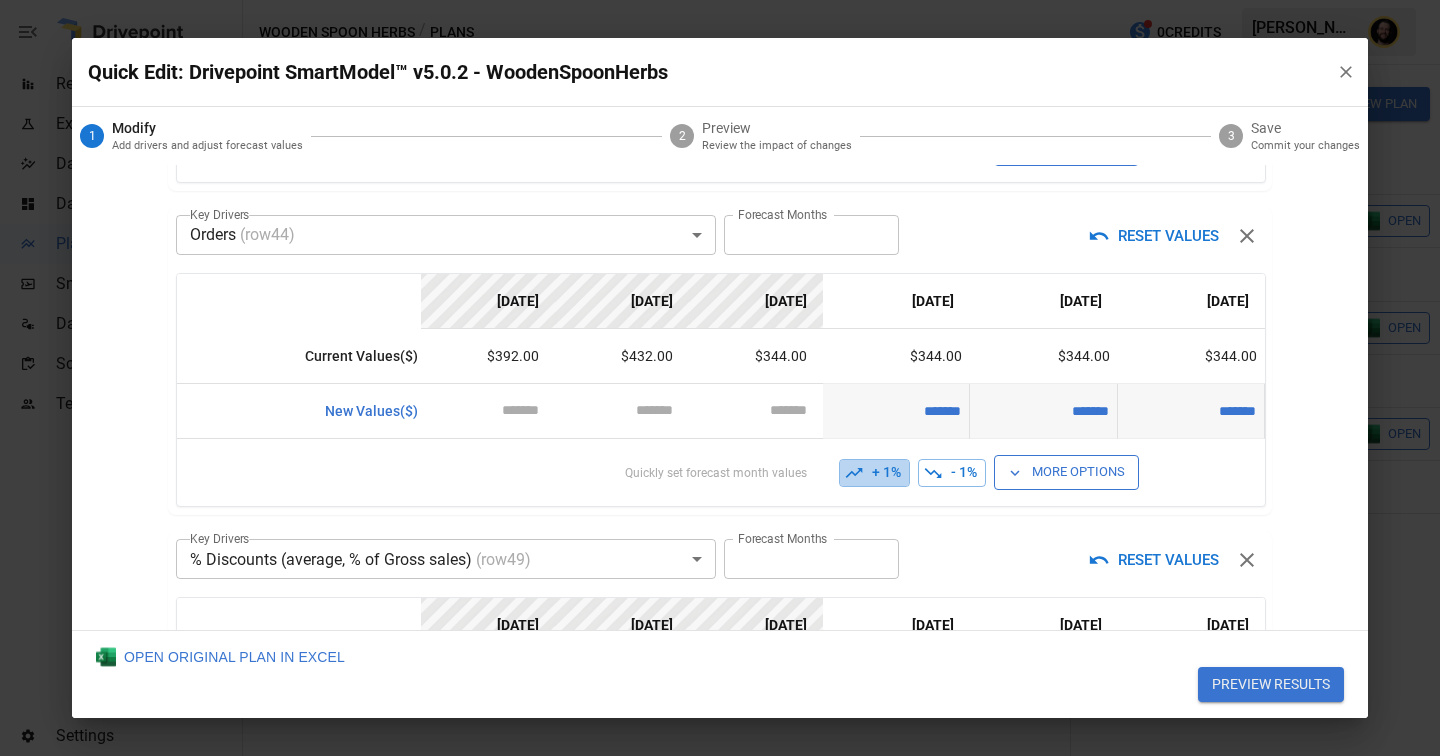 click on "+ 1%" at bounding box center (874, 473) 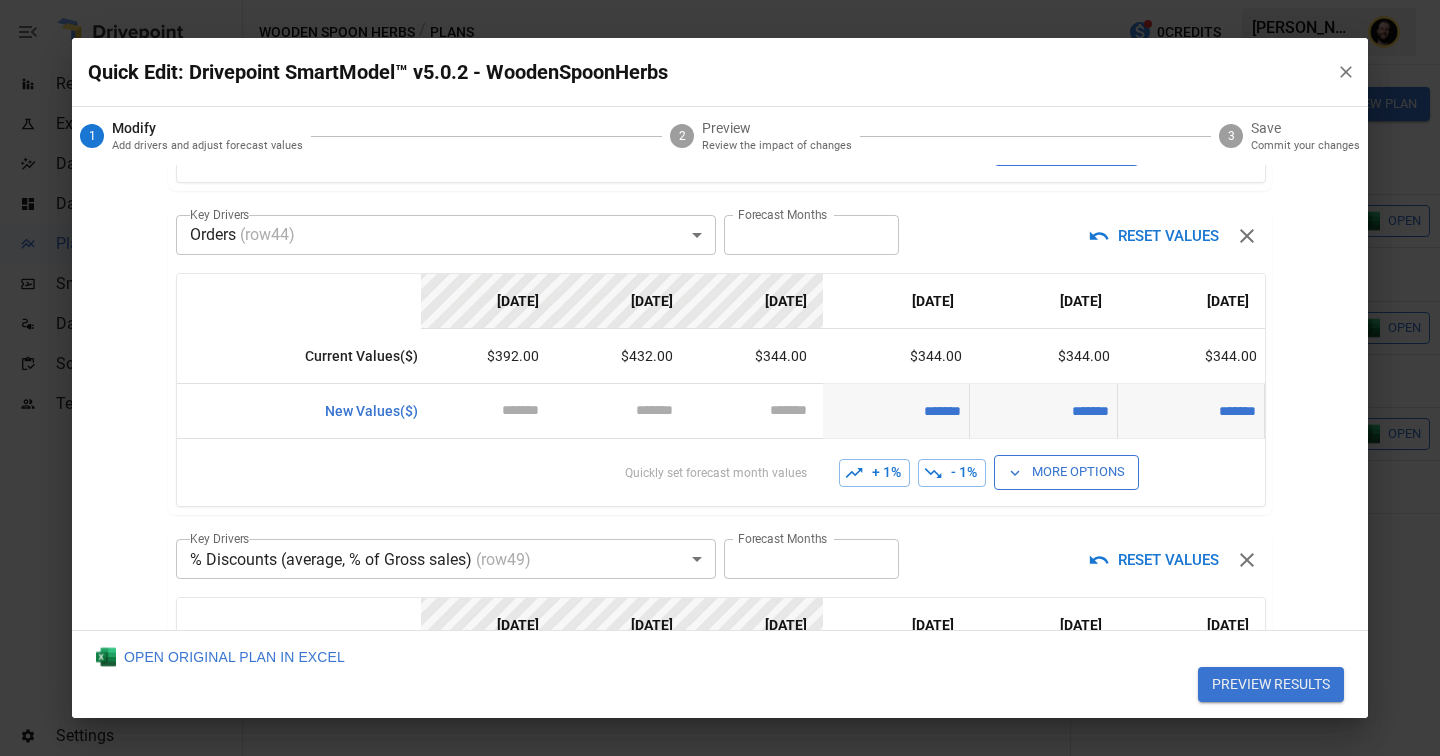 click on "+ 1%" at bounding box center (874, 473) 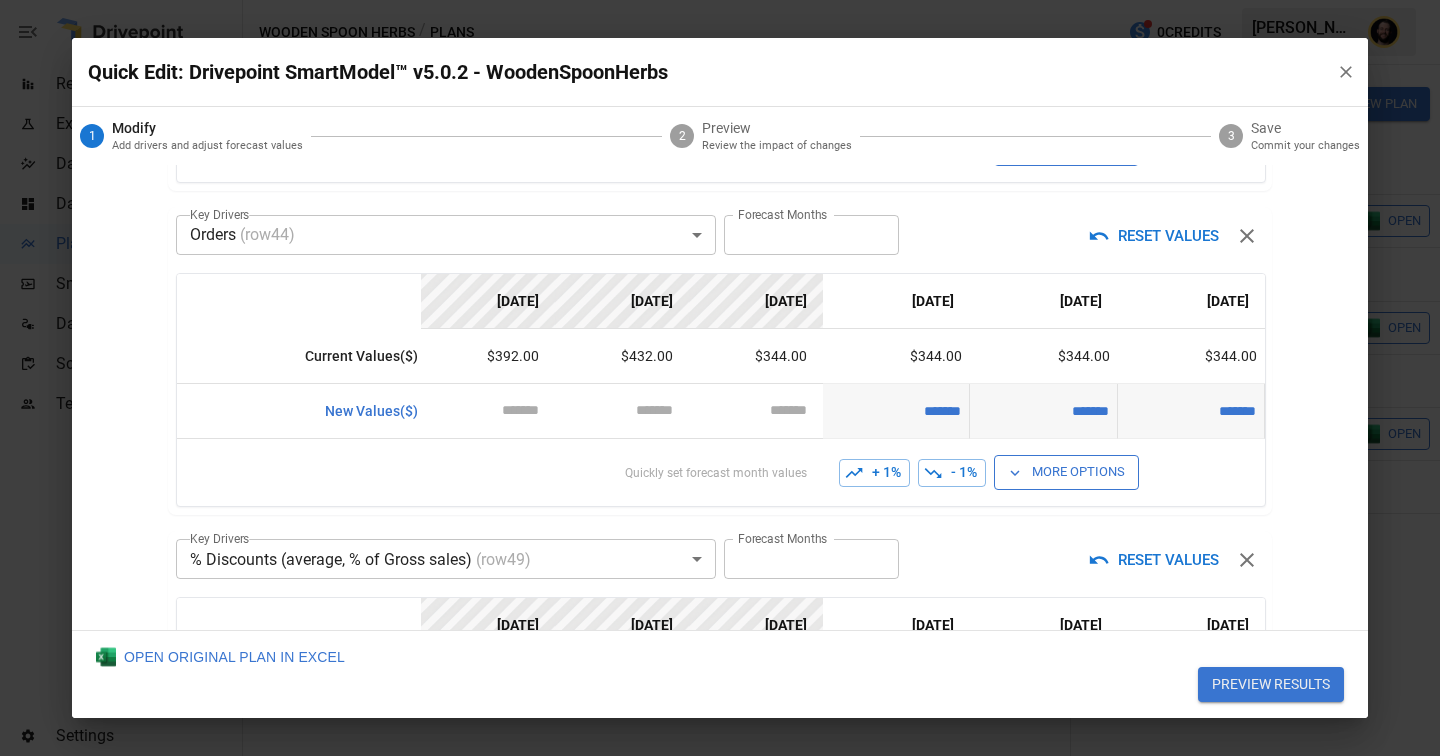 click on "+ 1%" at bounding box center [874, 473] 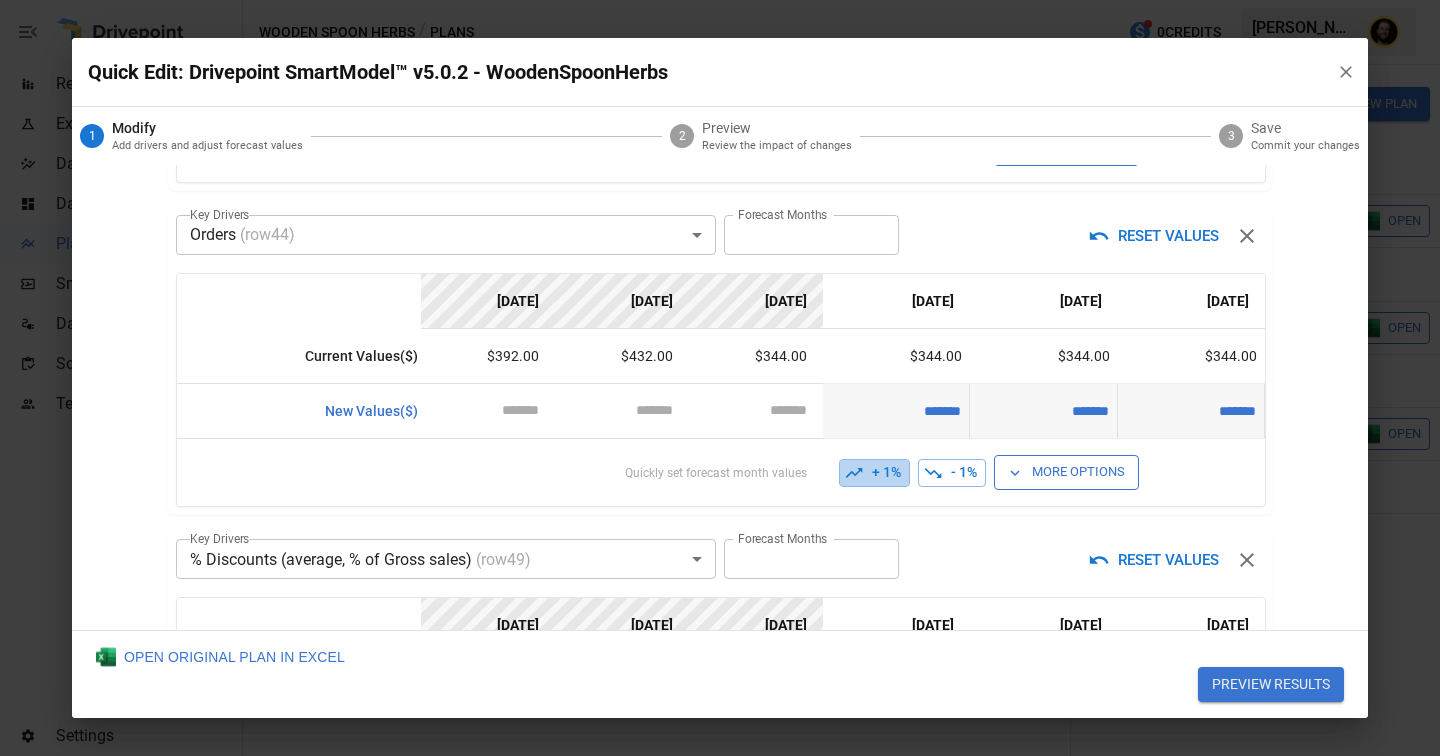click on "+ 1%" at bounding box center (874, 473) 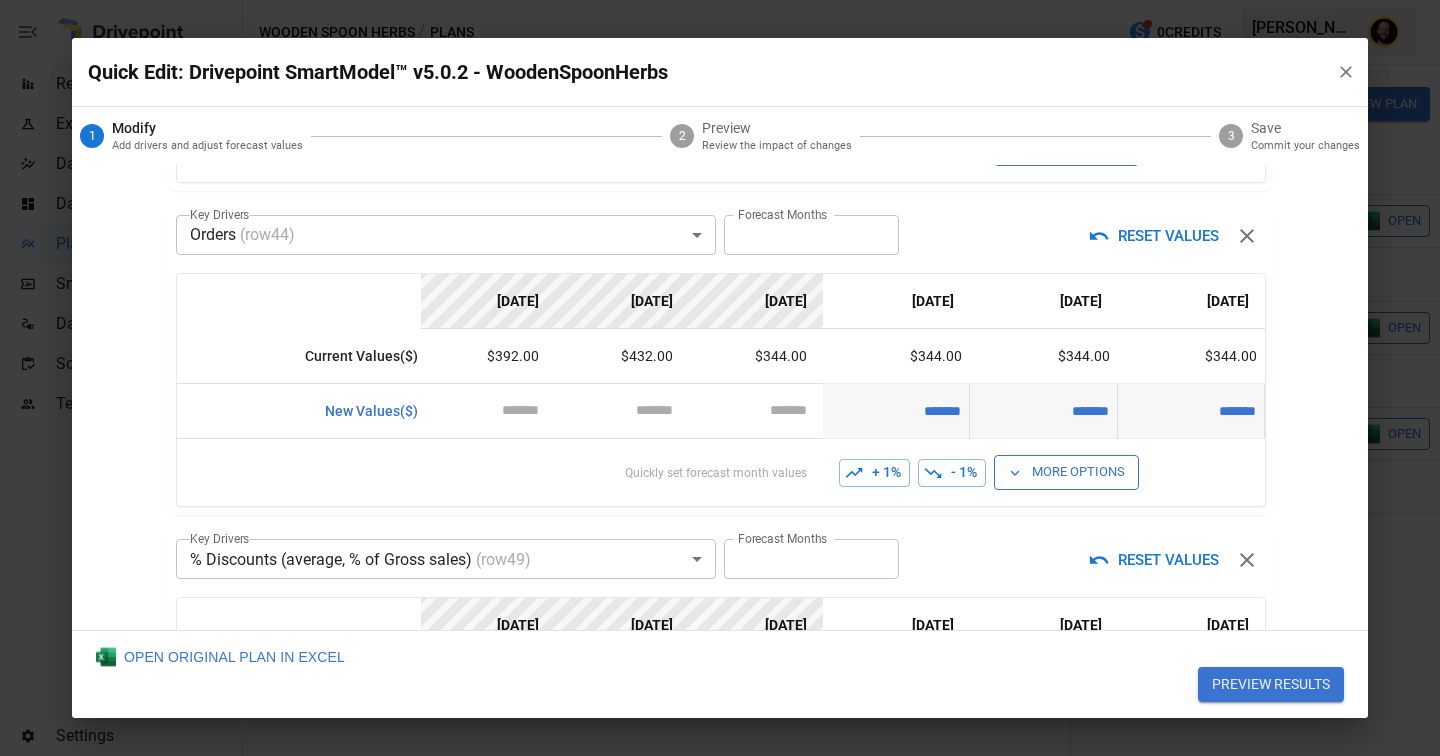 click on "+ 1%" at bounding box center (874, 473) 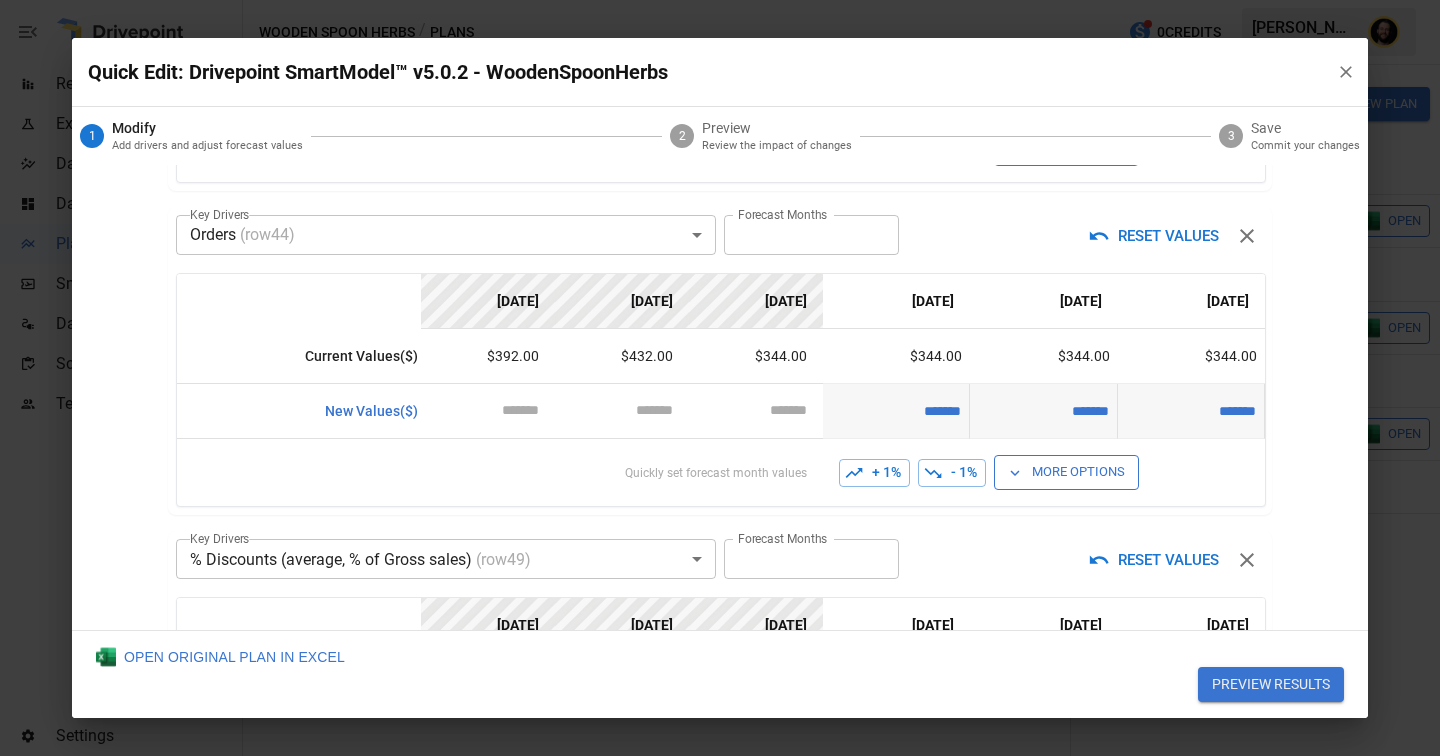 click on "+ 1%" at bounding box center (874, 473) 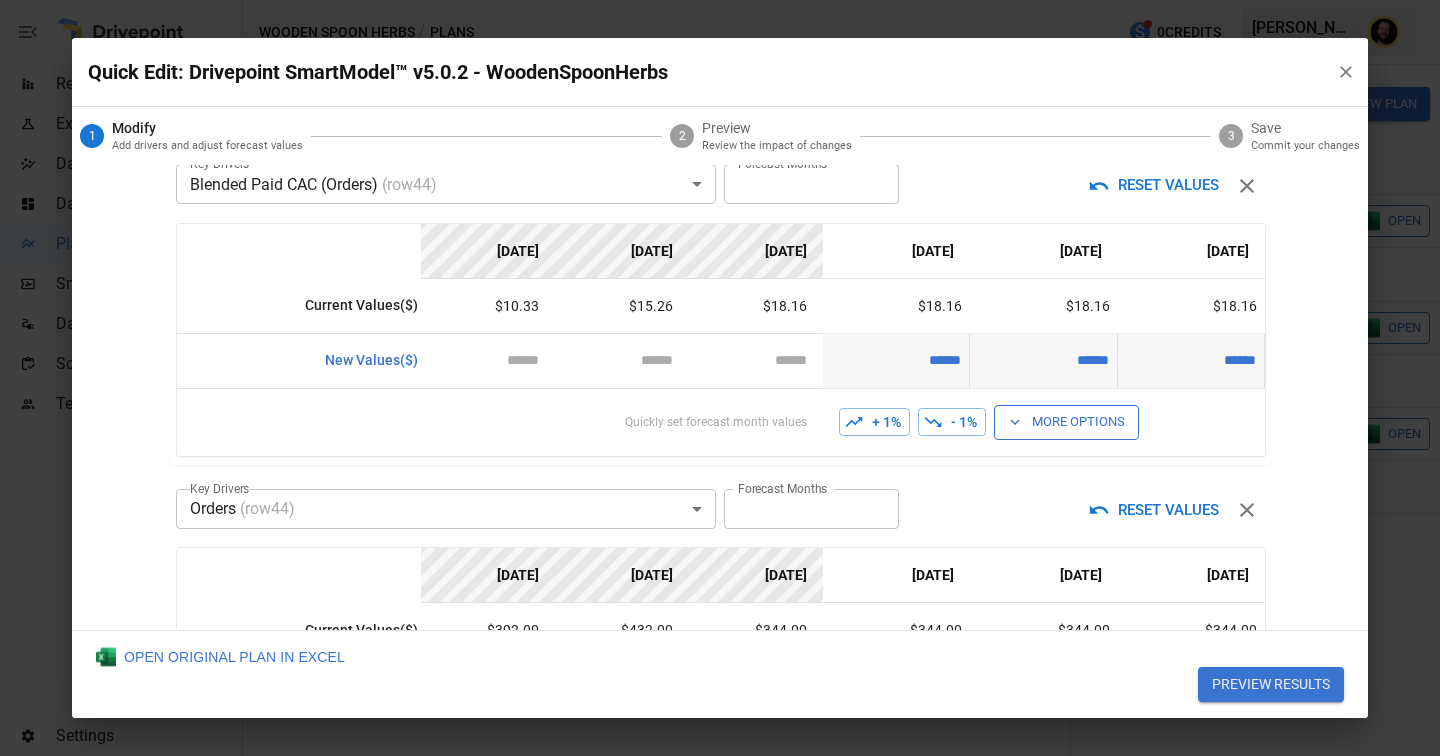 scroll, scrollTop: 350, scrollLeft: 0, axis: vertical 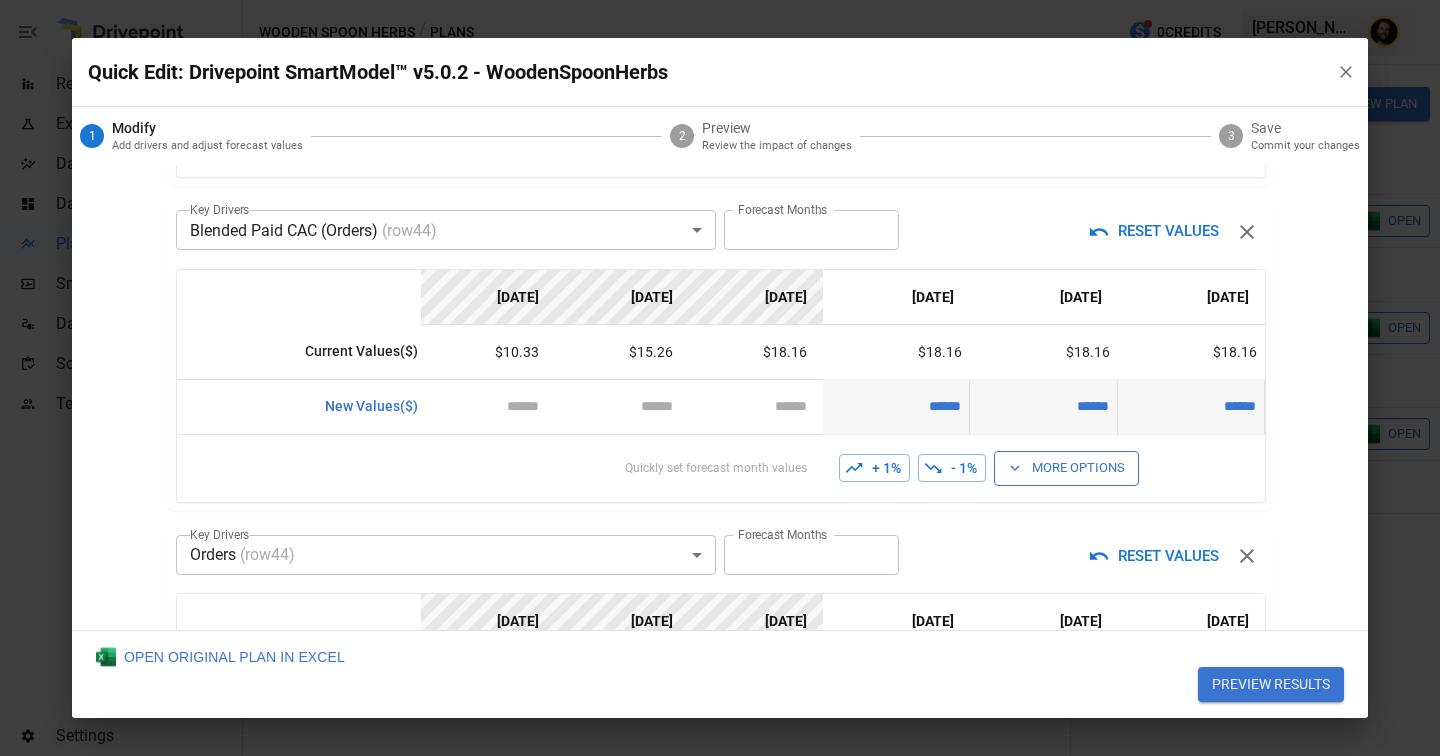 click on "+ 1%" at bounding box center (874, 468) 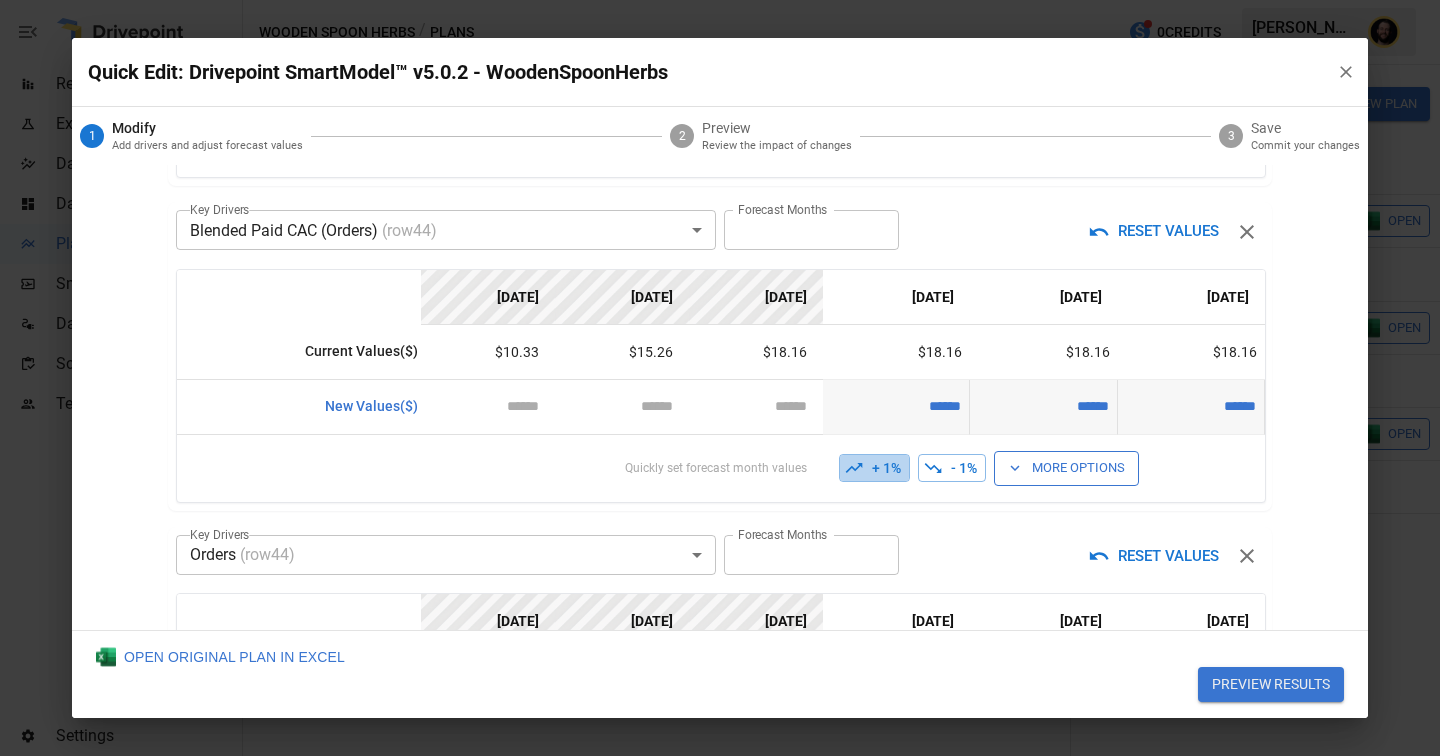 click on "+ 1%" at bounding box center [874, 468] 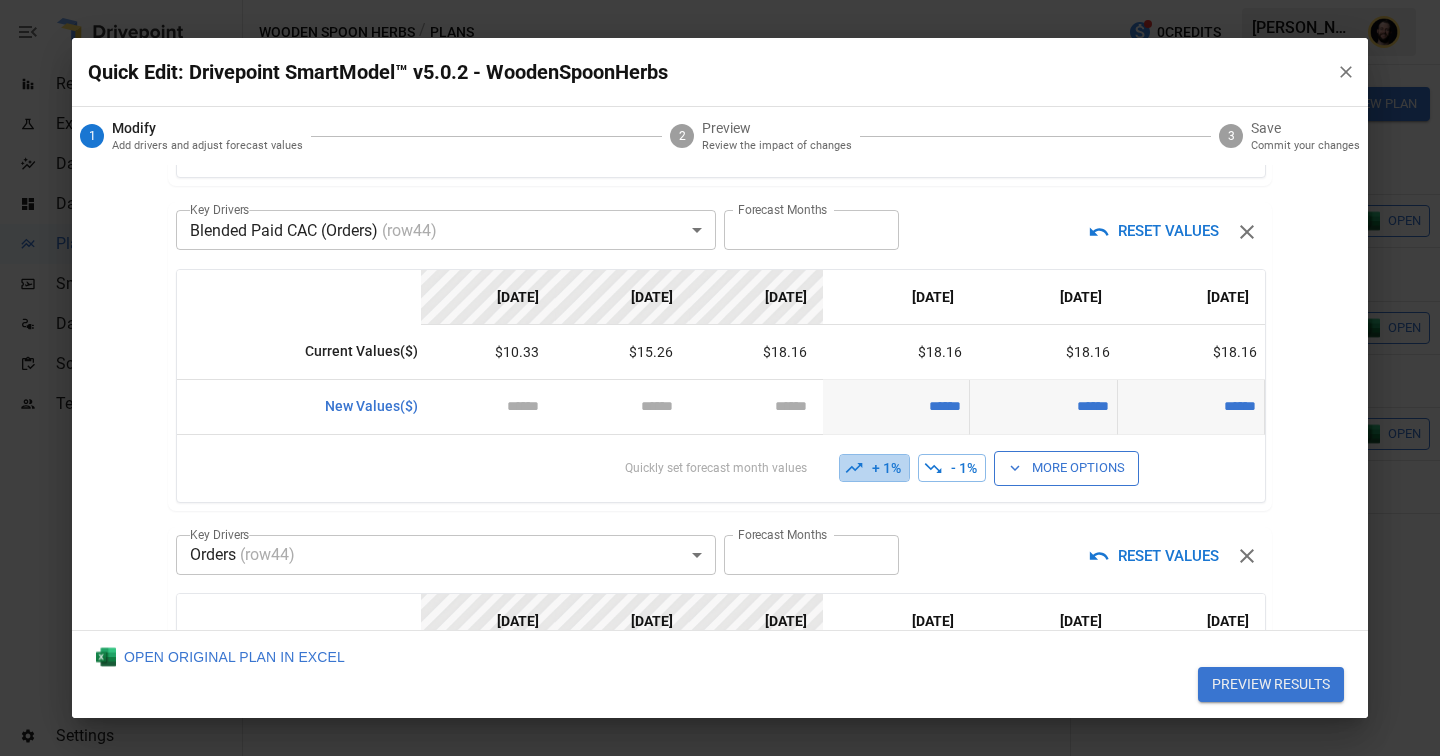 click on "+ 1%" at bounding box center [874, 468] 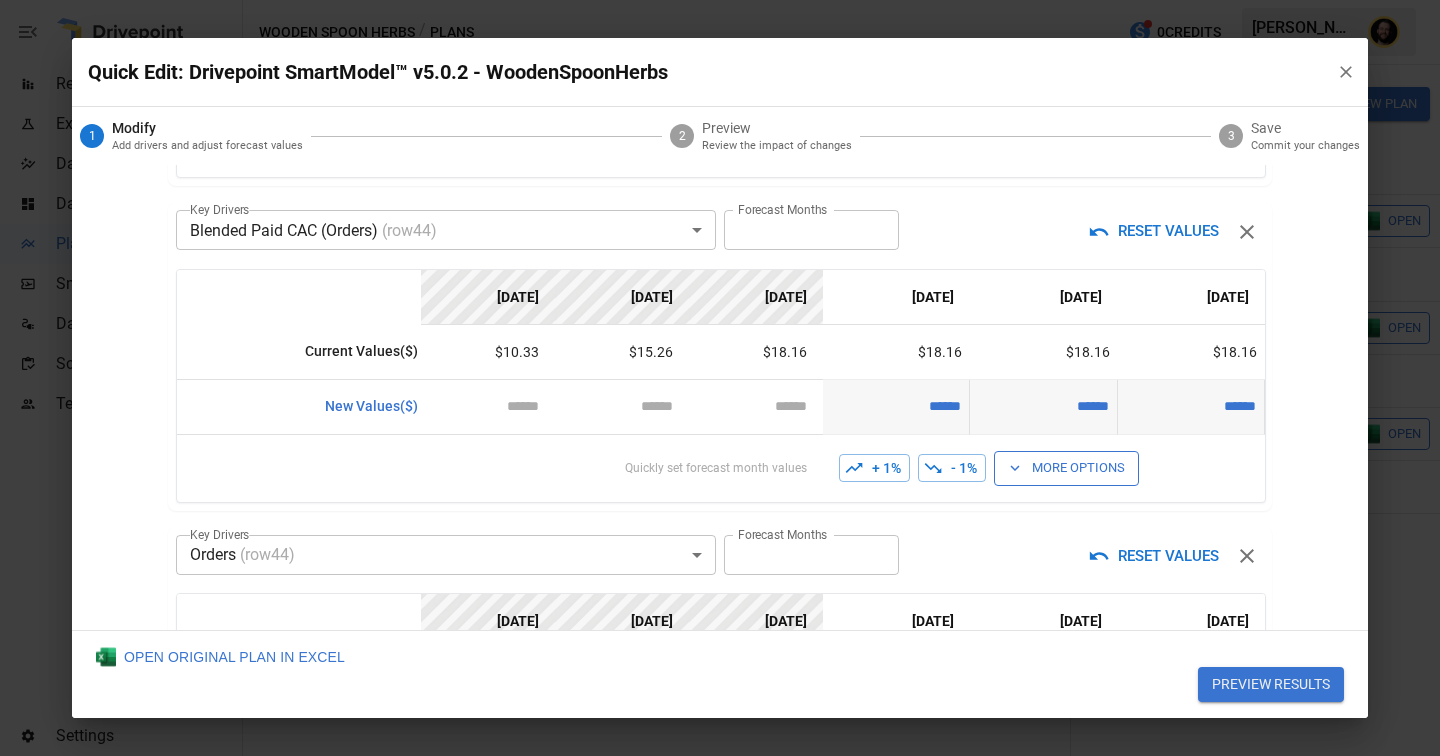click on "+ 1%" at bounding box center [874, 468] 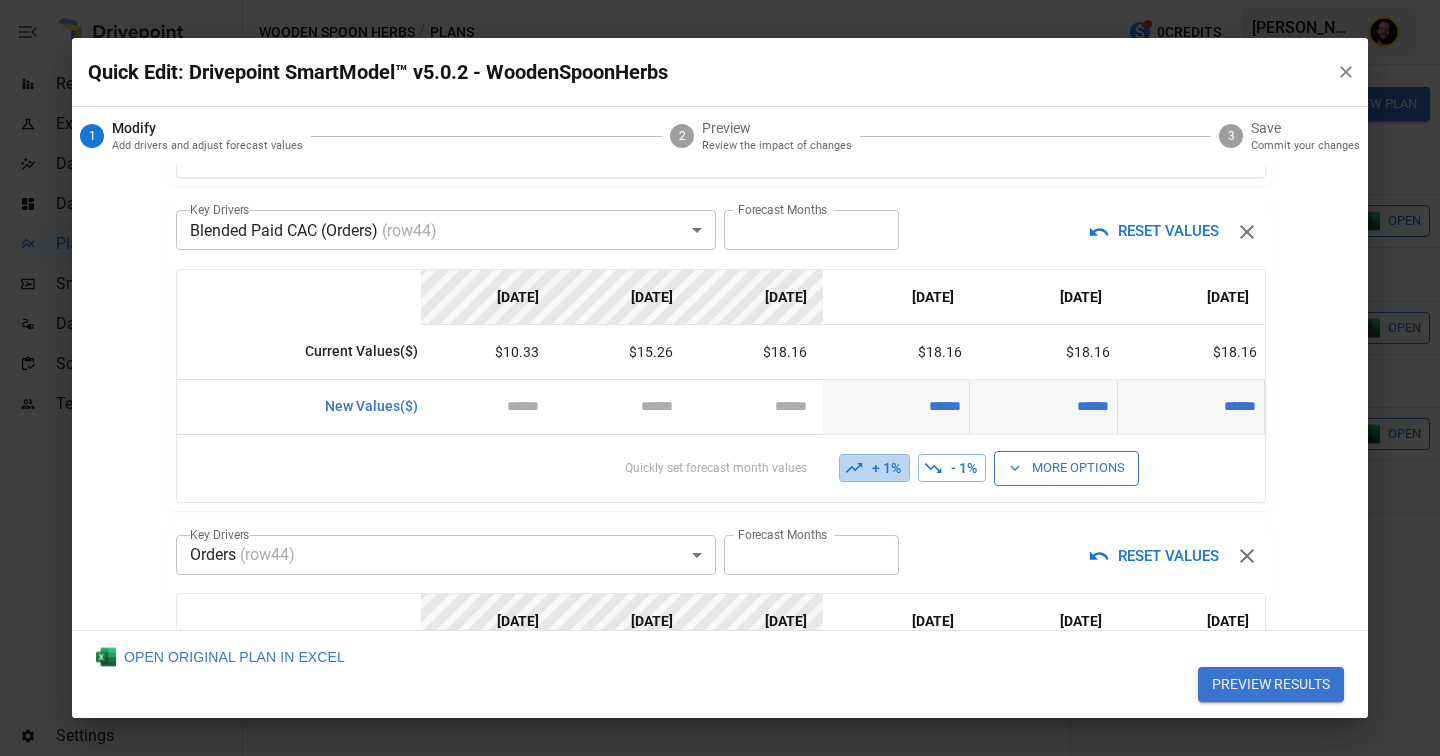 click on "+ 1%" at bounding box center [874, 468] 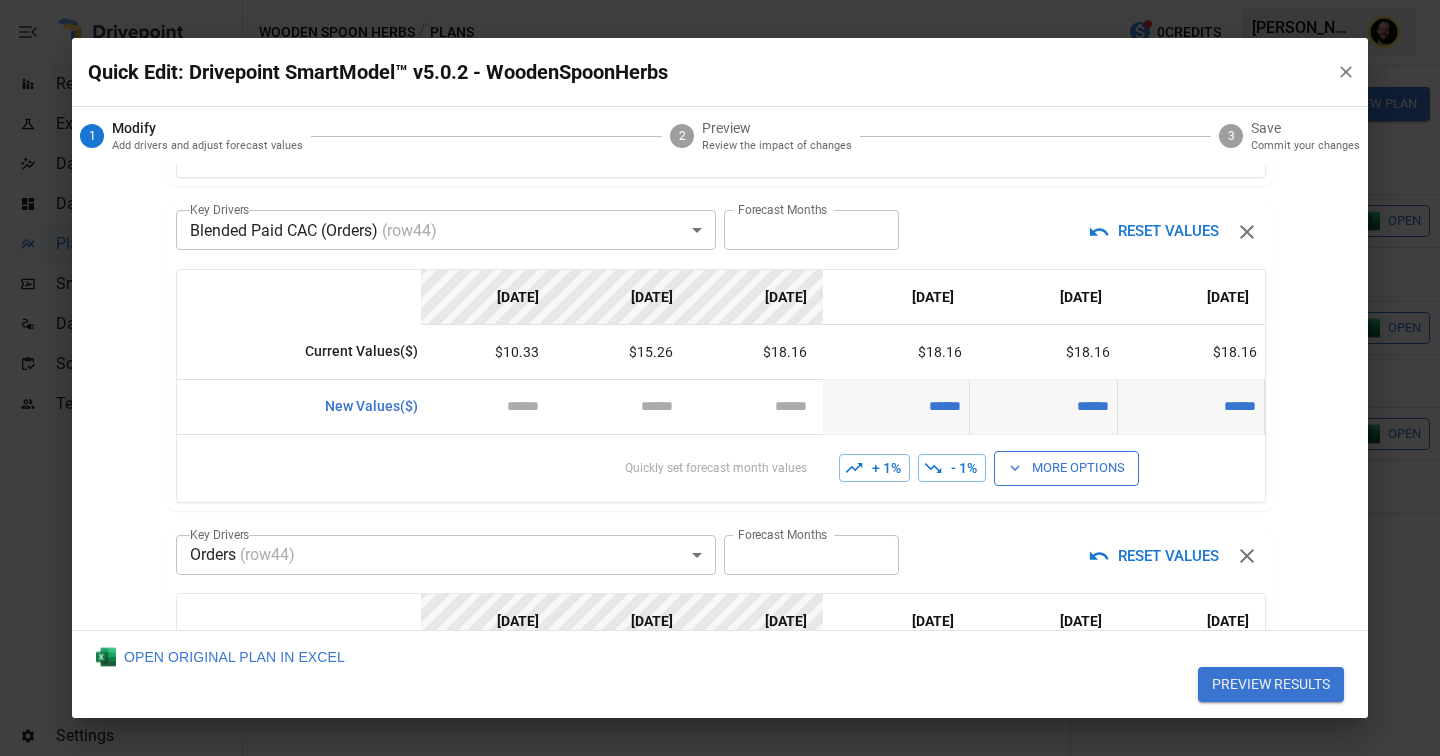 click on "+ 1%" at bounding box center (874, 468) 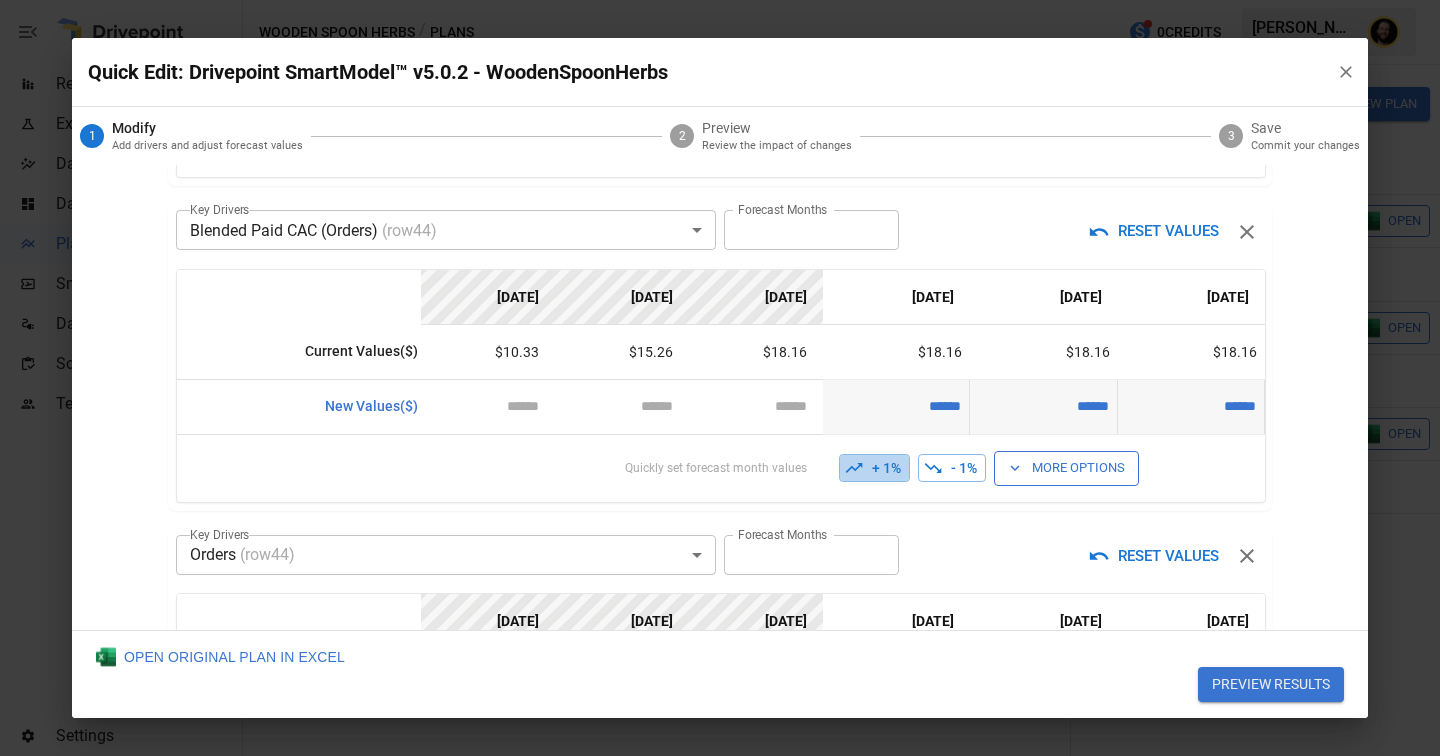click on "+ 1%" at bounding box center (874, 468) 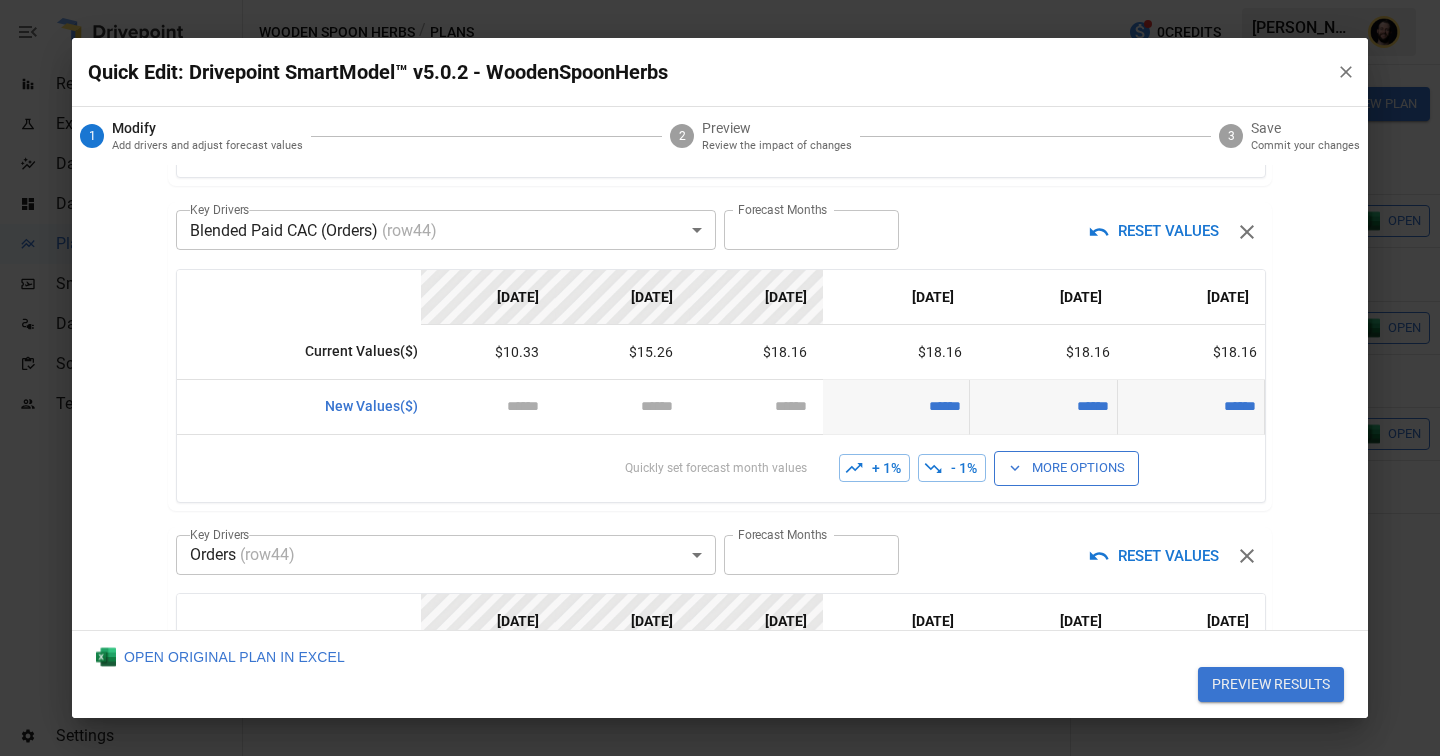 click on "+ 1%" at bounding box center [874, 468] 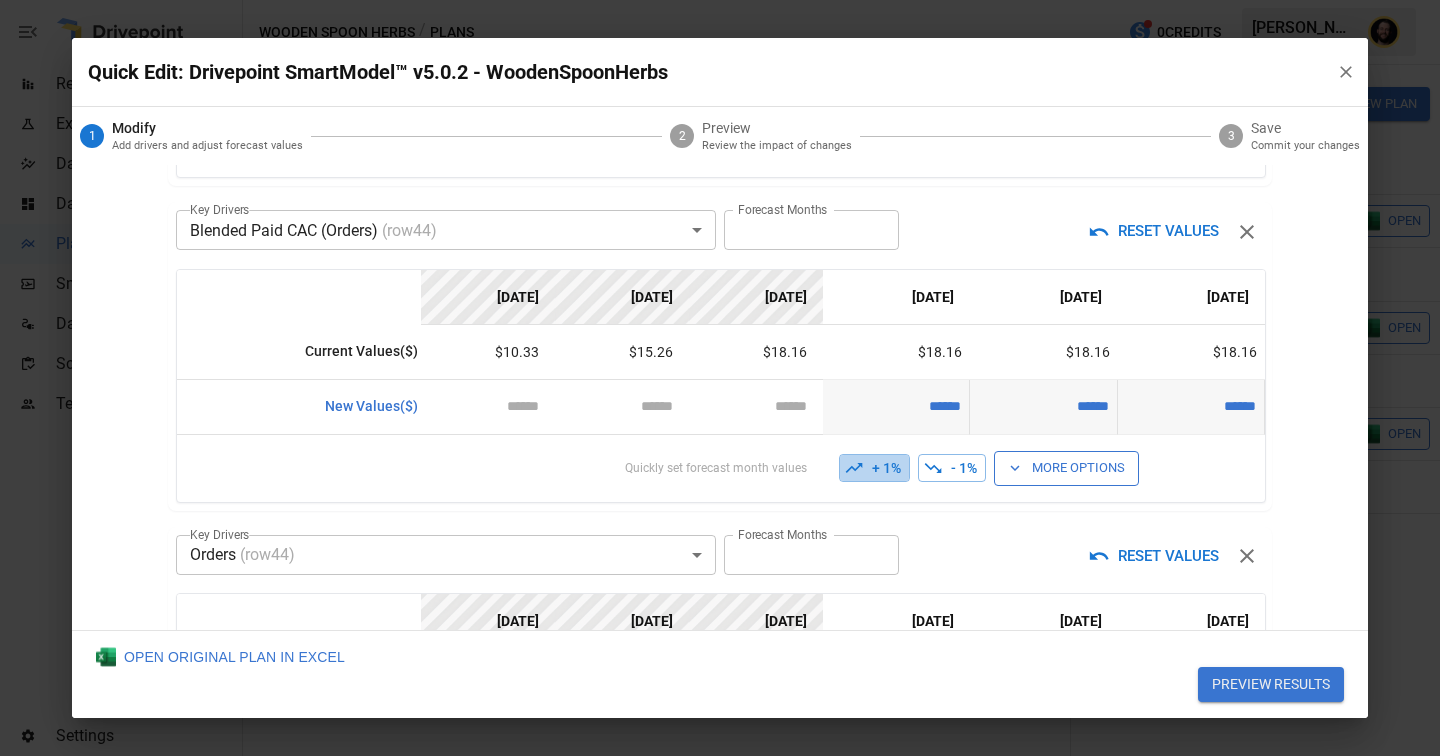 click on "+ 1%" at bounding box center [874, 468] 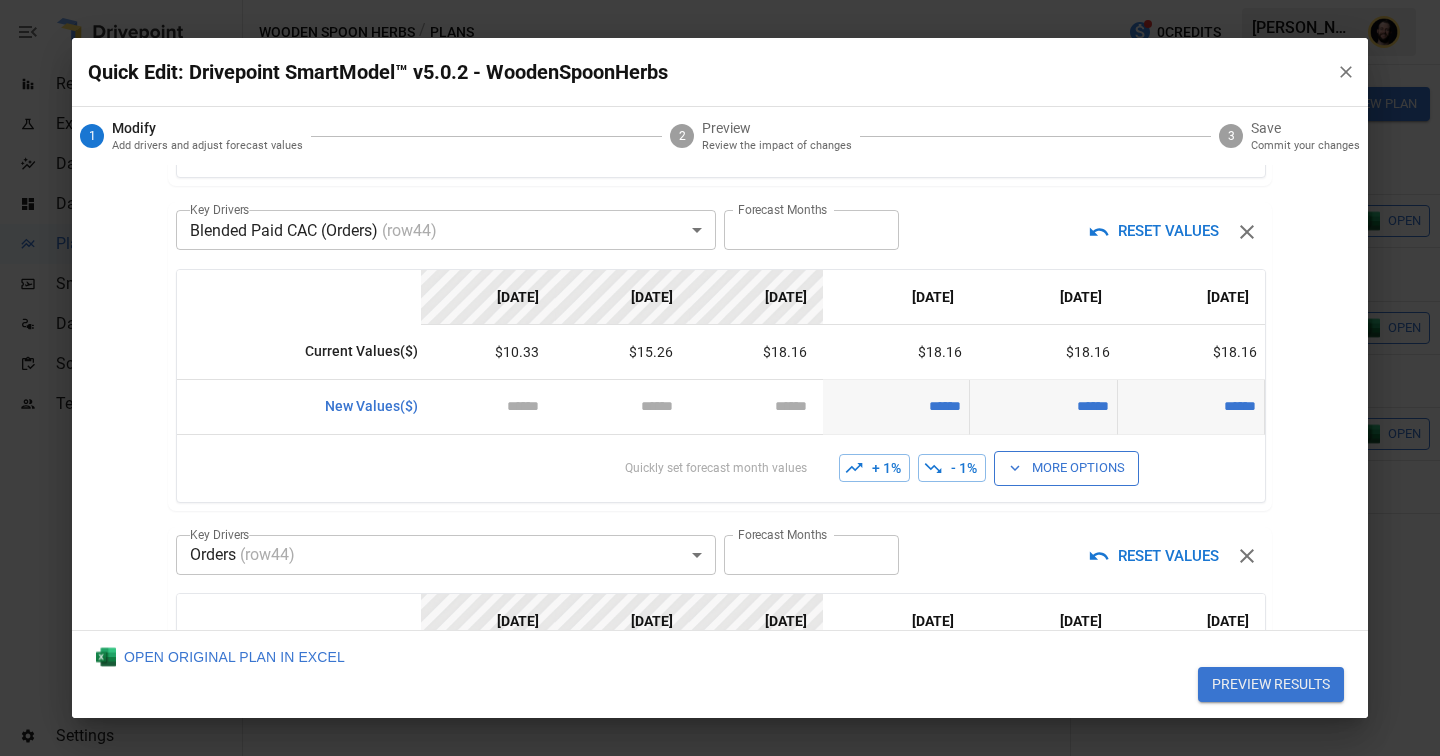 click on "+ 1%" at bounding box center [874, 468] 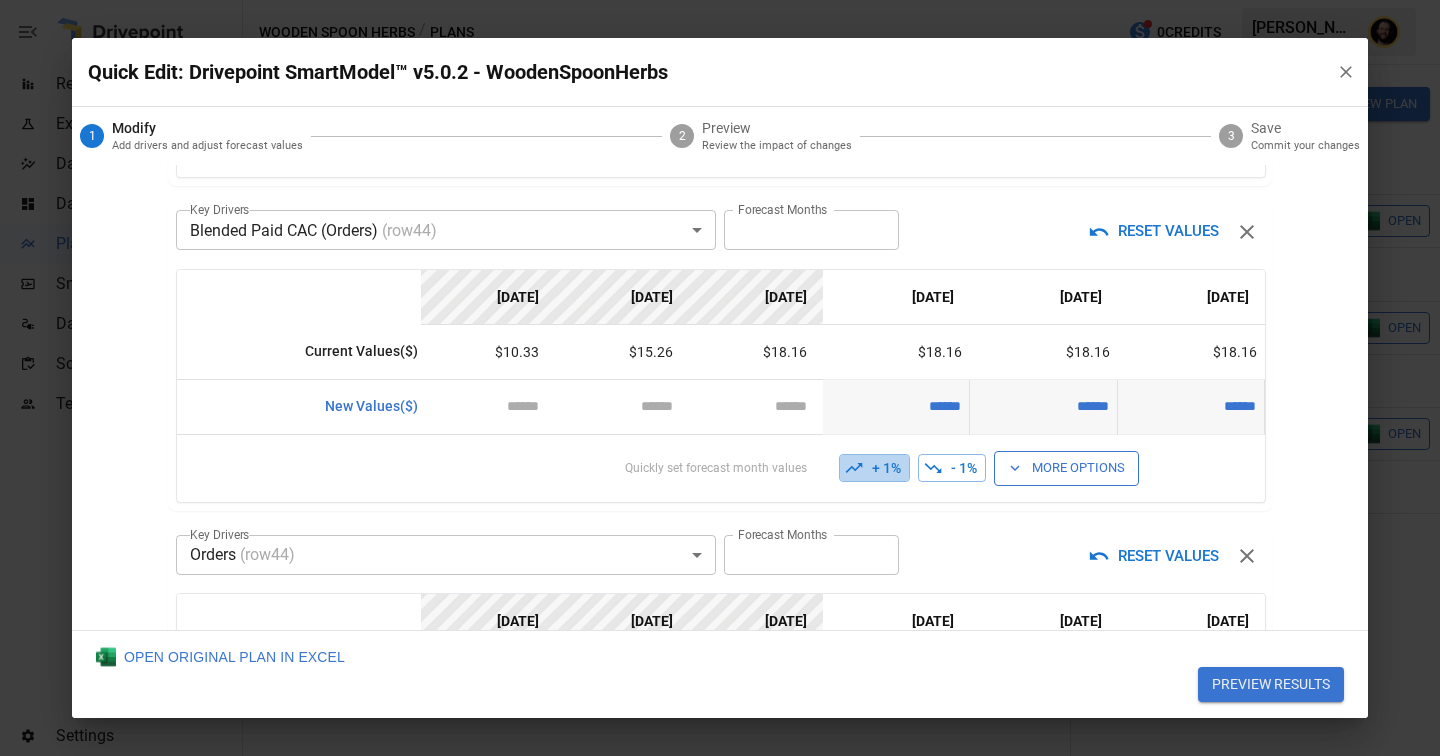 click on "+ 1%" at bounding box center [874, 468] 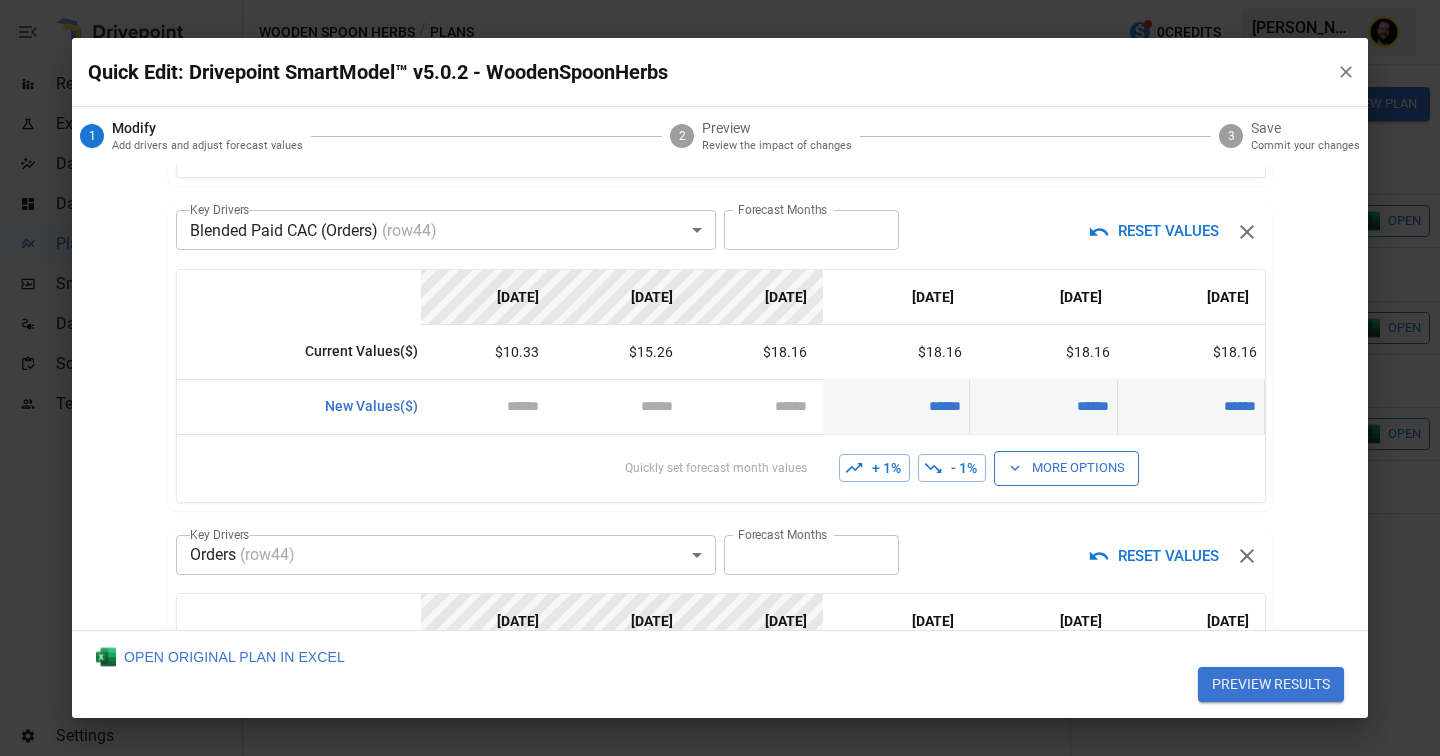 click on "+ 1%" at bounding box center [874, 468] 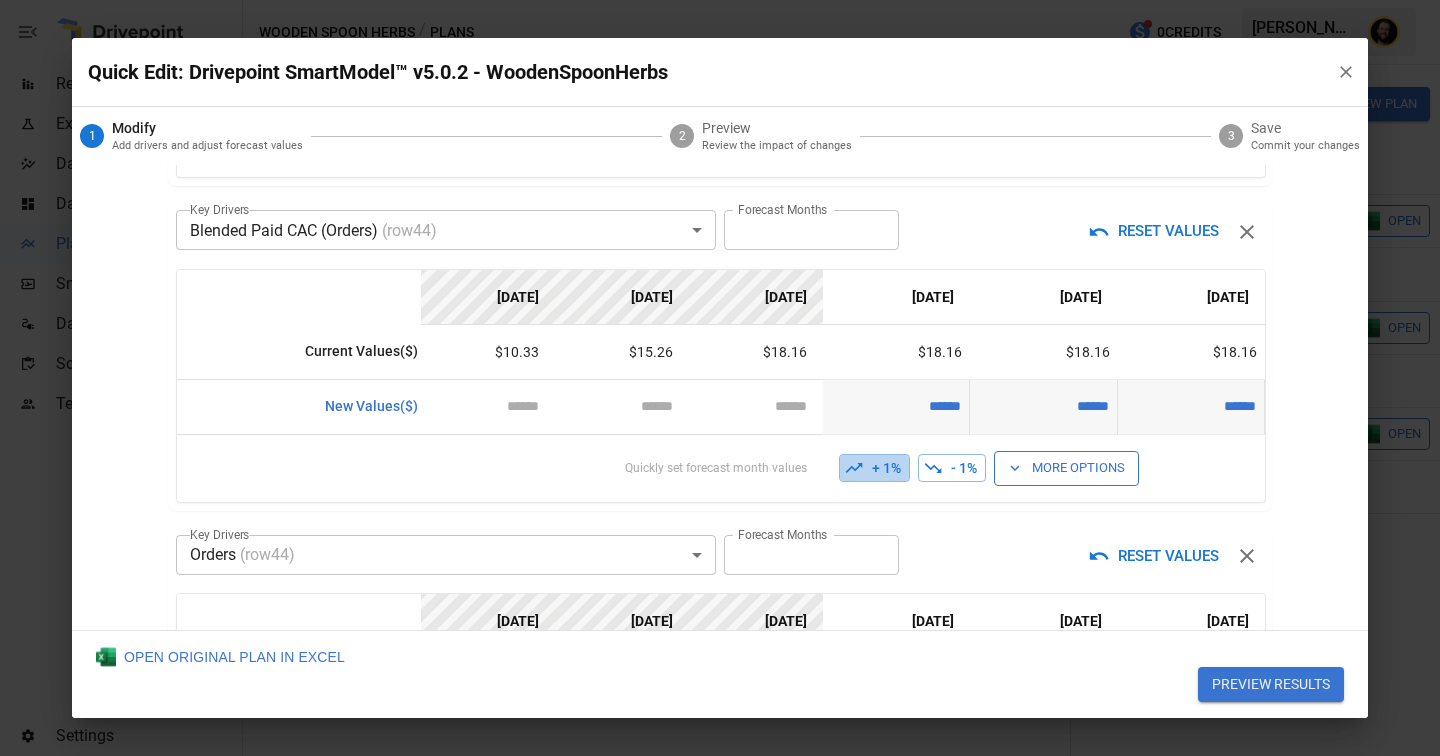 click on "+ 1%" at bounding box center (874, 468) 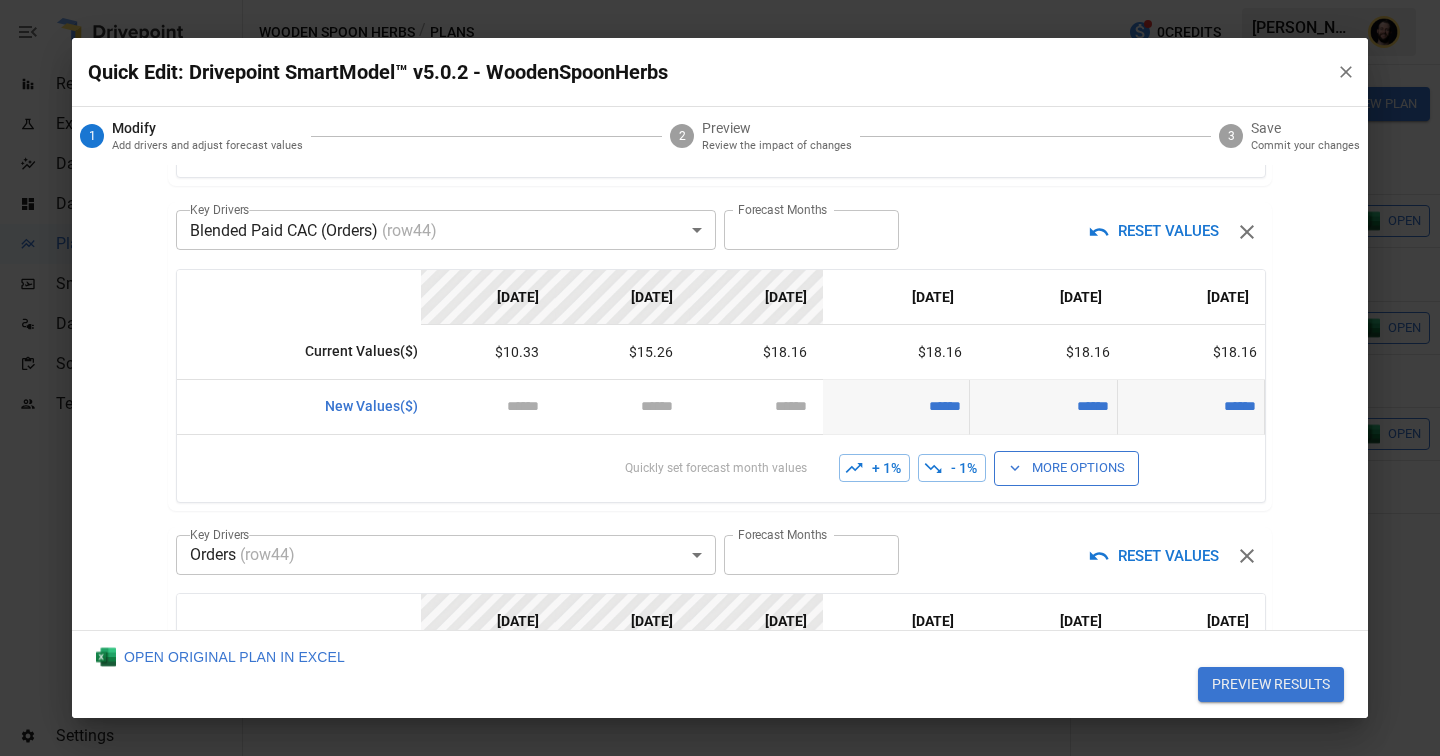 click on "+ 1%" at bounding box center (874, 468) 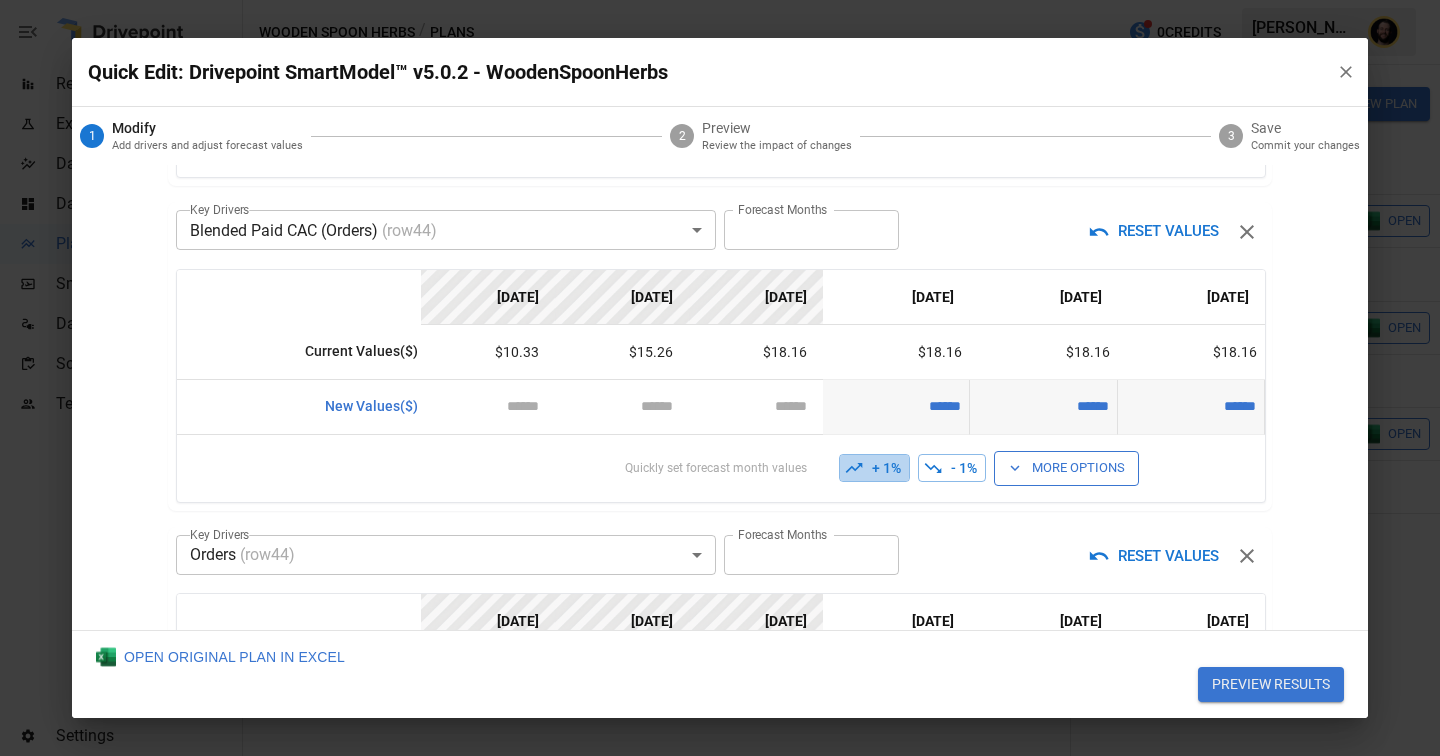 click on "+ 1%" at bounding box center [874, 468] 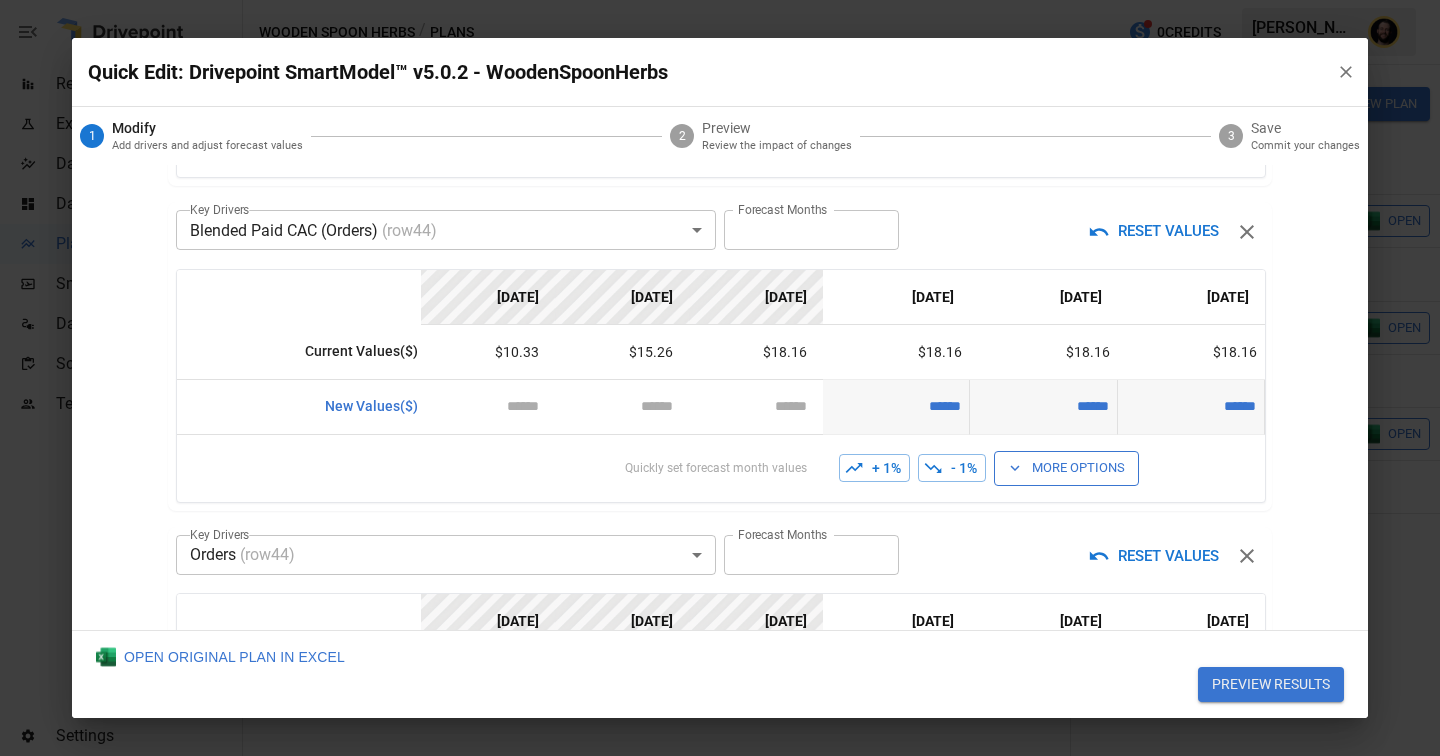 click on "+ 1%" at bounding box center [874, 468] 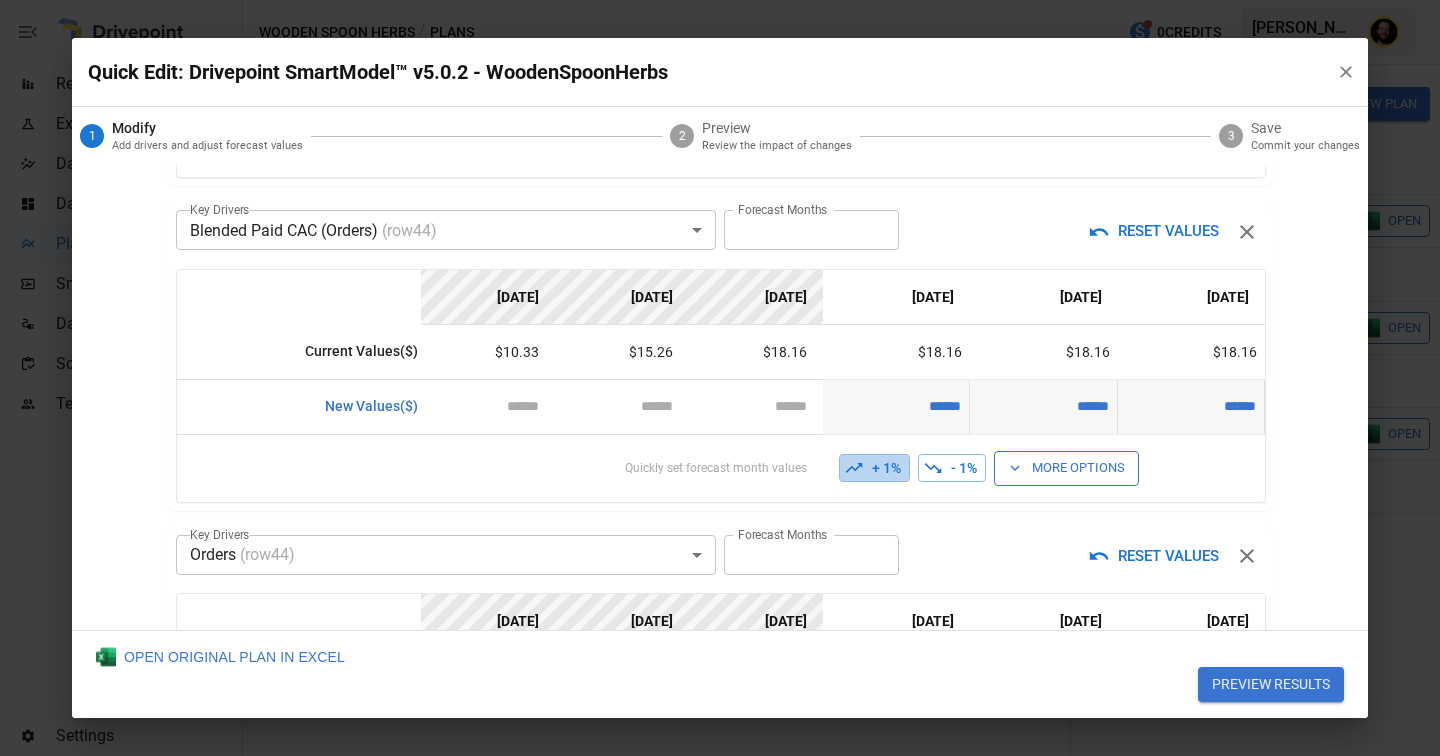 click on "+ 1%" at bounding box center [874, 468] 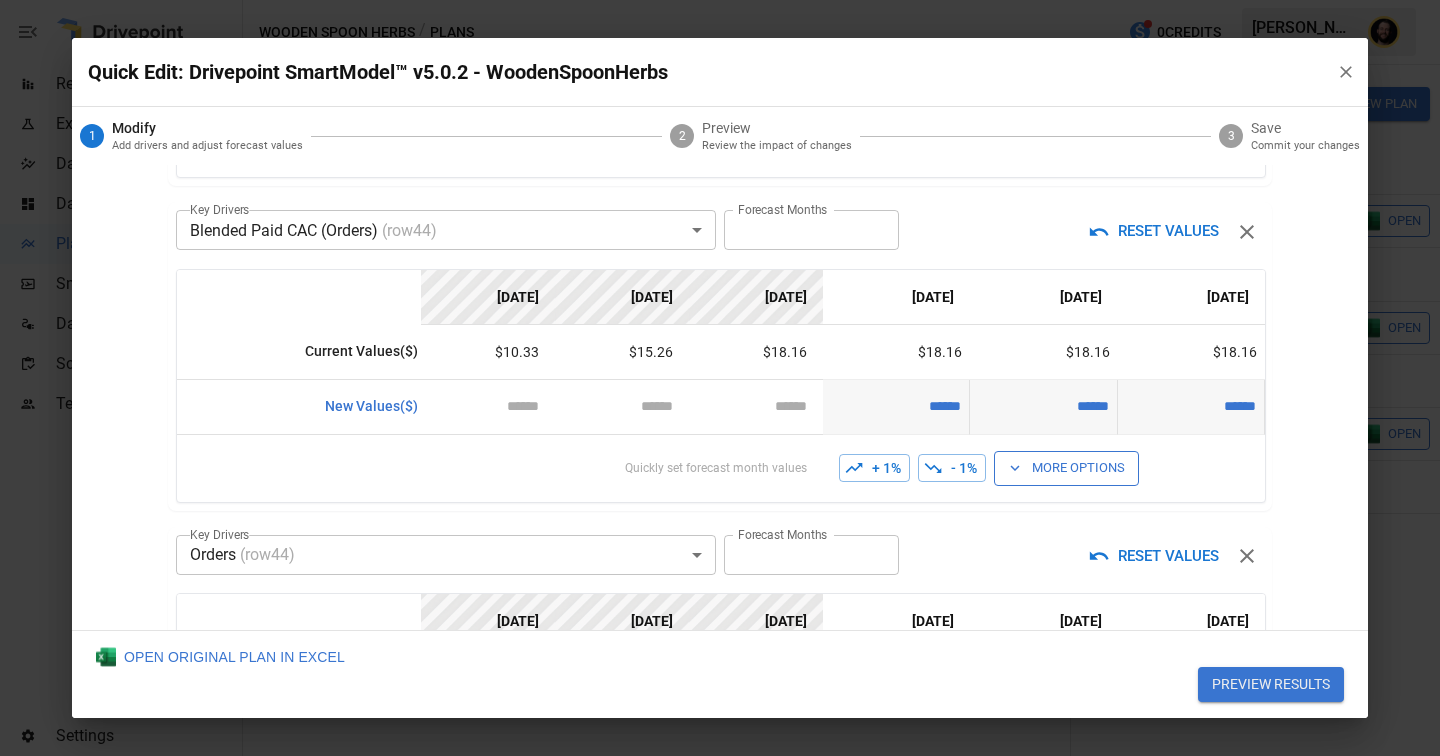 click on "+ 1%" at bounding box center (874, 468) 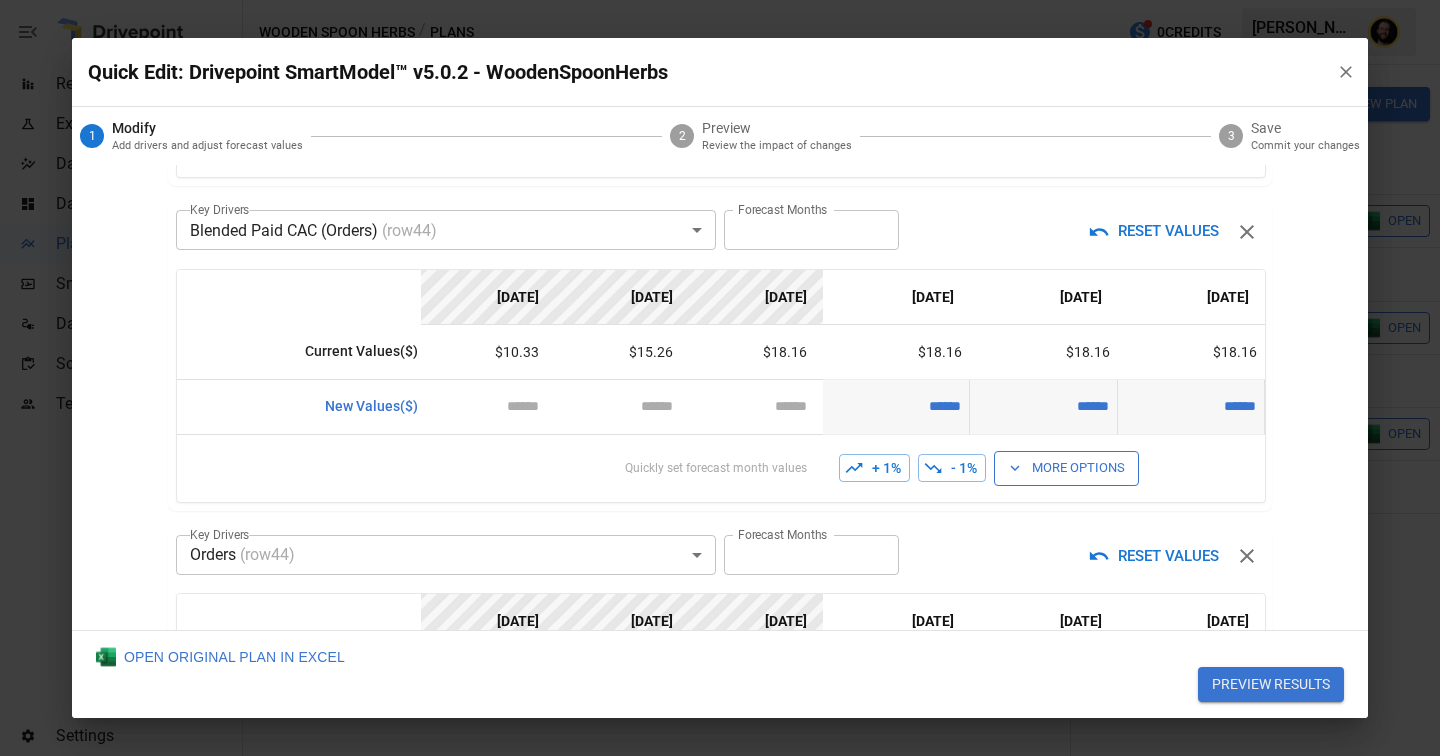 click on "+ 1%" at bounding box center (874, 468) 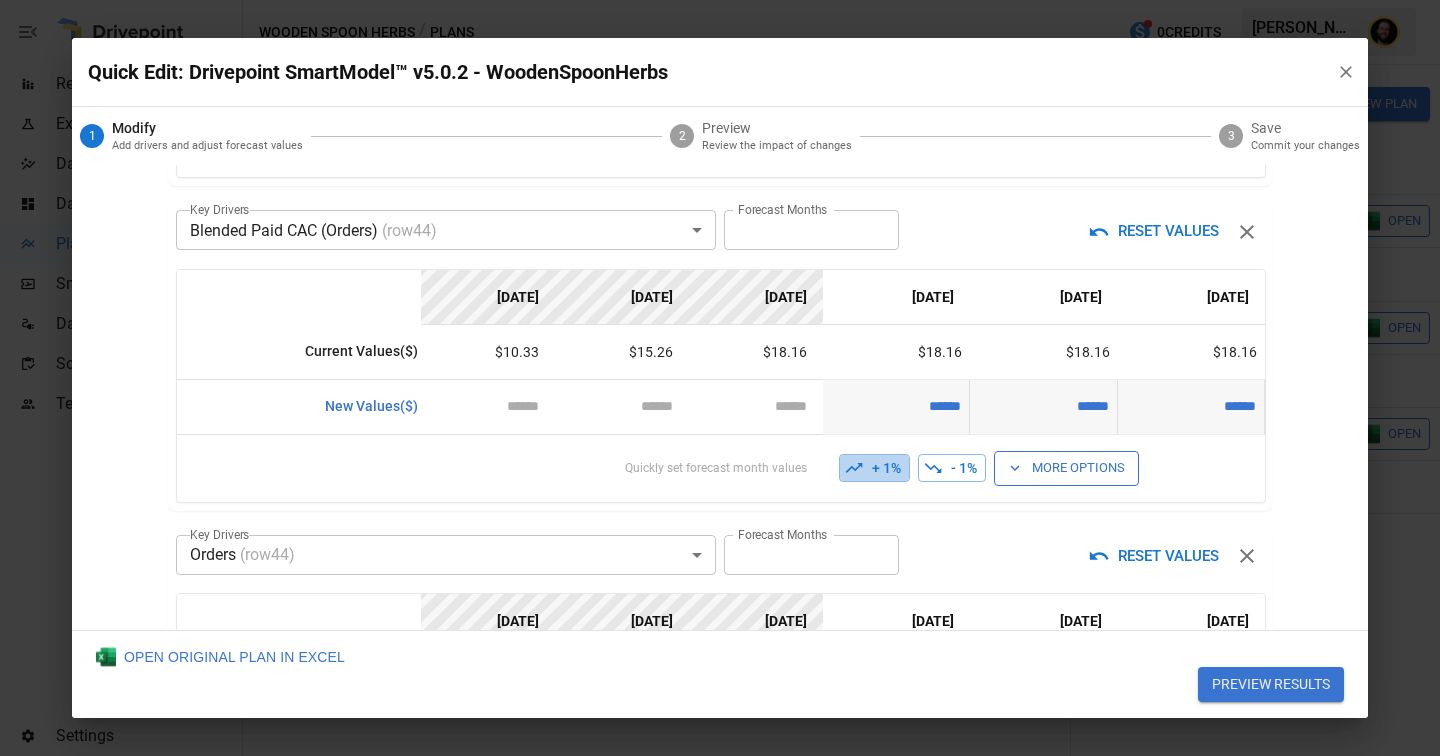 click on "+ 1%" at bounding box center [874, 468] 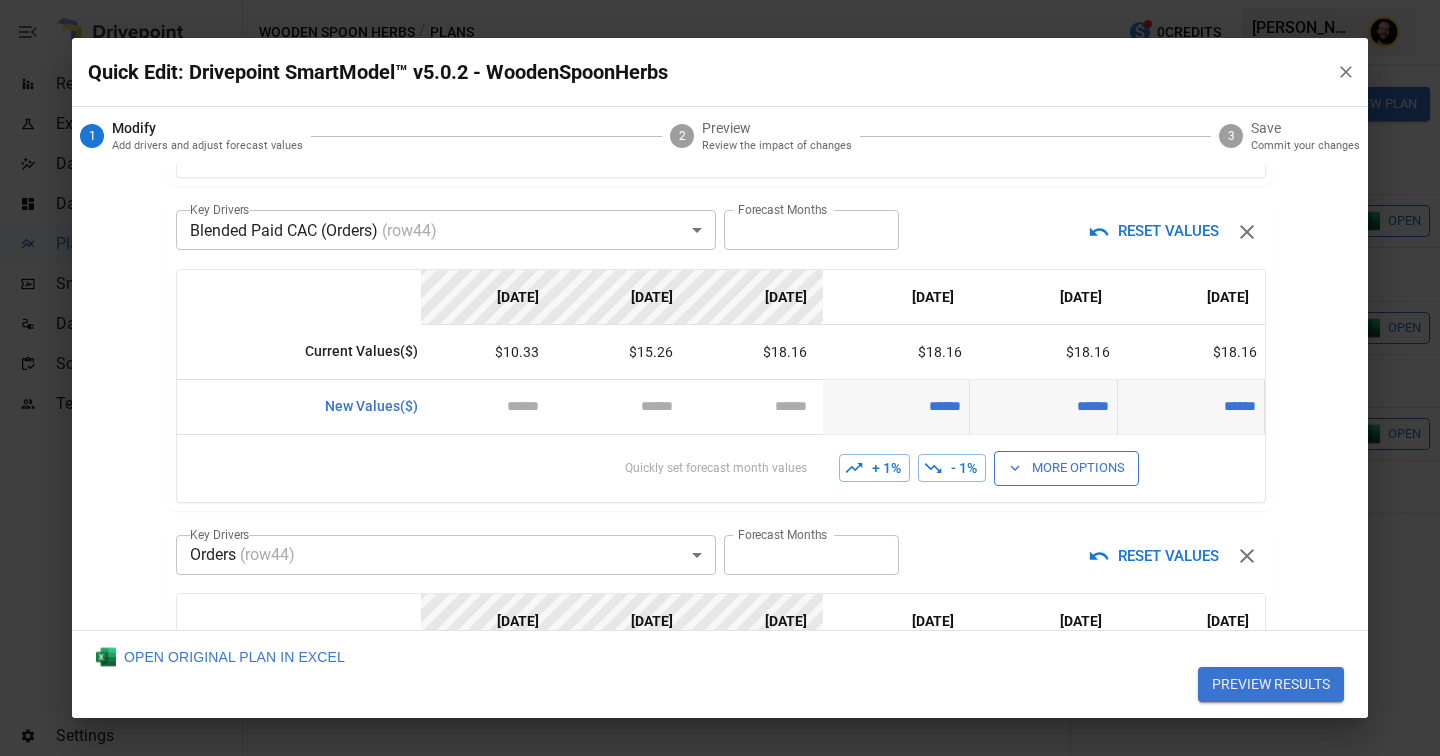 click on "+ 1%" at bounding box center (874, 468) 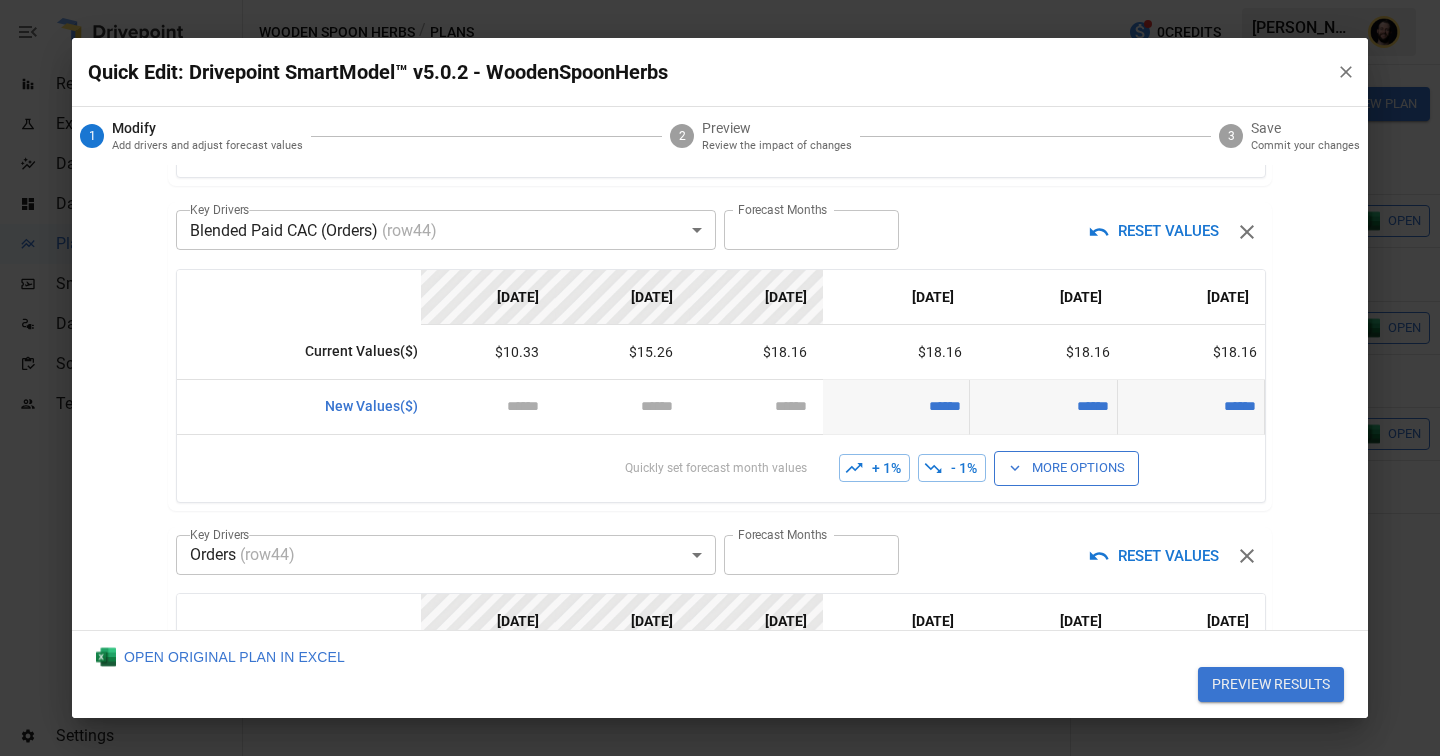 click on "+ 1%" at bounding box center (874, 468) 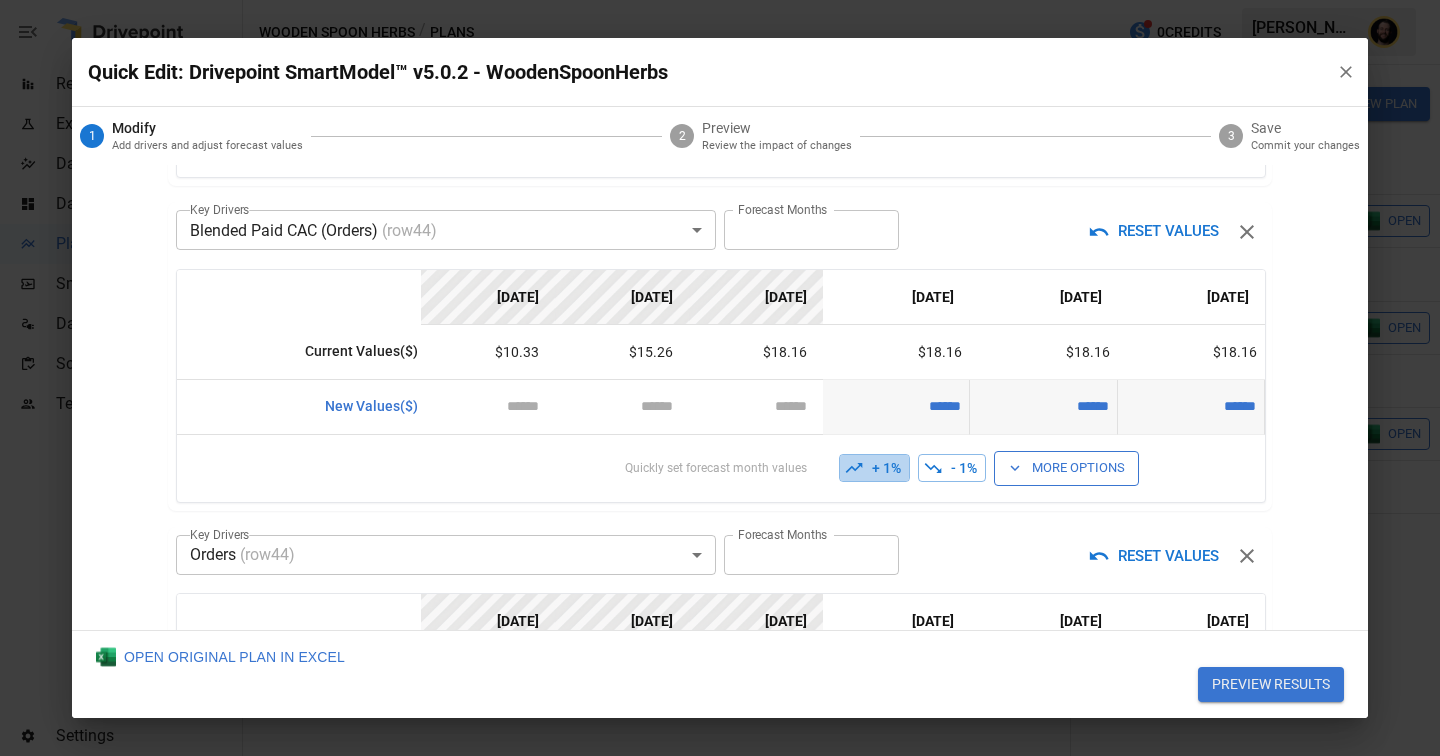 click on "+ 1%" at bounding box center [874, 468] 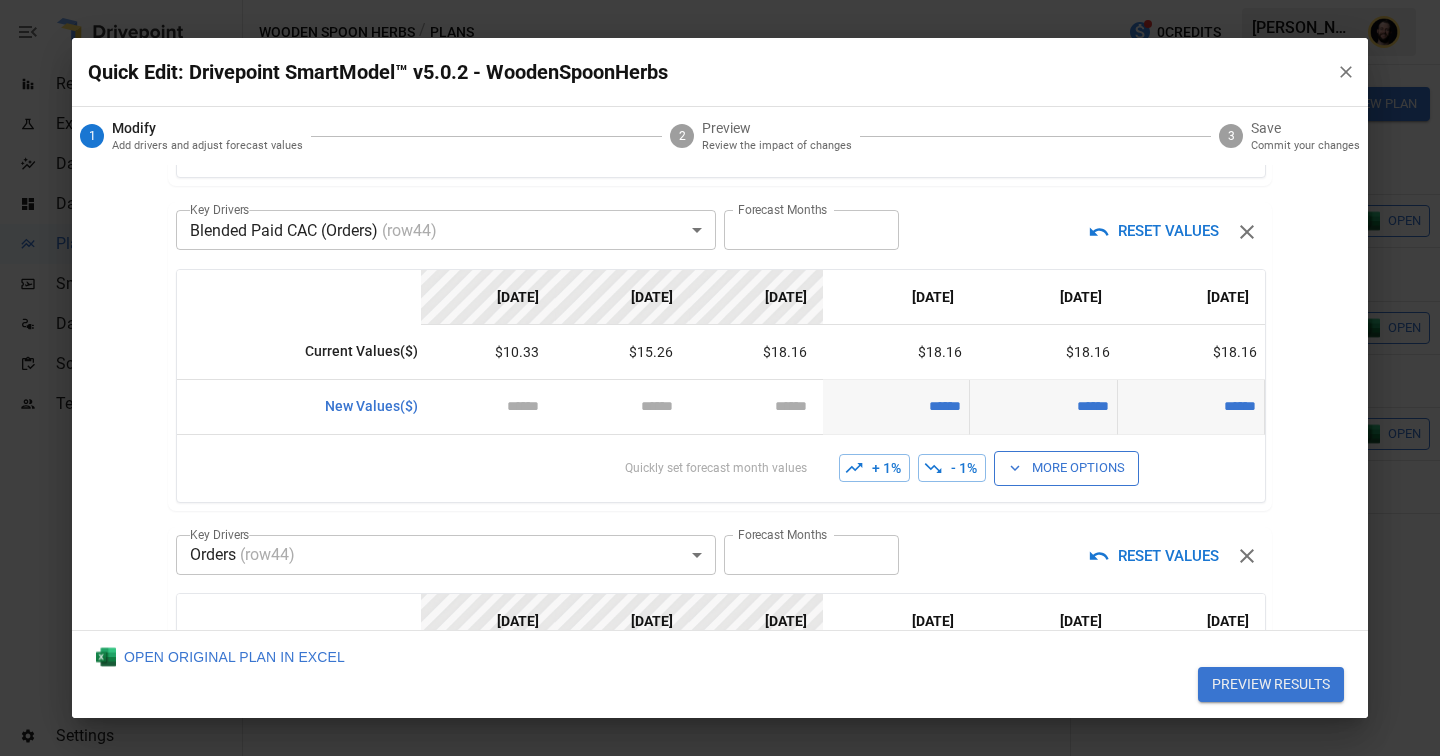 click on "+ 1%" at bounding box center [874, 468] 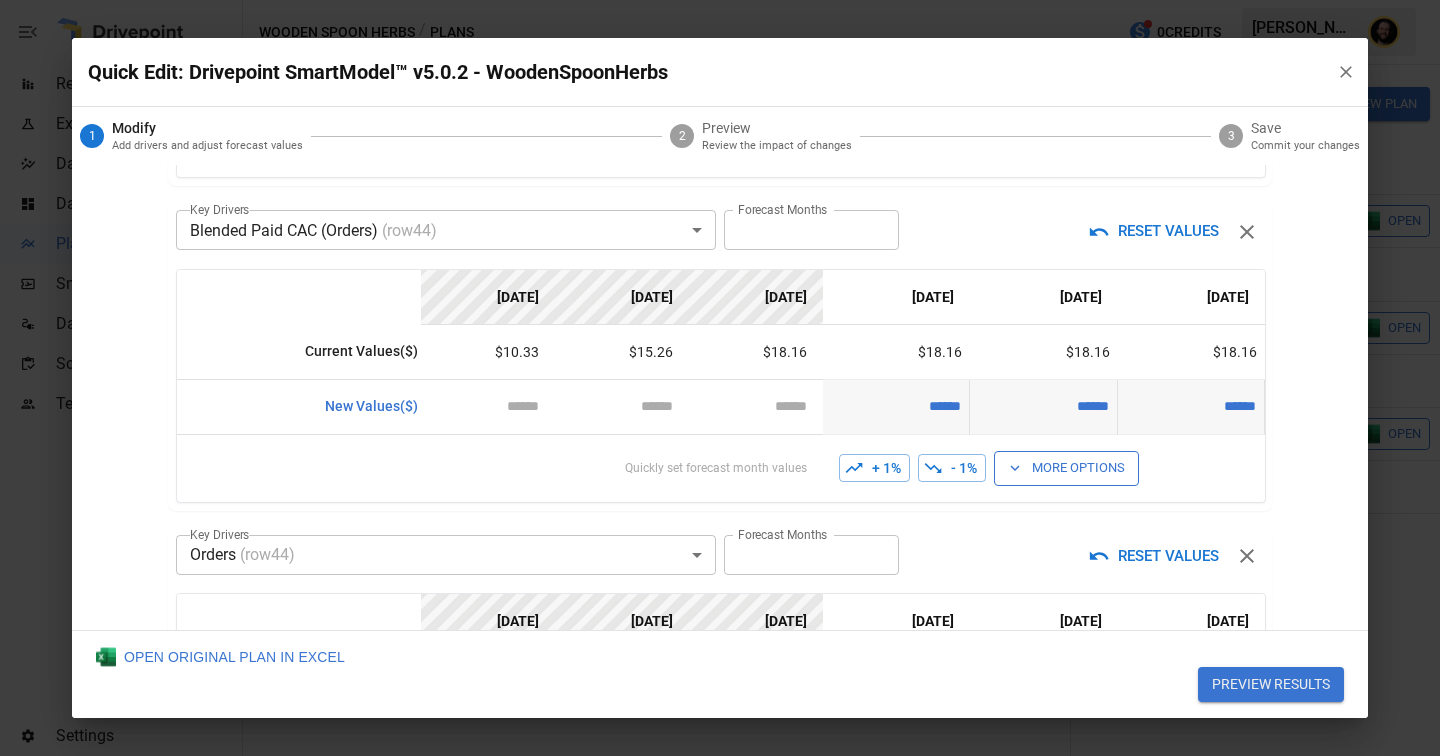 click on "+ 1%" at bounding box center [874, 468] 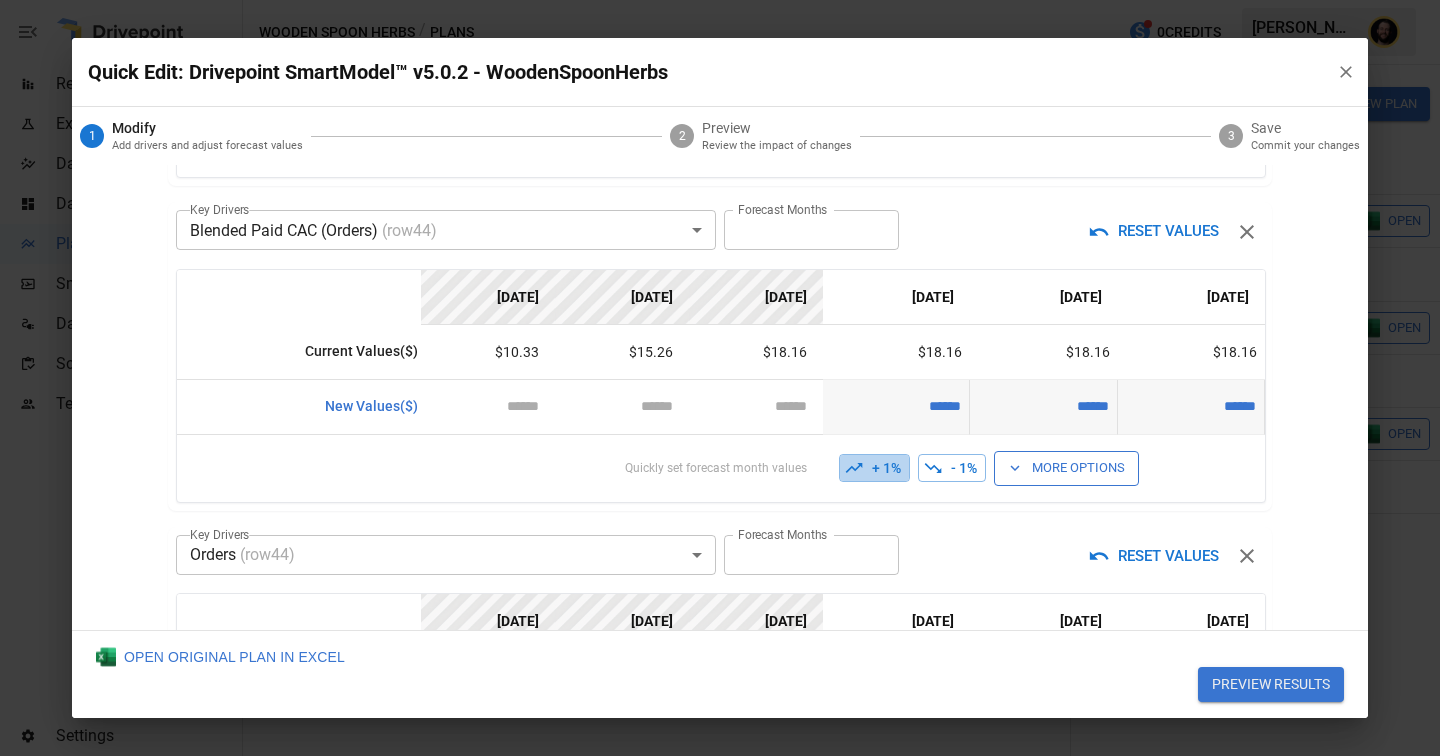 click on "+ 1%" at bounding box center [874, 468] 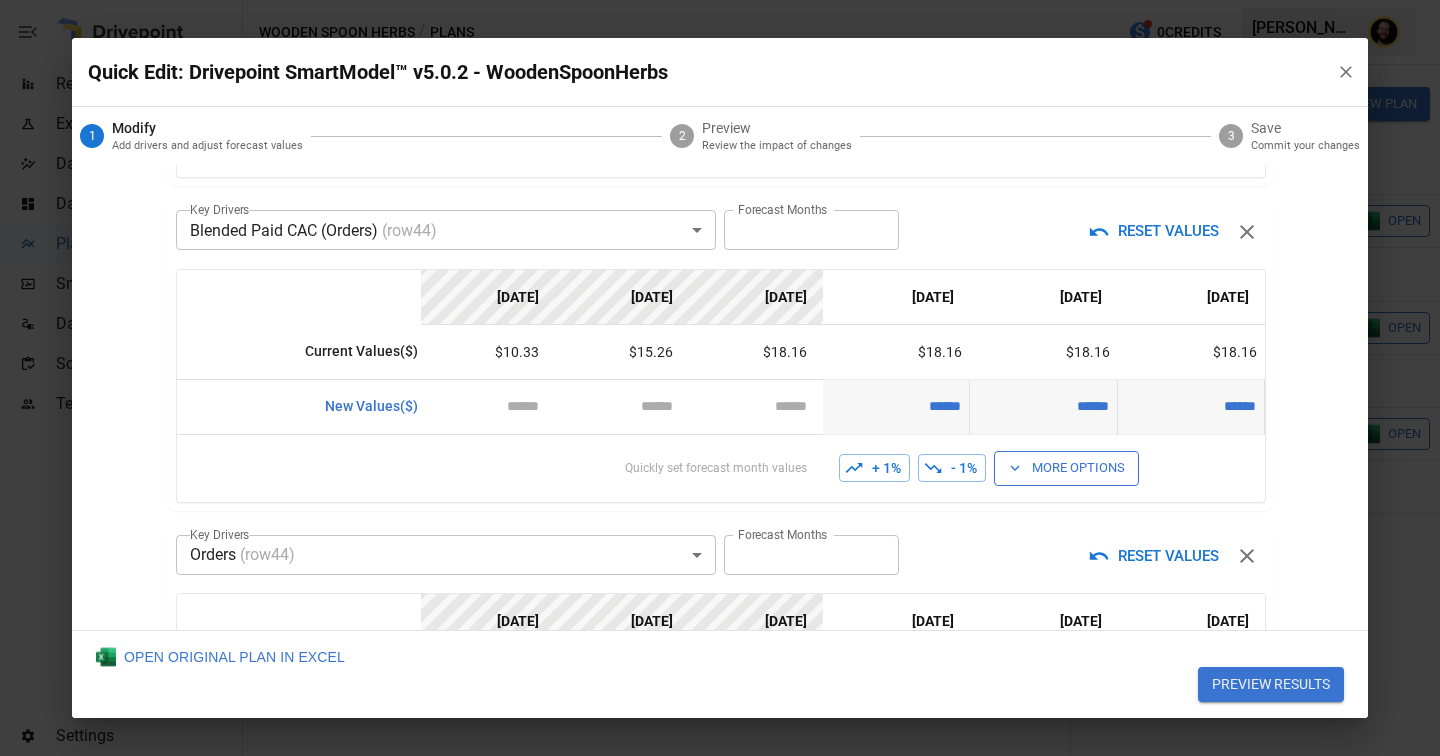 click on "+ 1%" at bounding box center (874, 468) 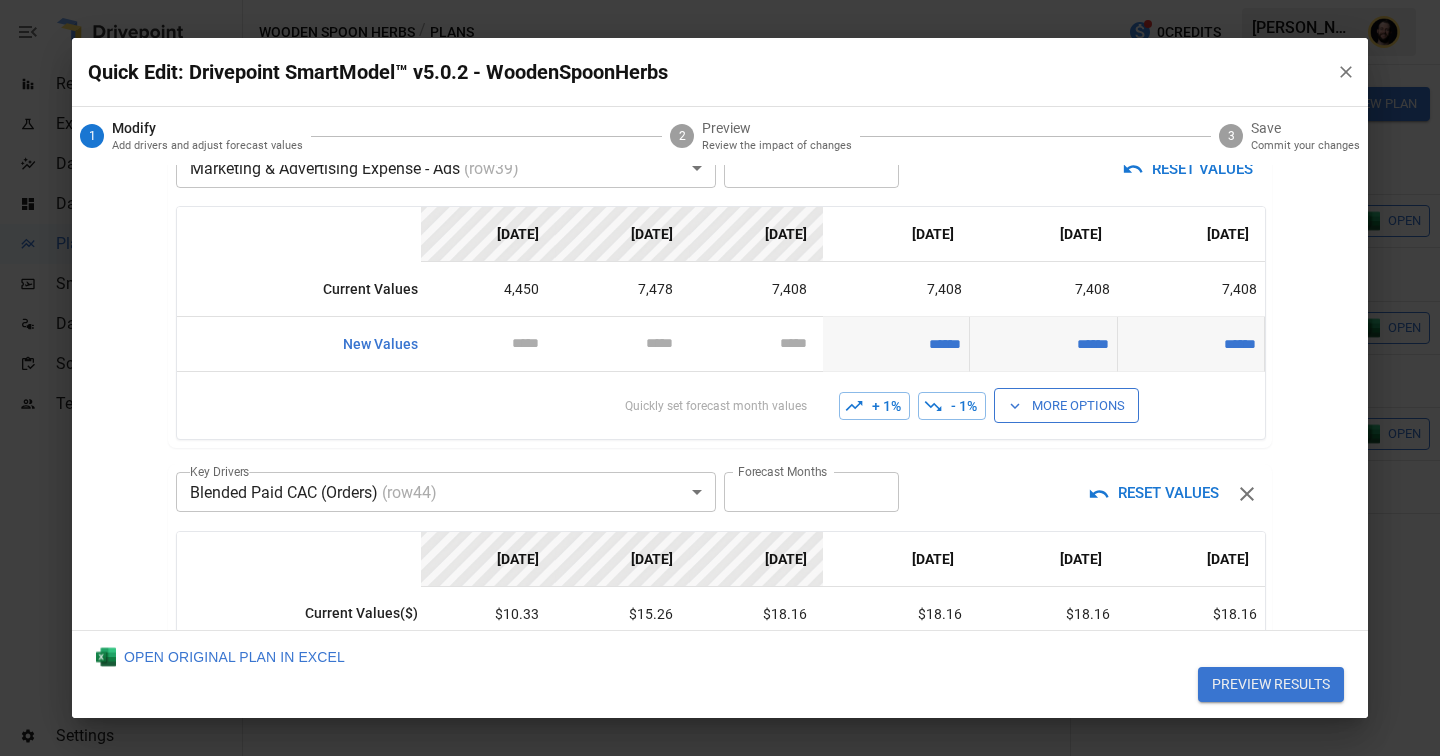 scroll, scrollTop: 0, scrollLeft: 0, axis: both 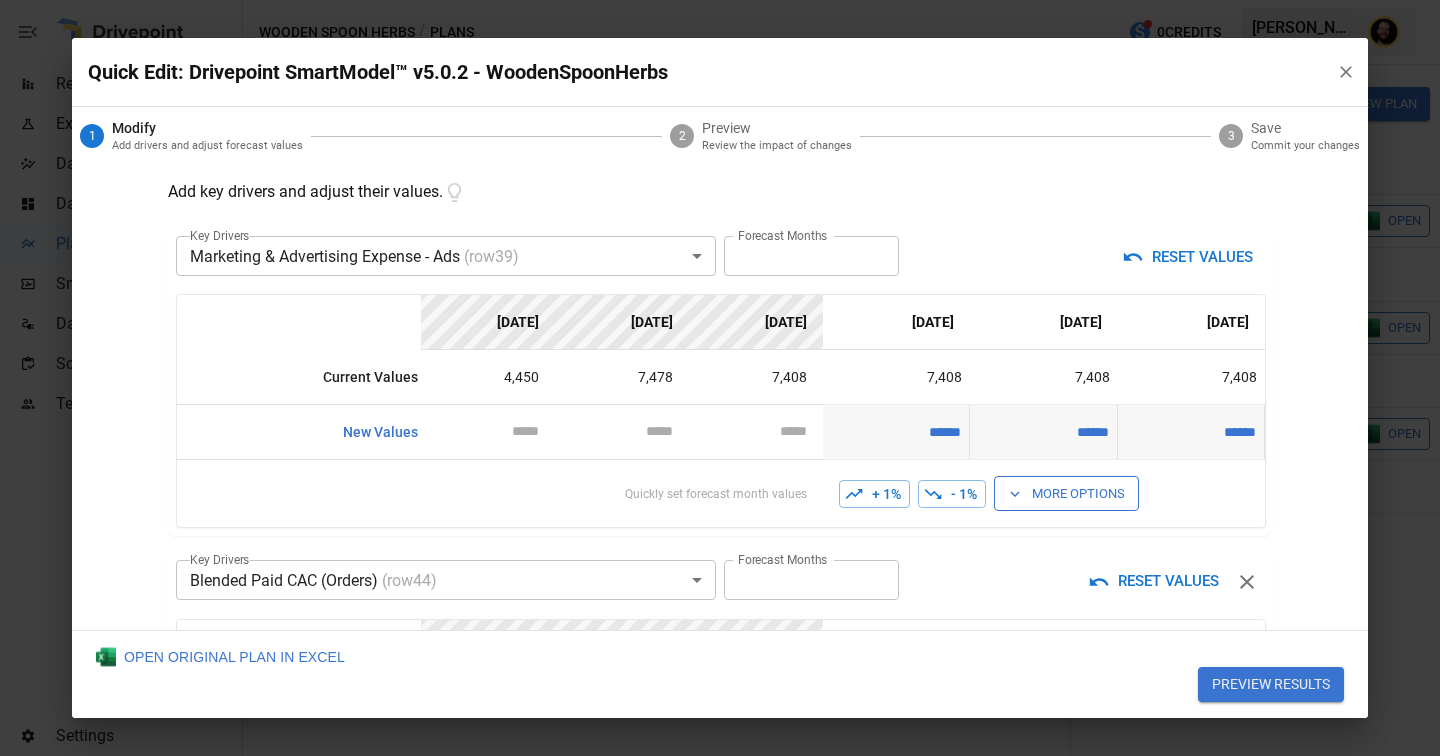 click on "PREVIEW RESULTS" at bounding box center [1271, 685] 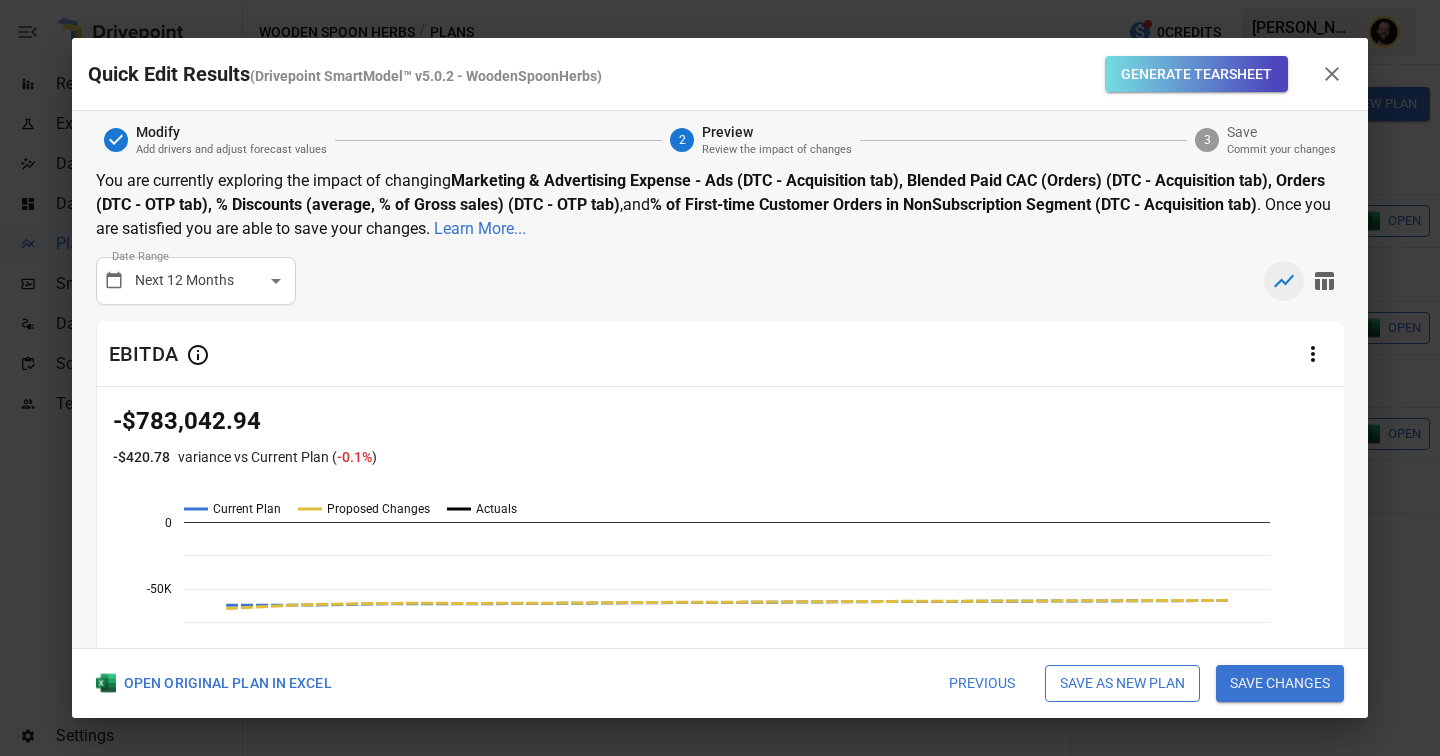 click on "Save as new plan" at bounding box center (1122, 684) 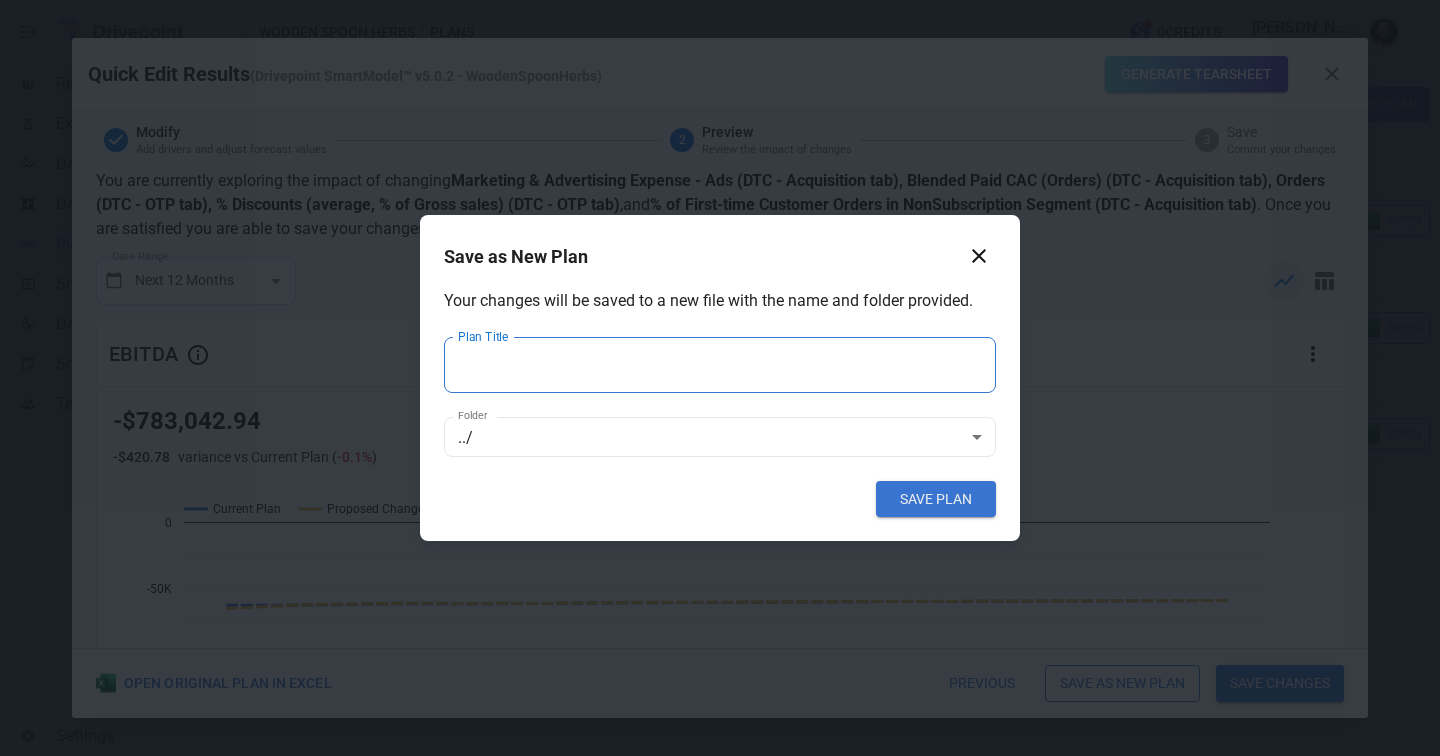 click on "Plan Title" at bounding box center (720, 365) 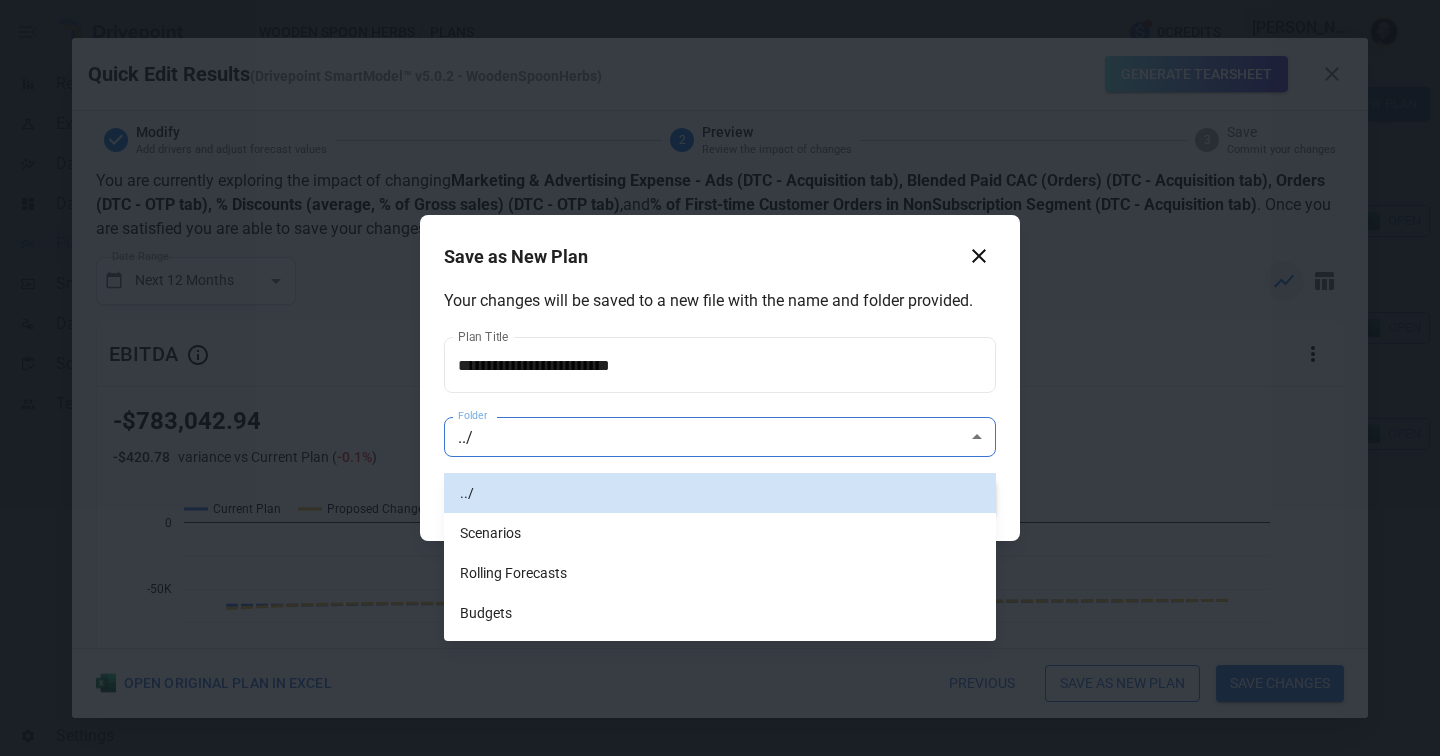 click on "Reports Experiments Dazzler Studio Dashboards Plans SmartModel ™ Data Sources Scorecards Team Settings Wooden Spoon Herbs / Plans 0  Credits [PERSON_NAME] Wooden Spoon Herbs Plans ​ ​ [DATE] – [DATE]   Visualize   Columns   Add Folder   New Plan Name Description Status Forecast start Gross Margin EoP Cash EBITDA Margin Net Income Margin Gross Sales Gross Sales: DTC Online Gross Sales: Marketplace Gross Sales: Wholesale Gross Sales: Retail Returns Returns: DTC Online Returns: Marketplace Returns: Wholesale Returns: Retail Shipping Income Shipping Income: DTC Online Shipping Income: Marketplace Shipping Income: Wholesale Shipping Income: Retail Taxes Collected Taxes Collected: DTC Online Taxes Collected: Marketplace Taxes Collected: Wholesale Taxes Collected: Retail Net Revenue Net Revenue: DTC Online Net Revenue: Marketplace Net Revenue: Wholesale Net Revenue: Retail Cost of Goods Sold Cost of Goods Sold: DTC Online Cost of Goods Sold: Marketplace Cost of Goods Sold: Wholesale Gross Profit 2 (" at bounding box center [720, 0] 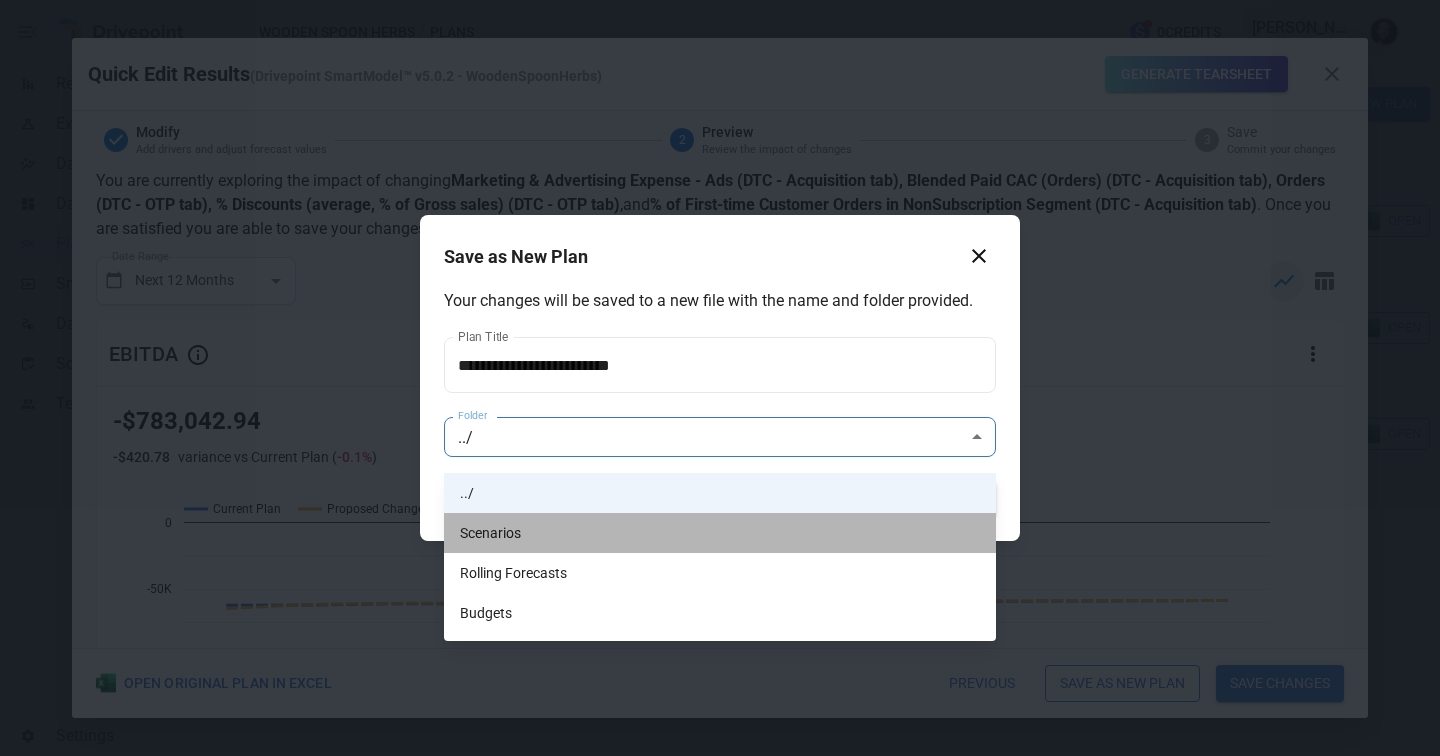 click on "Scenarios" at bounding box center (720, 533) 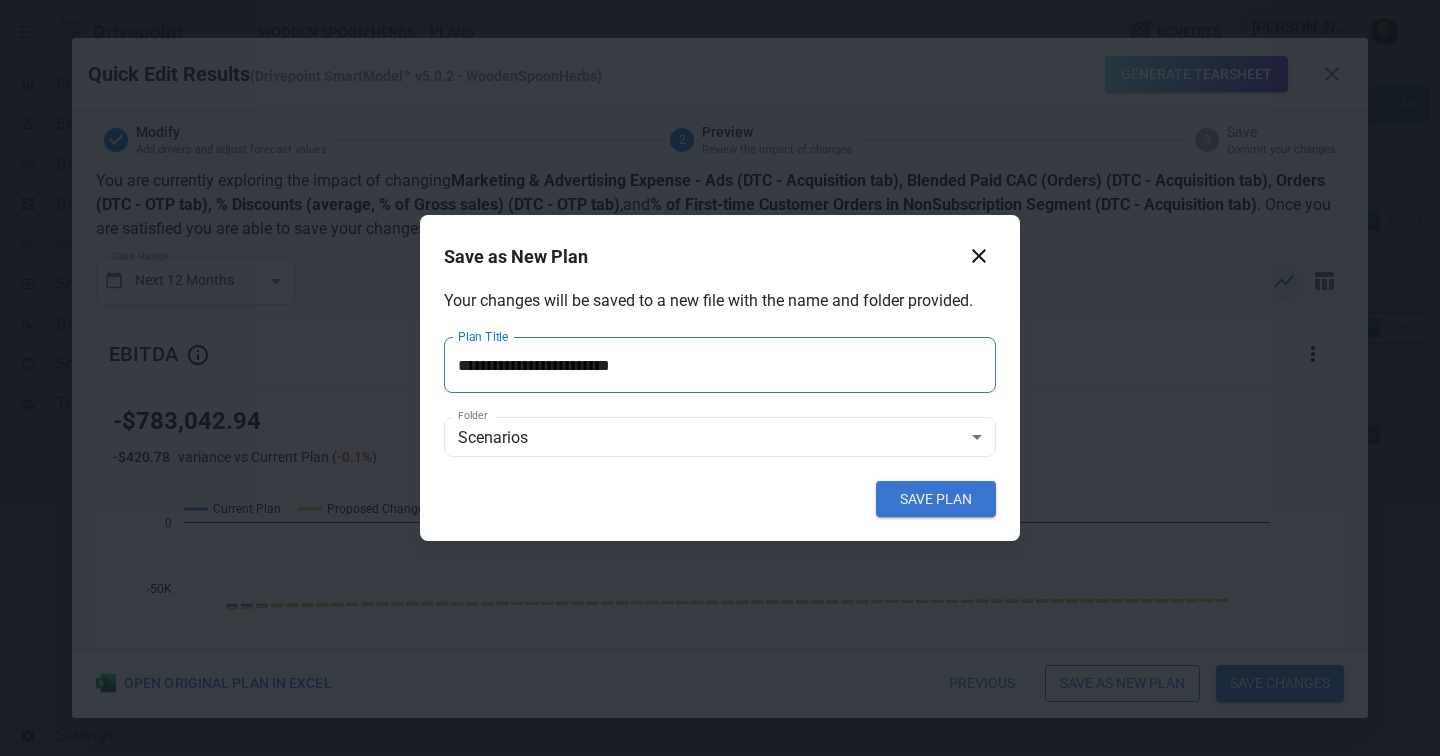 click on "**********" at bounding box center (720, 365) 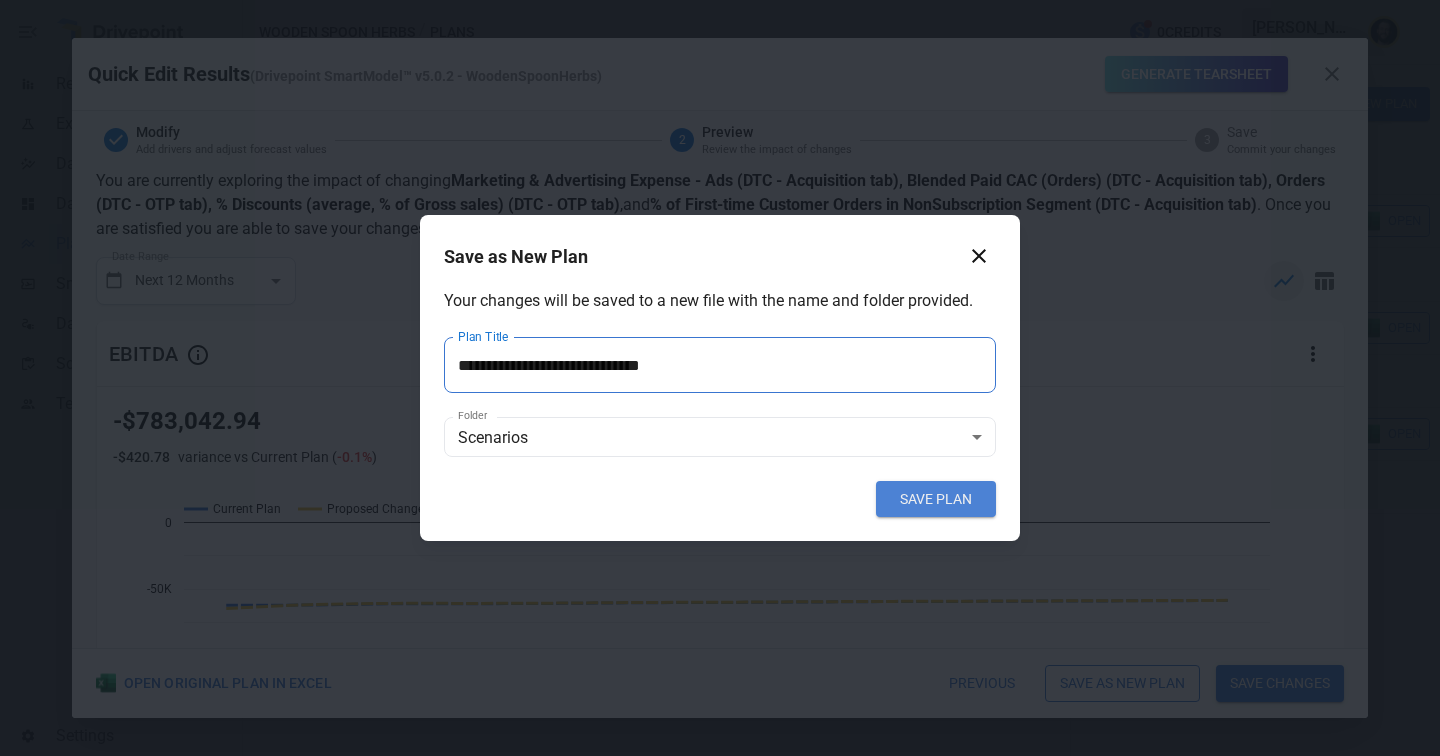 click on "SAVE PLAN" at bounding box center [936, 499] 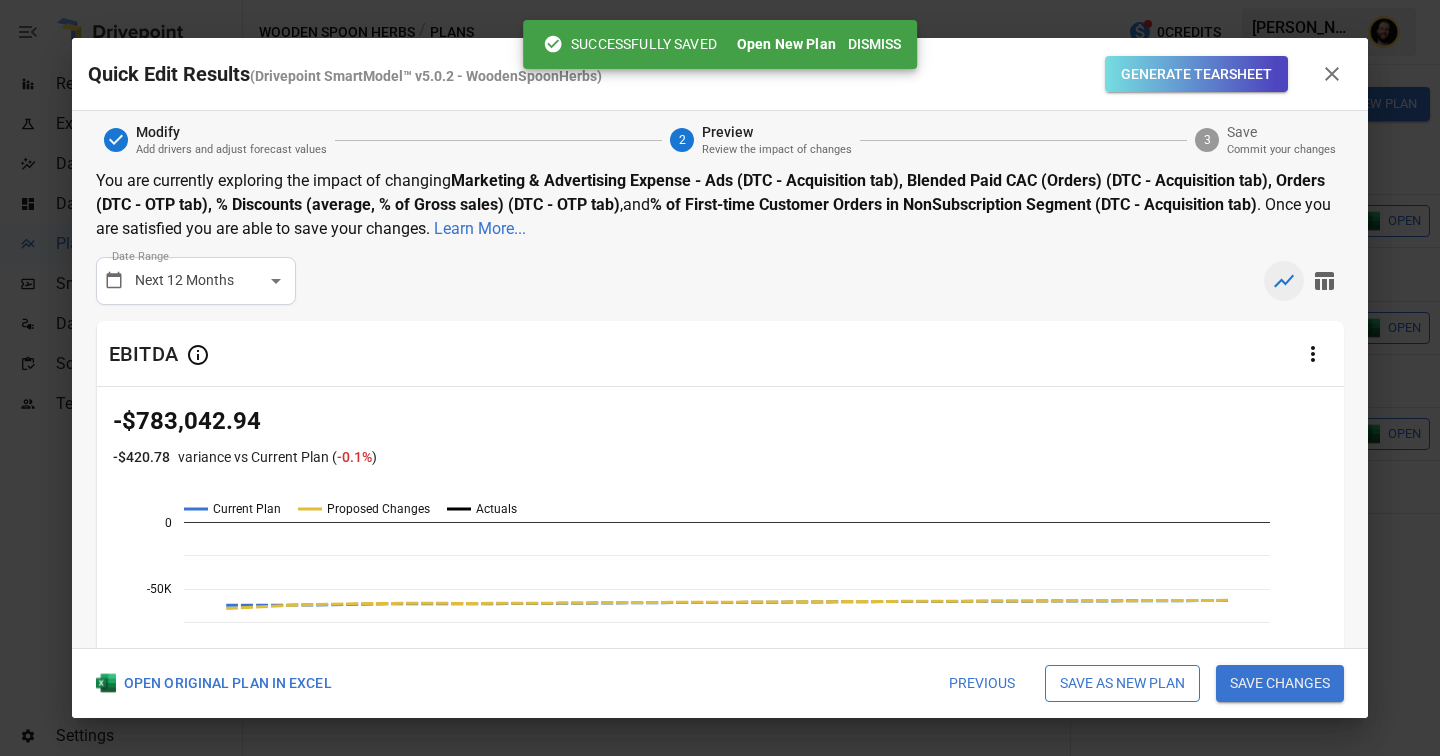 click on "Generate Tearsheet" at bounding box center (1196, 74) 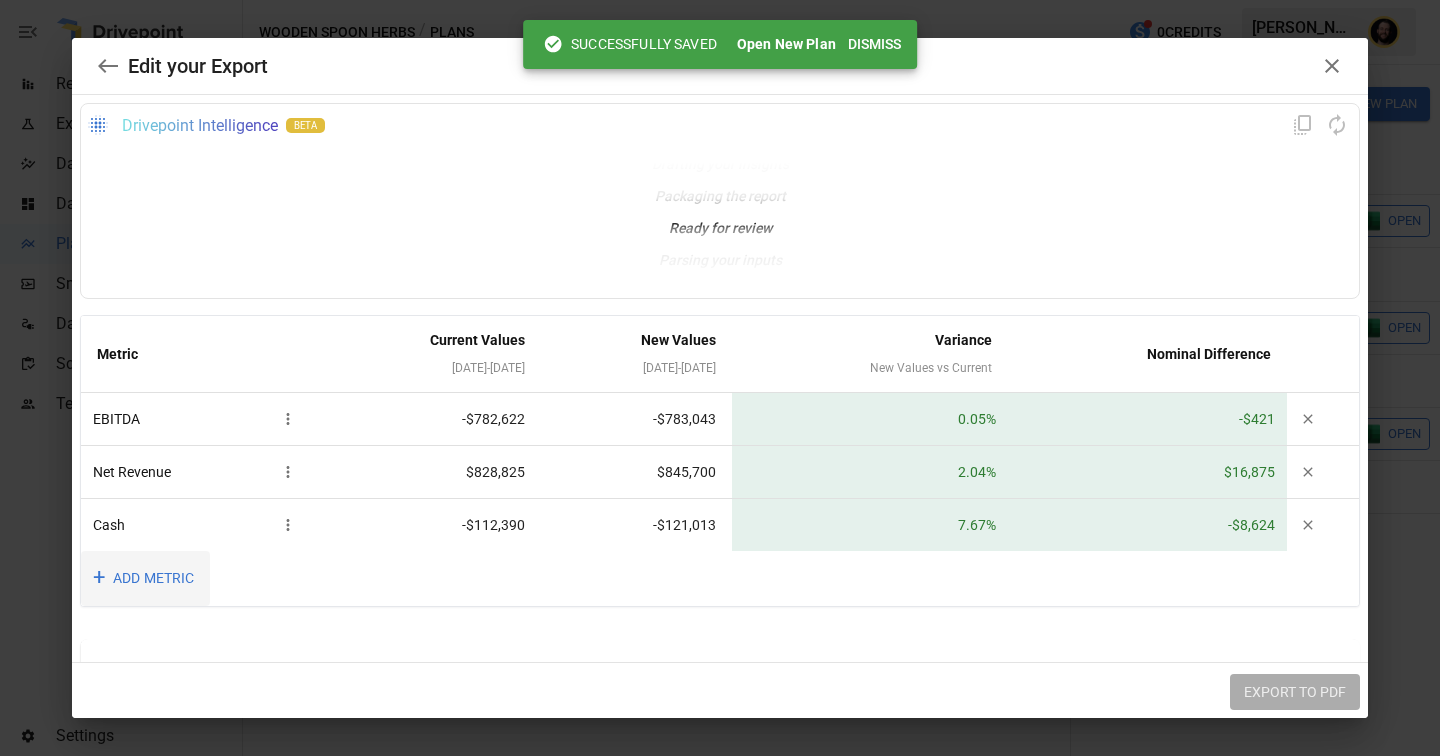 click on "+ ADD METRIC" at bounding box center (145, 578) 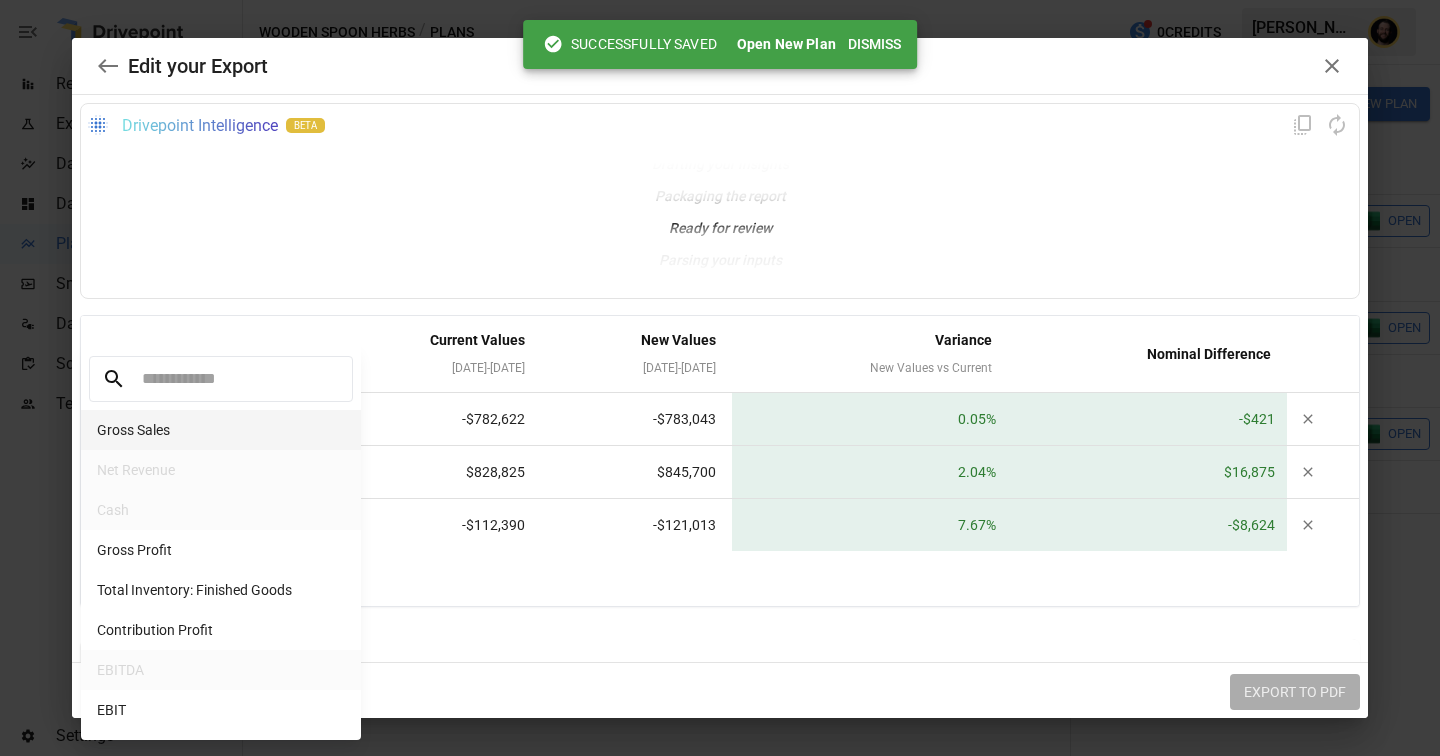 click on "Gross Sales" at bounding box center [221, 430] 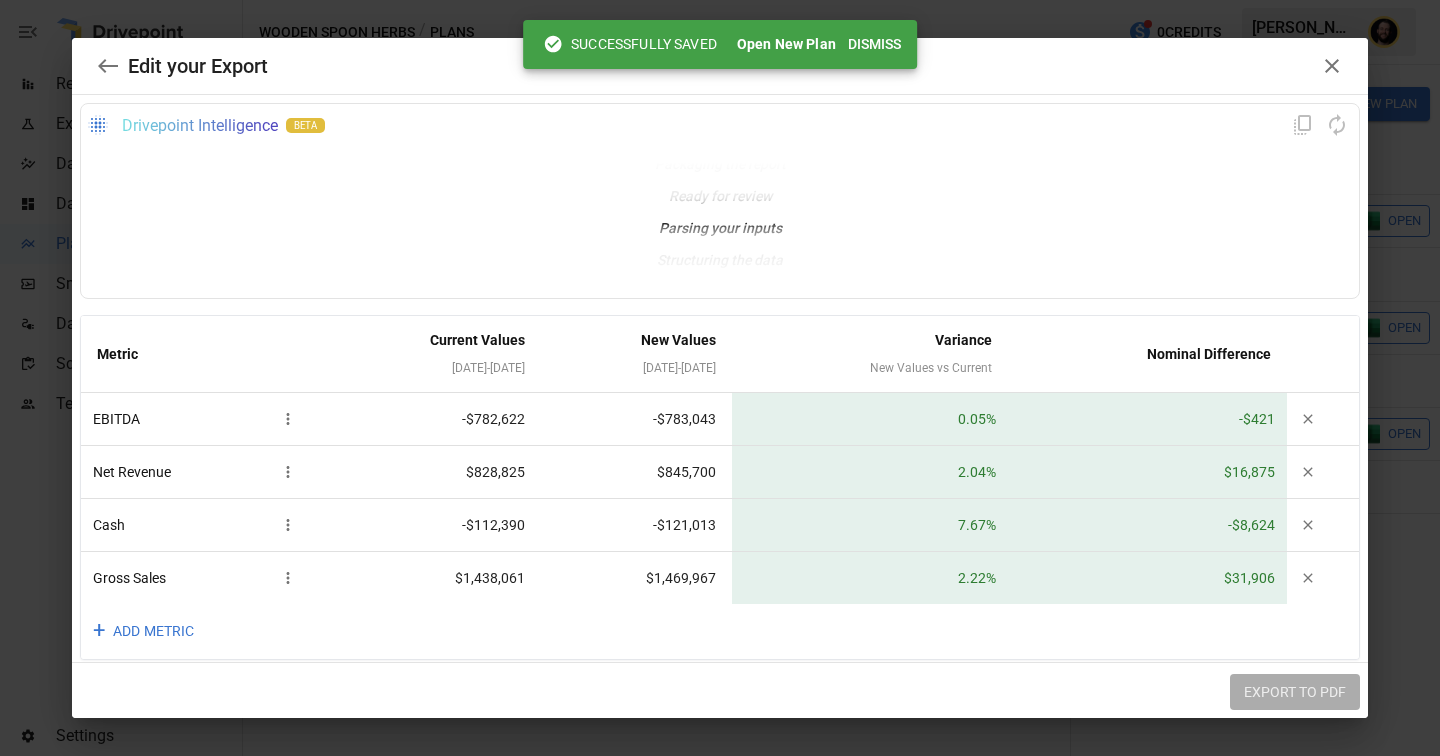 scroll, scrollTop: 30, scrollLeft: 0, axis: vertical 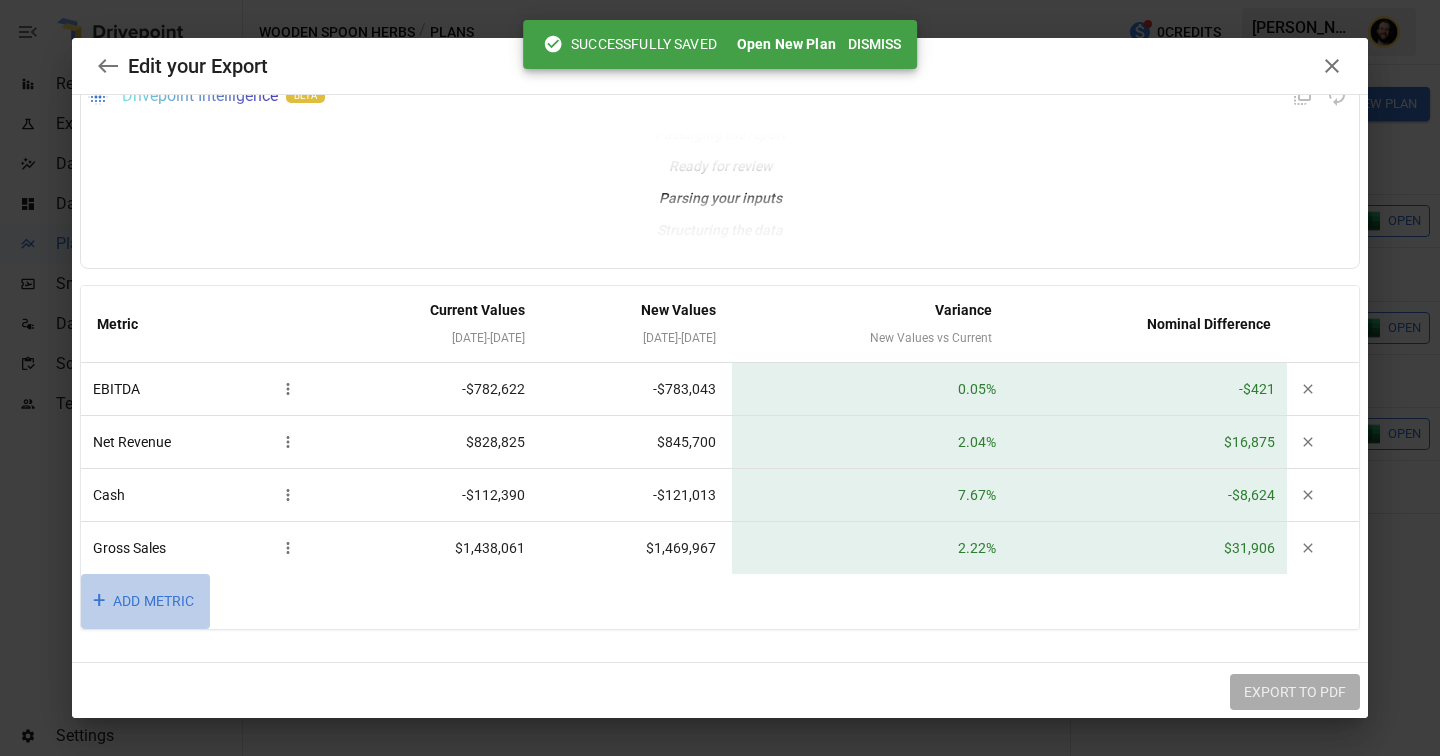 click on "+ ADD METRIC" at bounding box center [145, 601] 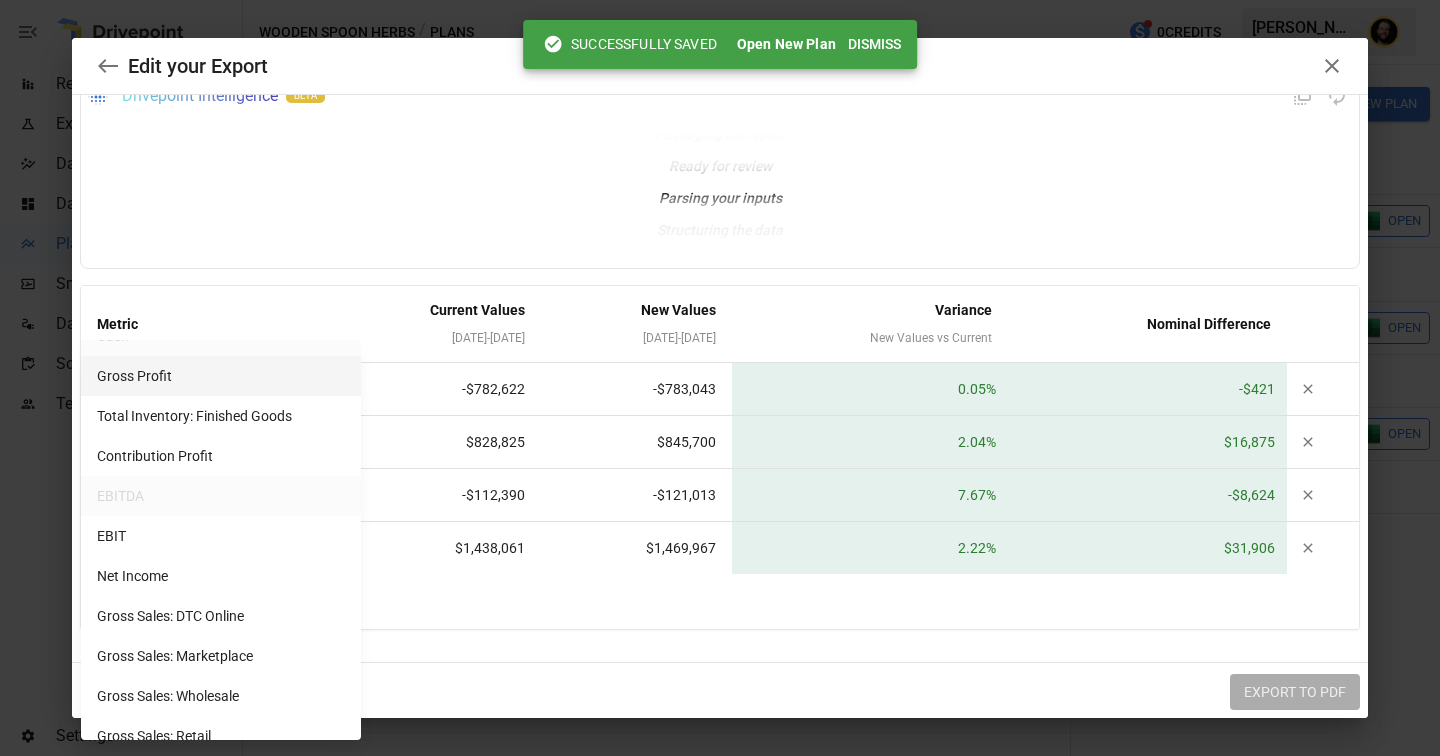 scroll, scrollTop: 191, scrollLeft: 0, axis: vertical 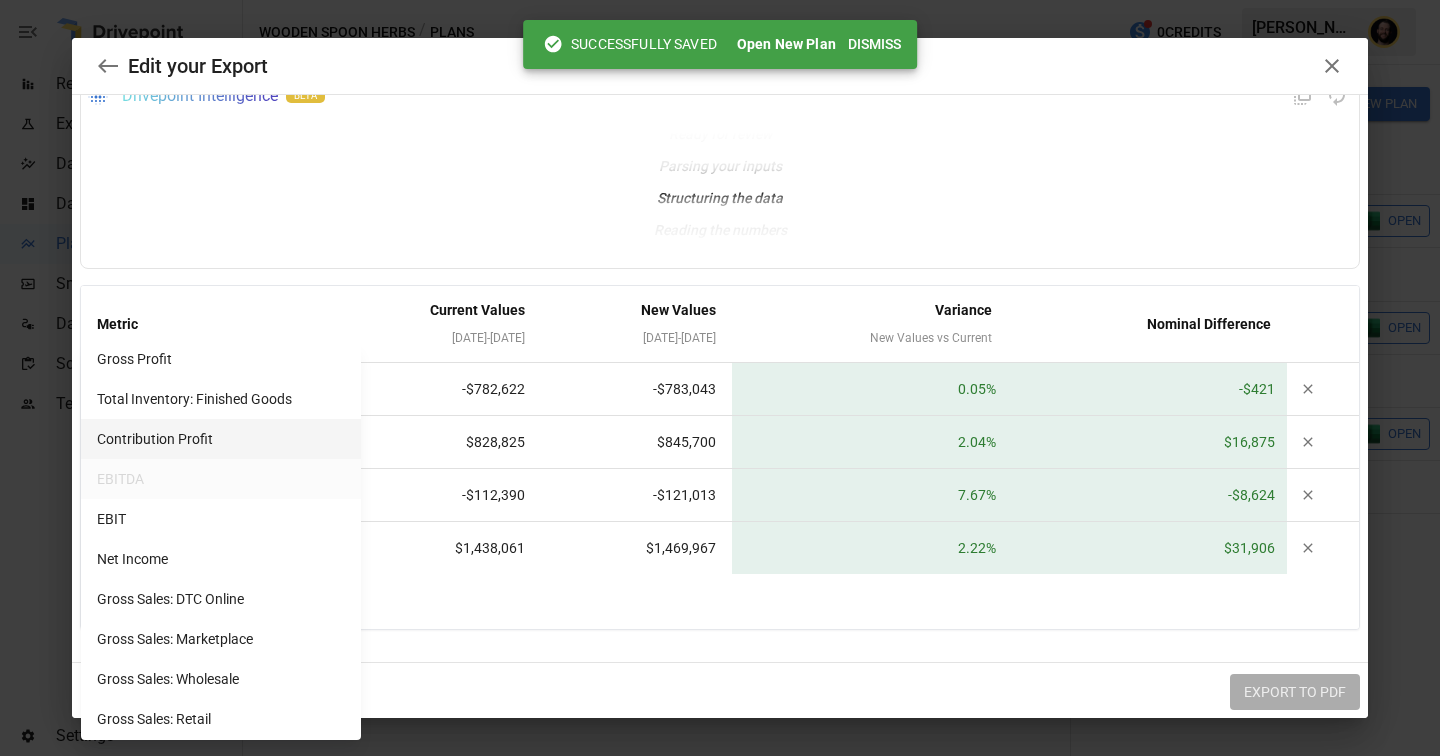 click on "Contribution Profit" at bounding box center (221, 439) 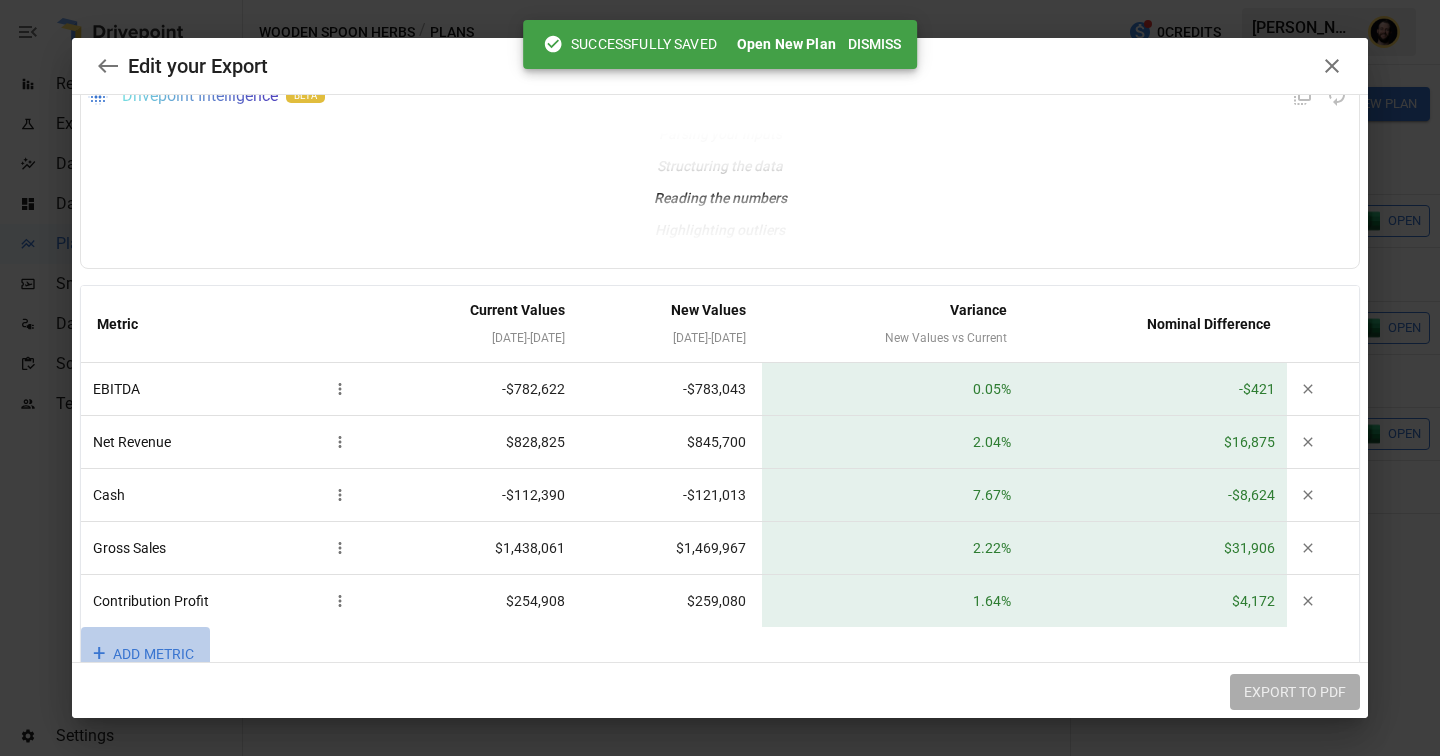 click on "+ ADD METRIC" at bounding box center [145, 654] 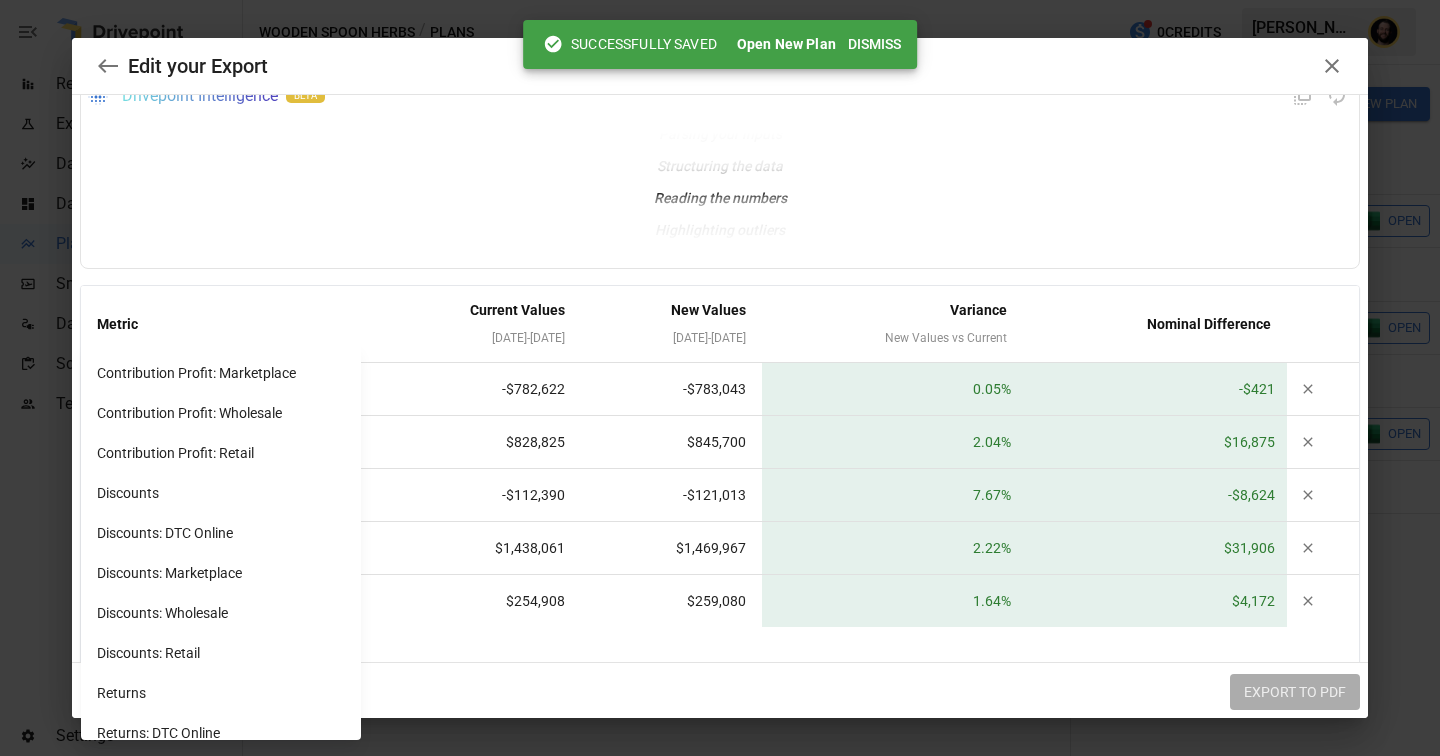 scroll, scrollTop: 941, scrollLeft: 0, axis: vertical 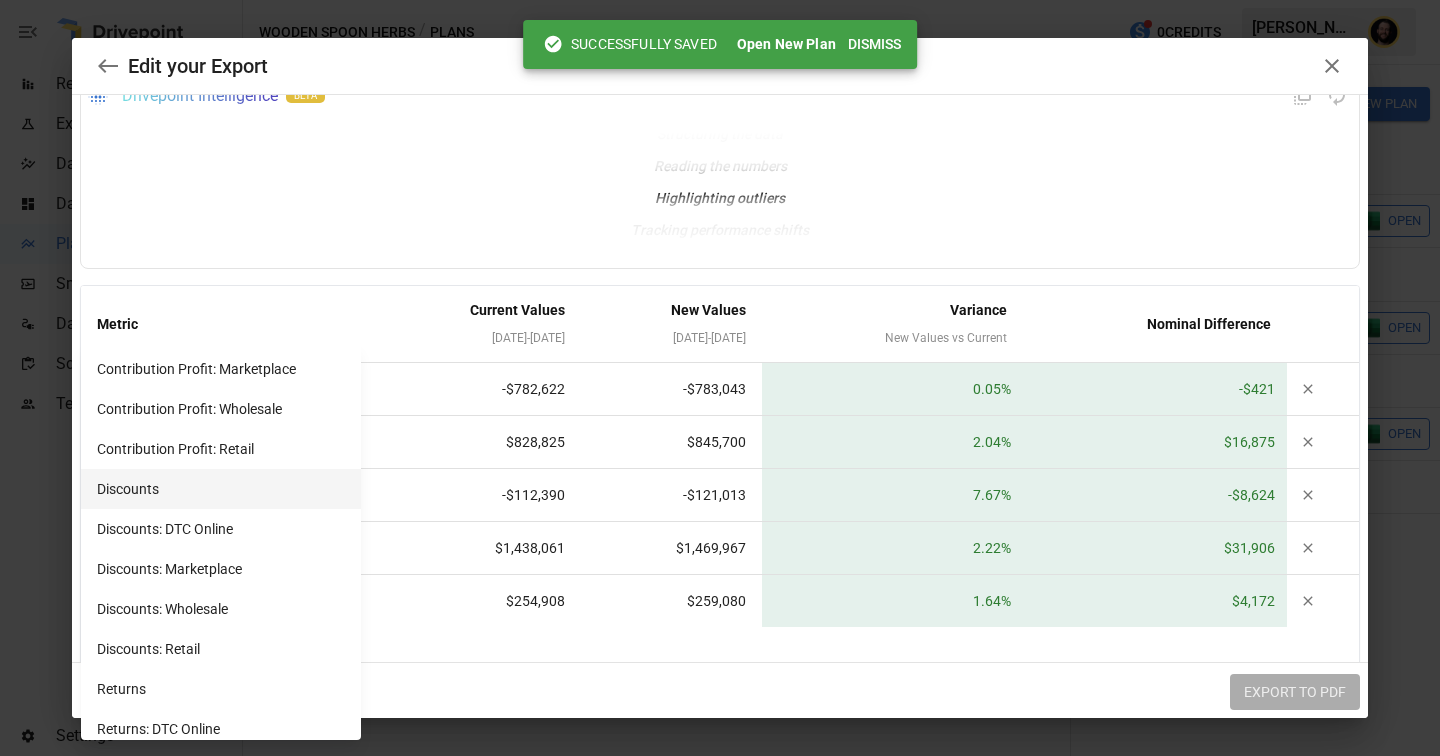 click on "Discounts" at bounding box center [221, 489] 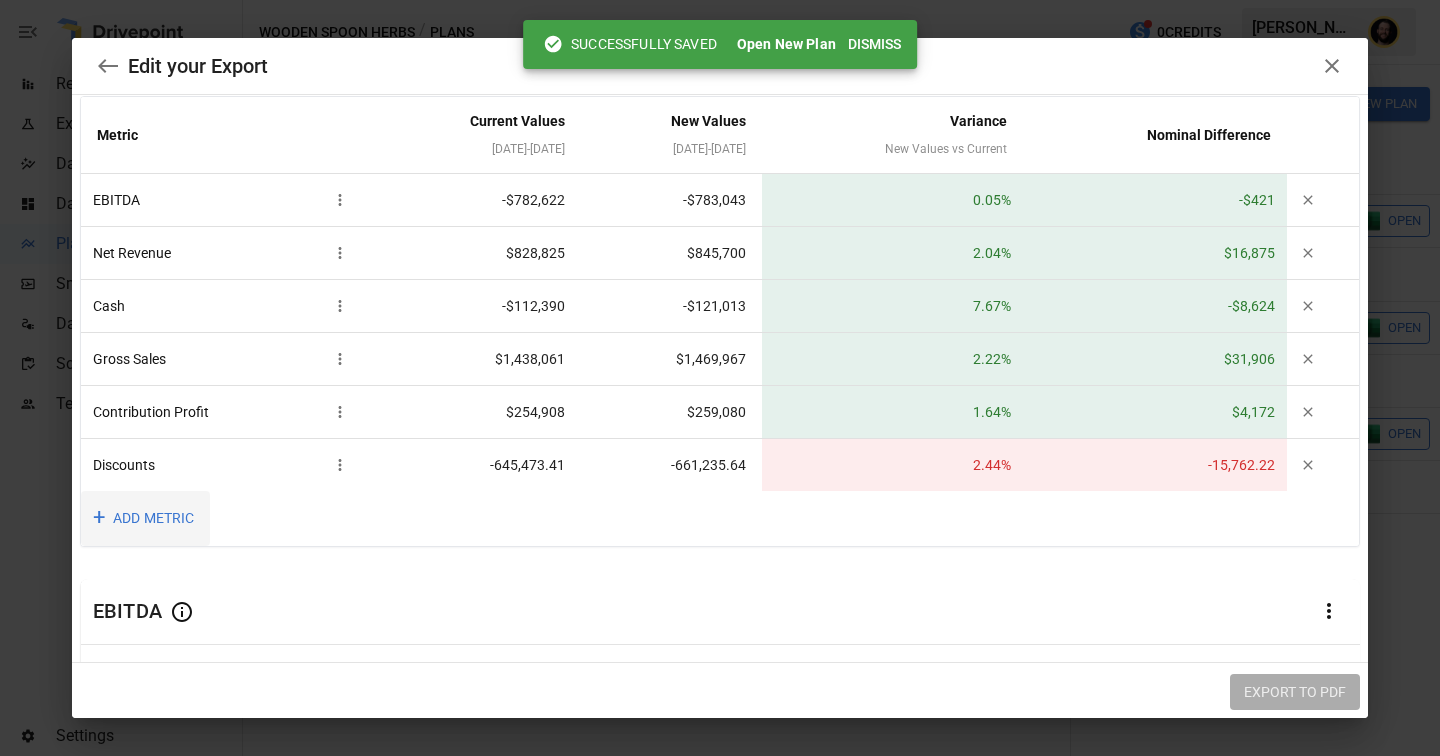 scroll, scrollTop: 265, scrollLeft: 0, axis: vertical 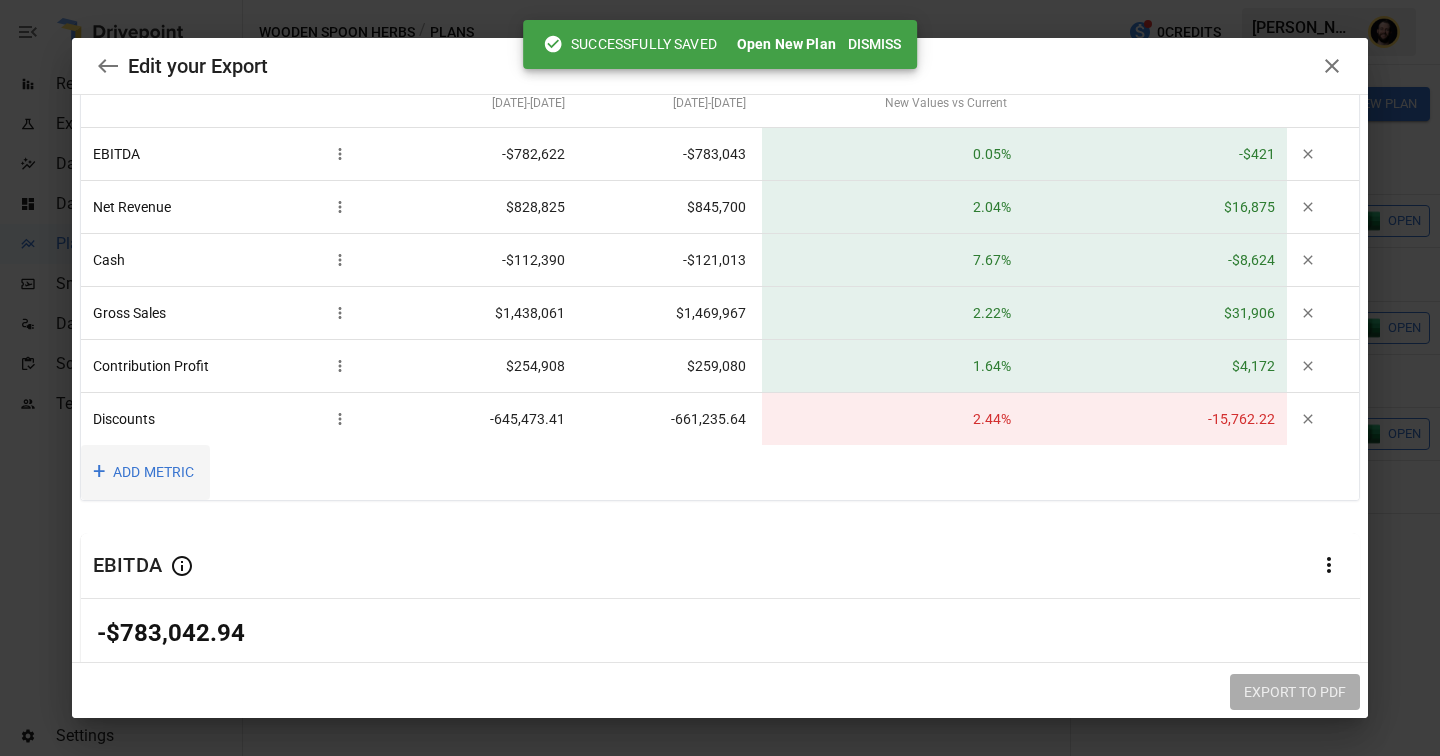 click on "+ ADD METRIC" at bounding box center (145, 472) 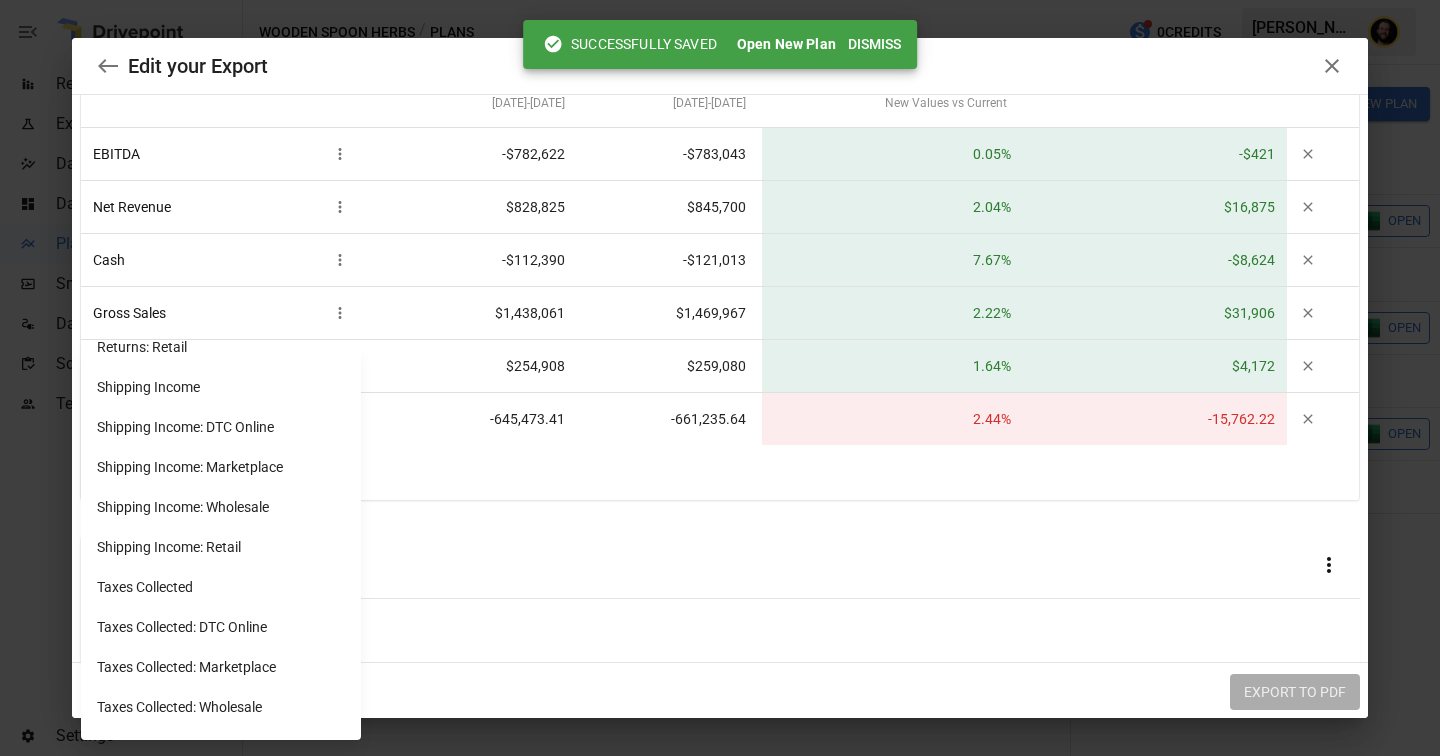 scroll, scrollTop: 1678, scrollLeft: 0, axis: vertical 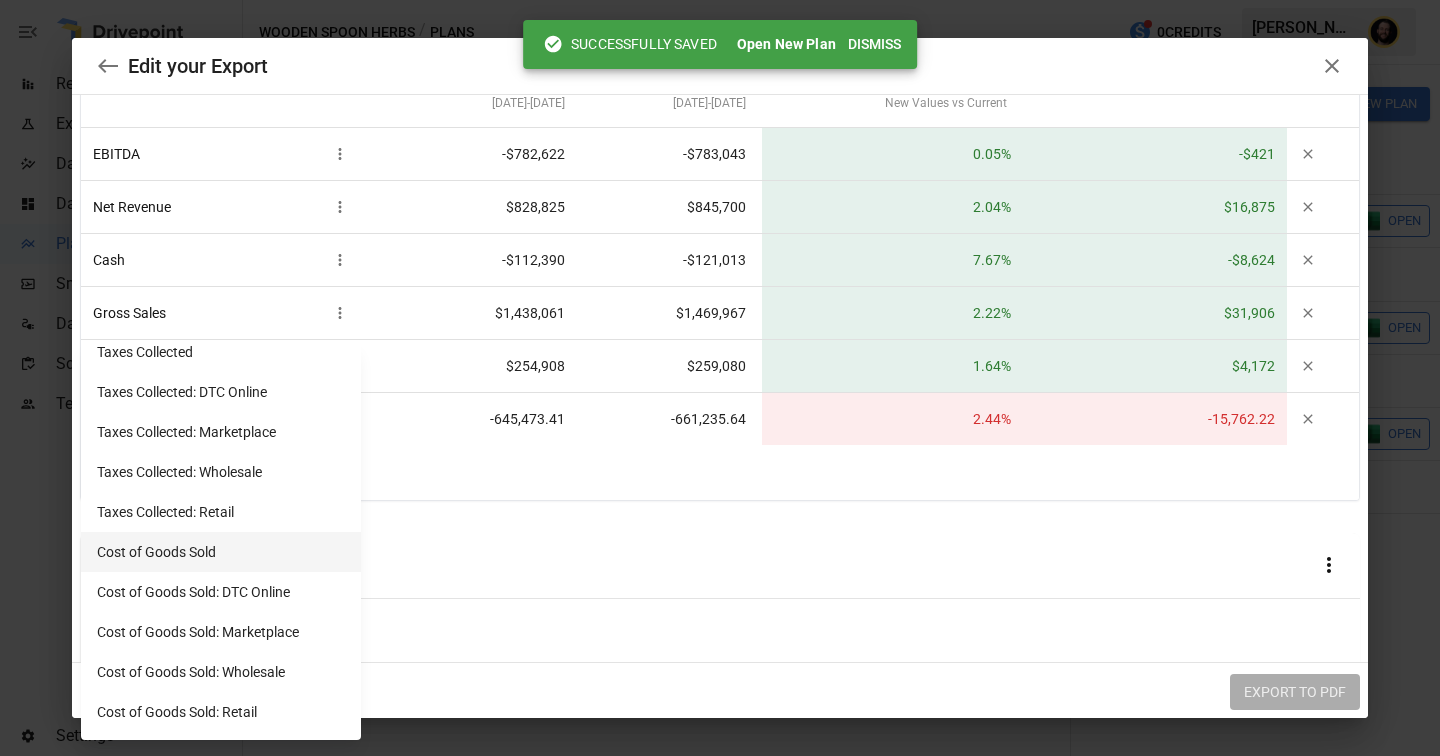 click on "Cost of Goods Sold" at bounding box center [221, 552] 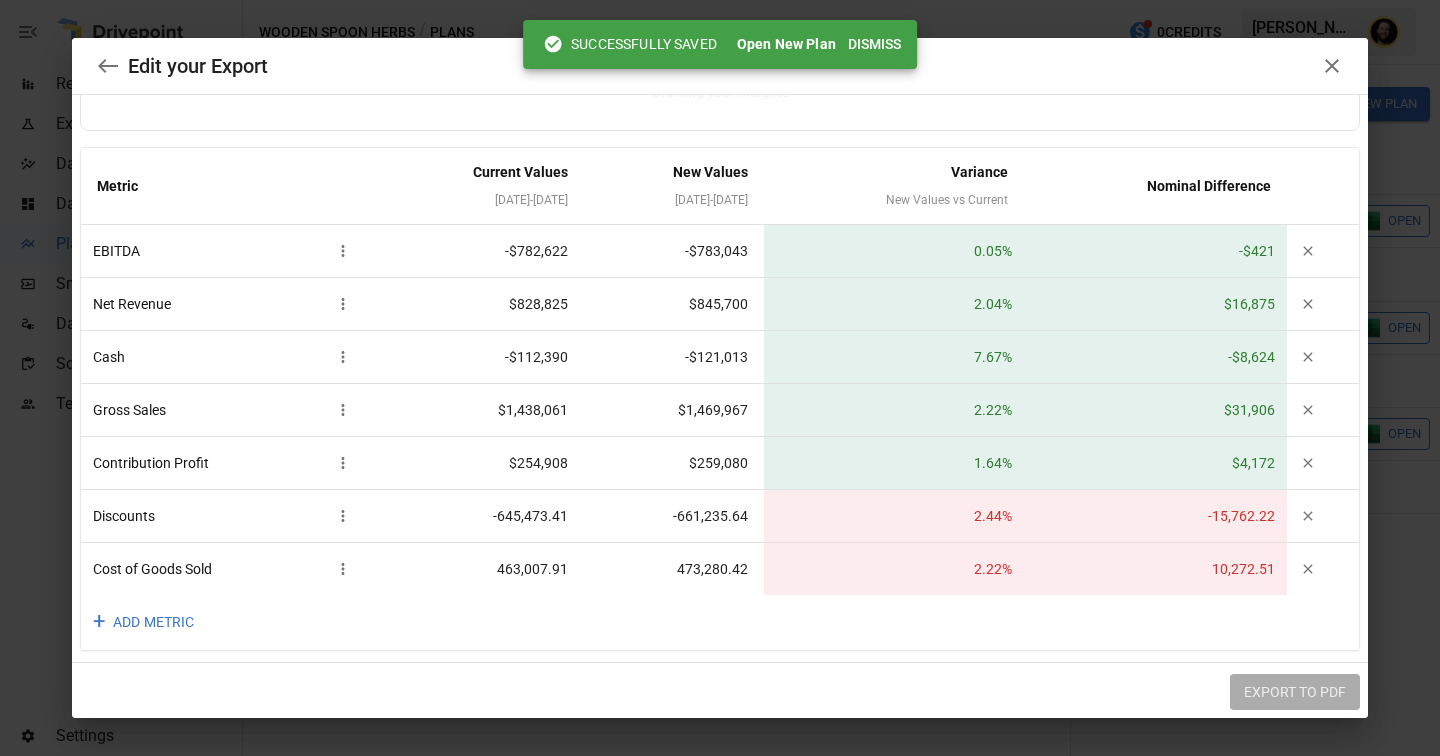 scroll, scrollTop: 157, scrollLeft: 0, axis: vertical 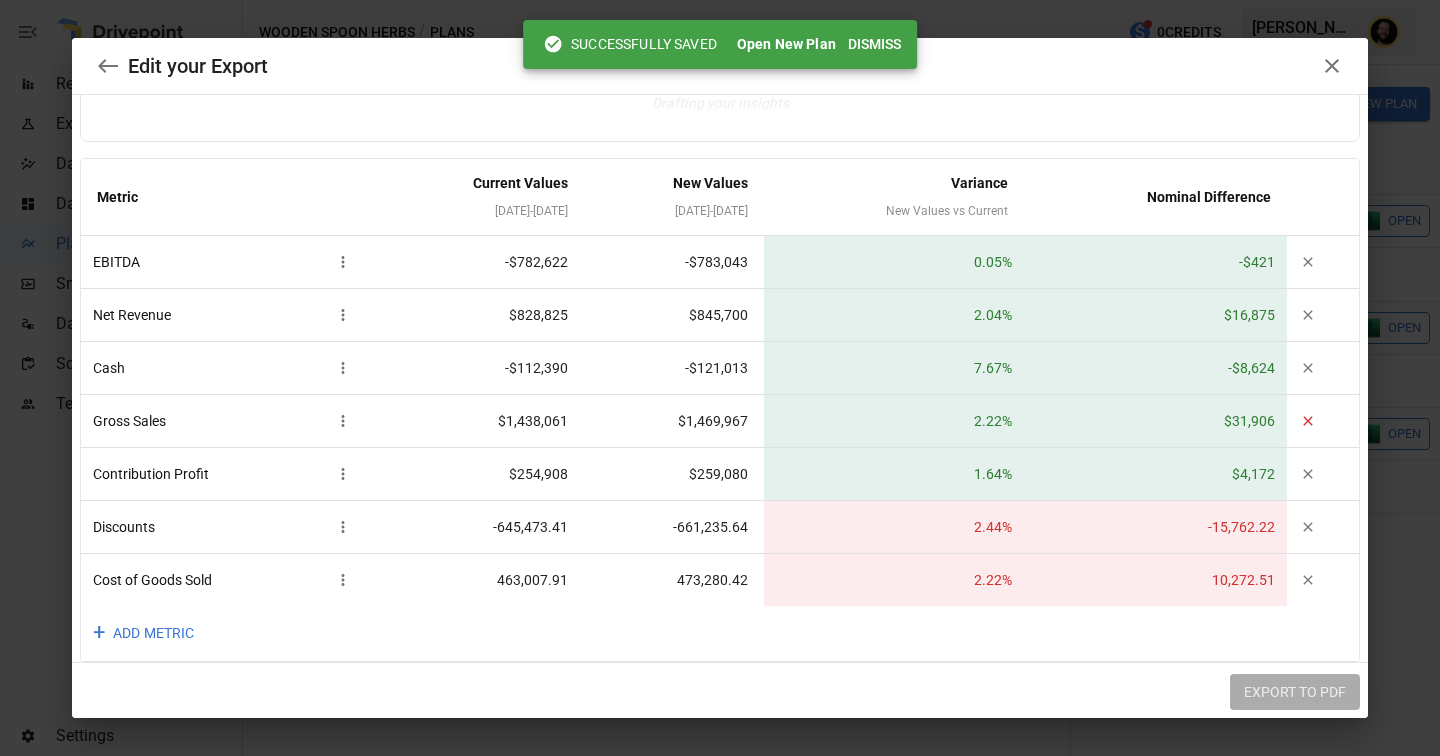click 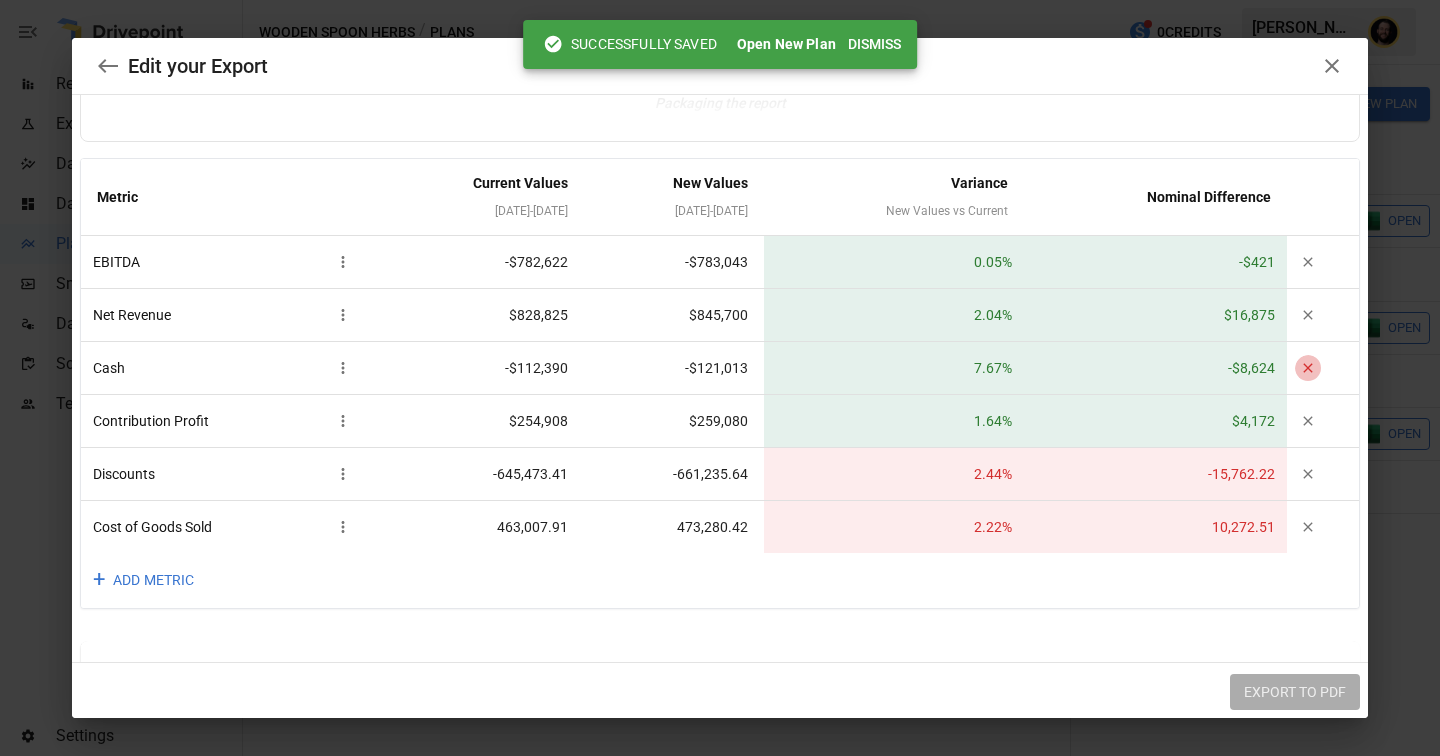 click 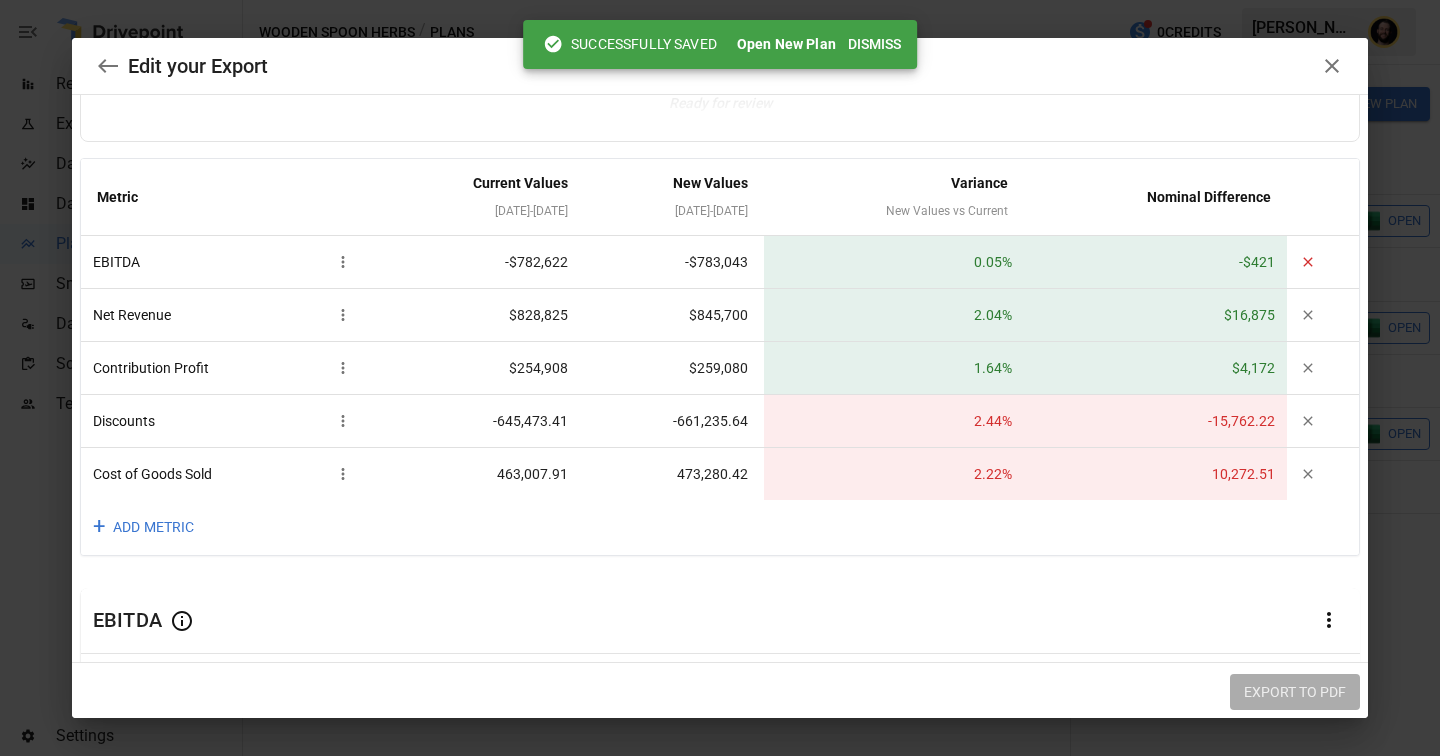 click at bounding box center (1308, 262) 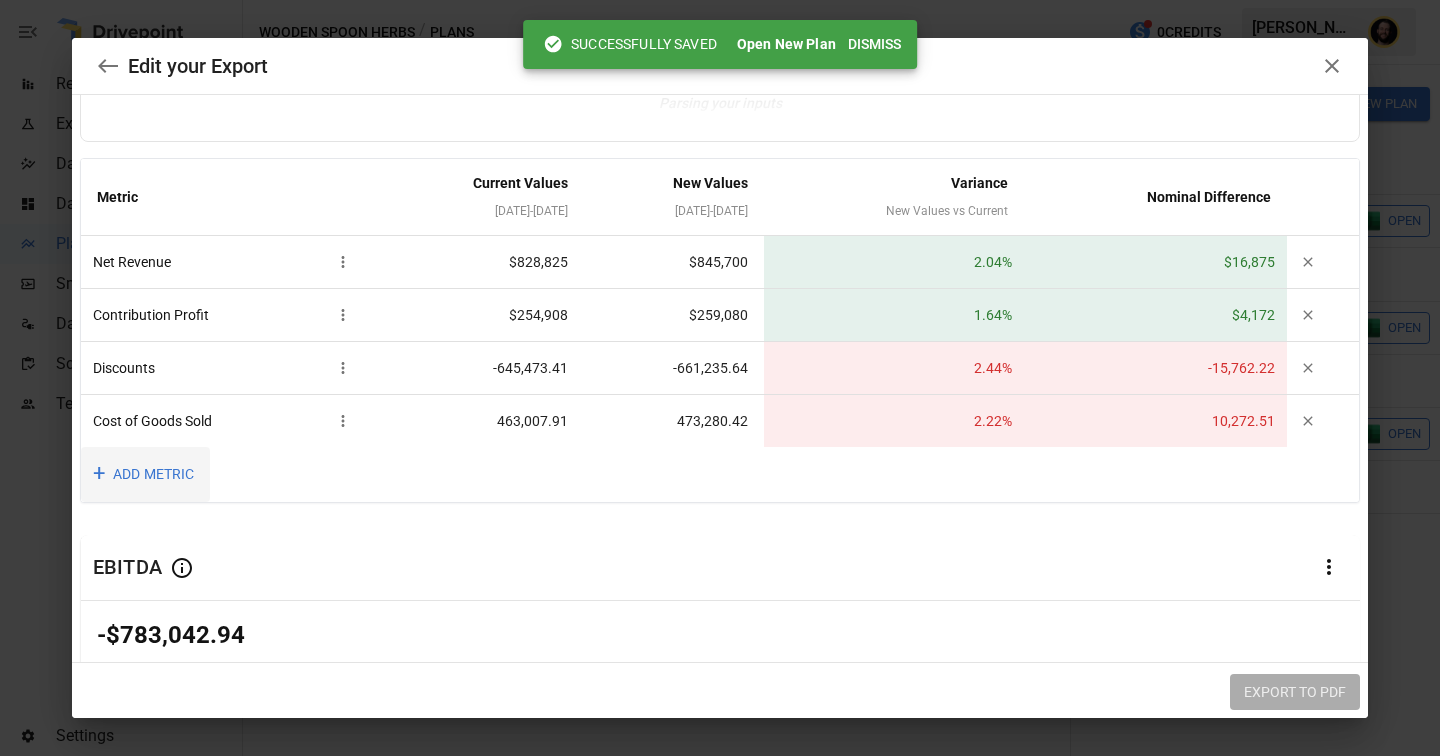 click on "+ ADD METRIC" at bounding box center [145, 474] 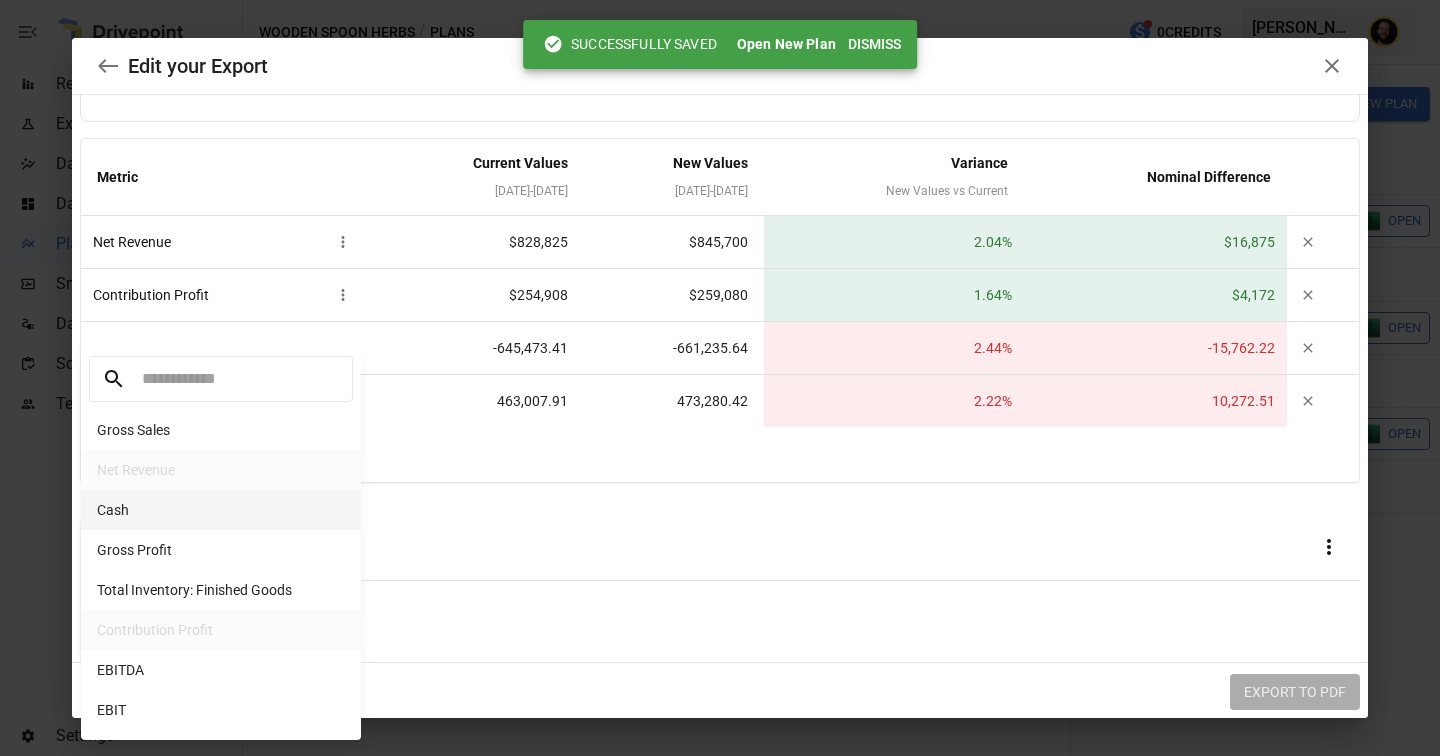 scroll, scrollTop: 78, scrollLeft: 0, axis: vertical 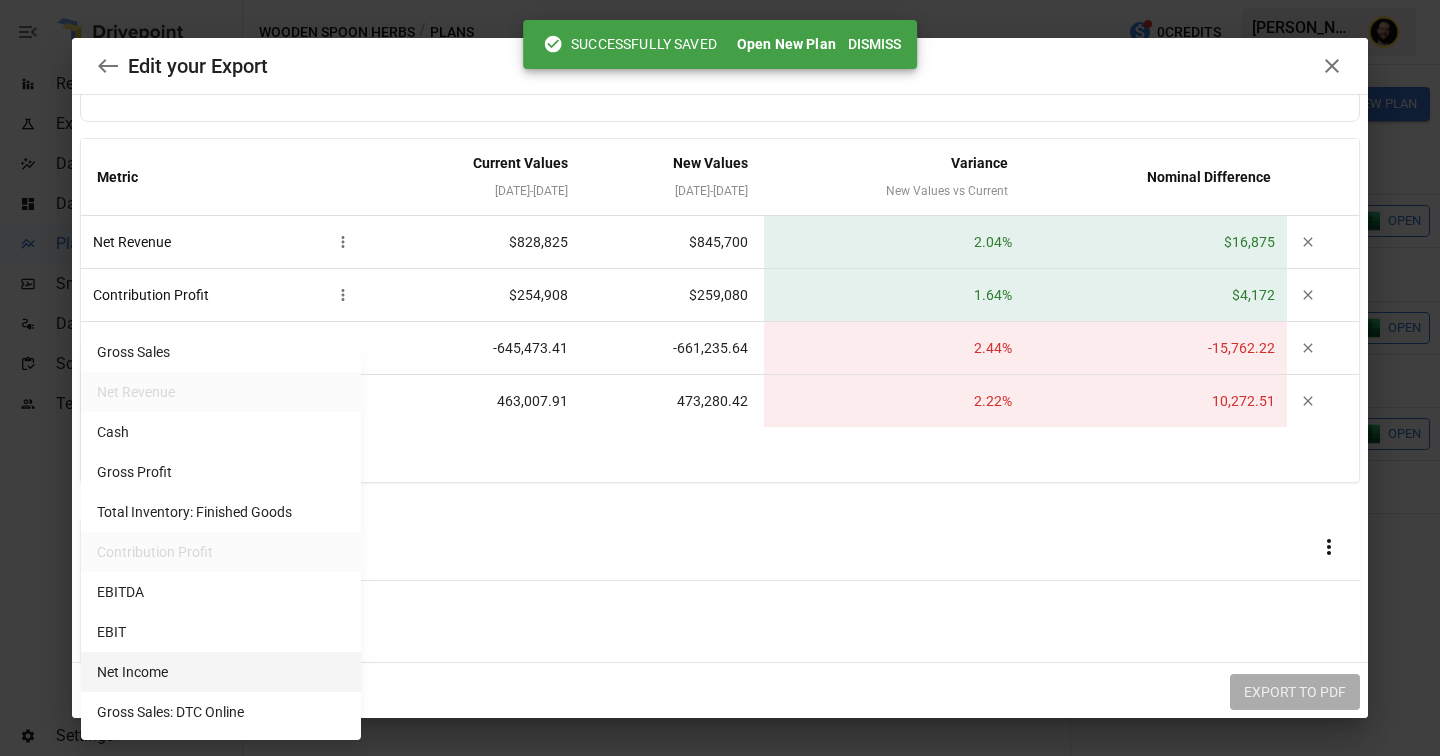 click on "Net Income" at bounding box center [221, 672] 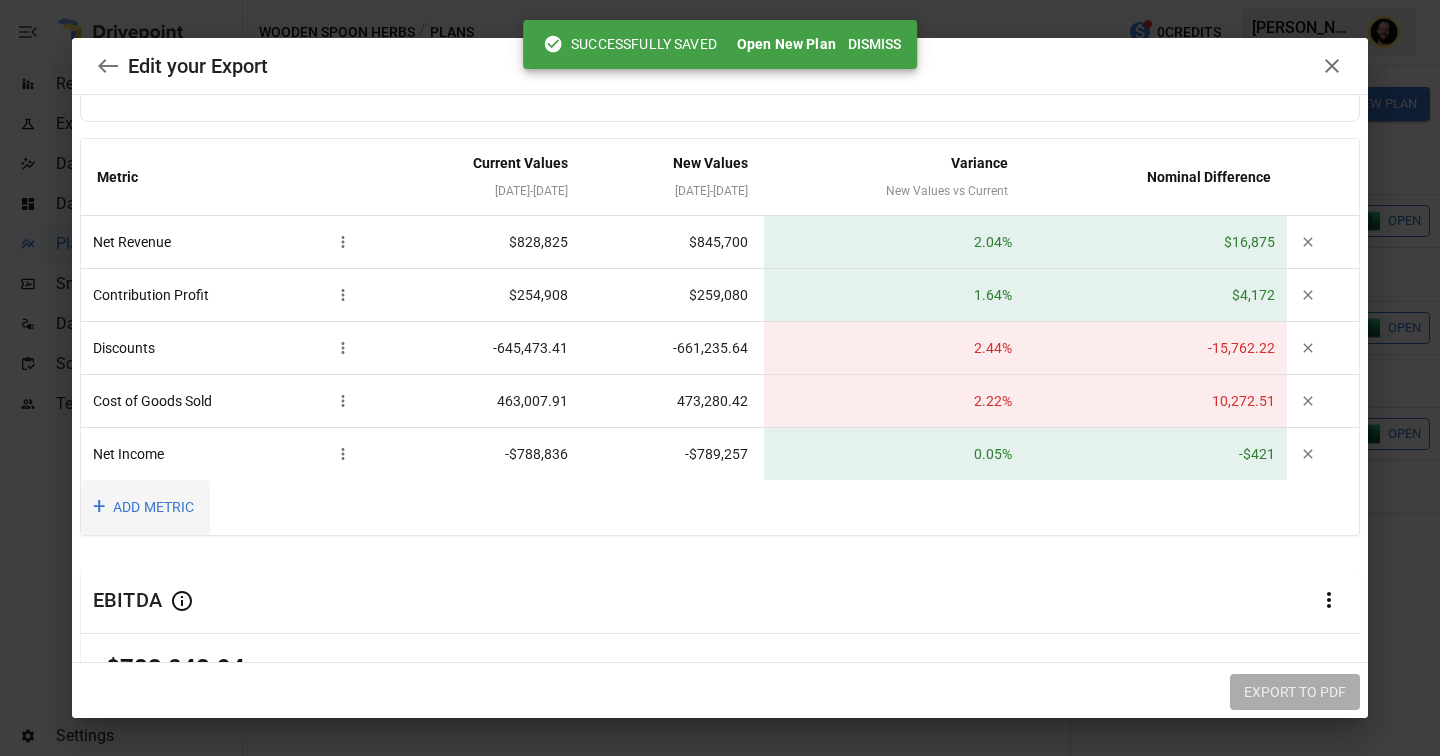click on "+ ADD METRIC" at bounding box center (145, 507) 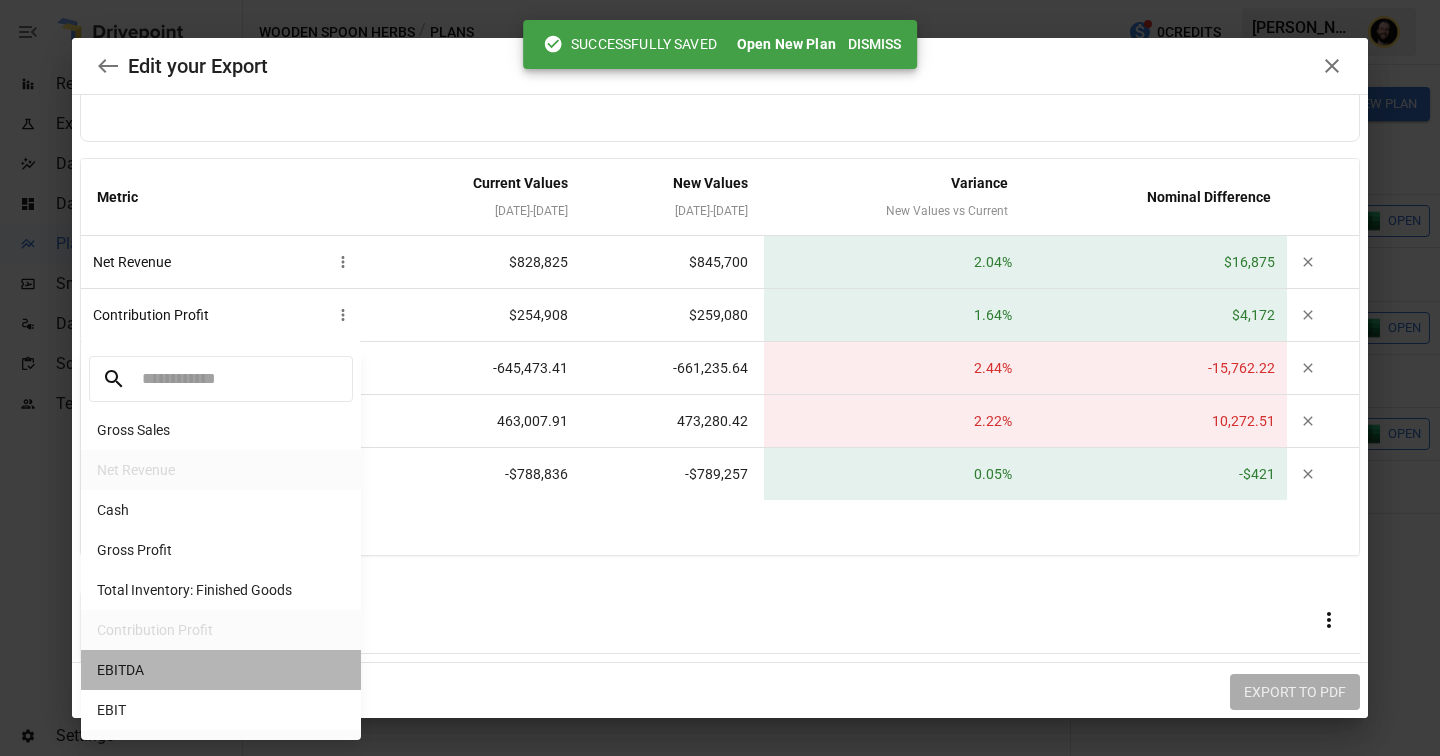 scroll, scrollTop: 155, scrollLeft: 0, axis: vertical 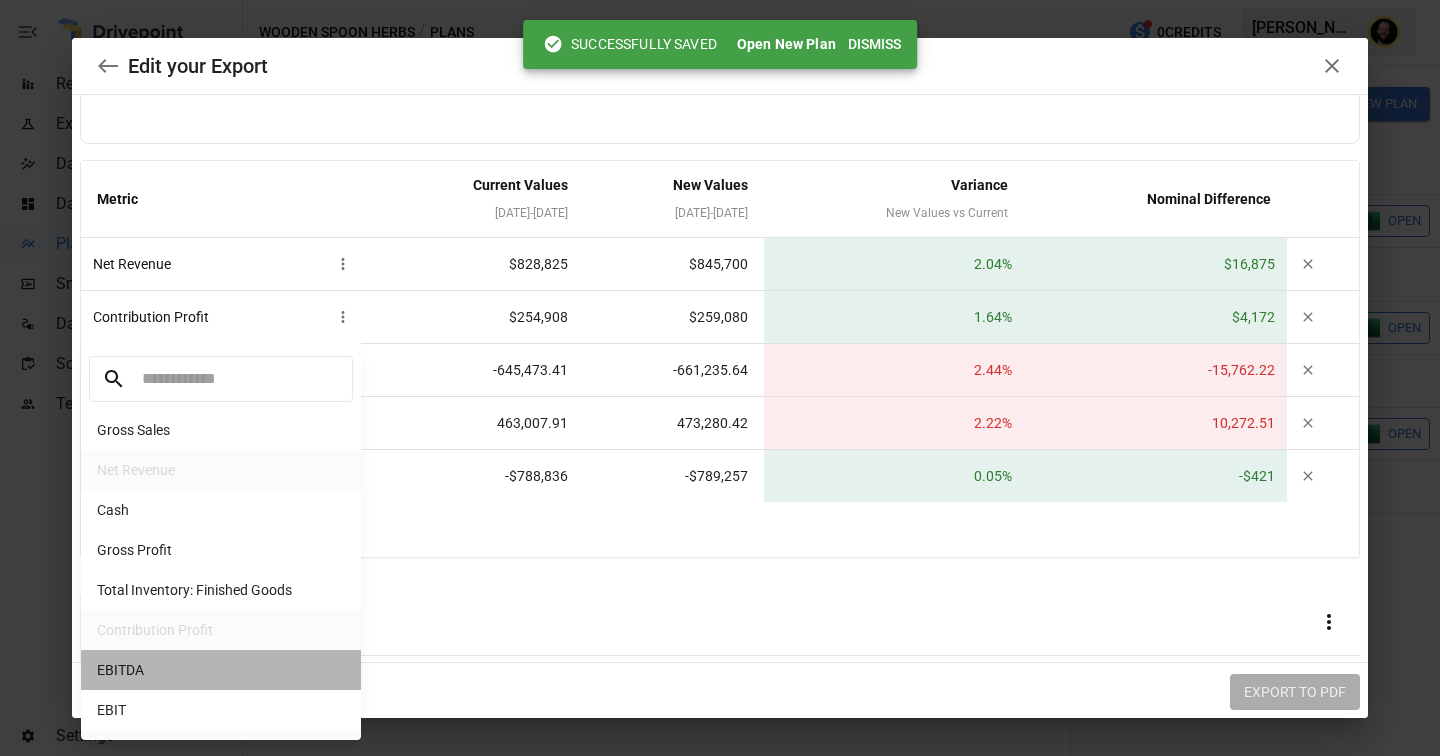 click on "EBITDA" at bounding box center [221, 670] 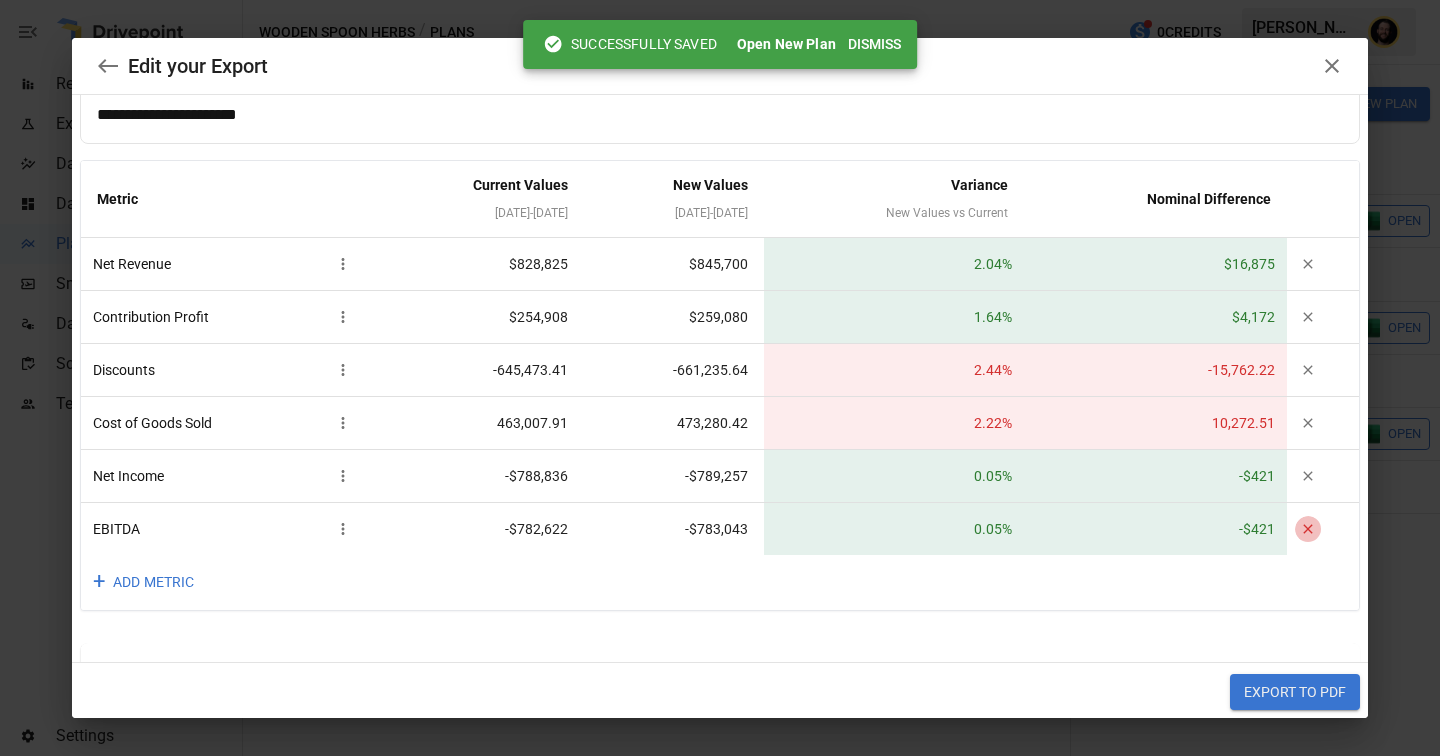 click 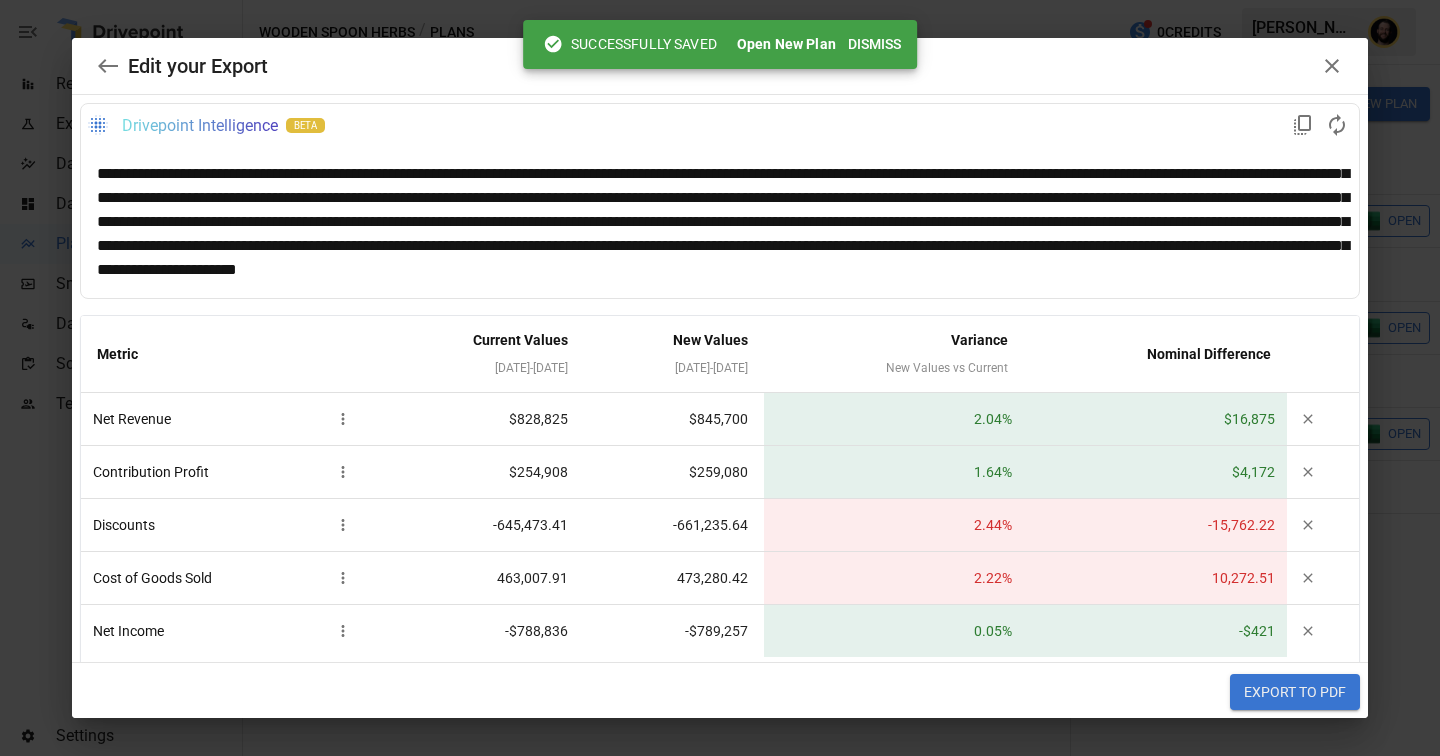 scroll, scrollTop: 50, scrollLeft: 0, axis: vertical 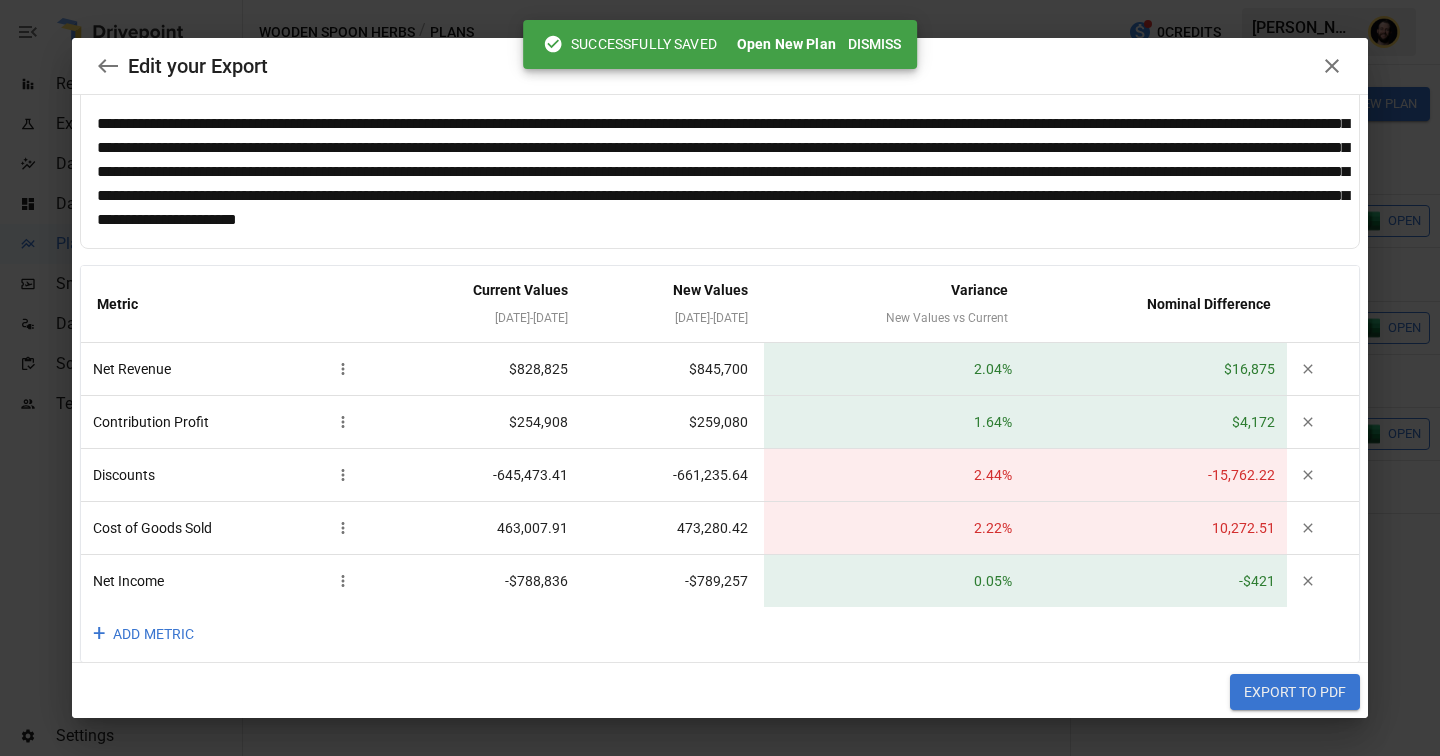 click on "Export to PDF" at bounding box center [1295, 692] 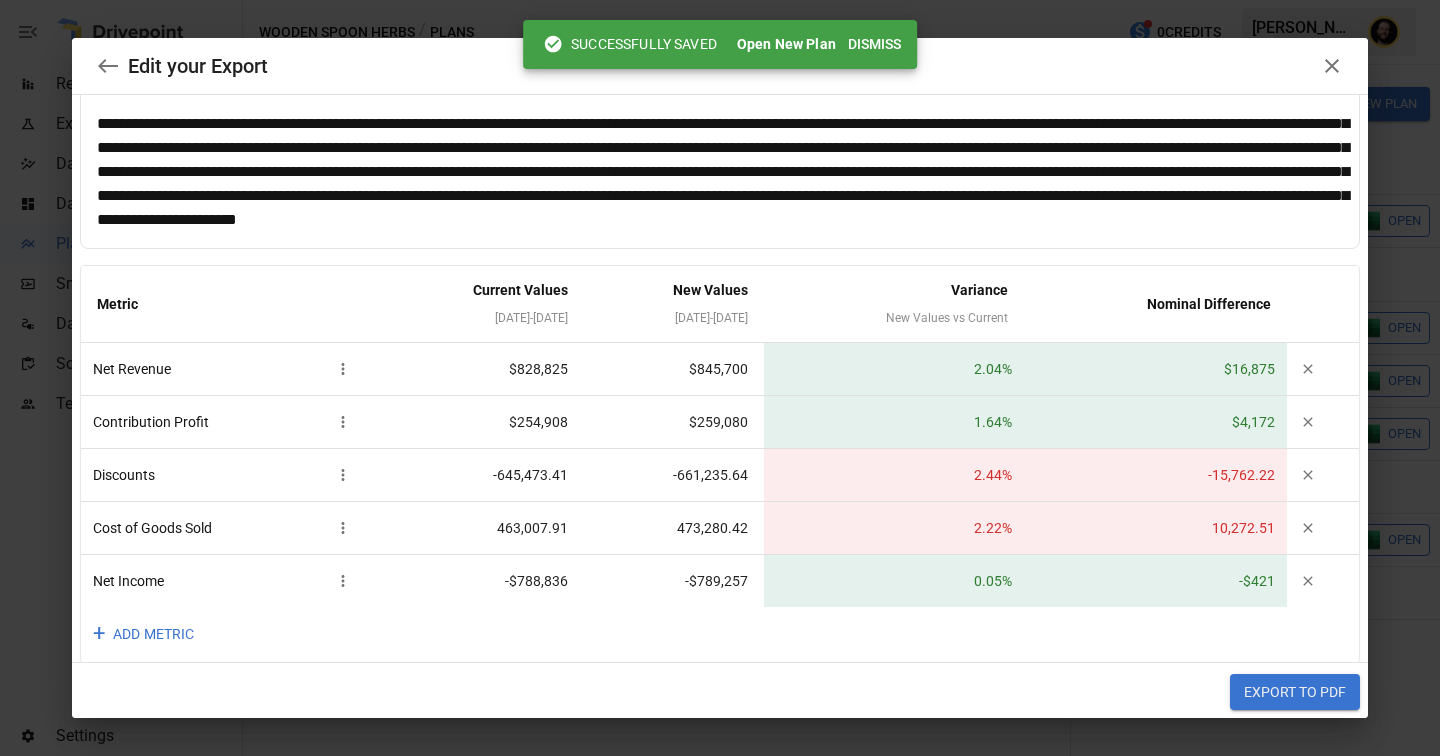 click 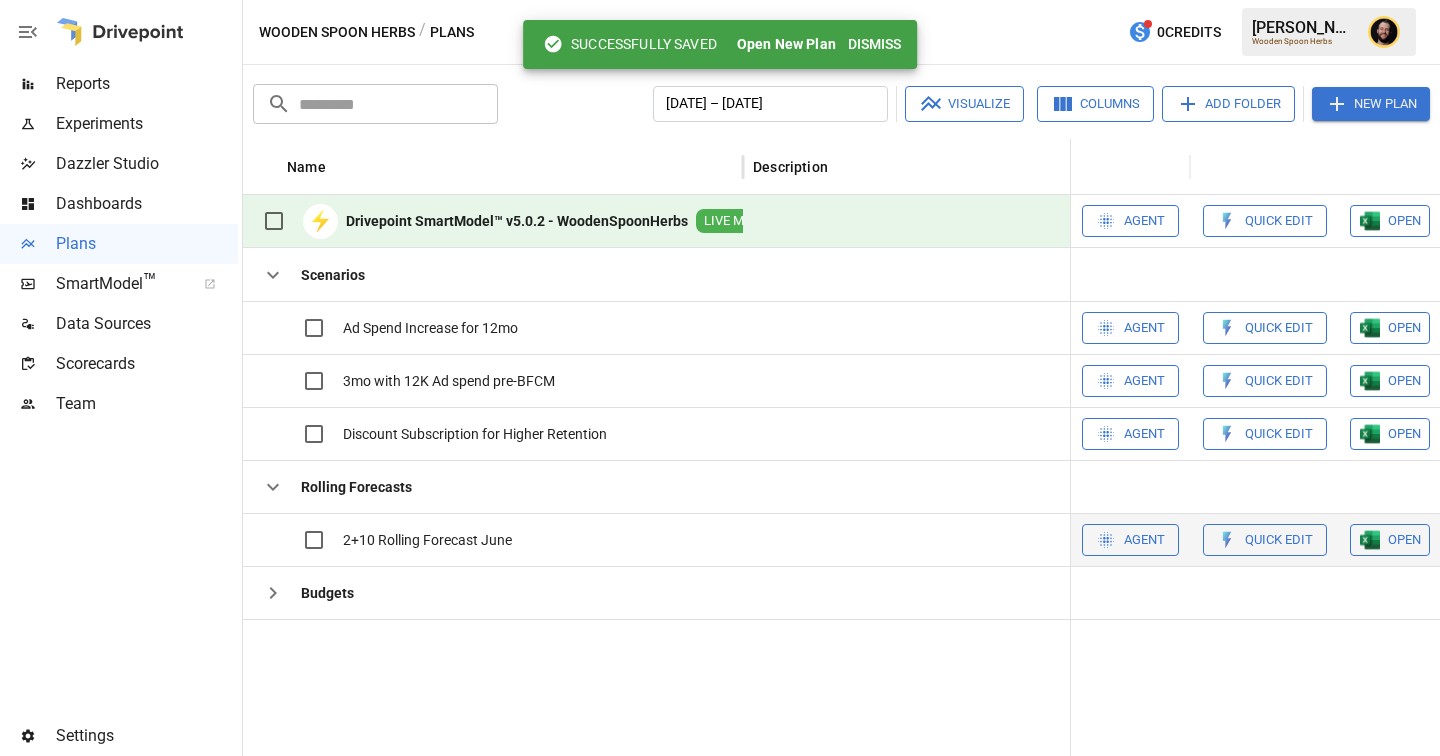 click on "OPEN" at bounding box center [1390, 328] 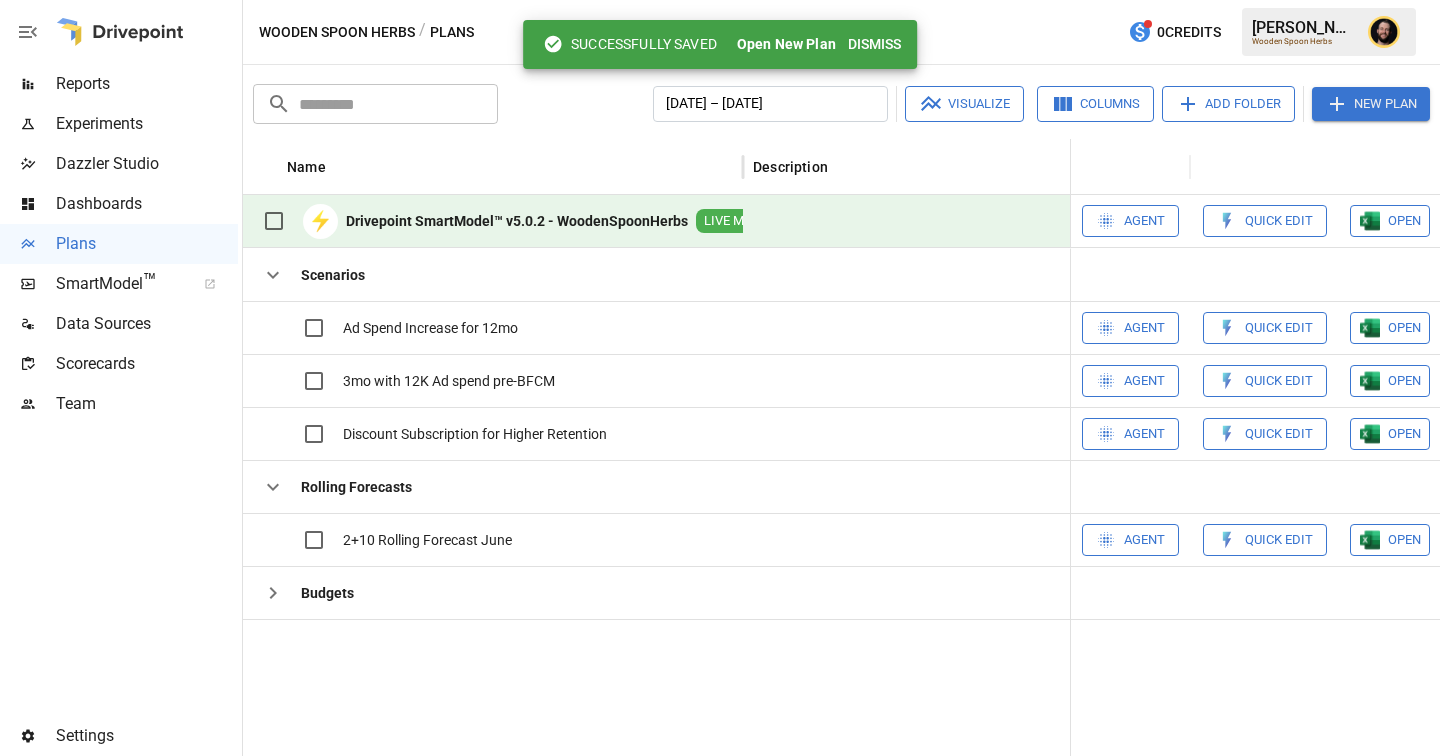 click on "OPEN" at bounding box center (1390, 221) 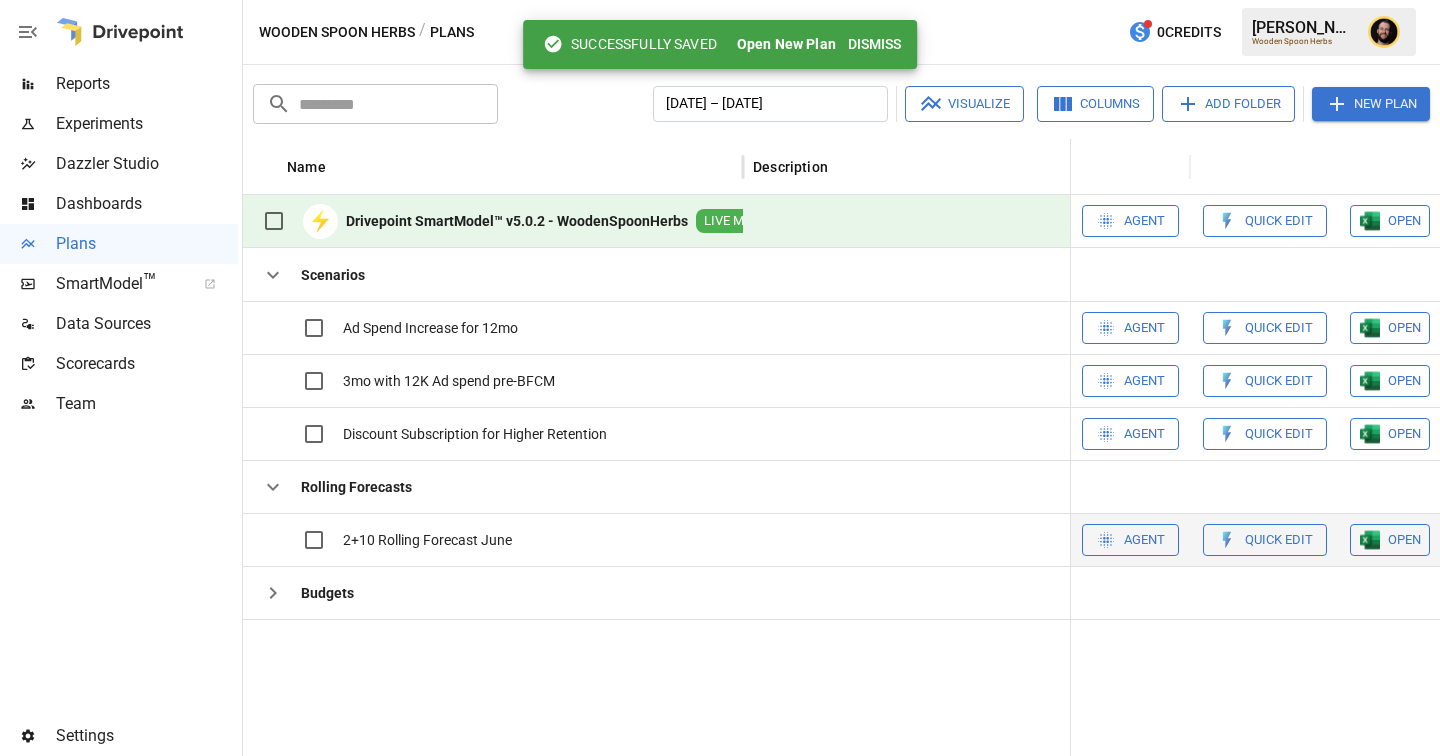 click at bounding box center [1227, 328] 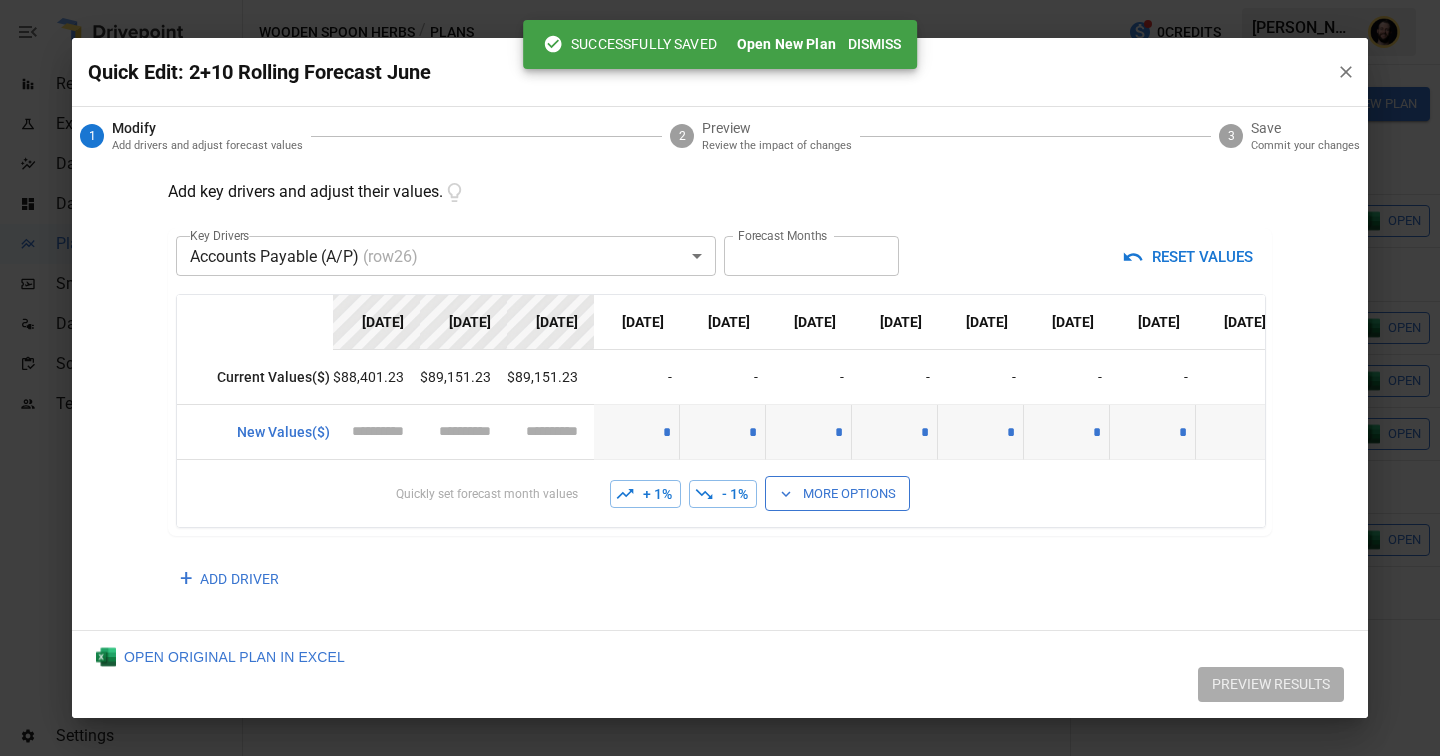 click on "Reports Experiments Dazzler Studio Dashboards Plans SmartModel ™ Data Sources Scorecards Team Settings Wooden Spoon Herbs / Plans 0  Credits [PERSON_NAME] Wooden Spoon Herbs Plans ​ ​ [DATE] – [DATE]   Visualize   Columns   Add Folder   New Plan Name Description Status Forecast start Gross Margin EoP Cash EBITDA Margin Net Income Margin Gross Sales Gross Sales: DTC Online Gross Sales: Marketplace Gross Sales: Wholesale Gross Sales: Retail Returns Returns: DTC Online Returns: Marketplace Returns: Wholesale Returns: Retail Shipping Income Shipping Income: DTC Online Shipping Income: Marketplace Shipping Income: Wholesale Shipping Income: Retail Taxes Collected Taxes Collected: DTC Online Taxes Collected: Marketplace Taxes Collected: Wholesale Taxes Collected: Retail Net Revenue Net Revenue: DTC Online Net Revenue: Marketplace Net Revenue: Wholesale Net Revenue: Retail Cost of Goods Sold Cost of Goods Sold: DTC Online Cost of Goods Sold: Marketplace Cost of Goods Sold: Wholesale Gross Profit 2" at bounding box center (720, 0) 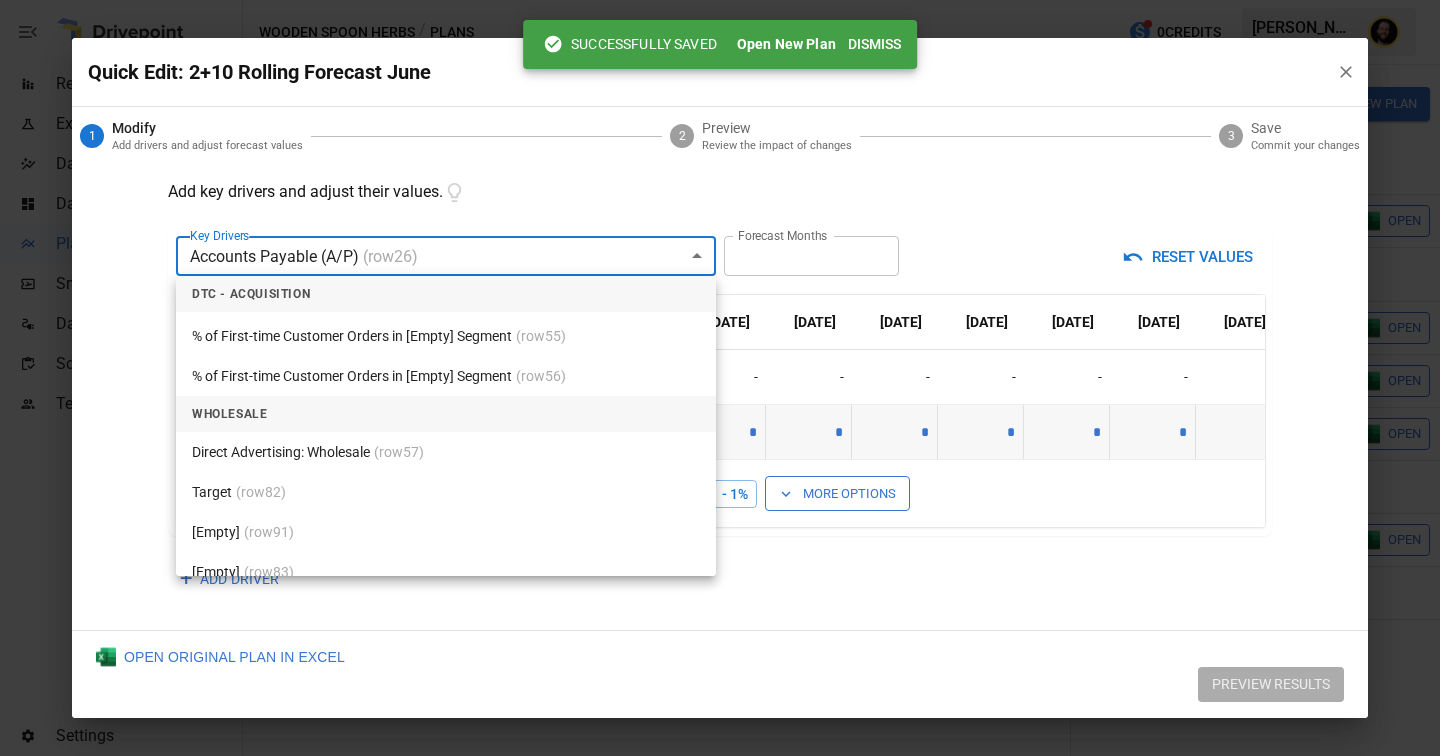 scroll, scrollTop: 4350, scrollLeft: 0, axis: vertical 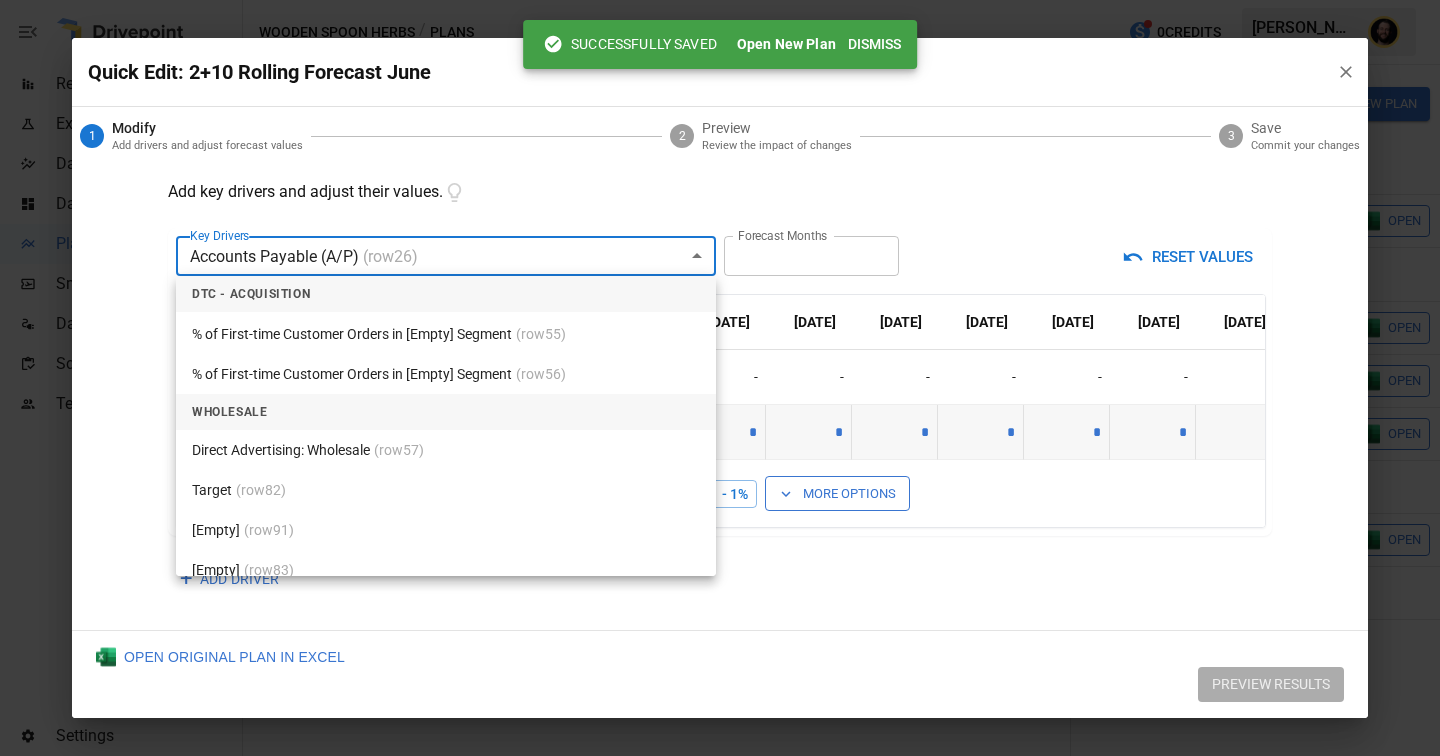 click on "Direct Advertising: Wholesale (row  57 )" at bounding box center (446, 450) 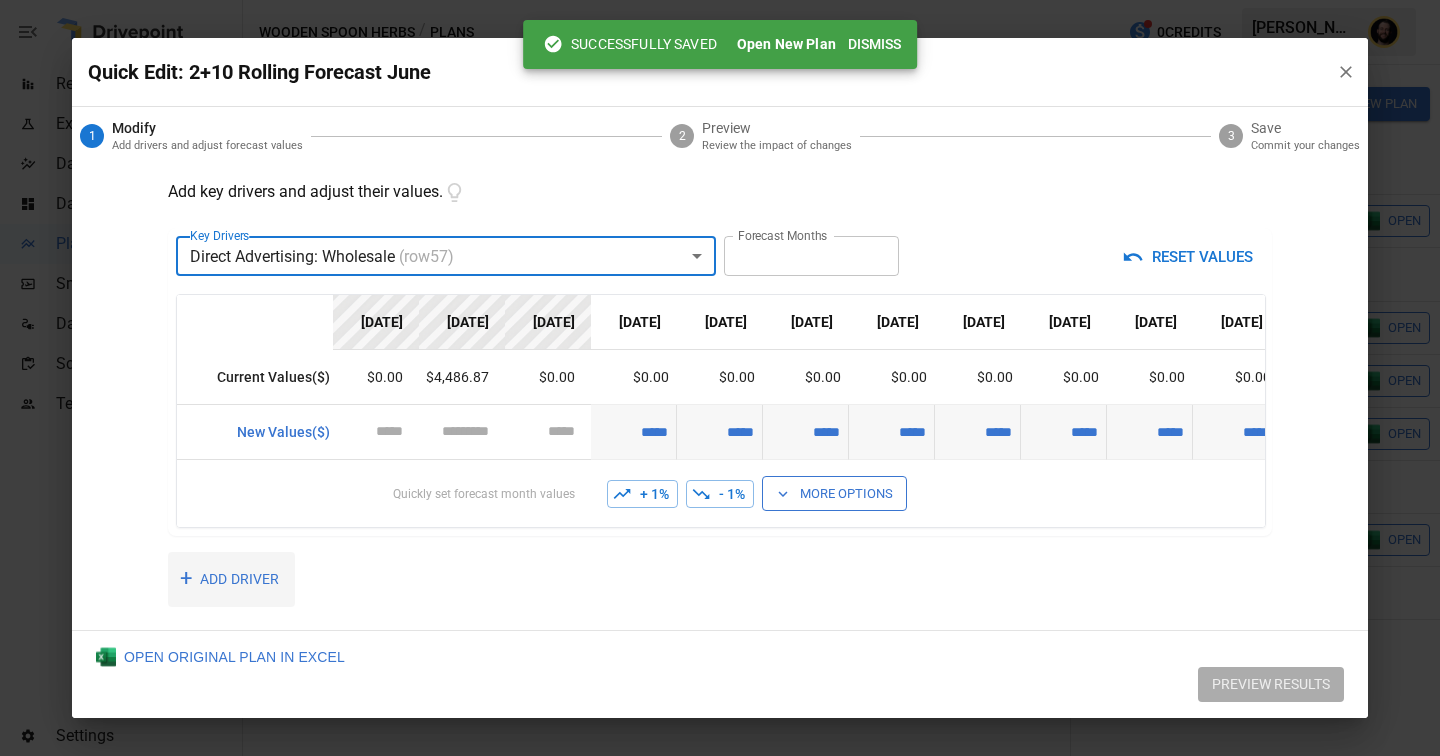 click on "+ ADD DRIVER" at bounding box center (231, 579) 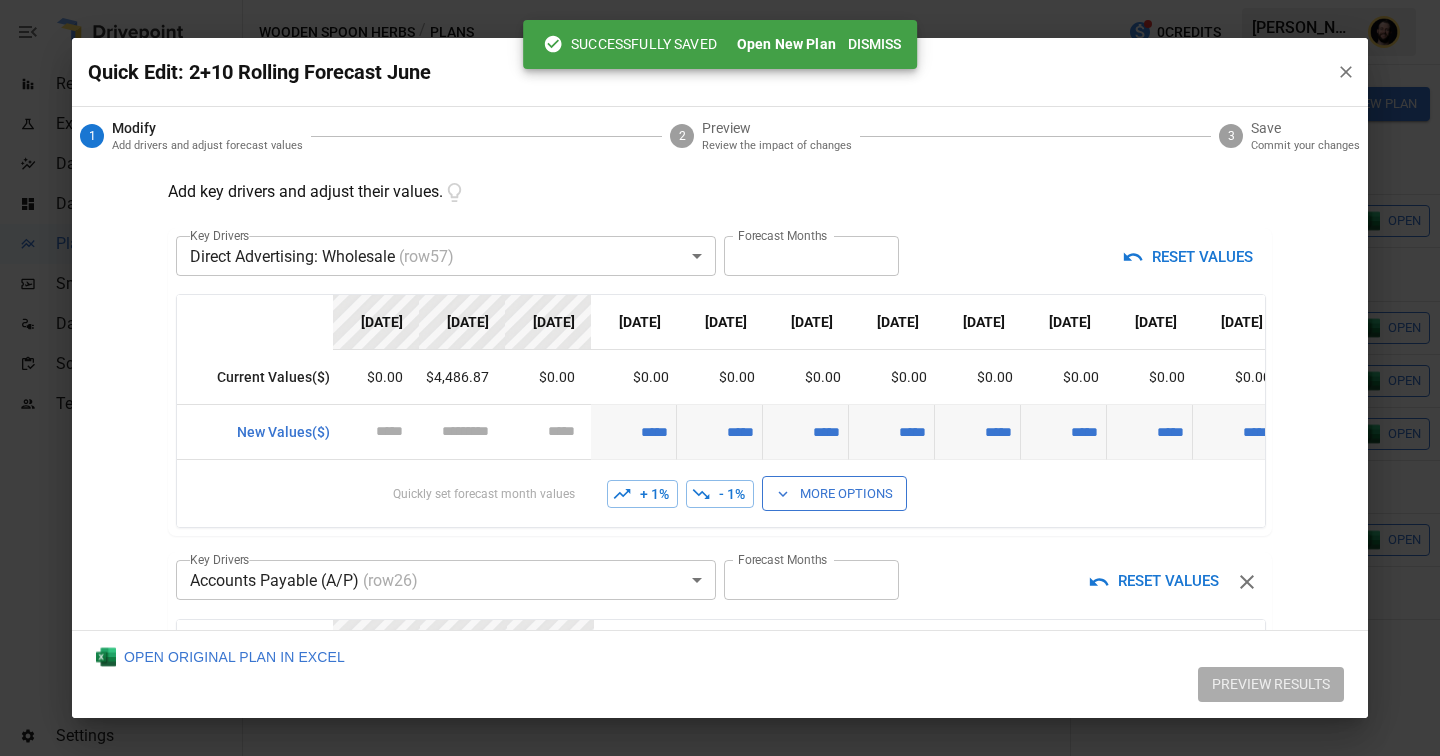 scroll, scrollTop: 154, scrollLeft: 0, axis: vertical 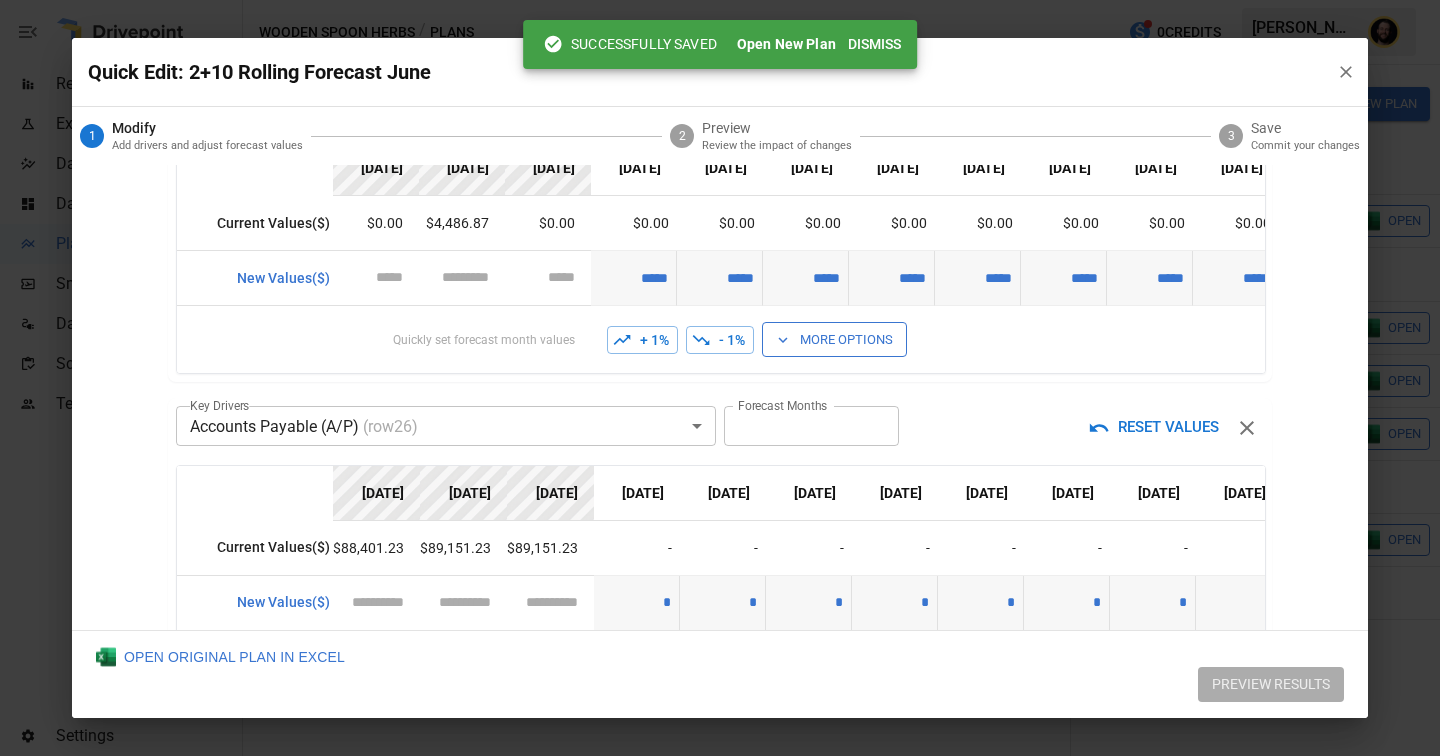 click on "Reports Experiments Dazzler Studio Dashboards Plans SmartModel ™ Data Sources Scorecards Team Settings Wooden Spoon Herbs / Plans 0  Credits [PERSON_NAME] Wooden Spoon Herbs Plans ​ ​ [DATE] – [DATE]   Visualize   Columns   Add Folder   New Plan Name Description Status Forecast start Gross Margin EoP Cash EBITDA Margin Net Income Margin Gross Sales Gross Sales: DTC Online Gross Sales: Marketplace Gross Sales: Wholesale Gross Sales: Retail Returns Returns: DTC Online Returns: Marketplace Returns: Wholesale Returns: Retail Shipping Income Shipping Income: DTC Online Shipping Income: Marketplace Shipping Income: Wholesale Shipping Income: Retail Taxes Collected Taxes Collected: DTC Online Taxes Collected: Marketplace Taxes Collected: Wholesale Taxes Collected: Retail Net Revenue Net Revenue: DTC Online Net Revenue: Marketplace Net Revenue: Wholesale Net Revenue: Retail Cost of Goods Sold Cost of Goods Sold: DTC Online Cost of Goods Sold: Marketplace Cost of Goods Sold: Wholesale Gross Profit 2" at bounding box center (720, 0) 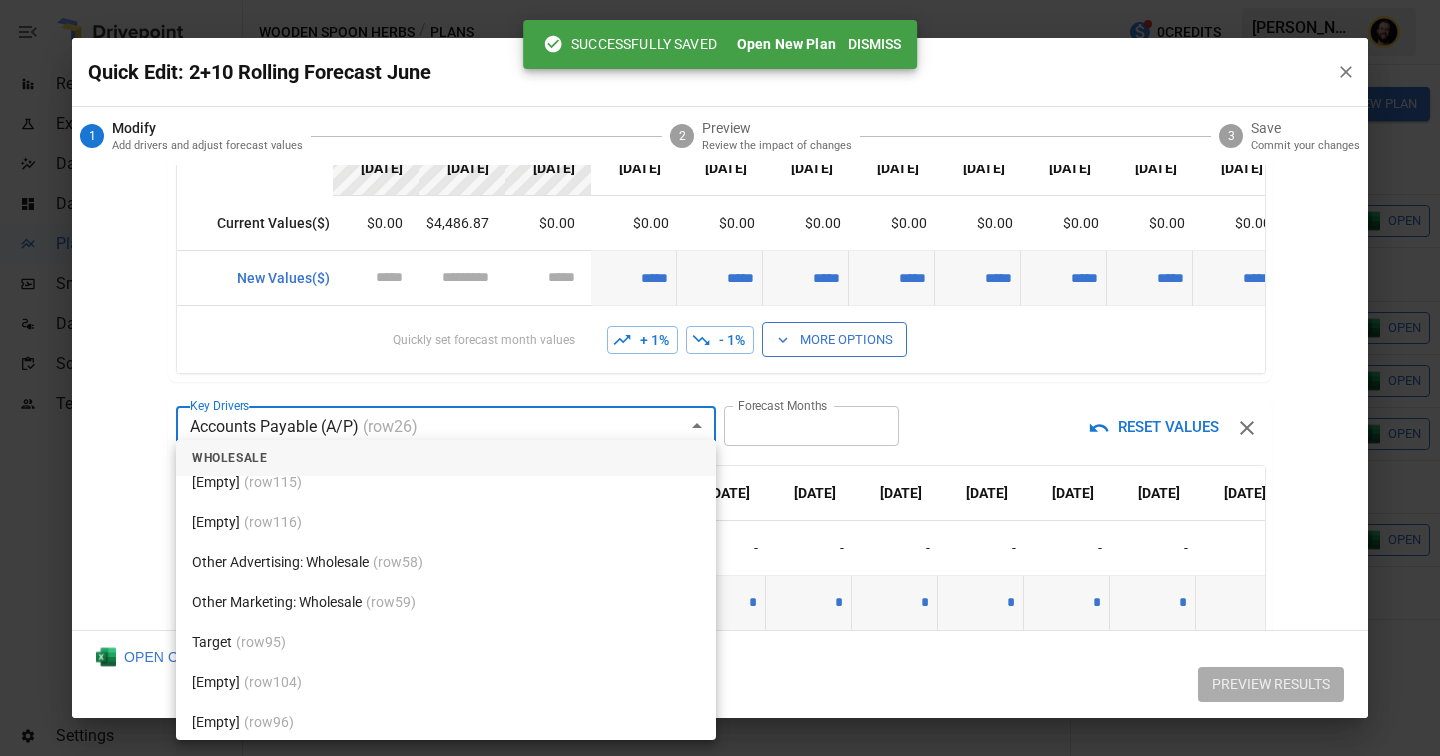 scroll, scrollTop: 5289, scrollLeft: 0, axis: vertical 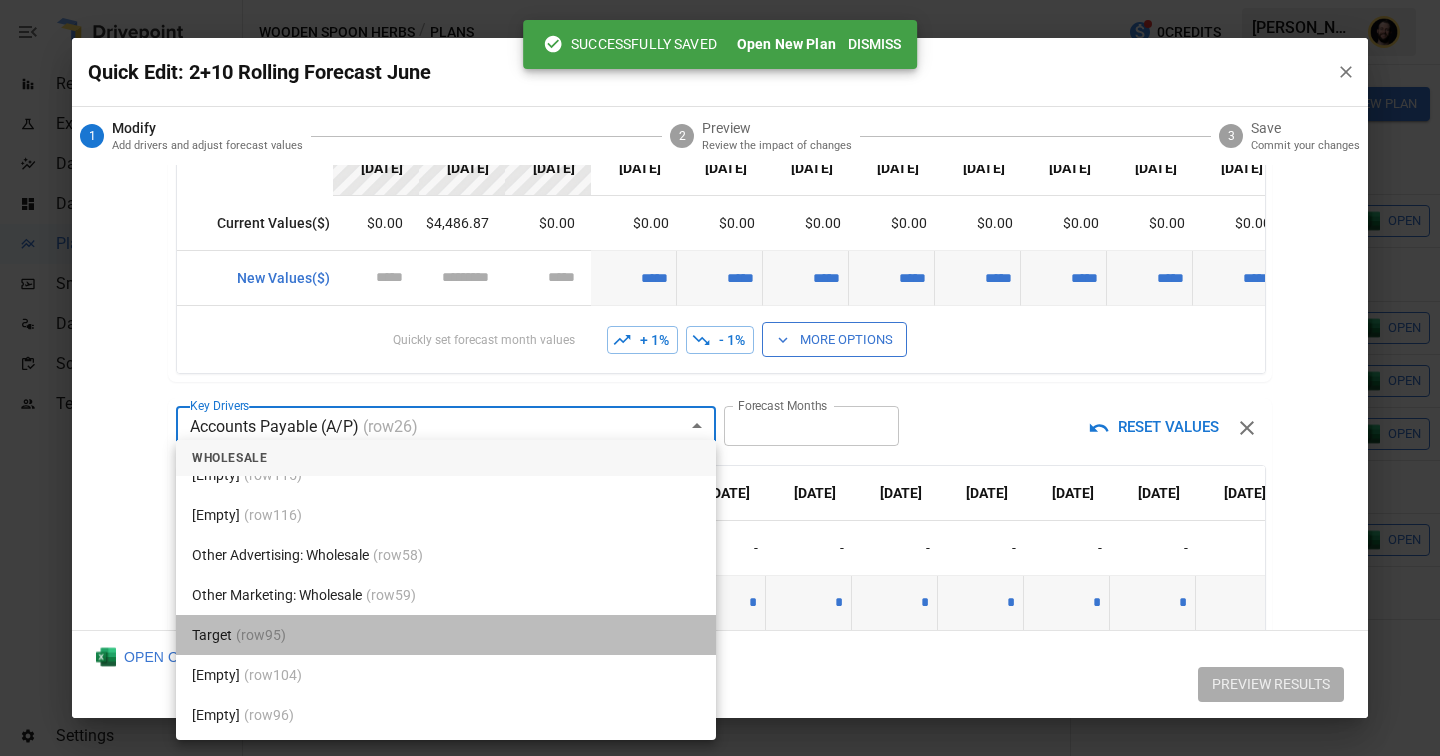 click on "(row  95 )" at bounding box center [261, 635] 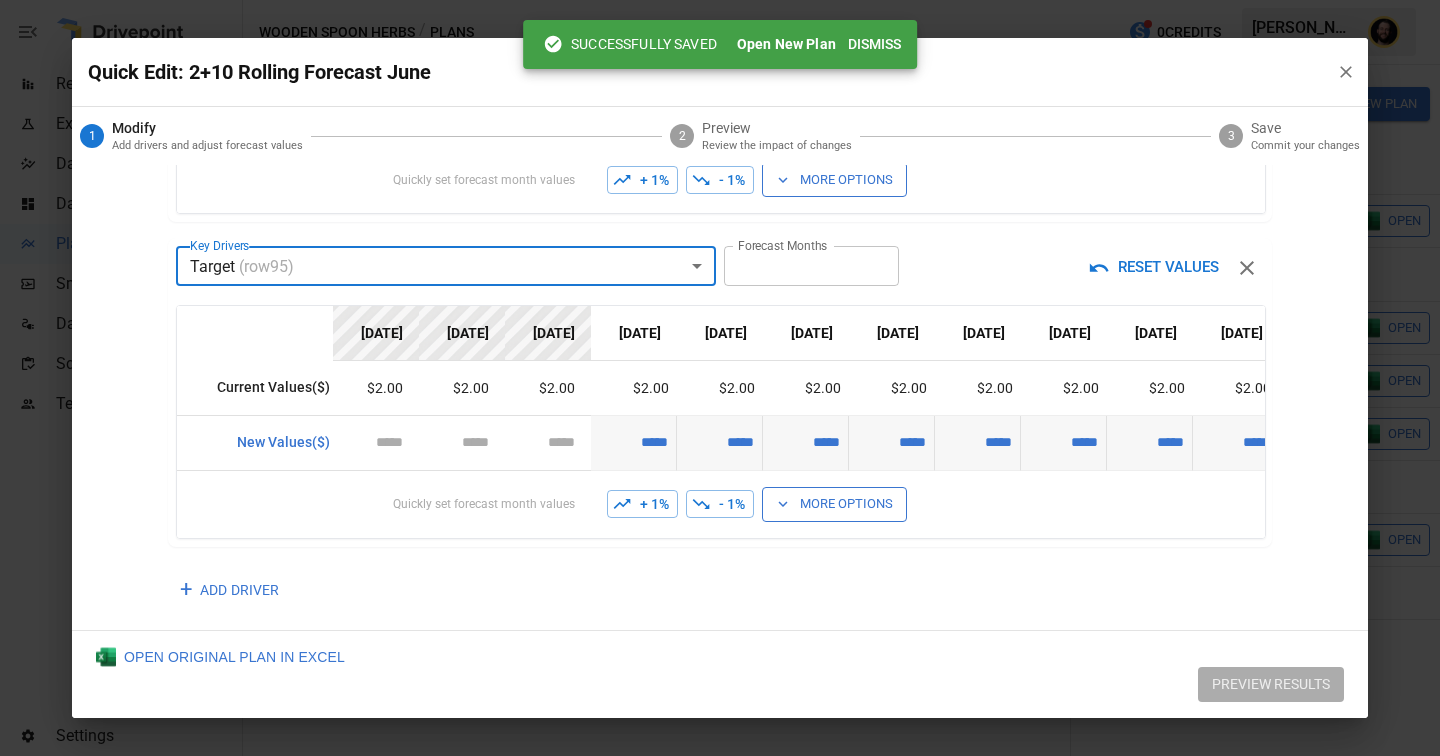 scroll, scrollTop: 366, scrollLeft: 0, axis: vertical 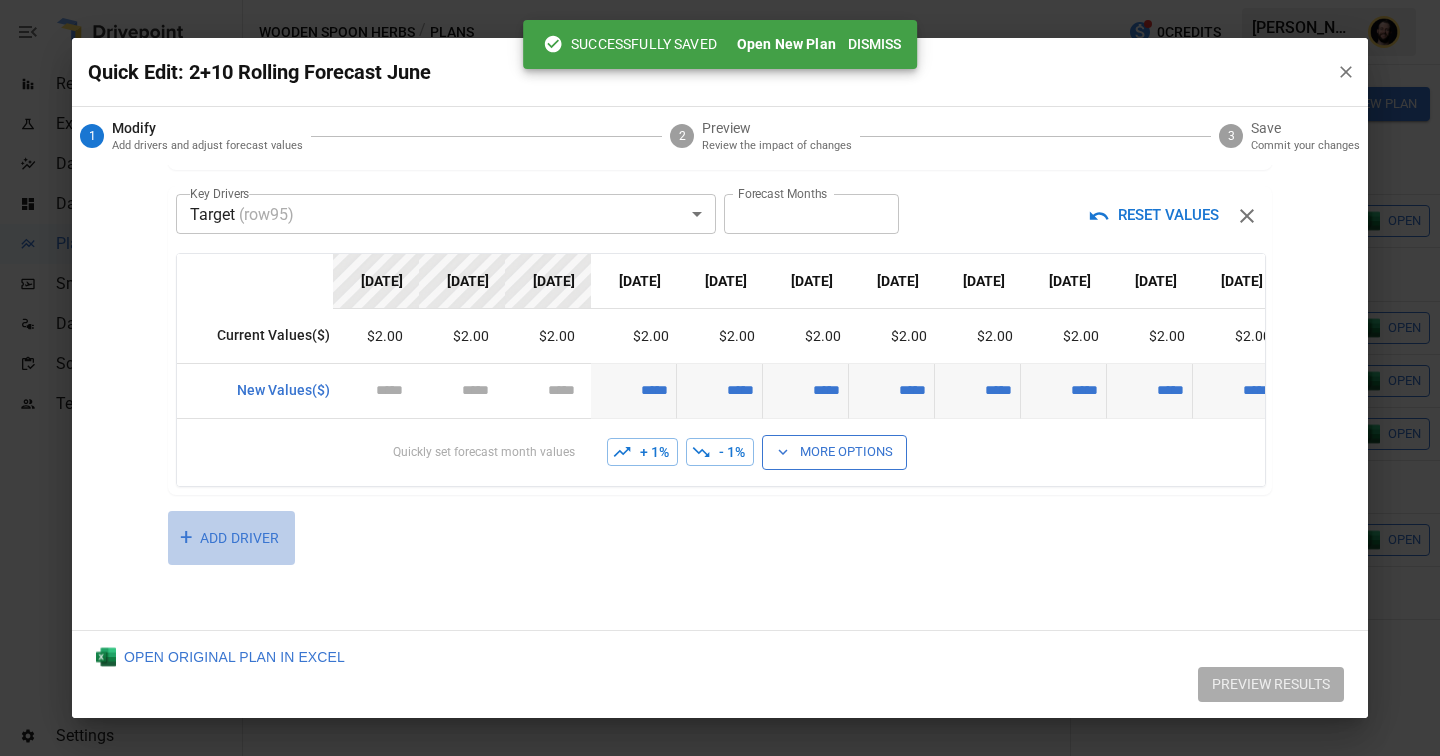 click on "+ ADD DRIVER" at bounding box center [231, 538] 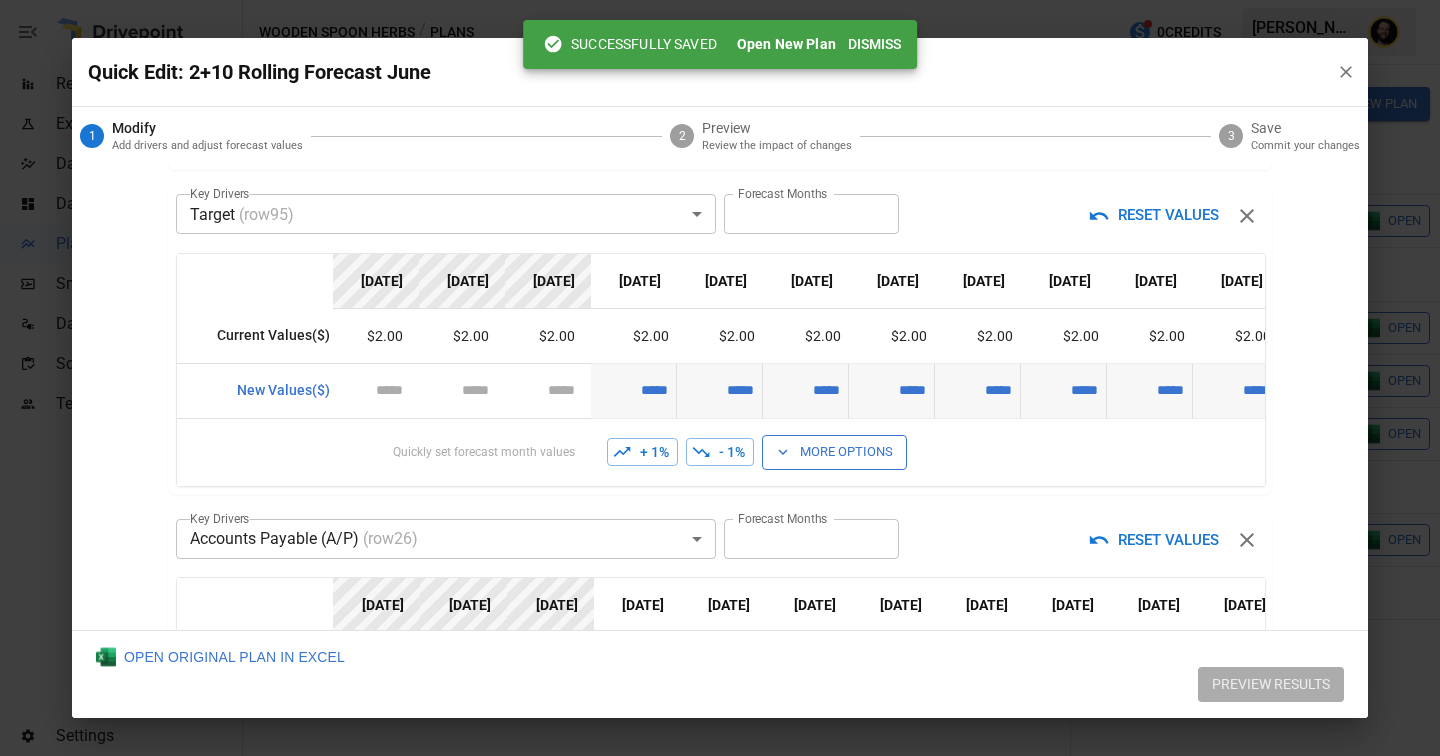click on "Reports Experiments Dazzler Studio Dashboards Plans SmartModel ™ Data Sources Scorecards Team Settings Wooden Spoon Herbs / Plans 0  Credits [PERSON_NAME] Wooden Spoon Herbs Plans ​ ​ [DATE] – [DATE]   Visualize   Columns   Add Folder   New Plan Name Description Status Forecast start Gross Margin EoP Cash EBITDA Margin Net Income Margin Gross Sales Gross Sales: DTC Online Gross Sales: Marketplace Gross Sales: Wholesale Gross Sales: Retail Returns Returns: DTC Online Returns: Marketplace Returns: Wholesale Returns: Retail Shipping Income Shipping Income: DTC Online Shipping Income: Marketplace Shipping Income: Wholesale Shipping Income: Retail Taxes Collected Taxes Collected: DTC Online Taxes Collected: Marketplace Taxes Collected: Wholesale Taxes Collected: Retail Net Revenue Net Revenue: DTC Online Net Revenue: Marketplace Net Revenue: Wholesale Net Revenue: Retail Cost of Goods Sold Cost of Goods Sold: DTC Online Cost of Goods Sold: Marketplace Cost of Goods Sold: Wholesale Gross Profit 2" at bounding box center (720, 0) 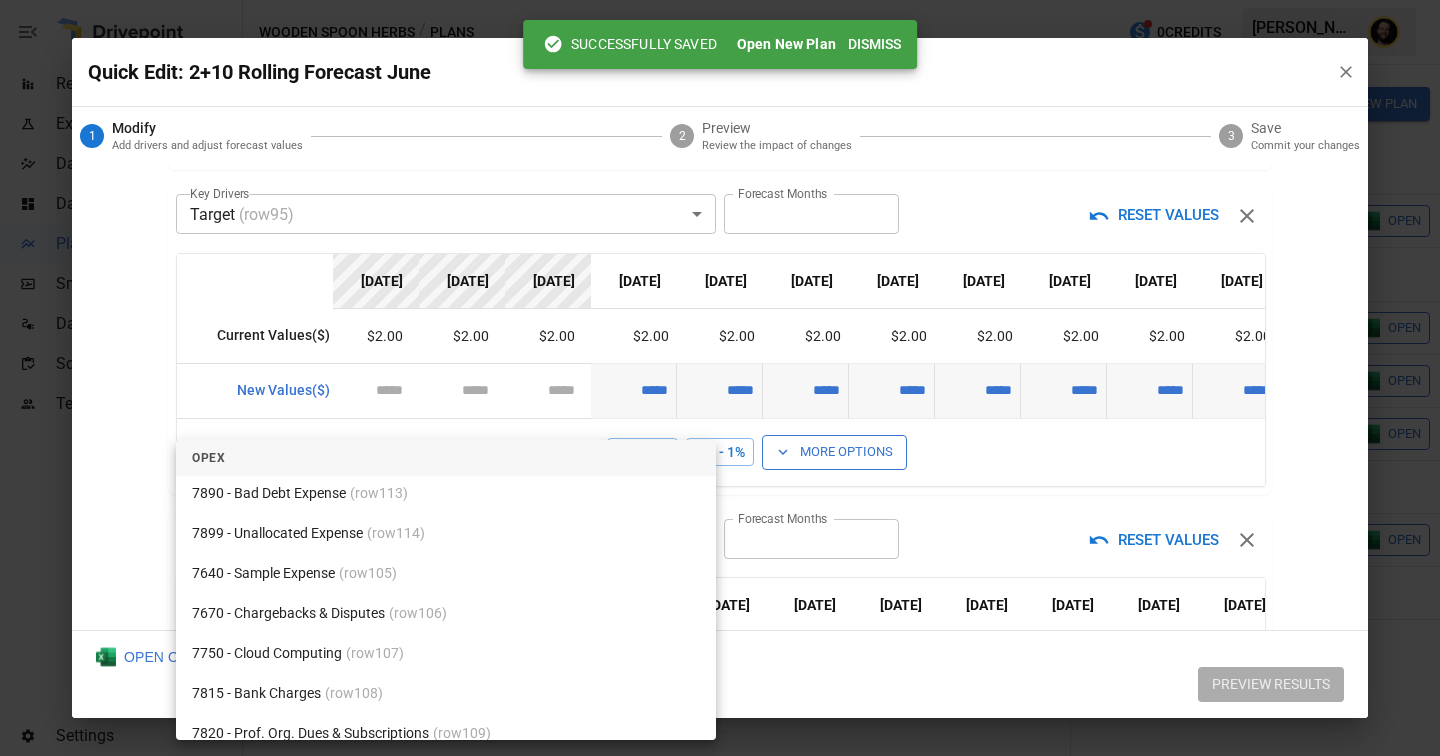 scroll, scrollTop: 7871, scrollLeft: 0, axis: vertical 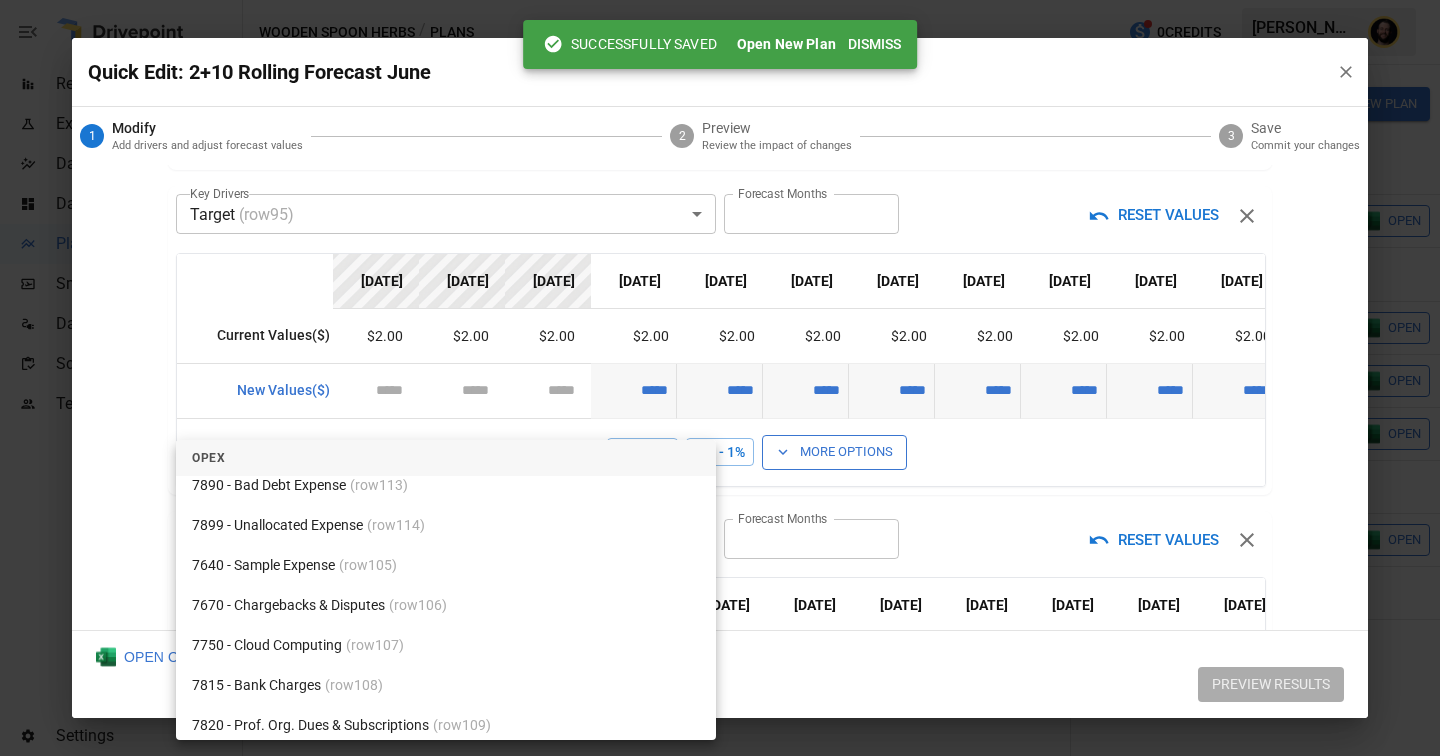 click on "7640 - Sample Expense (row  105 )" at bounding box center (446, 565) 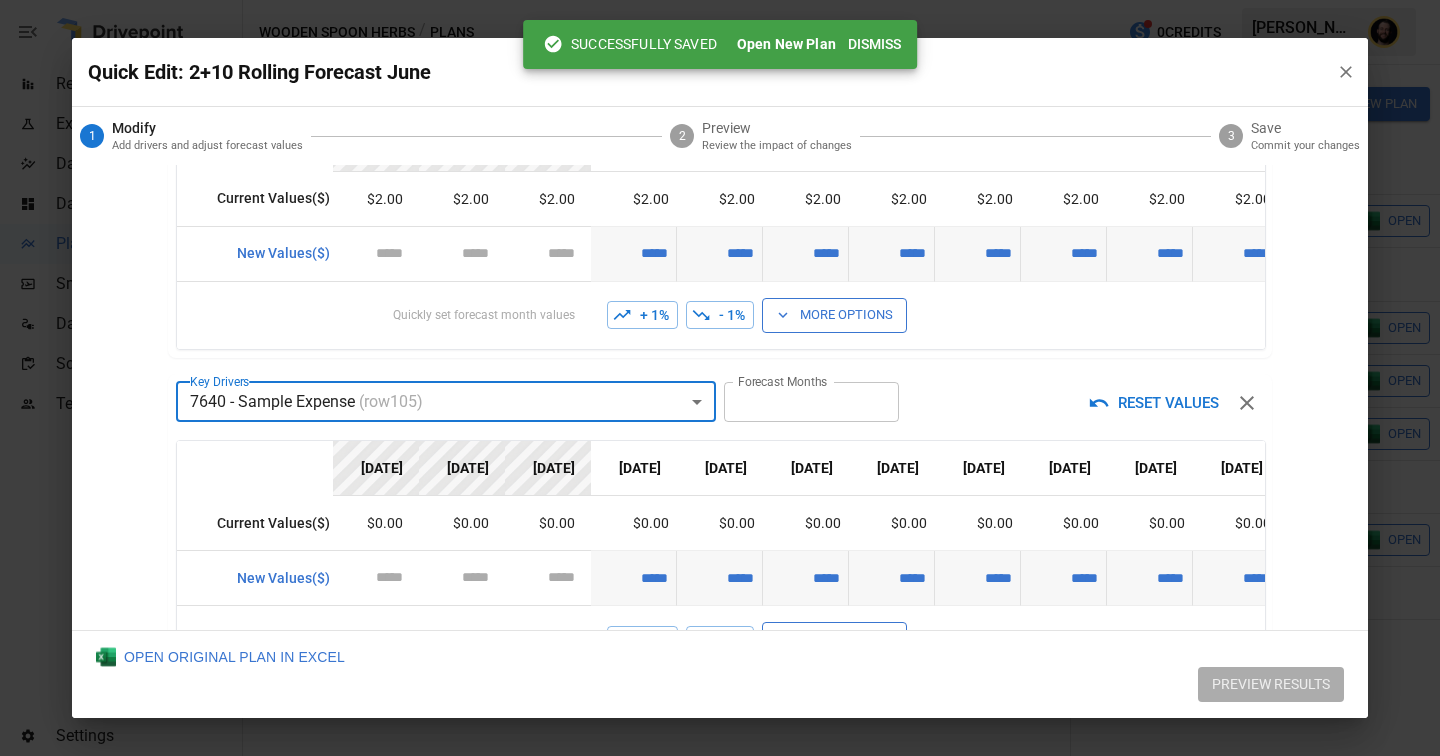 scroll, scrollTop: 690, scrollLeft: 0, axis: vertical 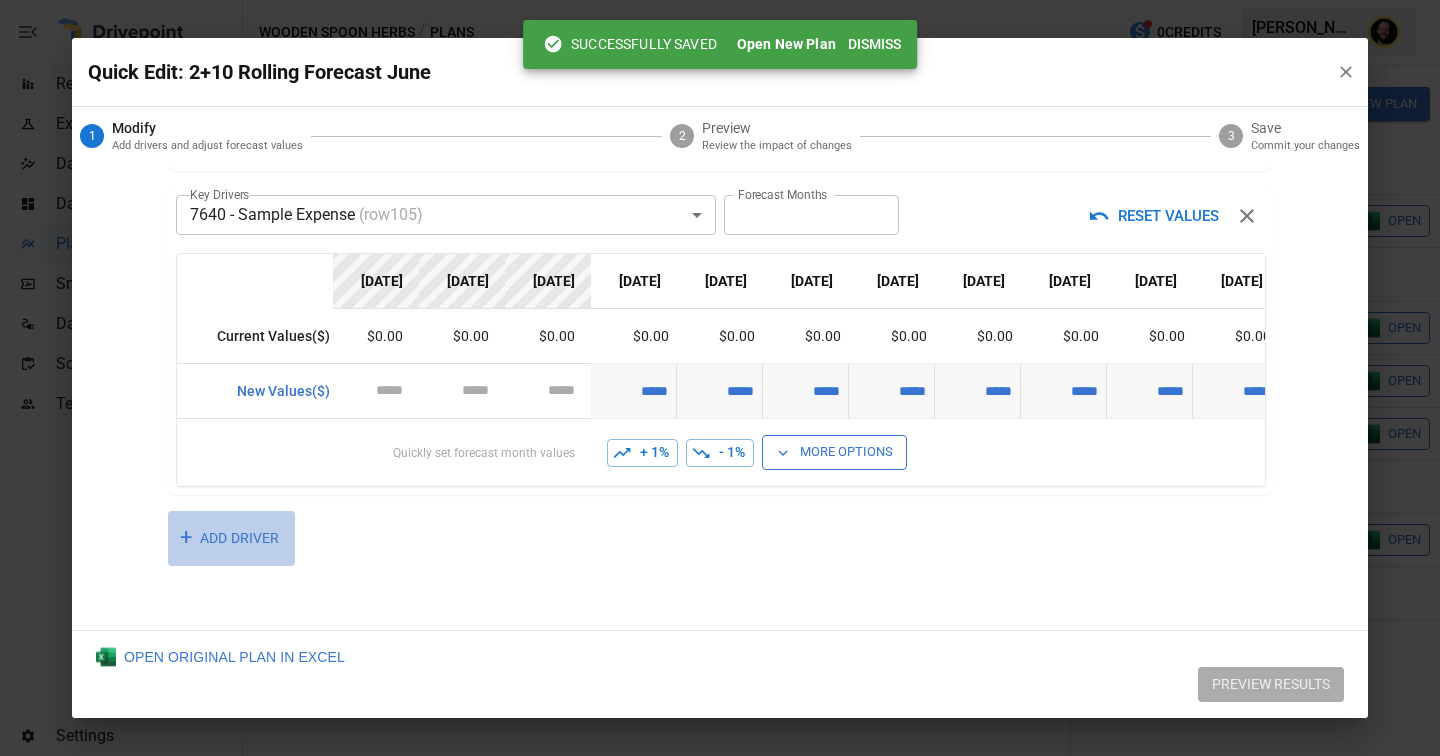 click on "+ ADD DRIVER" at bounding box center [231, 538] 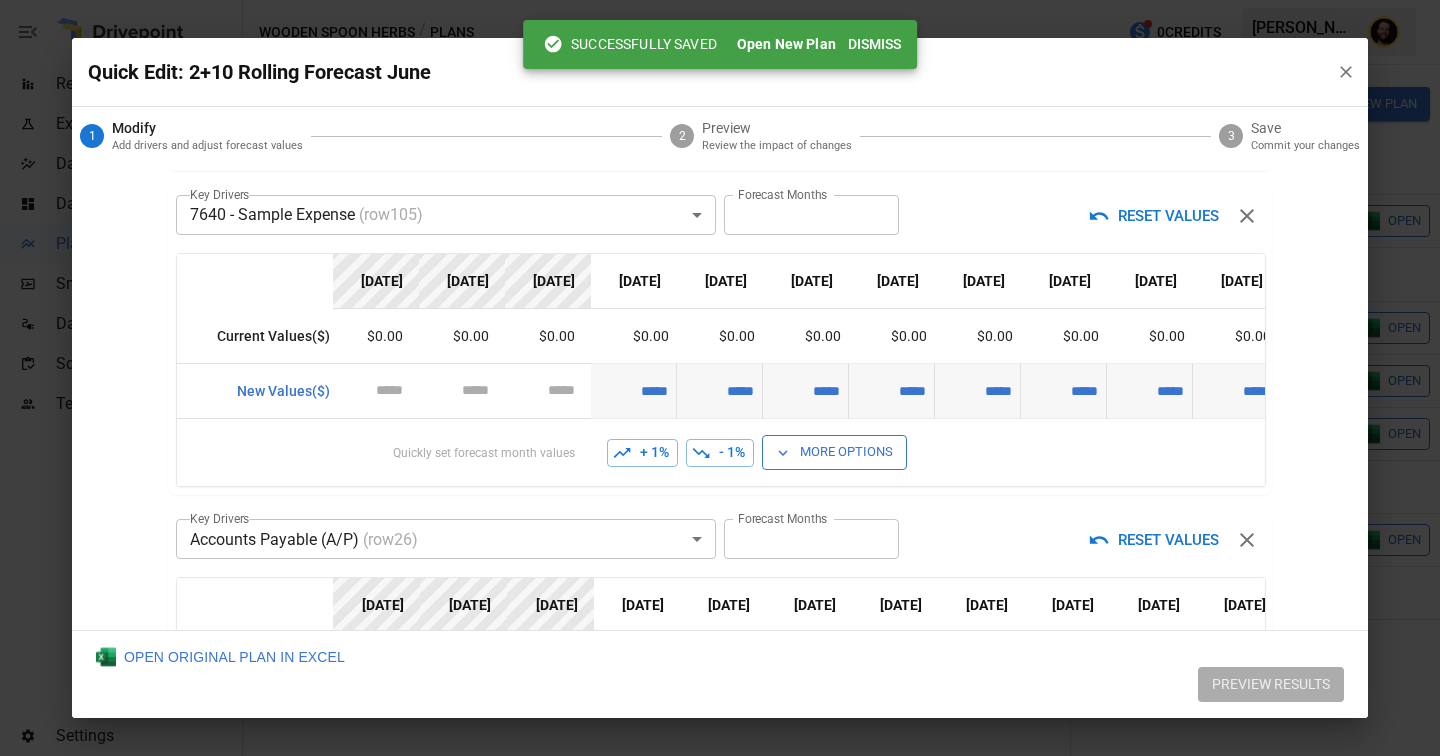 click on "Reports Experiments Dazzler Studio Dashboards Plans SmartModel ™ Data Sources Scorecards Team Settings Wooden Spoon Herbs / Plans 0  Credits [PERSON_NAME] Wooden Spoon Herbs Plans ​ ​ [DATE] – [DATE]   Visualize   Columns   Add Folder   New Plan Name Description Status Forecast start Gross Margin EoP Cash EBITDA Margin Net Income Margin Gross Sales Gross Sales: DTC Online Gross Sales: Marketplace Gross Sales: Wholesale Gross Sales: Retail Returns Returns: DTC Online Returns: Marketplace Returns: Wholesale Returns: Retail Shipping Income Shipping Income: DTC Online Shipping Income: Marketplace Shipping Income: Wholesale Shipping Income: Retail Taxes Collected Taxes Collected: DTC Online Taxes Collected: Marketplace Taxes Collected: Wholesale Taxes Collected: Retail Net Revenue Net Revenue: DTC Online Net Revenue: Marketplace Net Revenue: Wholesale Net Revenue: Retail Cost of Goods Sold Cost of Goods Sold: DTC Online Cost of Goods Sold: Marketplace Cost of Goods Sold: Wholesale Gross Profit 2" at bounding box center [720, 0] 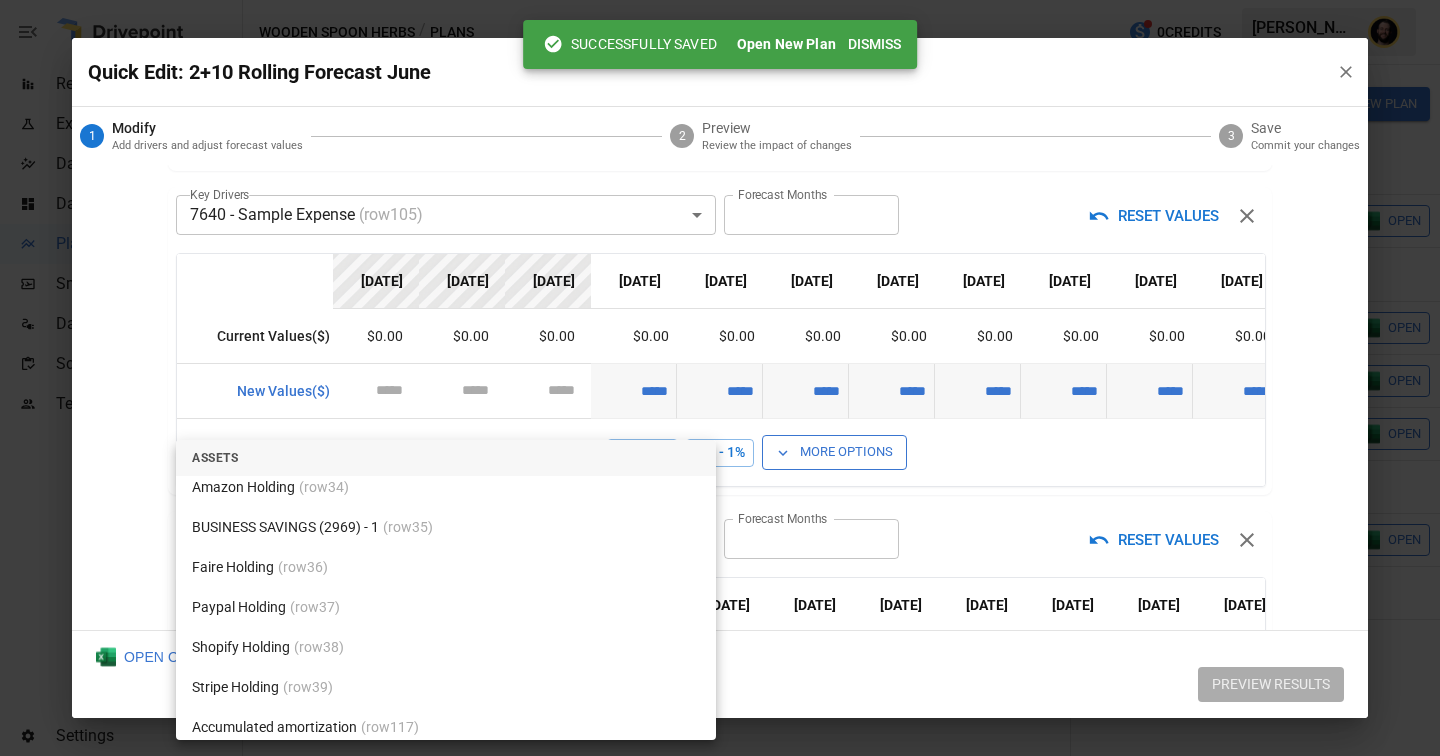 scroll, scrollTop: 0, scrollLeft: 0, axis: both 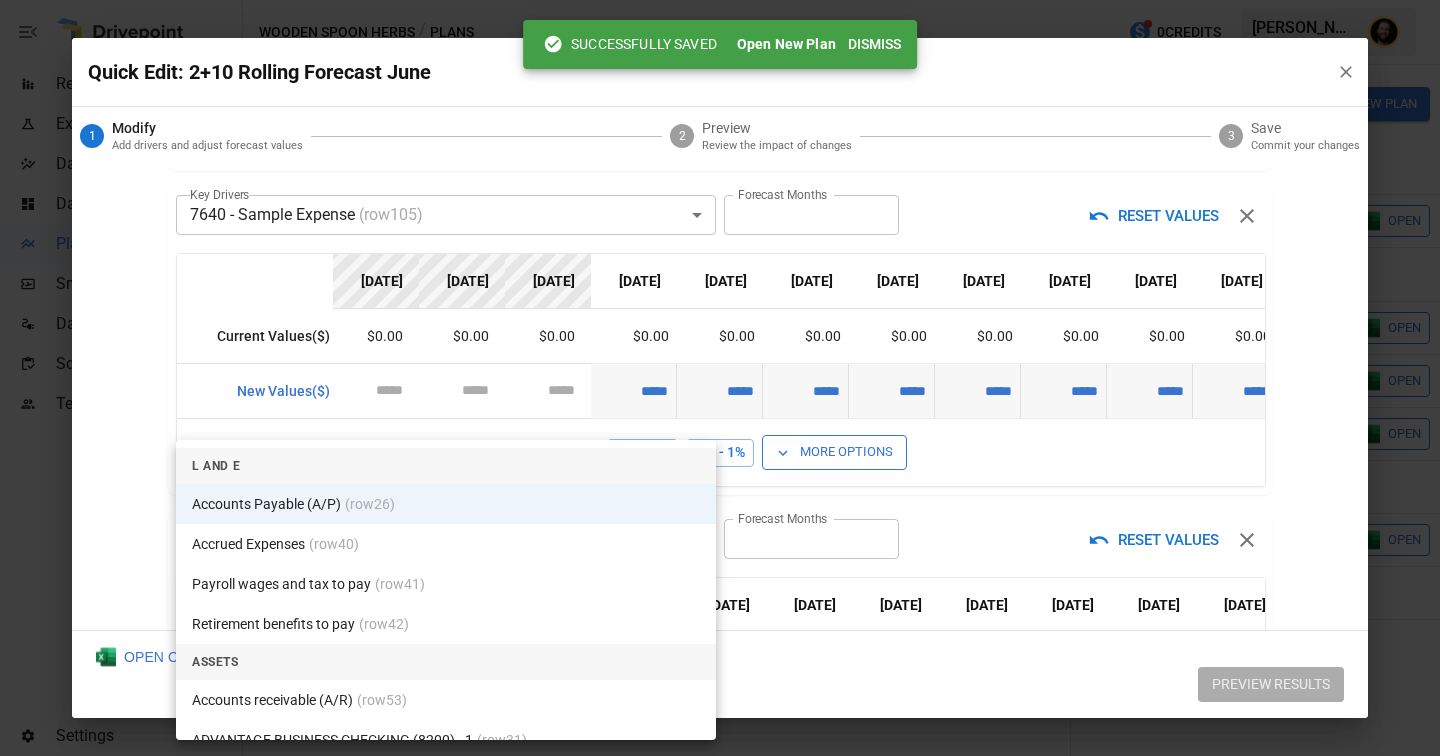 click on "Accounts Payable (A/P) (row  26 )" at bounding box center [446, 504] 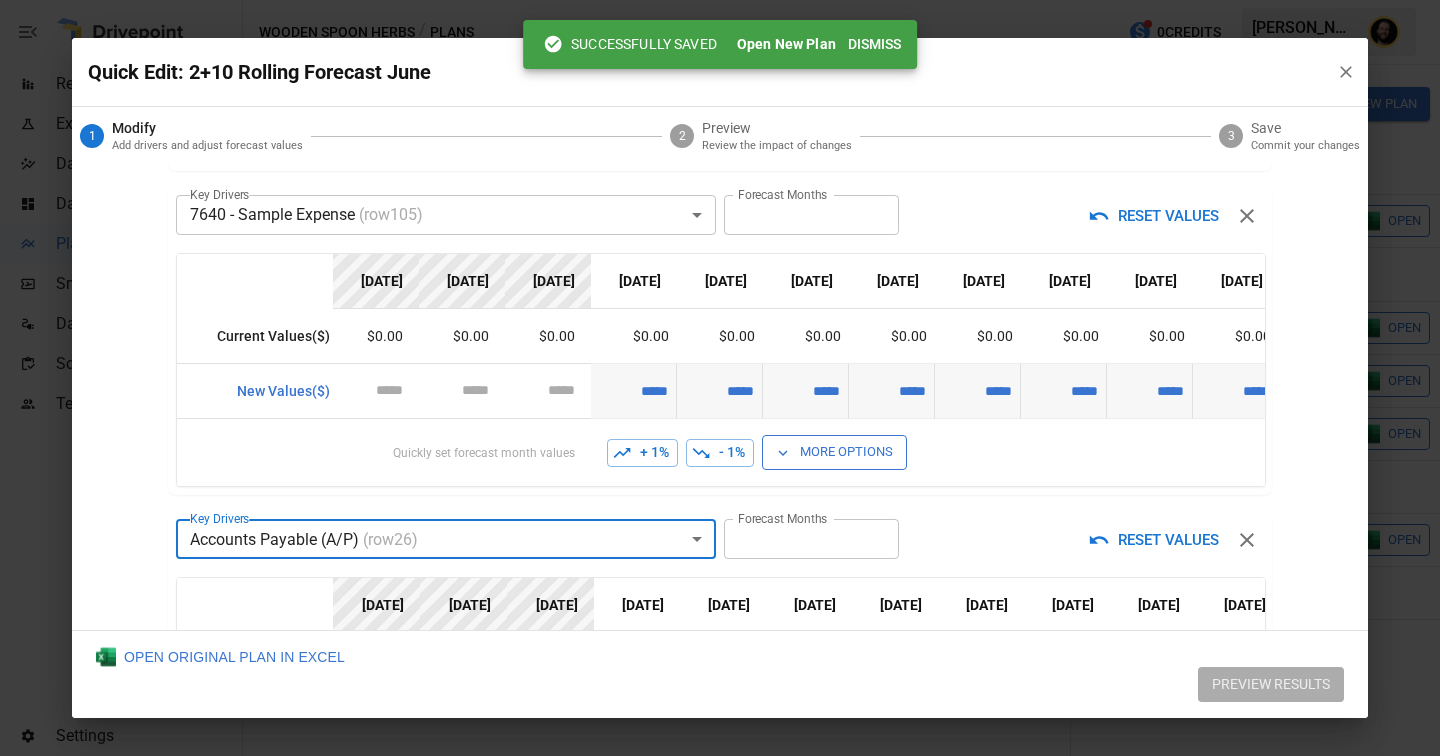 scroll, scrollTop: 0, scrollLeft: 0, axis: both 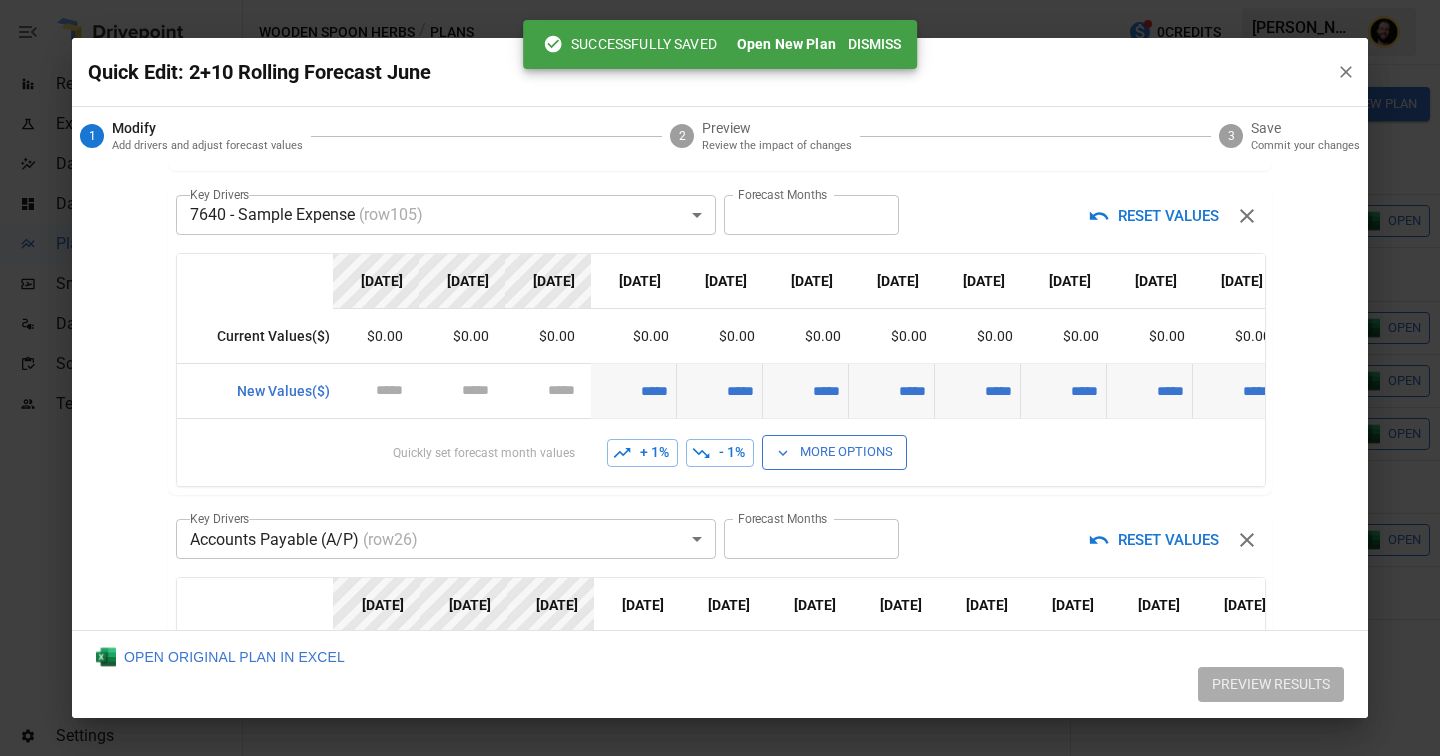 click on "Quickly set forecast month values" at bounding box center (384, 452) 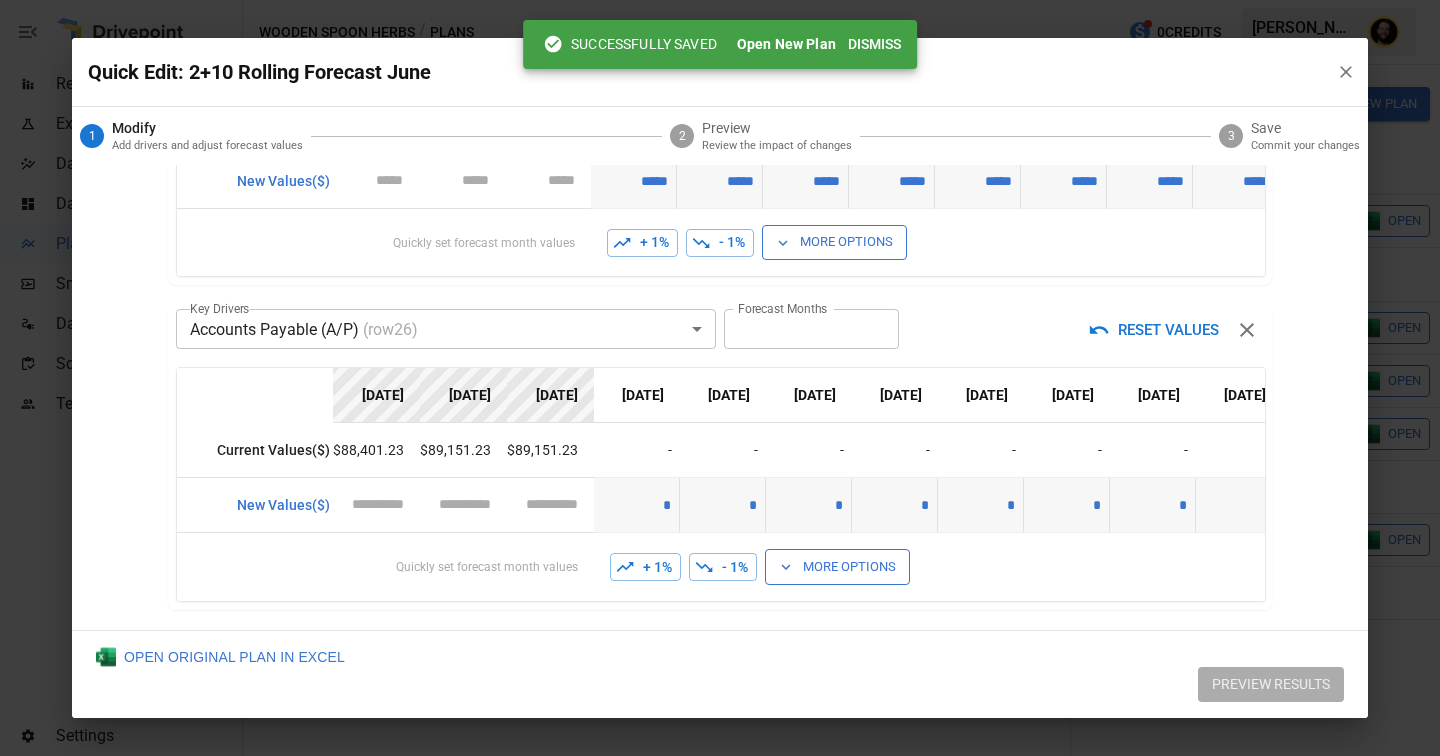 scroll, scrollTop: 1014, scrollLeft: 0, axis: vertical 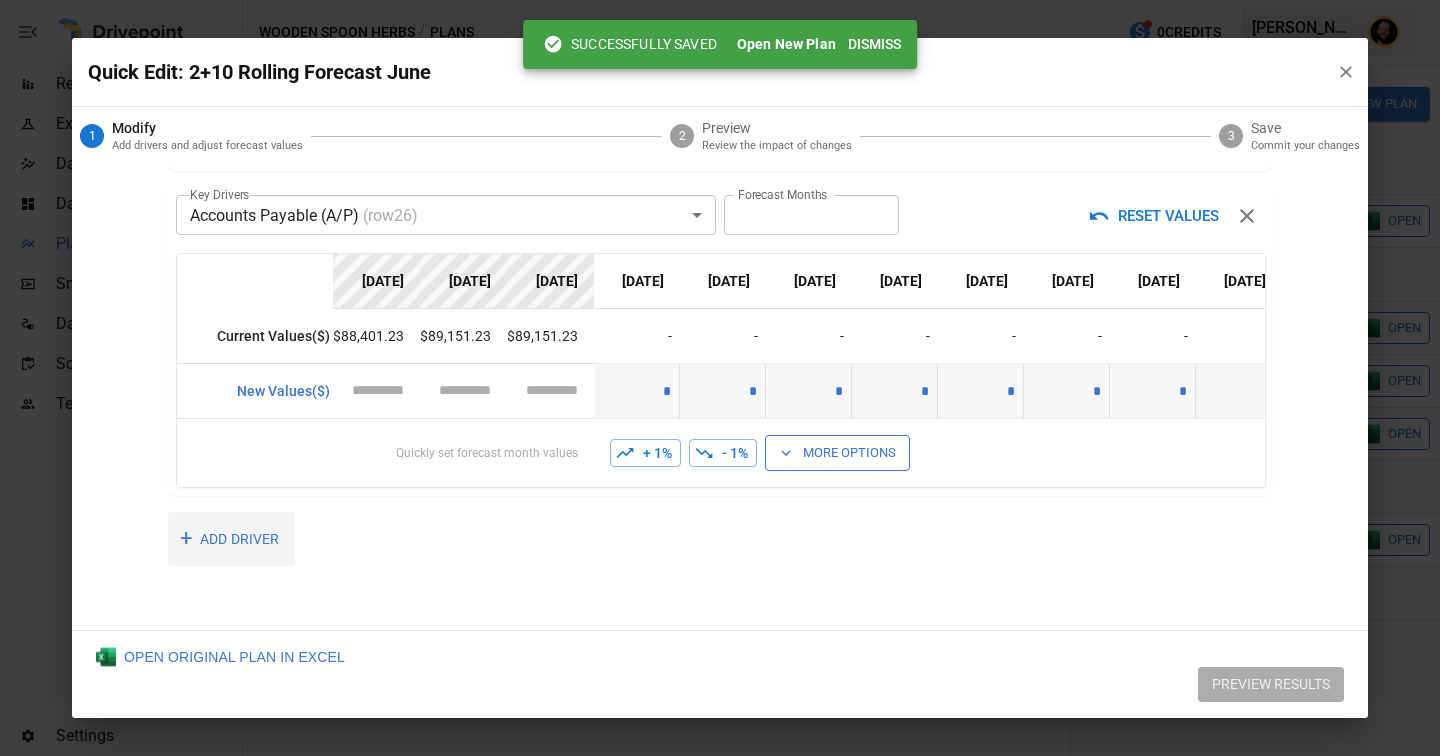click on "+ ADD DRIVER" at bounding box center (231, 539) 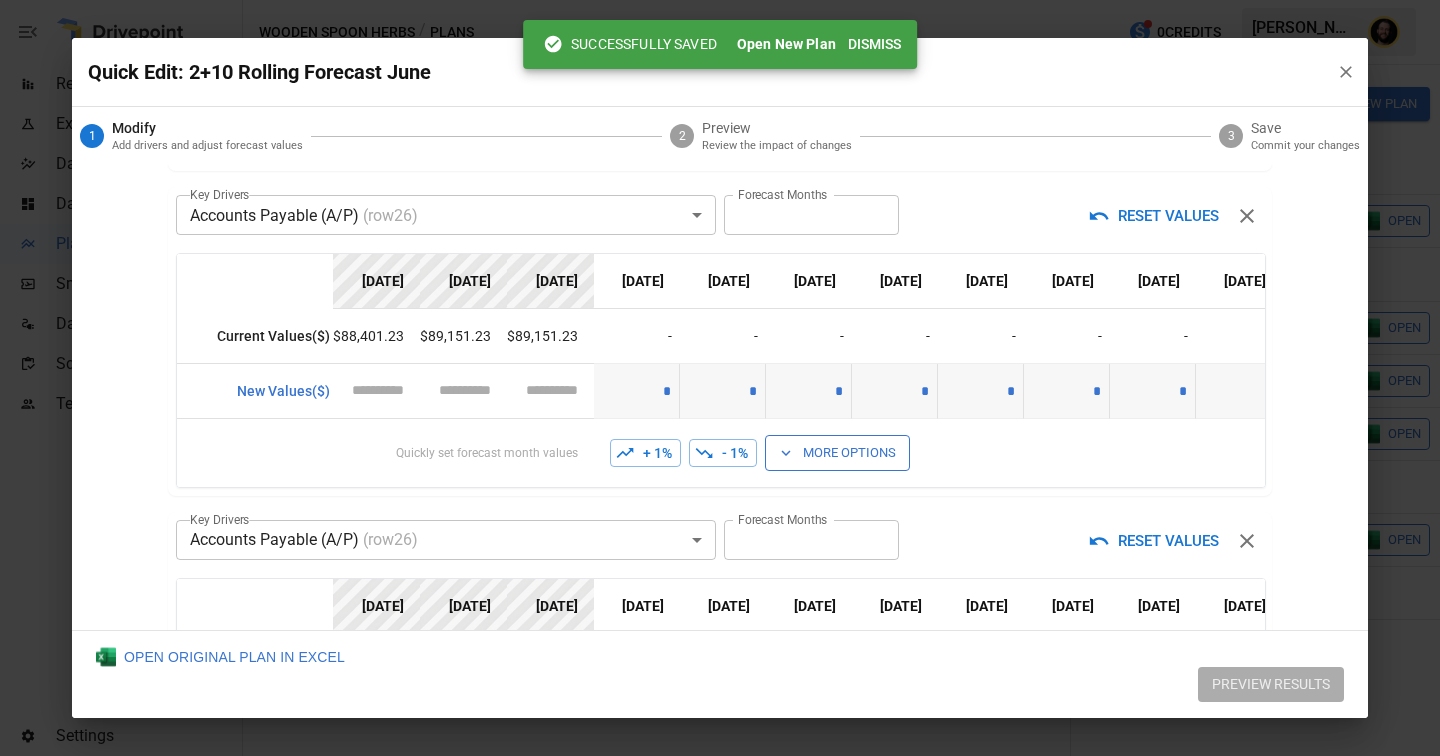 click on "Reports Experiments Dazzler Studio Dashboards Plans SmartModel ™ Data Sources Scorecards Team Settings Wooden Spoon Herbs / Plans 0  Credits [PERSON_NAME] Wooden Spoon Herbs Plans ​ ​ [DATE] – [DATE]   Visualize   Columns   Add Folder   New Plan Name Description Status Forecast start Gross Margin EoP Cash EBITDA Margin Net Income Margin Gross Sales Gross Sales: DTC Online Gross Sales: Marketplace Gross Sales: Wholesale Gross Sales: Retail Returns Returns: DTC Online Returns: Marketplace Returns: Wholesale Returns: Retail Shipping Income Shipping Income: DTC Online Shipping Income: Marketplace Shipping Income: Wholesale Shipping Income: Retail Taxes Collected Taxes Collected: DTC Online Taxes Collected: Marketplace Taxes Collected: Wholesale Taxes Collected: Retail Net Revenue Net Revenue: DTC Online Net Revenue: Marketplace Net Revenue: Wholesale Net Revenue: Retail Cost of Goods Sold Cost of Goods Sold: DTC Online Cost of Goods Sold: Marketplace Cost of Goods Sold: Wholesale Gross Profit 2" at bounding box center (720, 0) 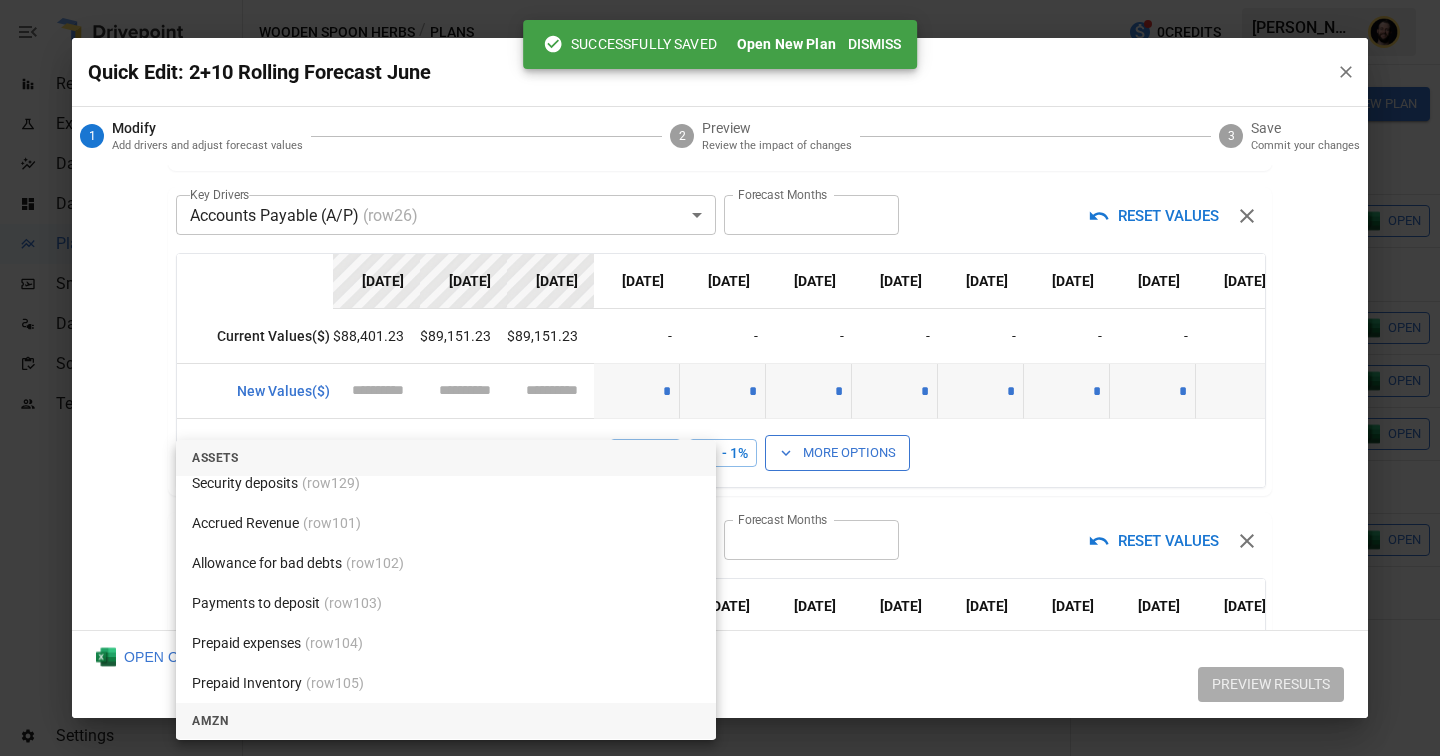 scroll, scrollTop: 1199, scrollLeft: 0, axis: vertical 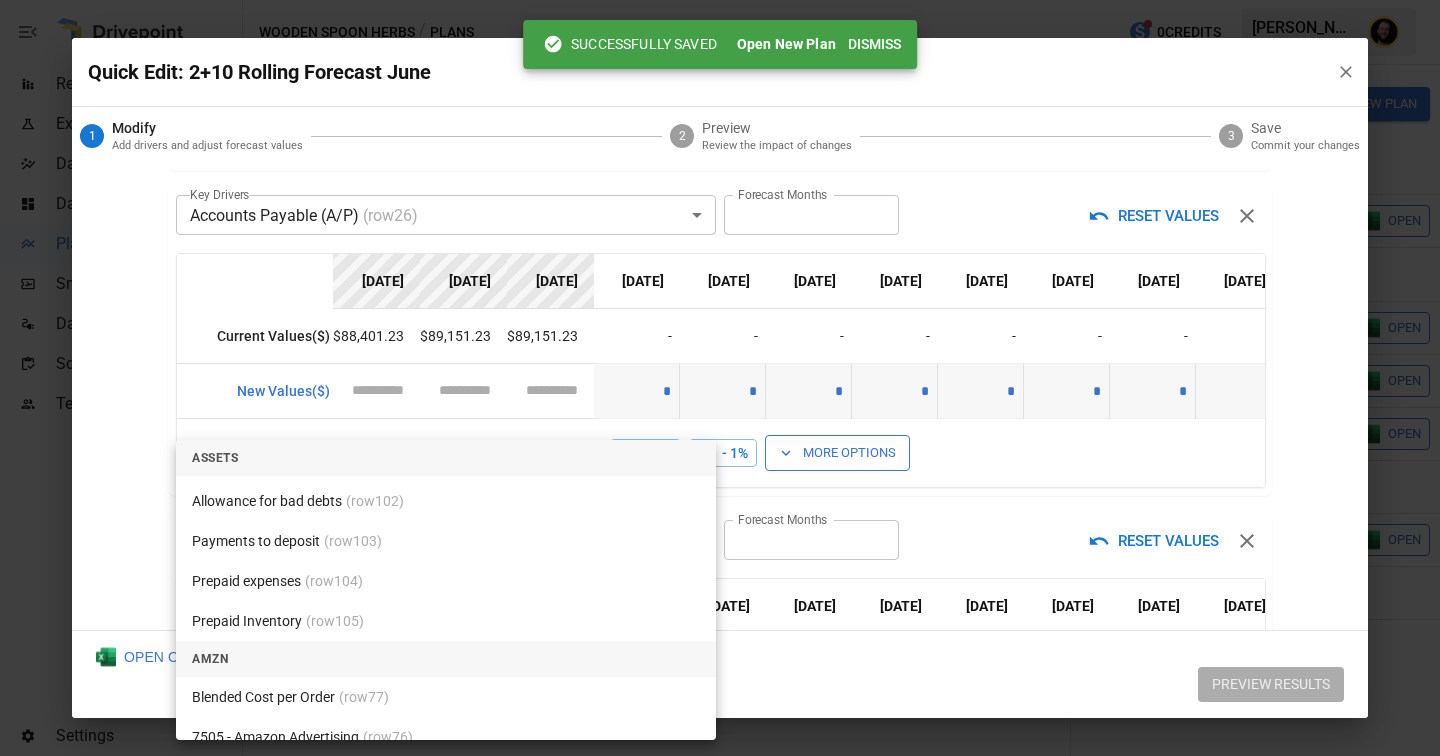 click on "(row  105 )" at bounding box center (335, 621) 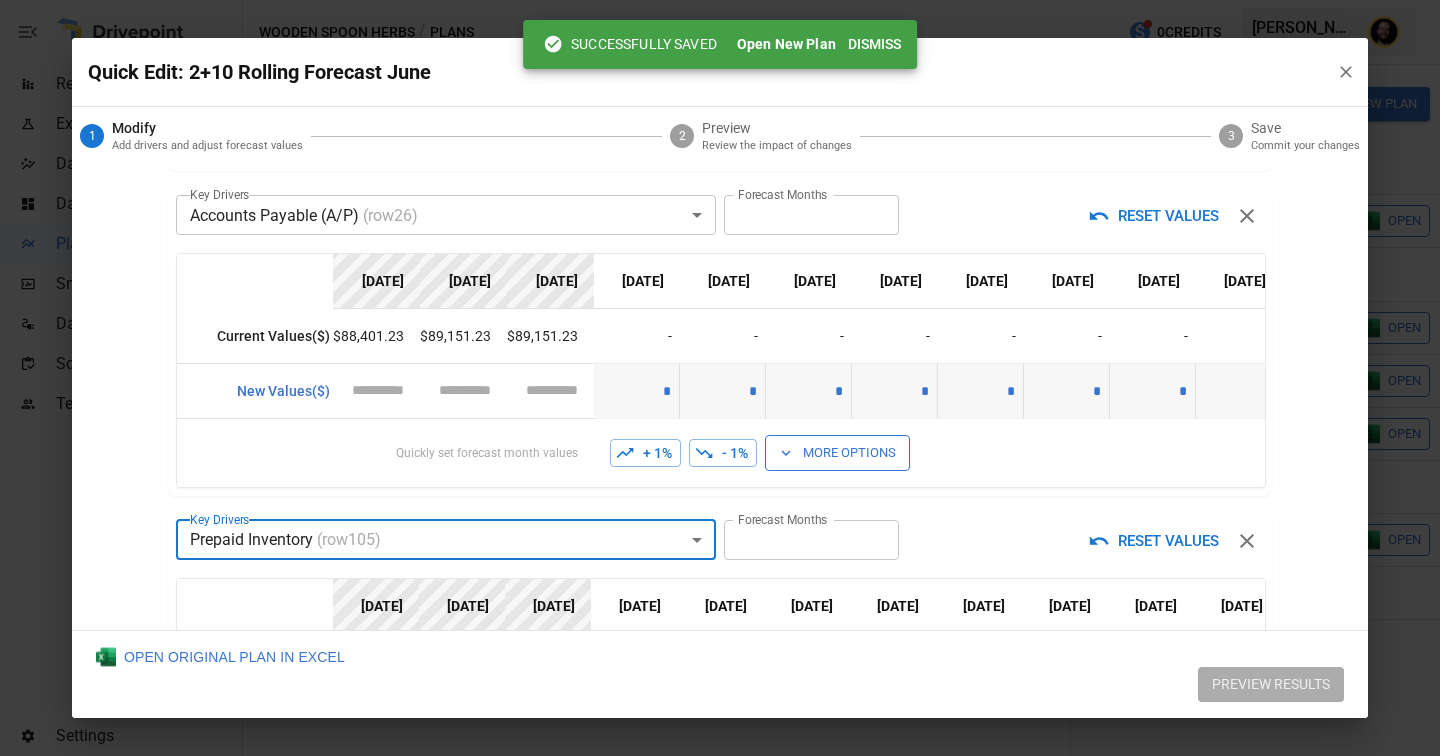 scroll, scrollTop: 1339, scrollLeft: 0, axis: vertical 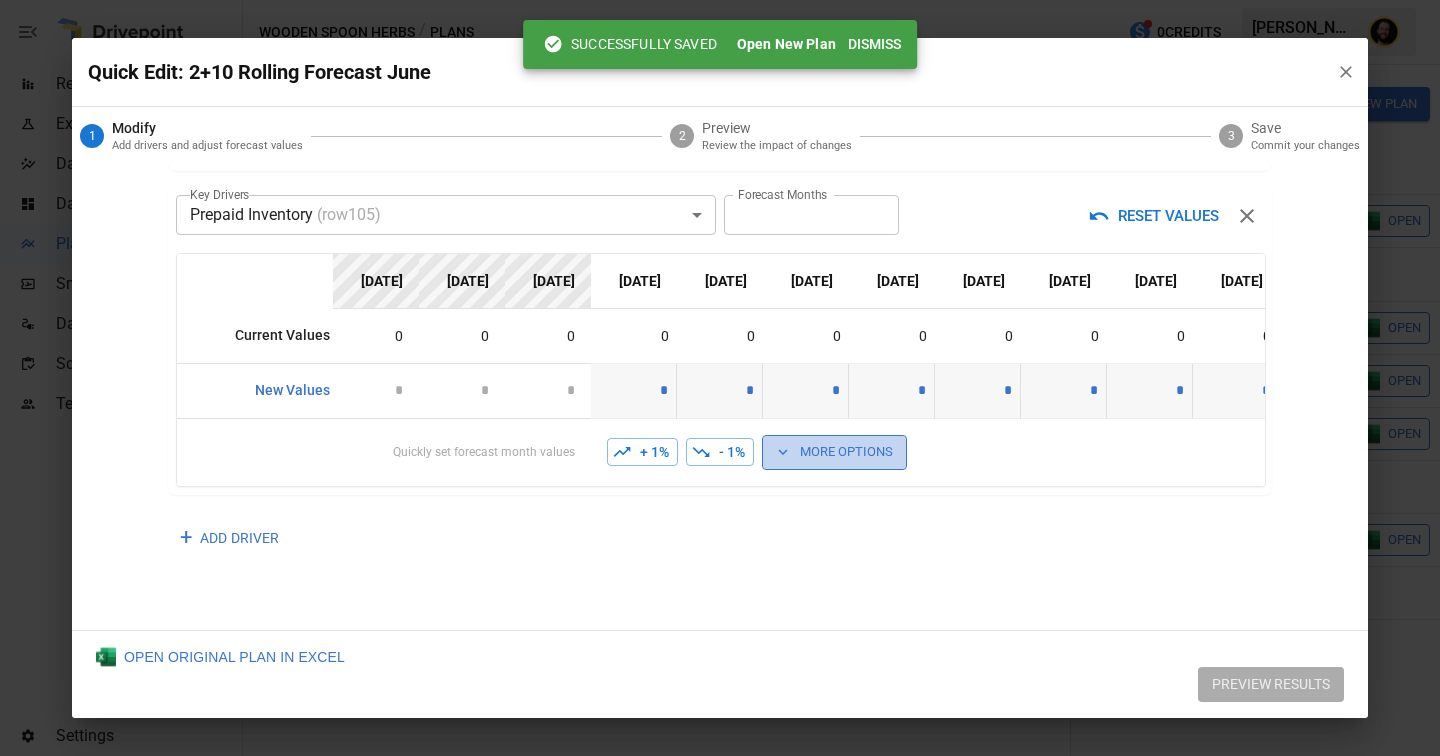 click on "More Options" at bounding box center [834, 452] 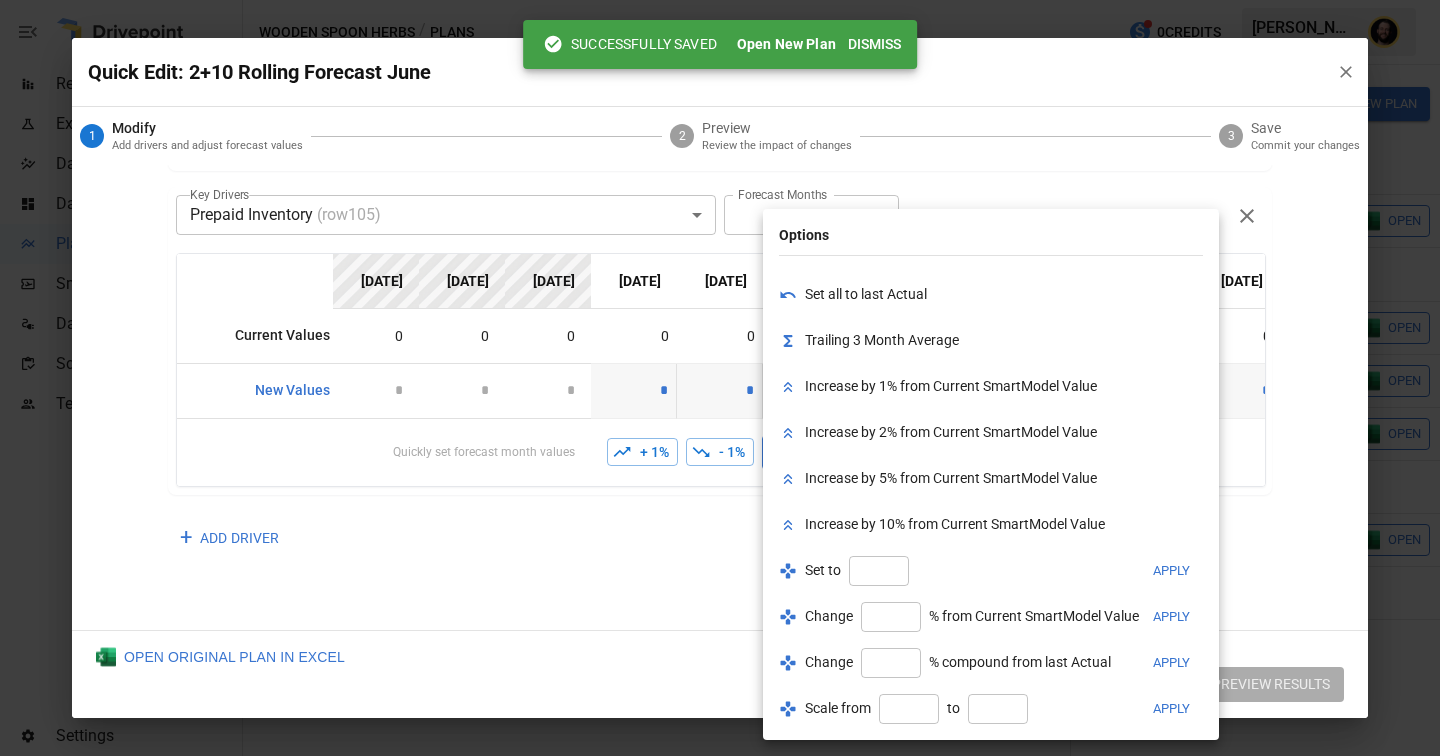 click at bounding box center [879, 571] 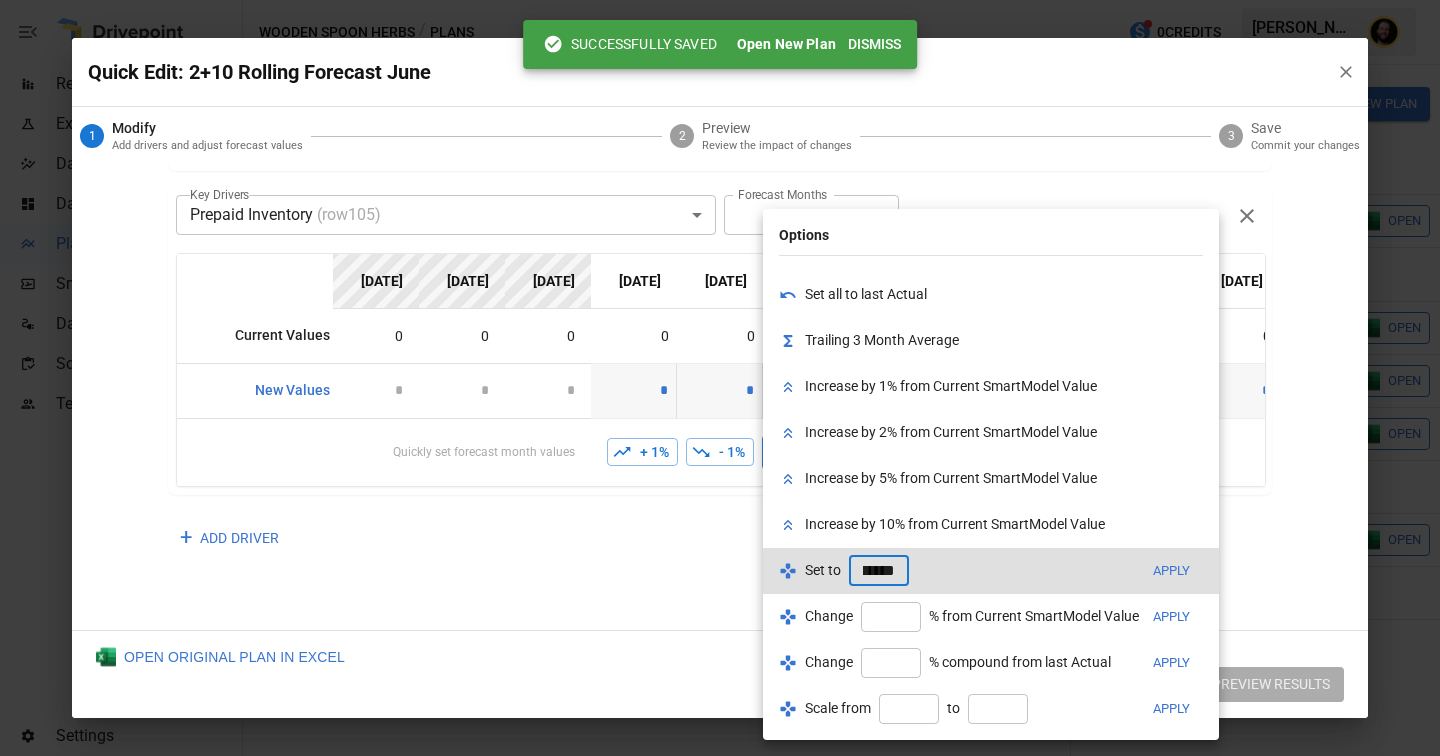 scroll, scrollTop: 0, scrollLeft: 17, axis: horizontal 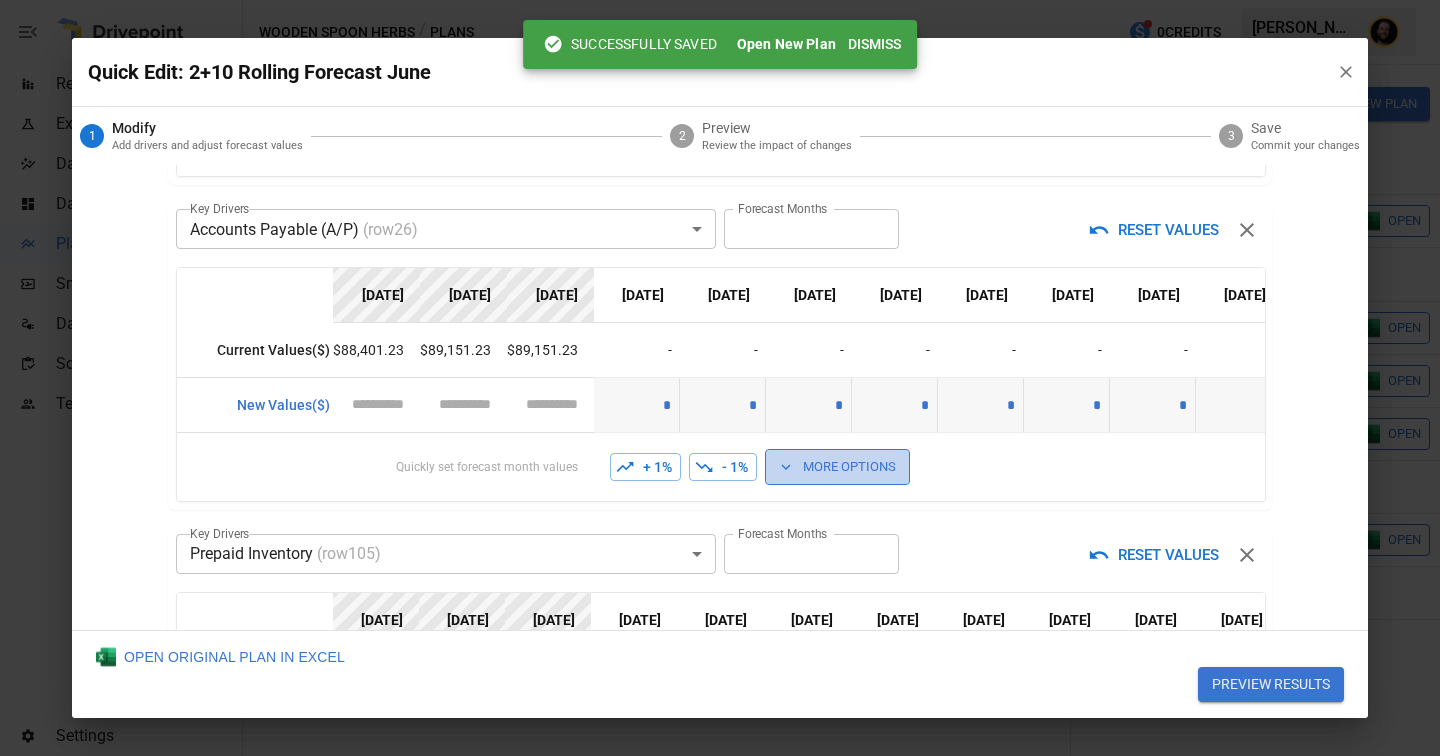 click on "More Options" at bounding box center [837, 466] 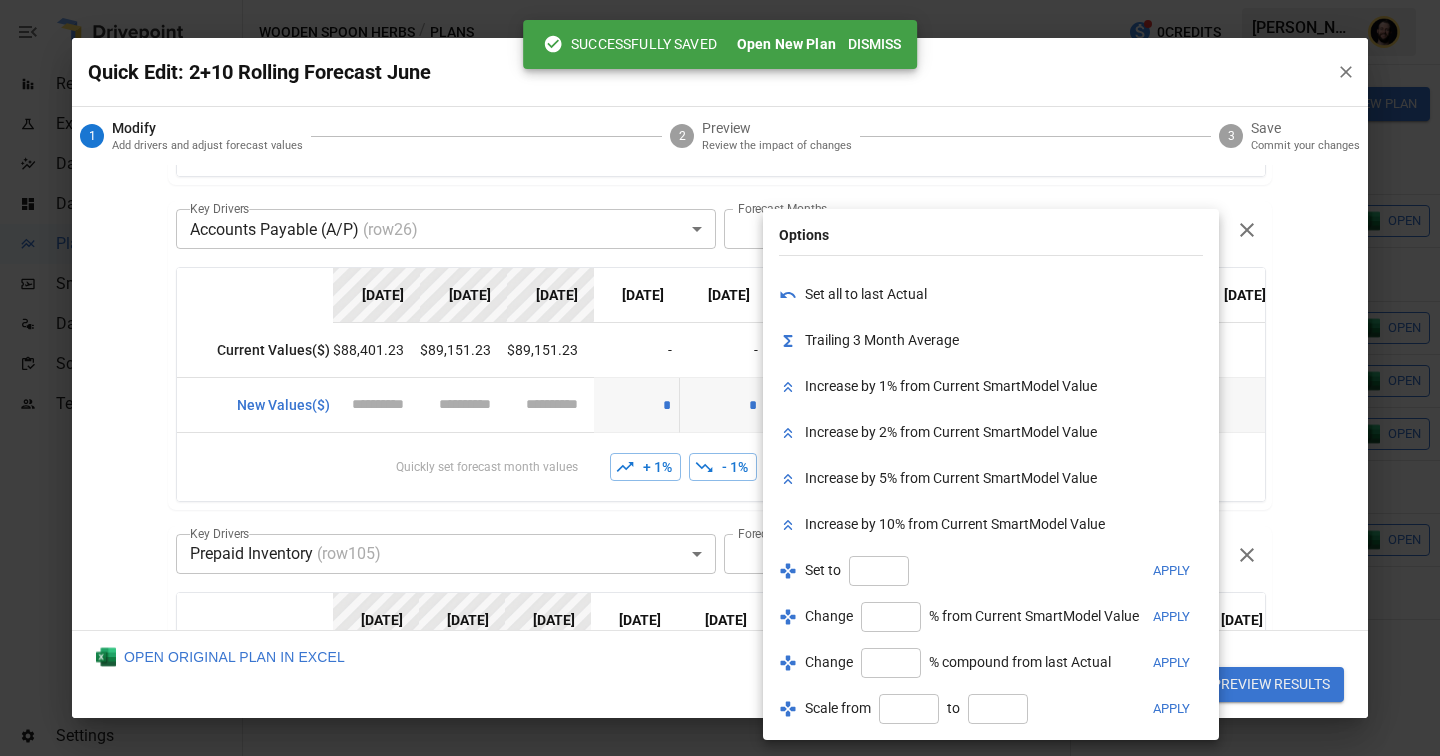 click at bounding box center [879, 571] 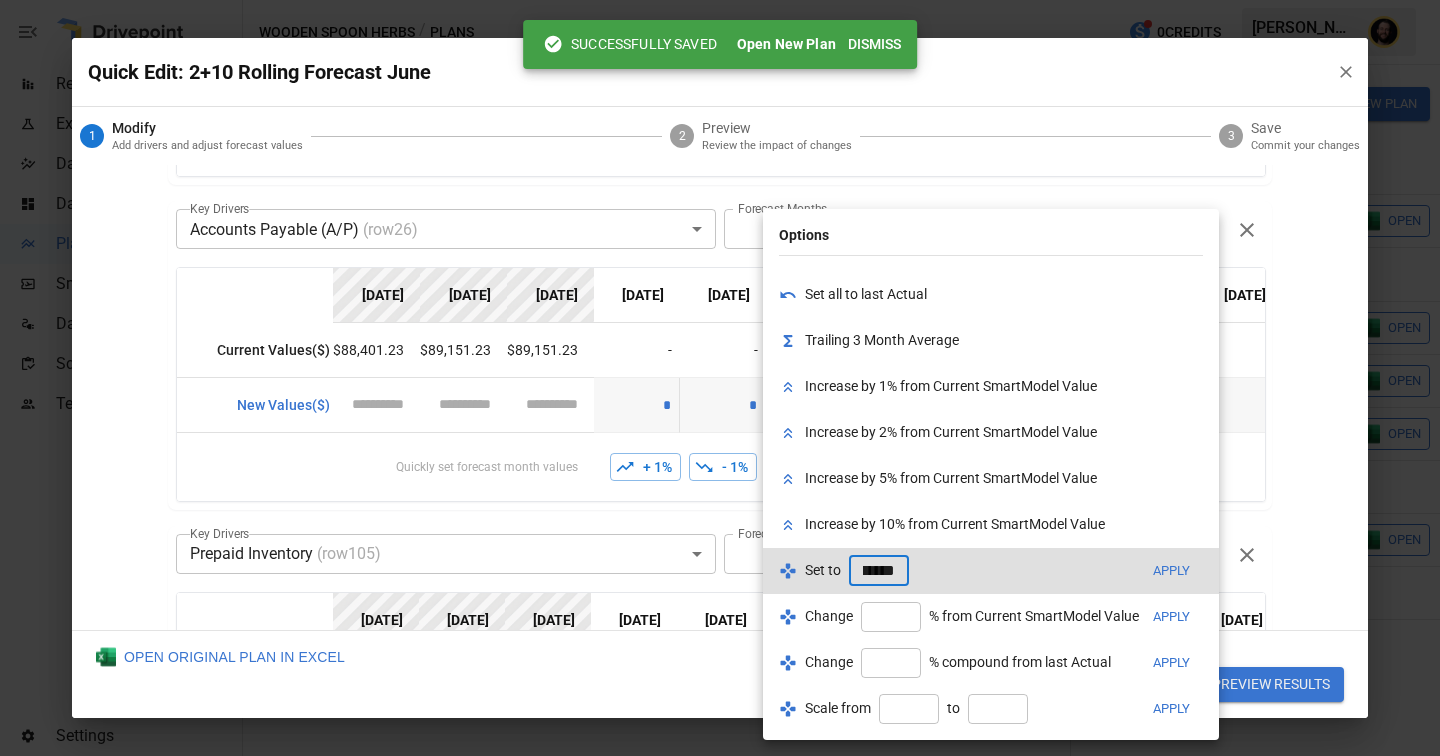 scroll, scrollTop: 0, scrollLeft: 22, axis: horizontal 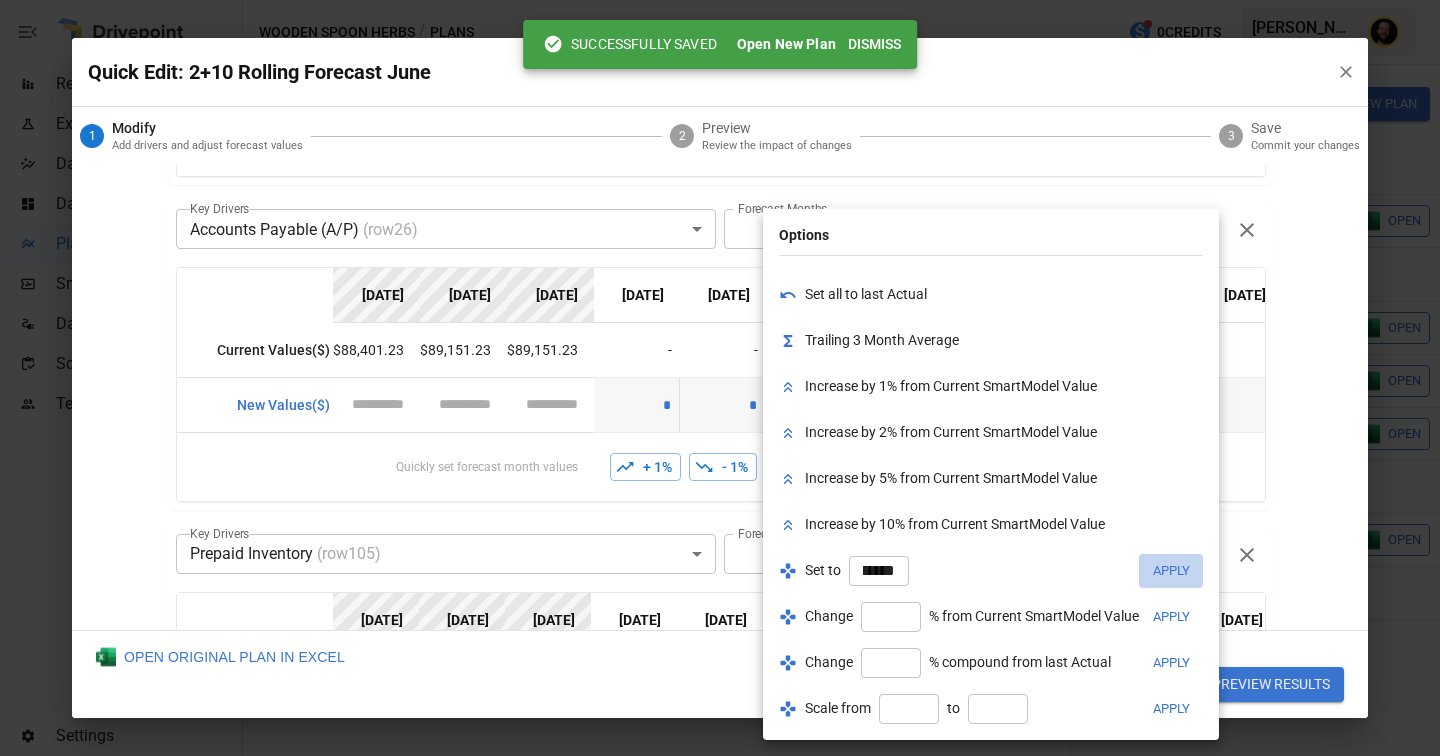 click on "Apply" at bounding box center [1171, 570] 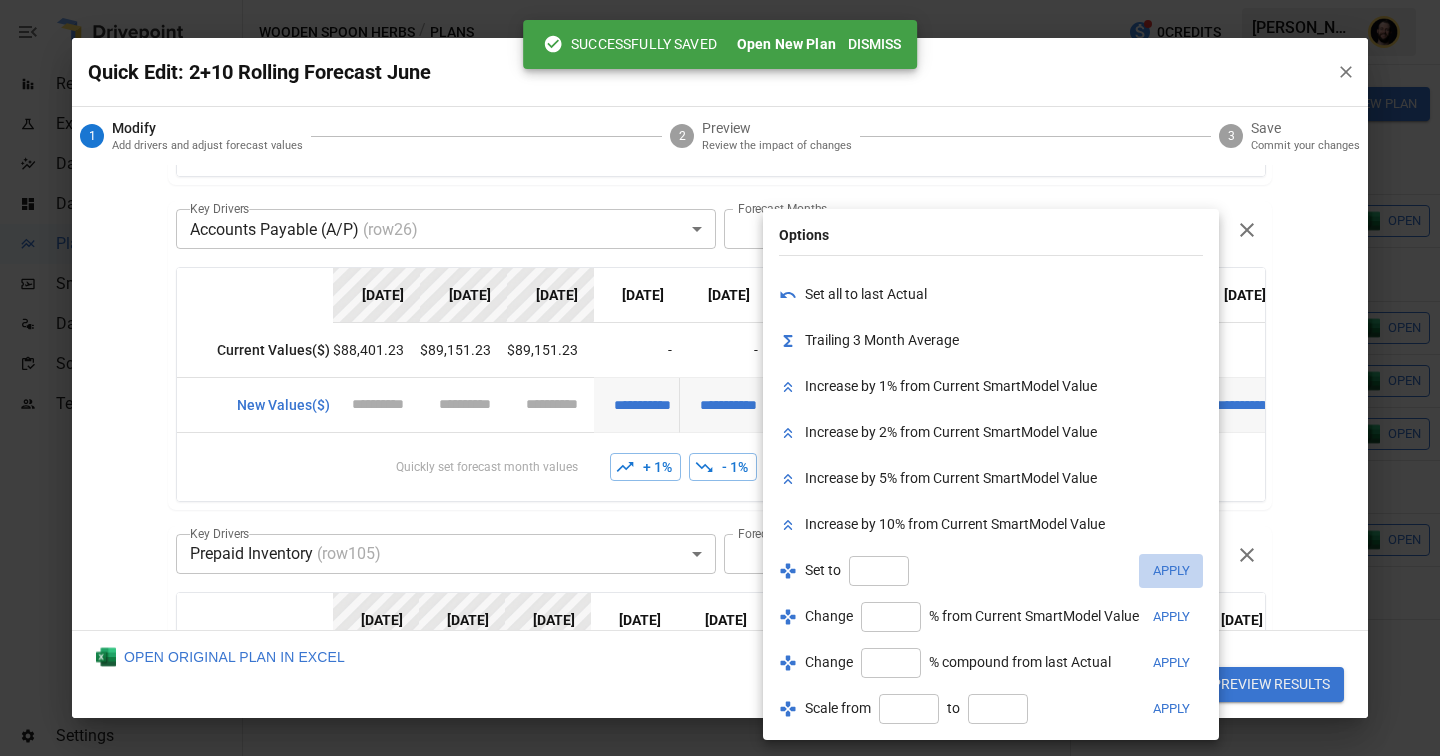 scroll, scrollTop: 0, scrollLeft: 0, axis: both 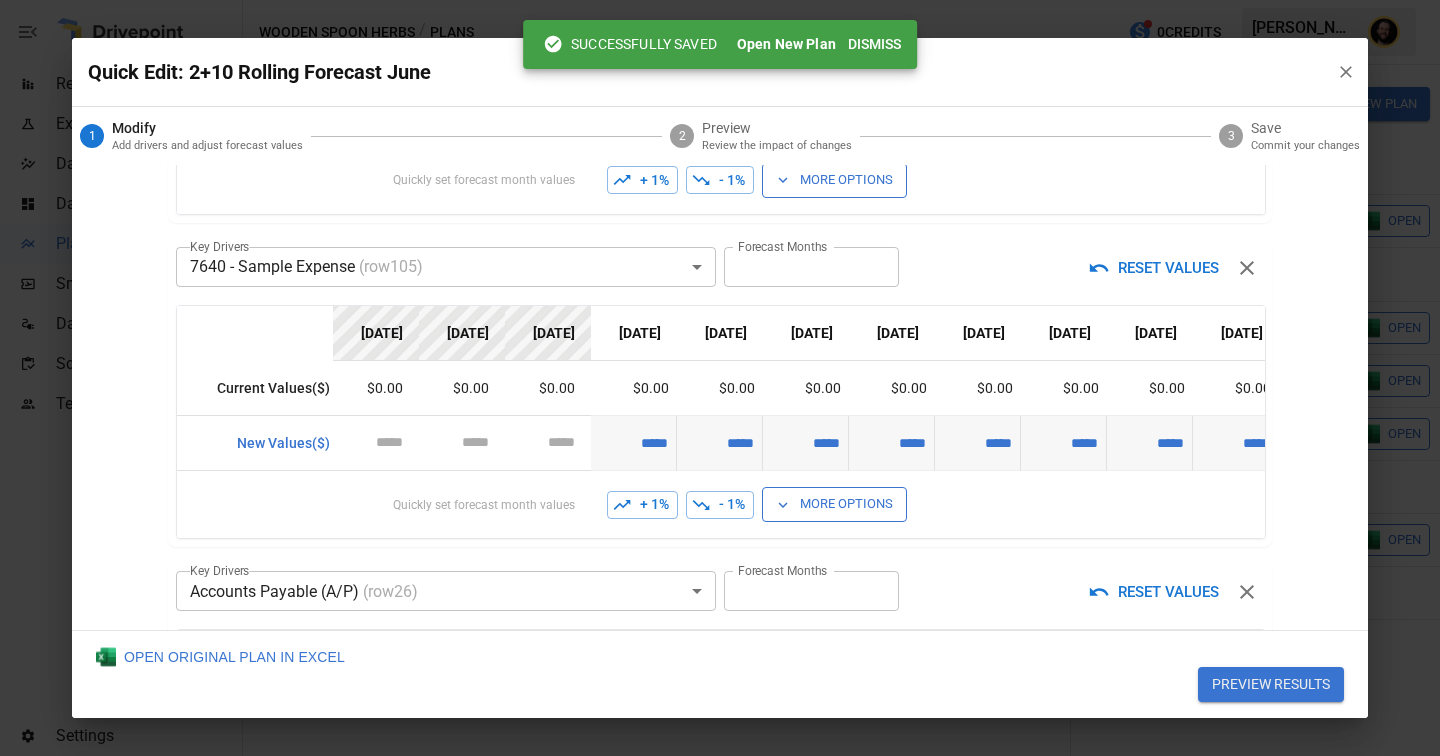 click on "+ 1%" at bounding box center (642, 505) 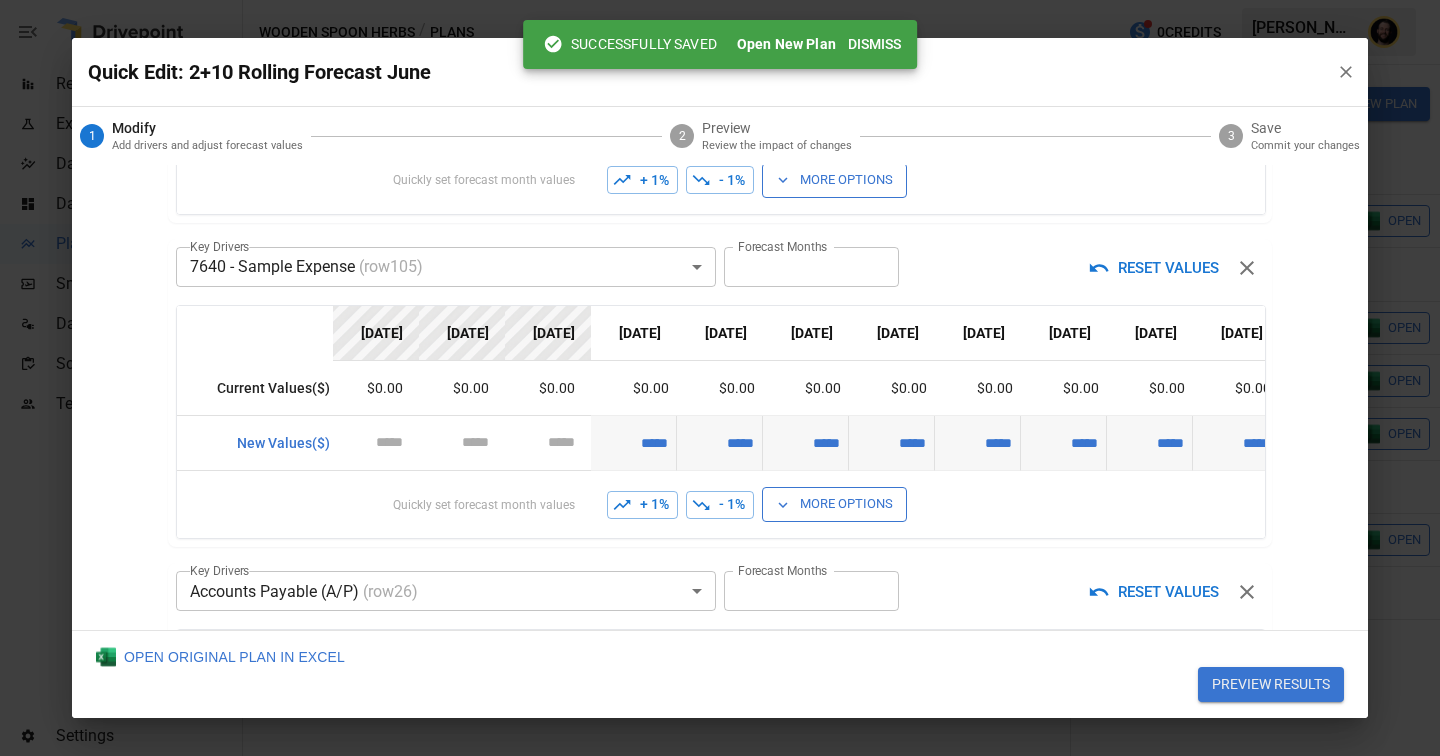 click on "+ 1%" at bounding box center (642, 505) 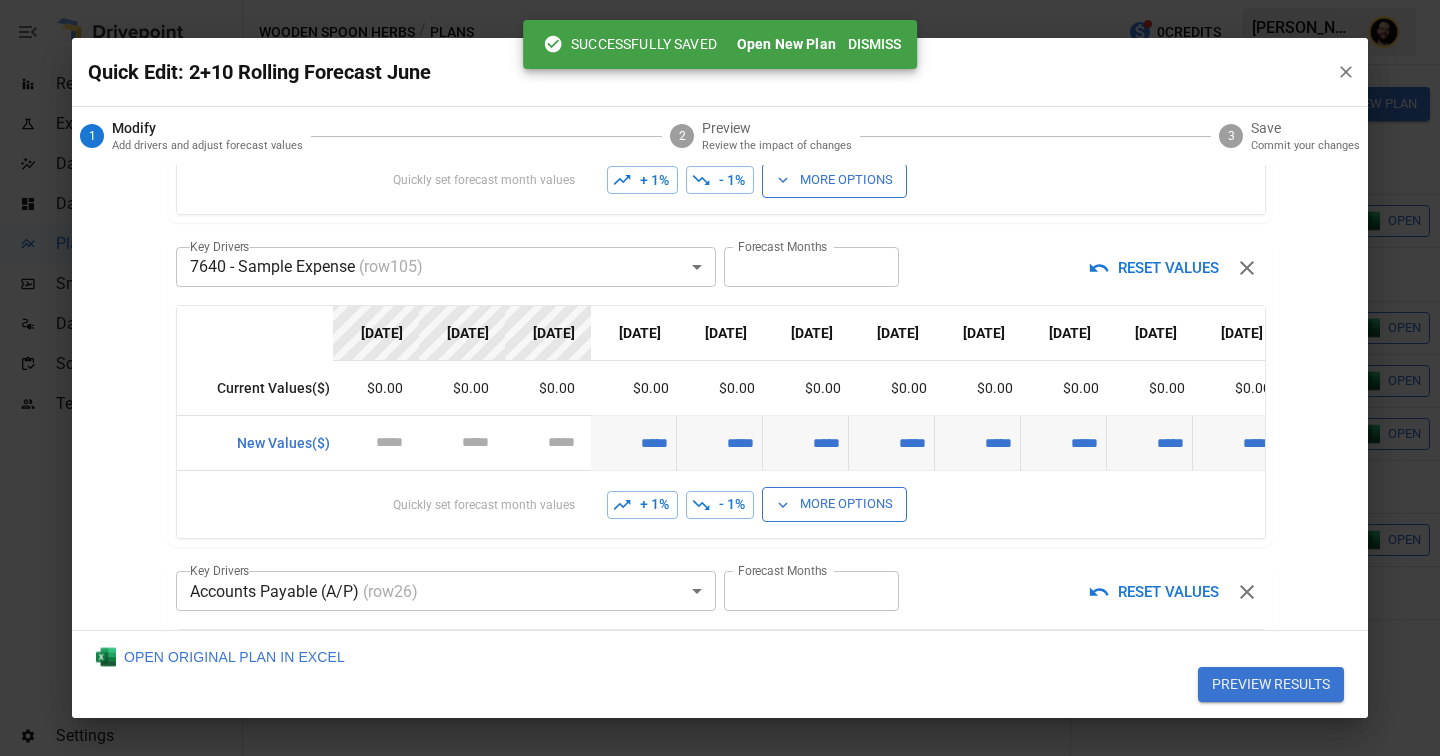 click on "More Options" at bounding box center [834, 504] 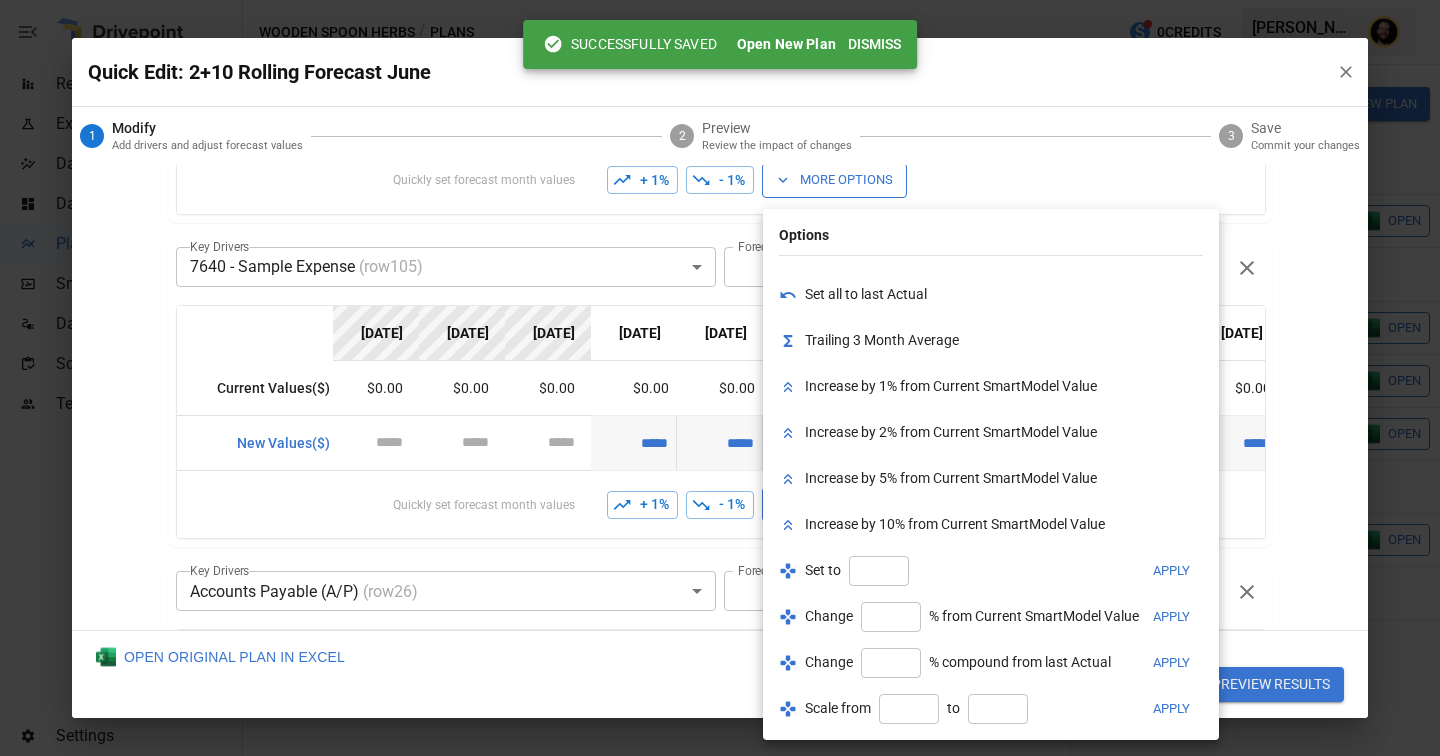 click at bounding box center [879, 571] 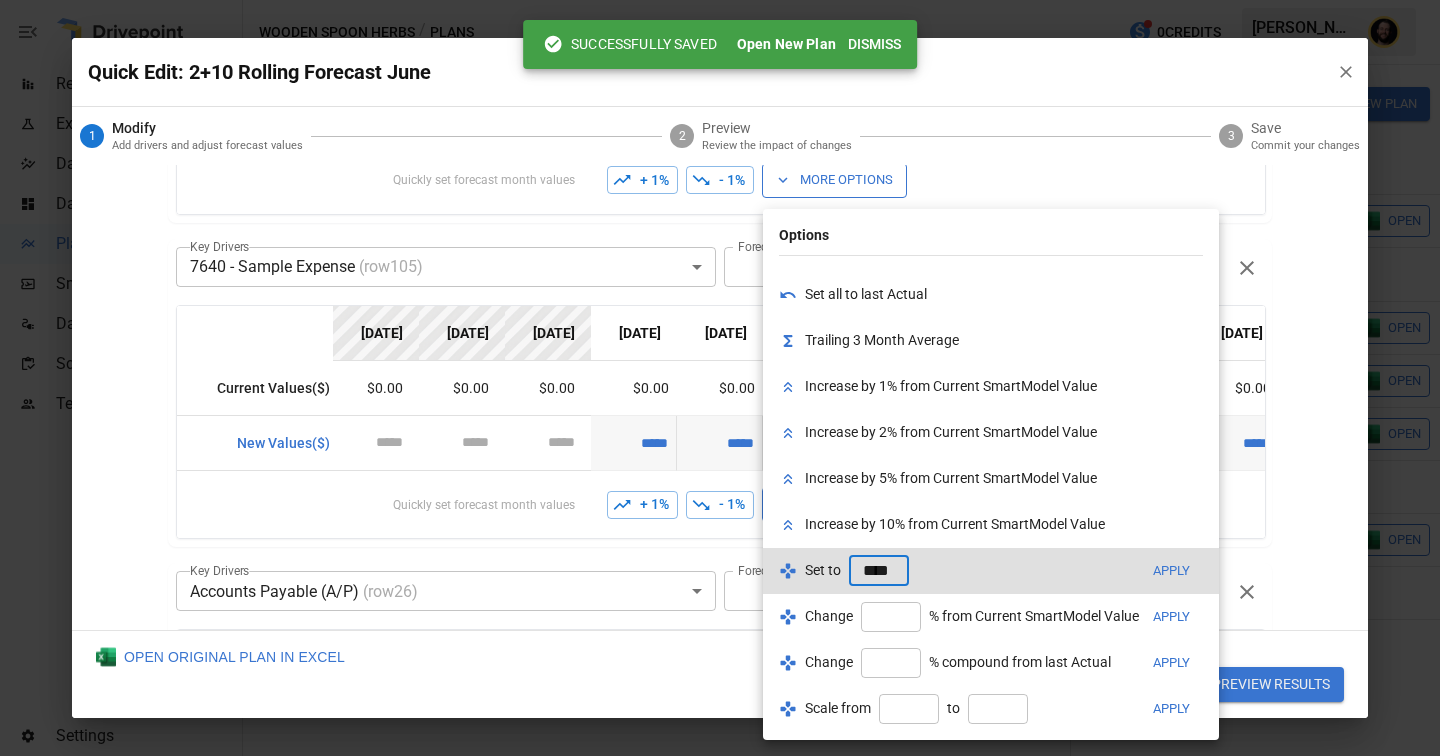 scroll, scrollTop: 0, scrollLeft: 4, axis: horizontal 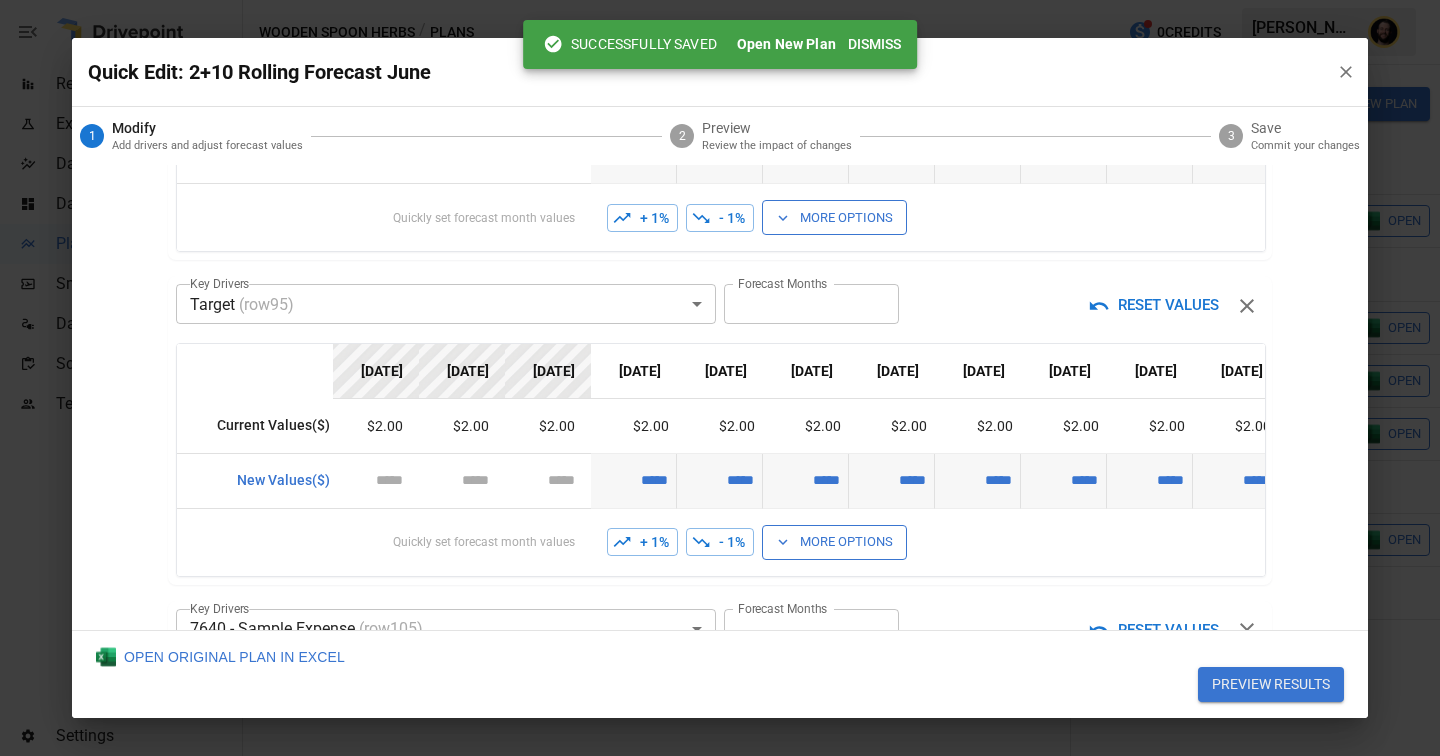 click on "+ 1%" at bounding box center (642, 542) 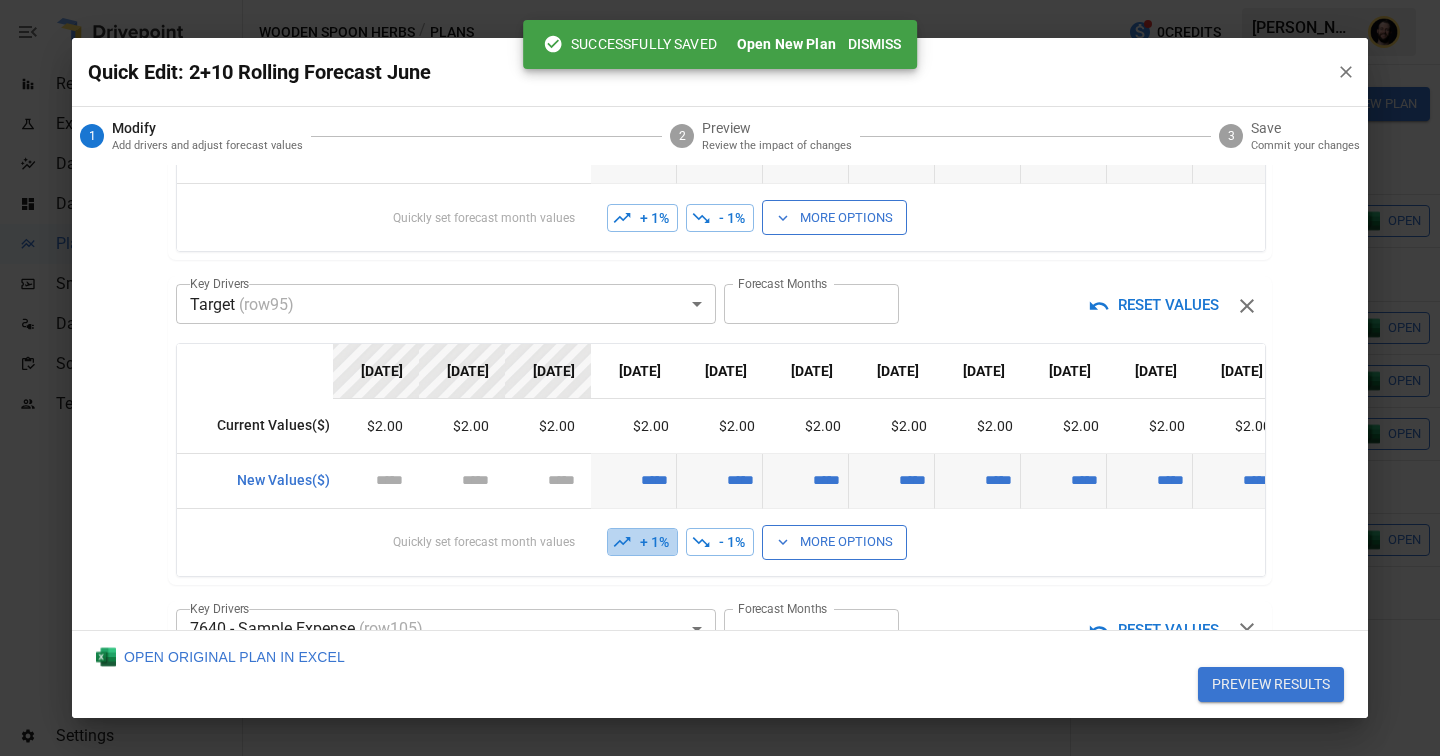 click on "+ 1%" at bounding box center (642, 542) 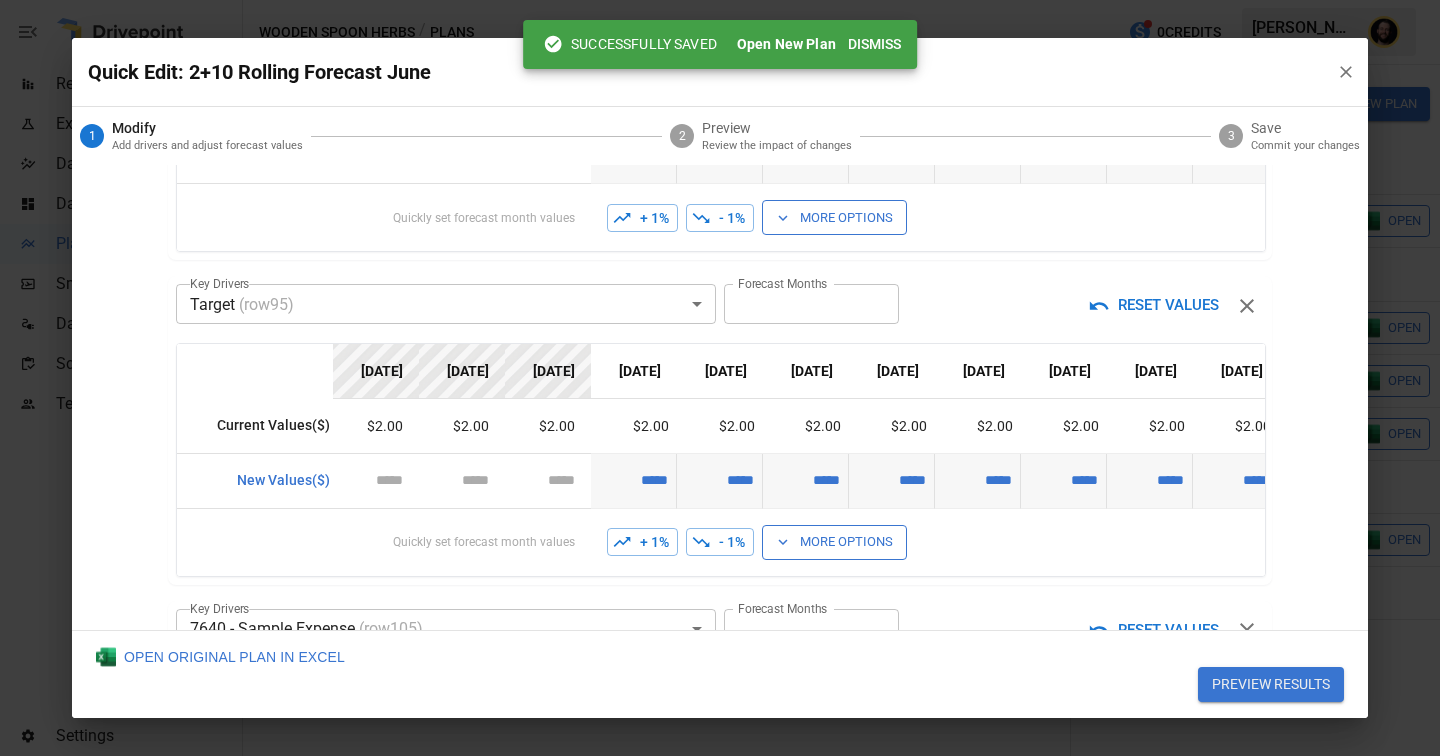 click on "+ 1%" at bounding box center [642, 542] 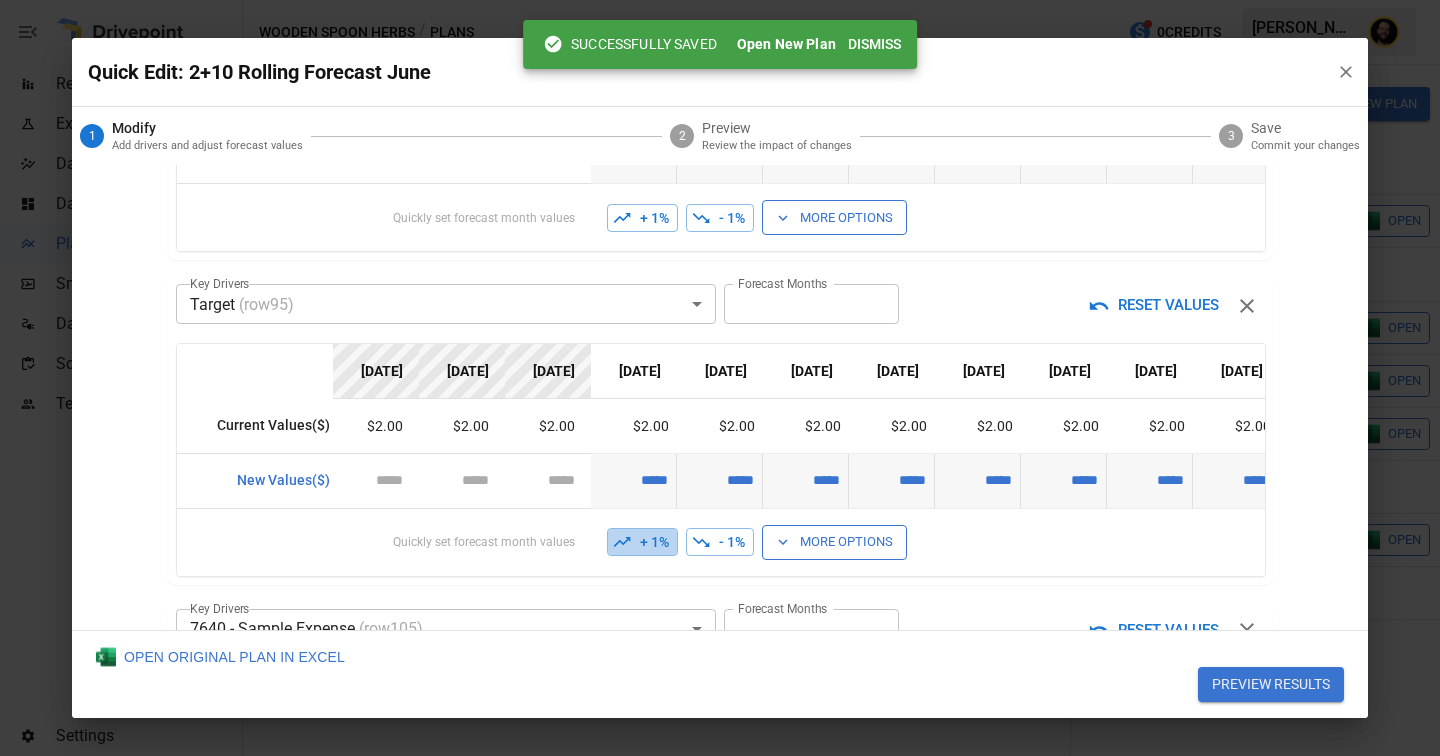 click on "+ 1%" at bounding box center (642, 542) 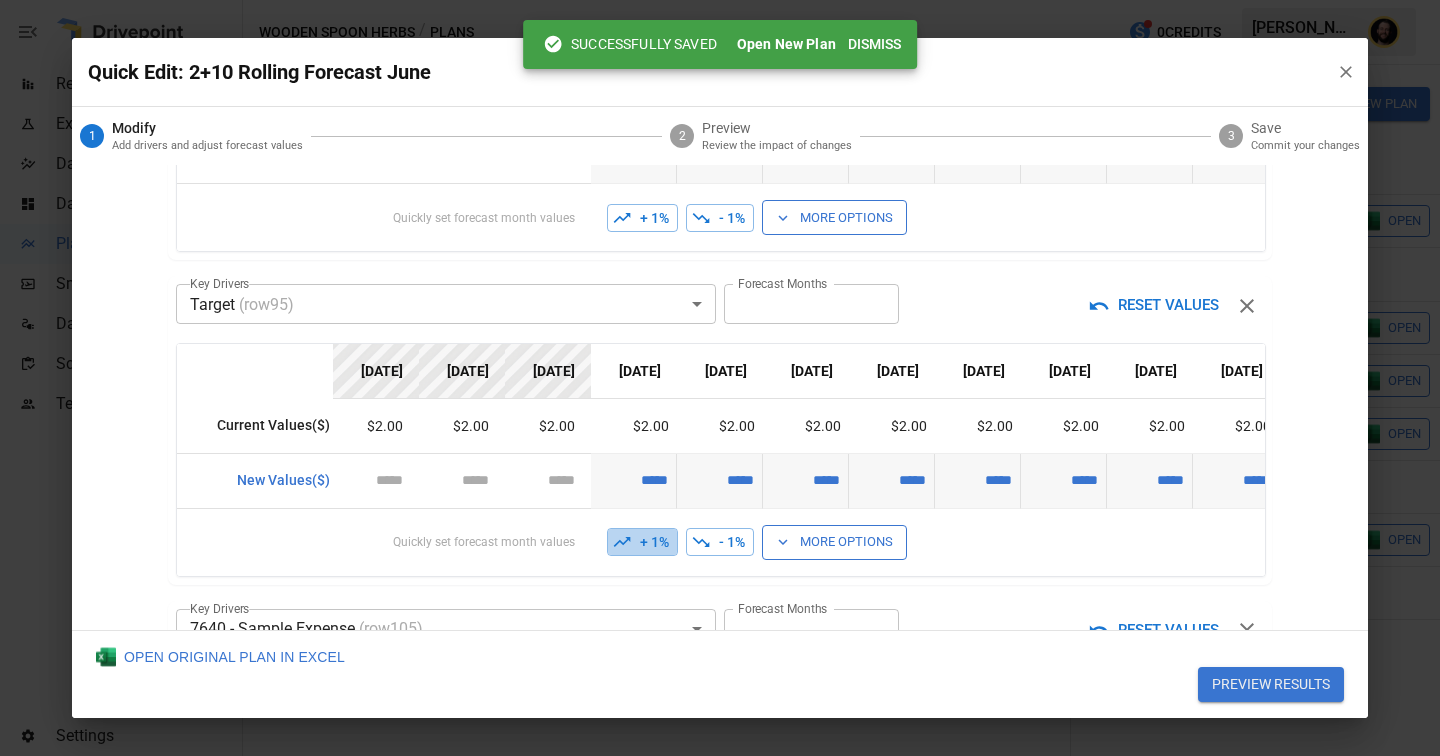 click on "+ 1%" at bounding box center [642, 542] 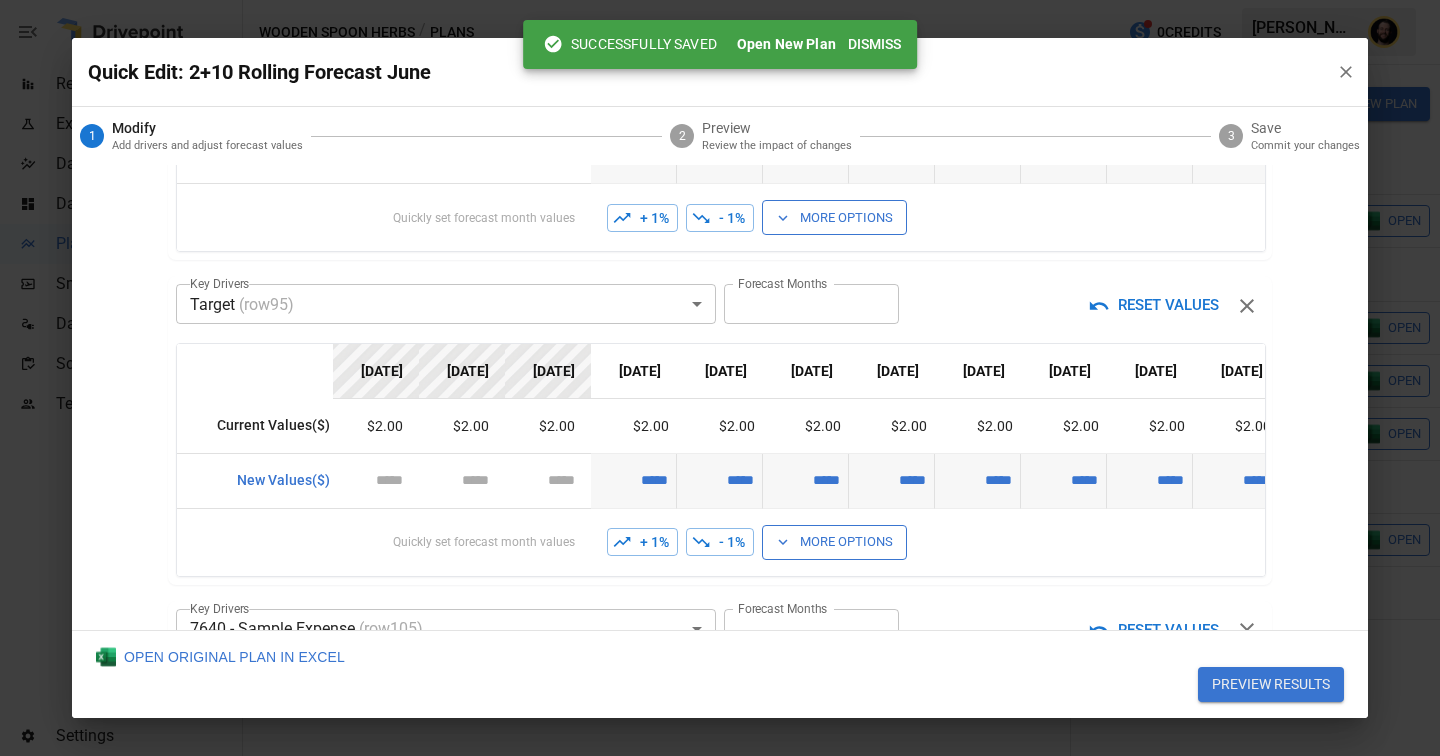 click on "+ 1%" at bounding box center [642, 542] 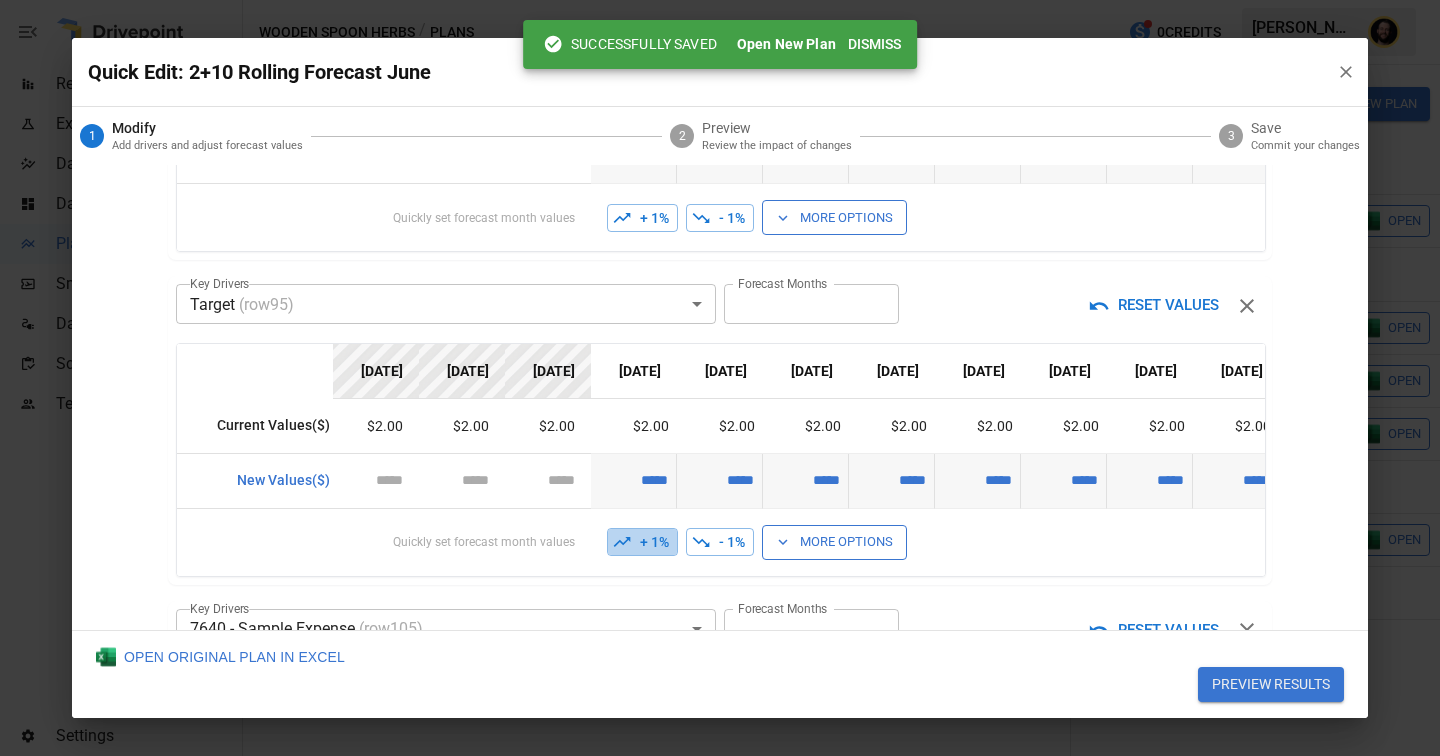 click on "+ 1%" at bounding box center (642, 542) 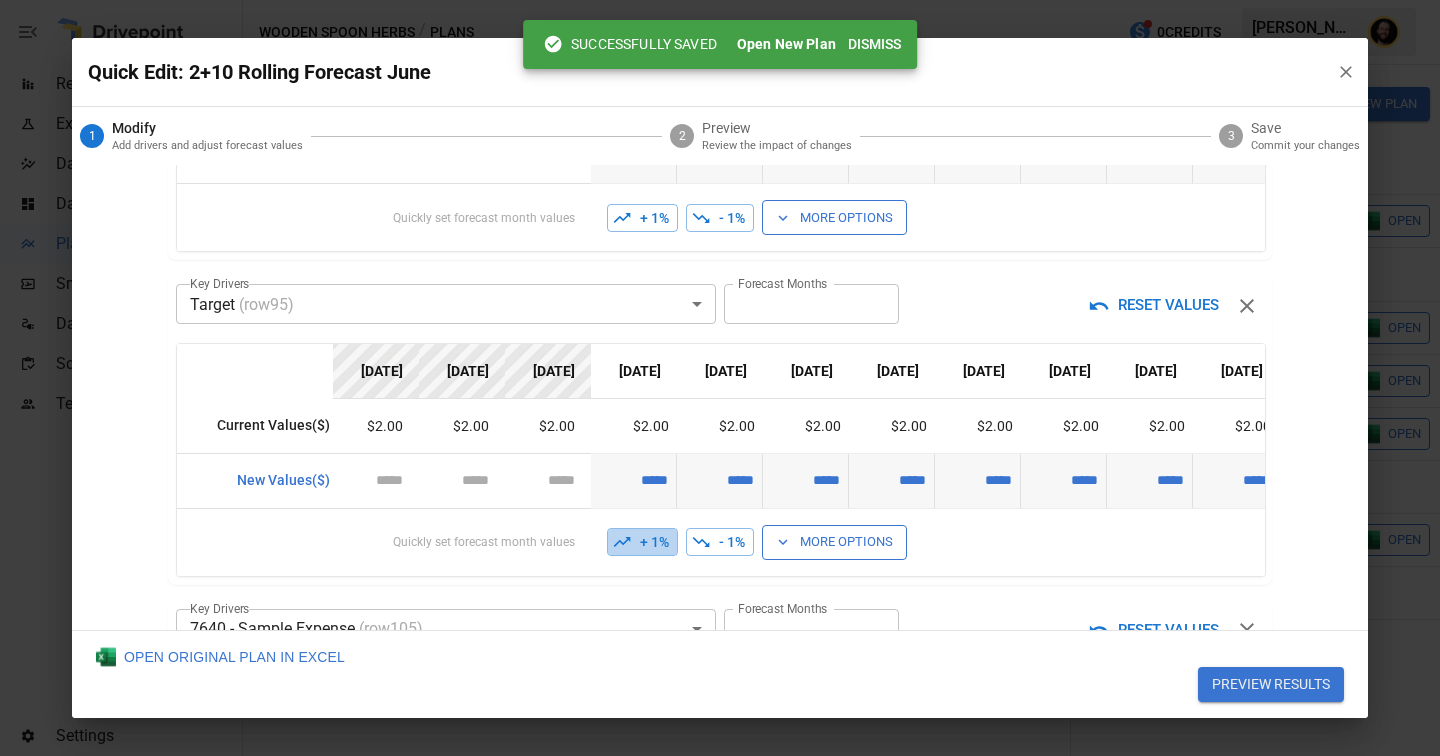 click on "+ 1%" at bounding box center [642, 542] 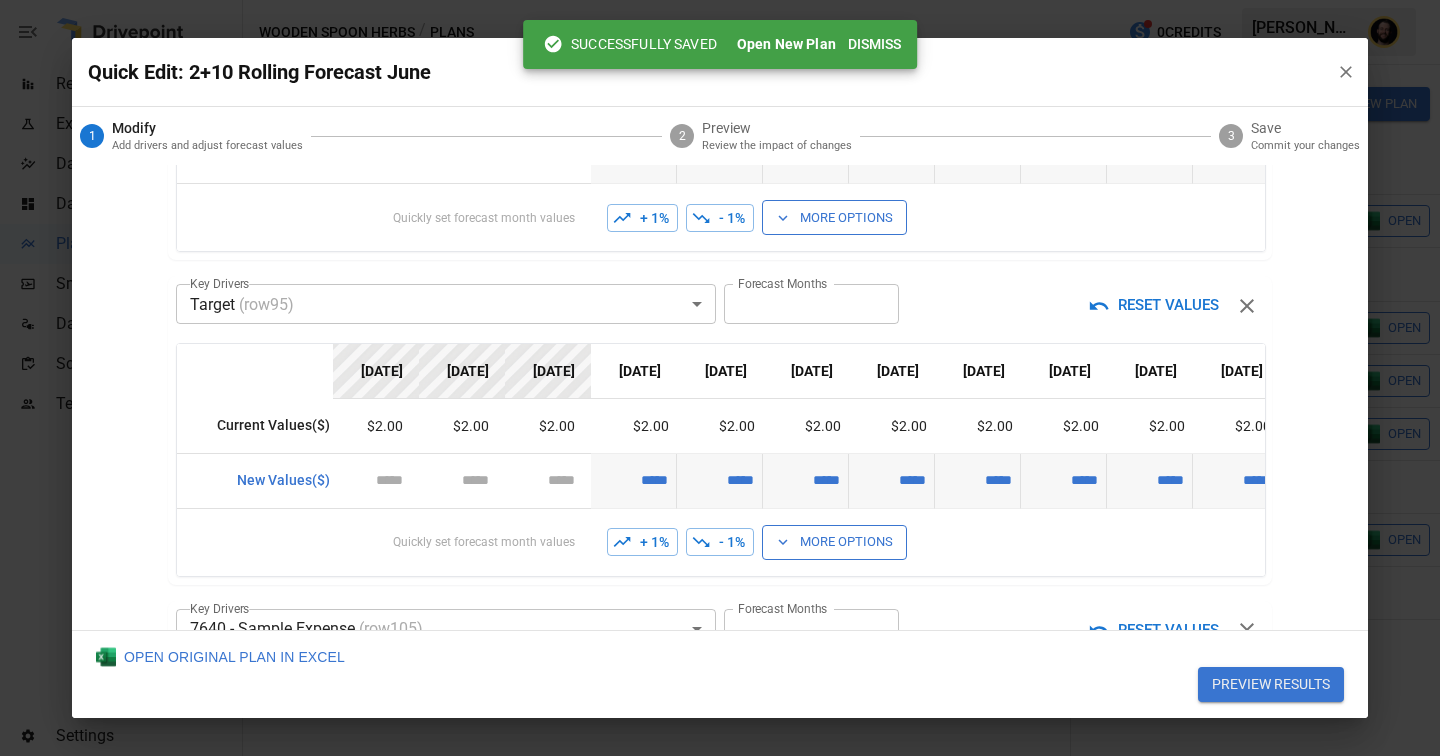 click on "+ 1%" at bounding box center [642, 542] 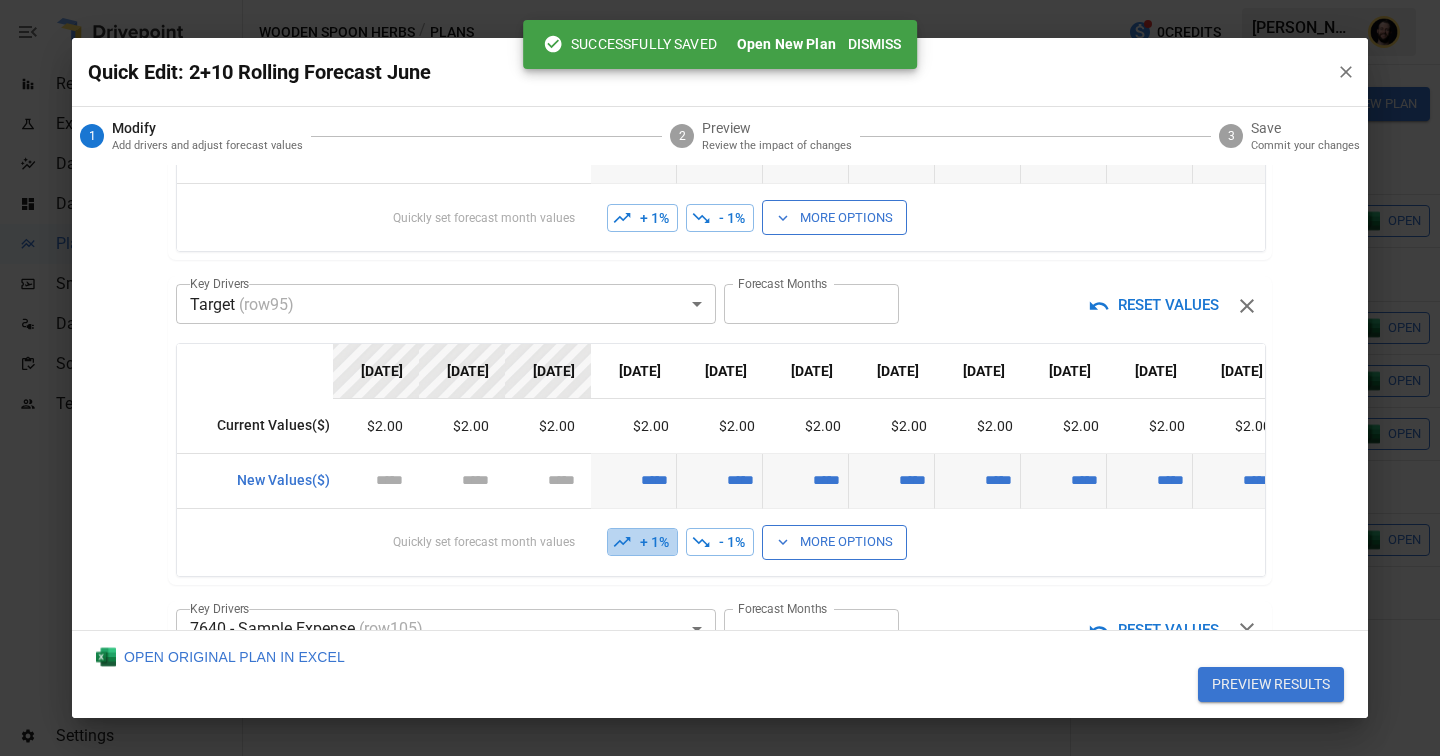 click on "+ 1%" at bounding box center (642, 542) 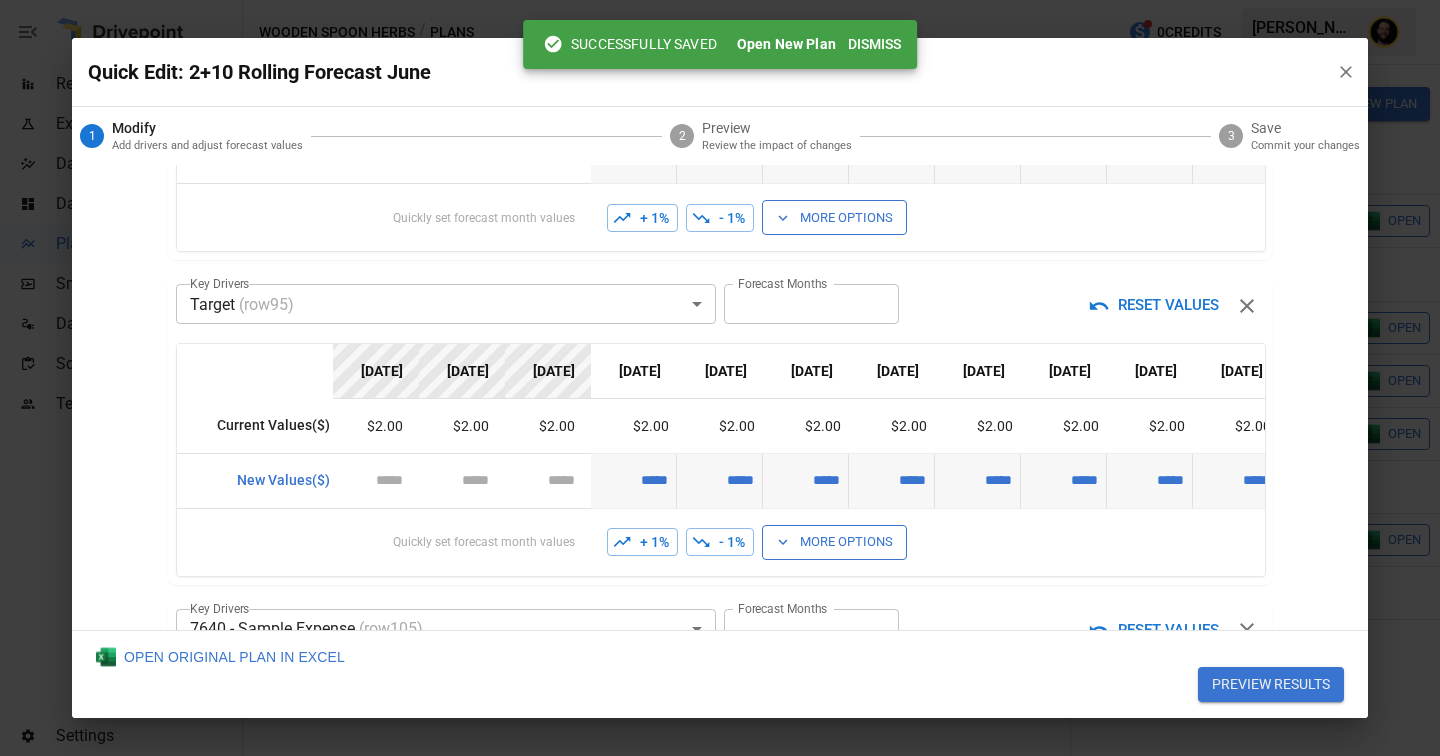 click on "+ 1%" at bounding box center (642, 542) 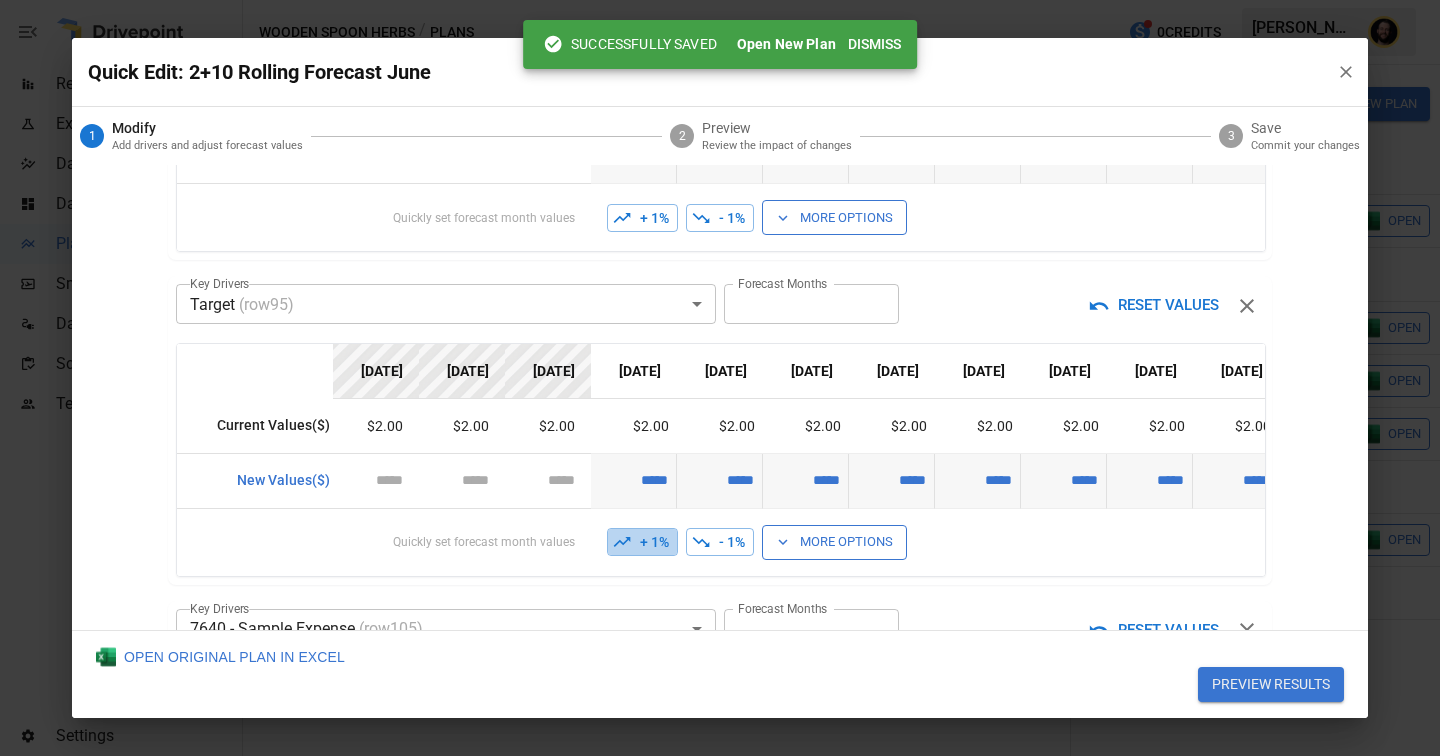 click on "+ 1%" at bounding box center [642, 542] 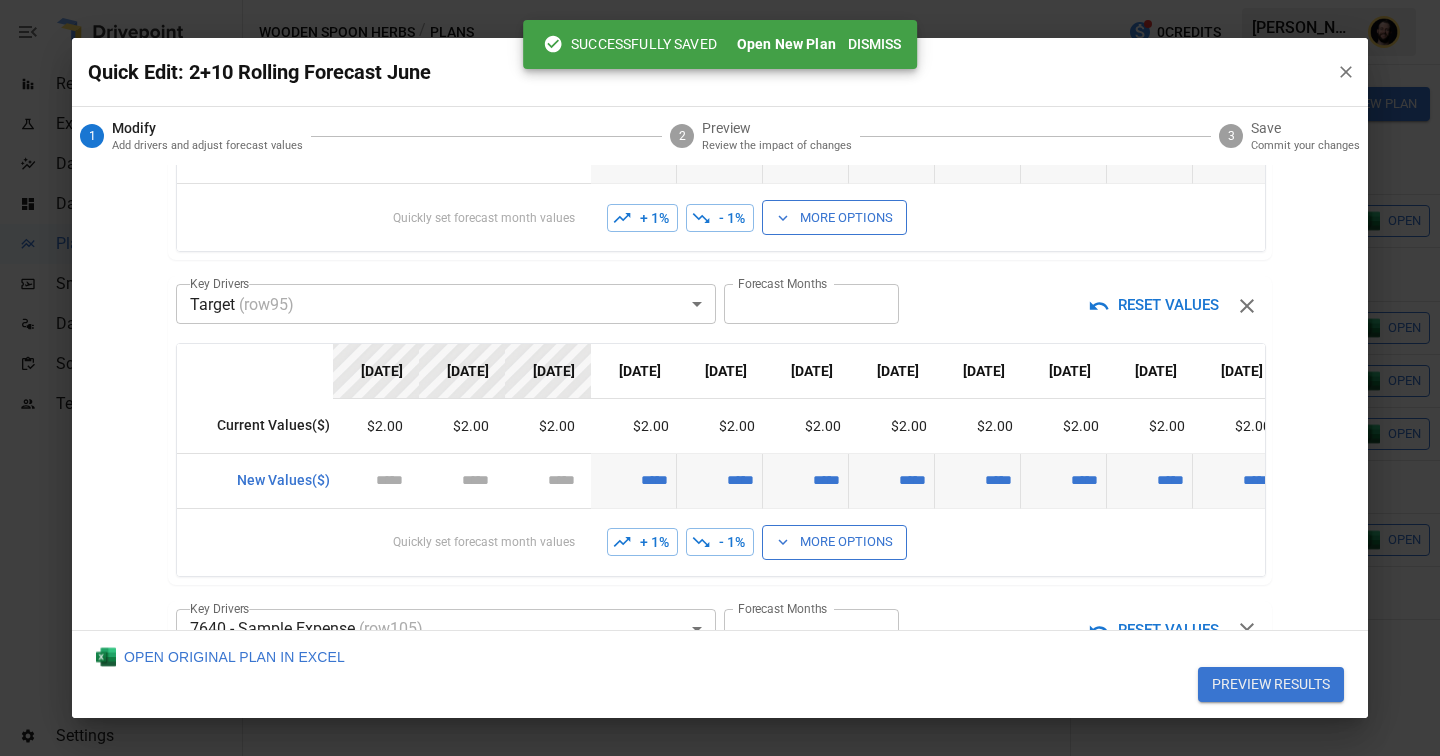 click on "+ 1%" at bounding box center (642, 542) 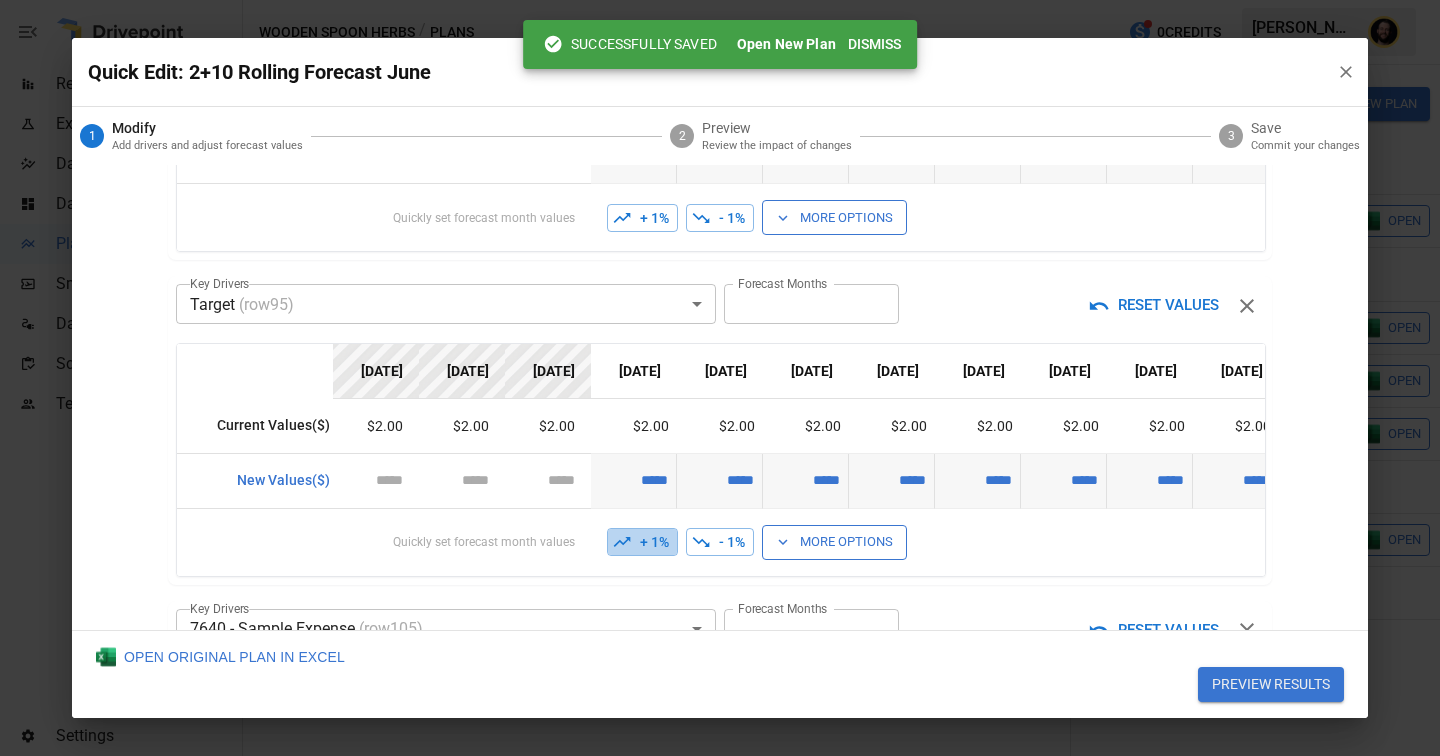 click on "+ 1%" at bounding box center (642, 542) 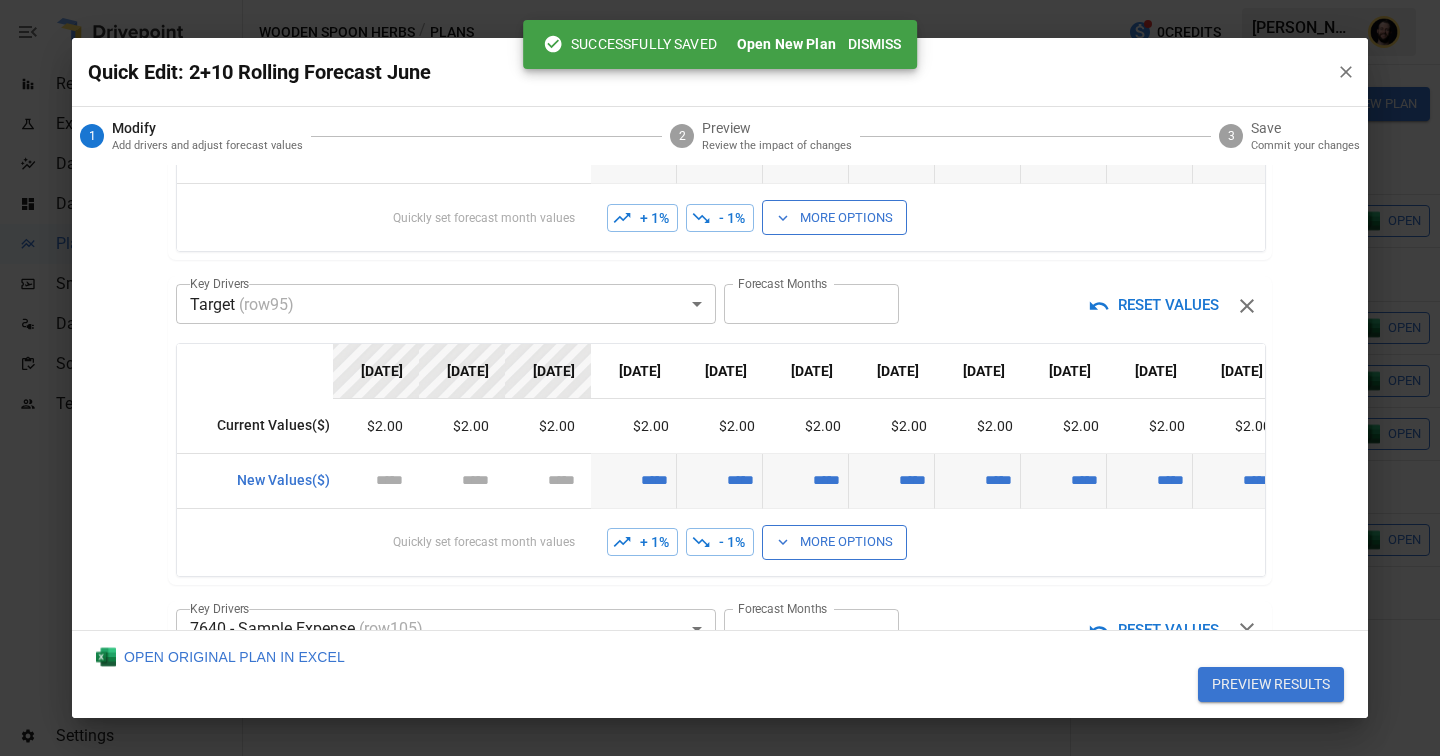 click on "+ 1%" at bounding box center (642, 542) 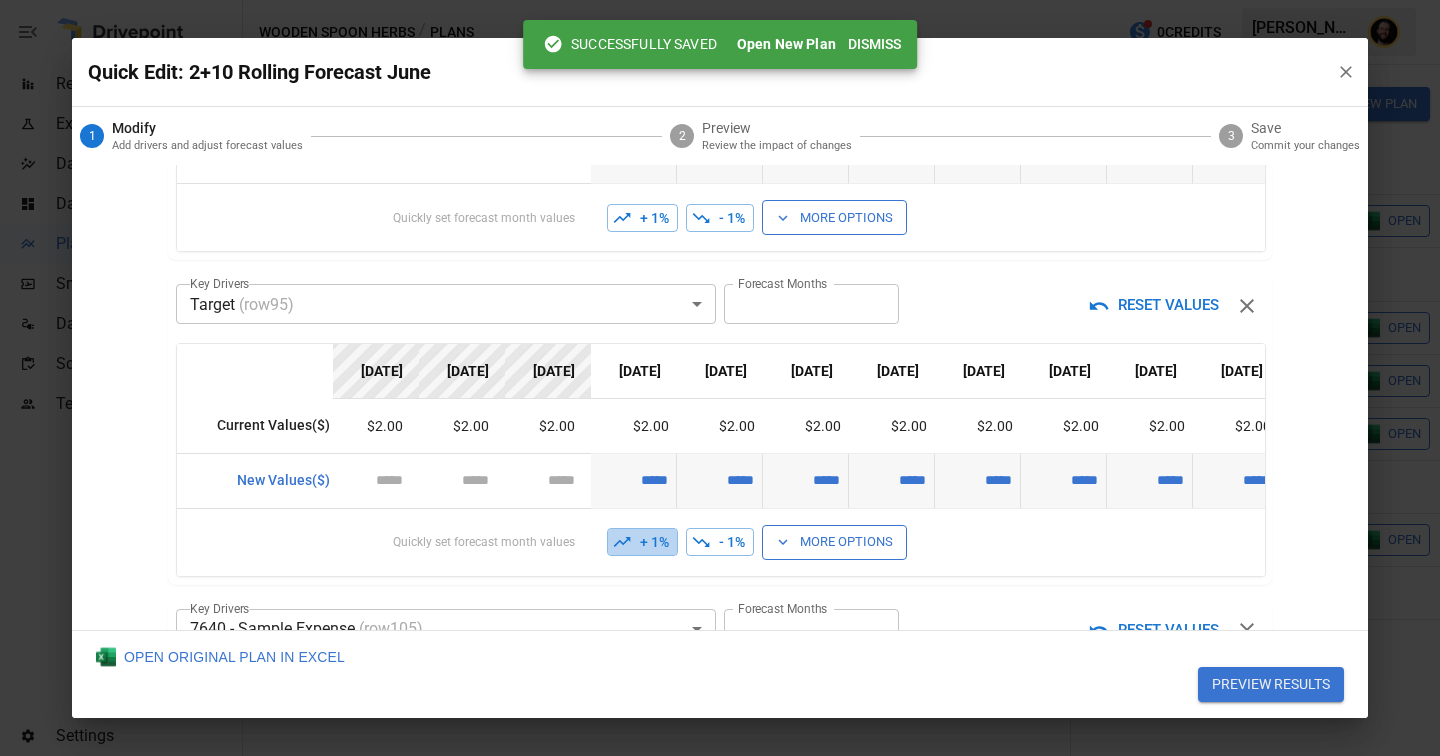 click on "+ 1%" at bounding box center [642, 542] 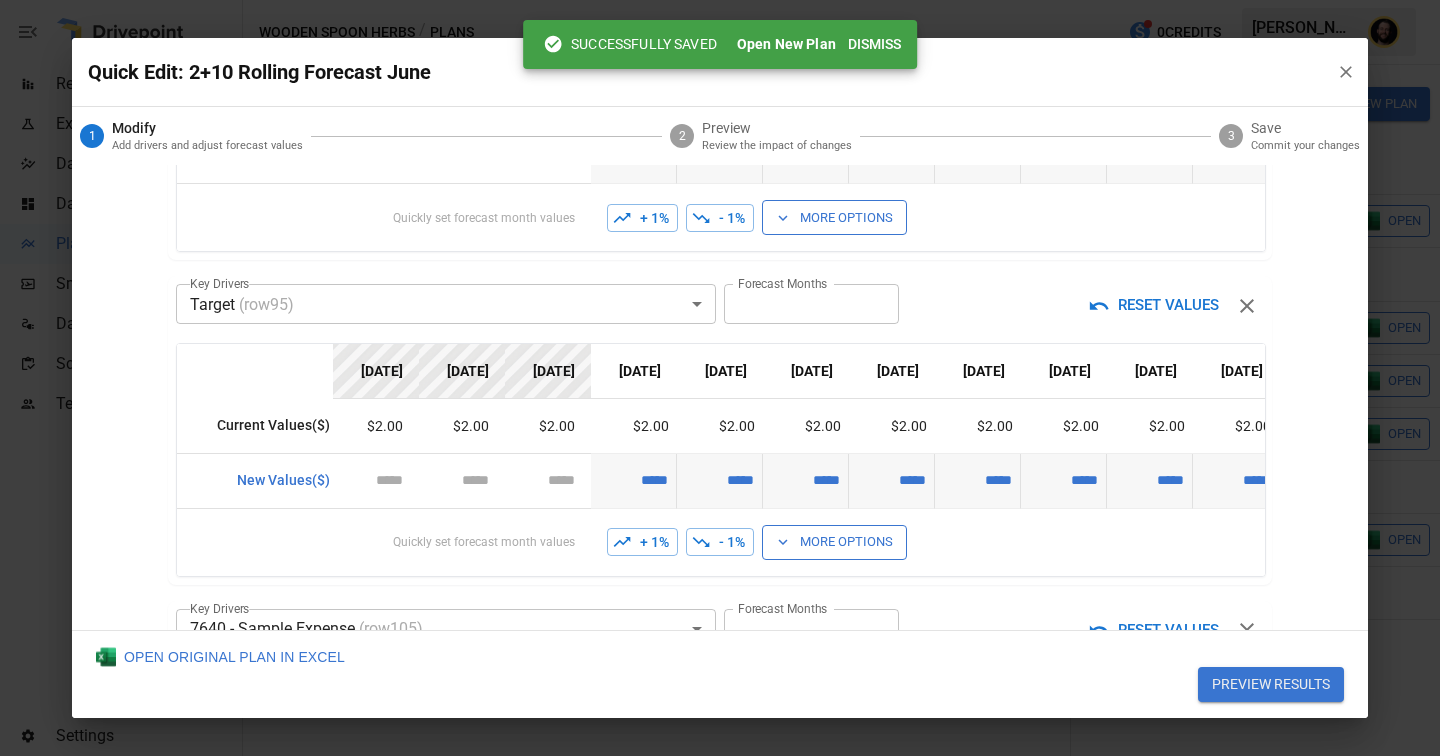 click on "+ 1%" at bounding box center [642, 542] 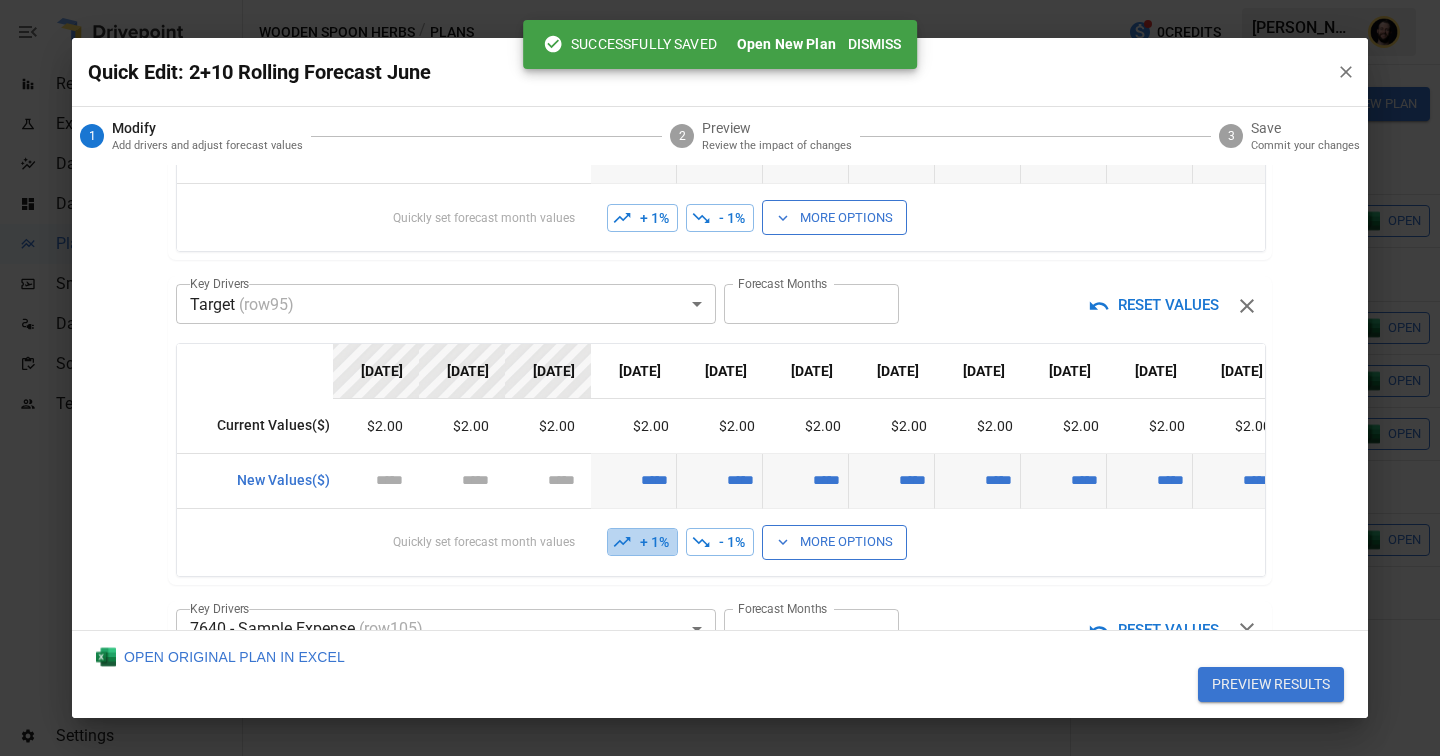 click on "+ 1%" at bounding box center (642, 542) 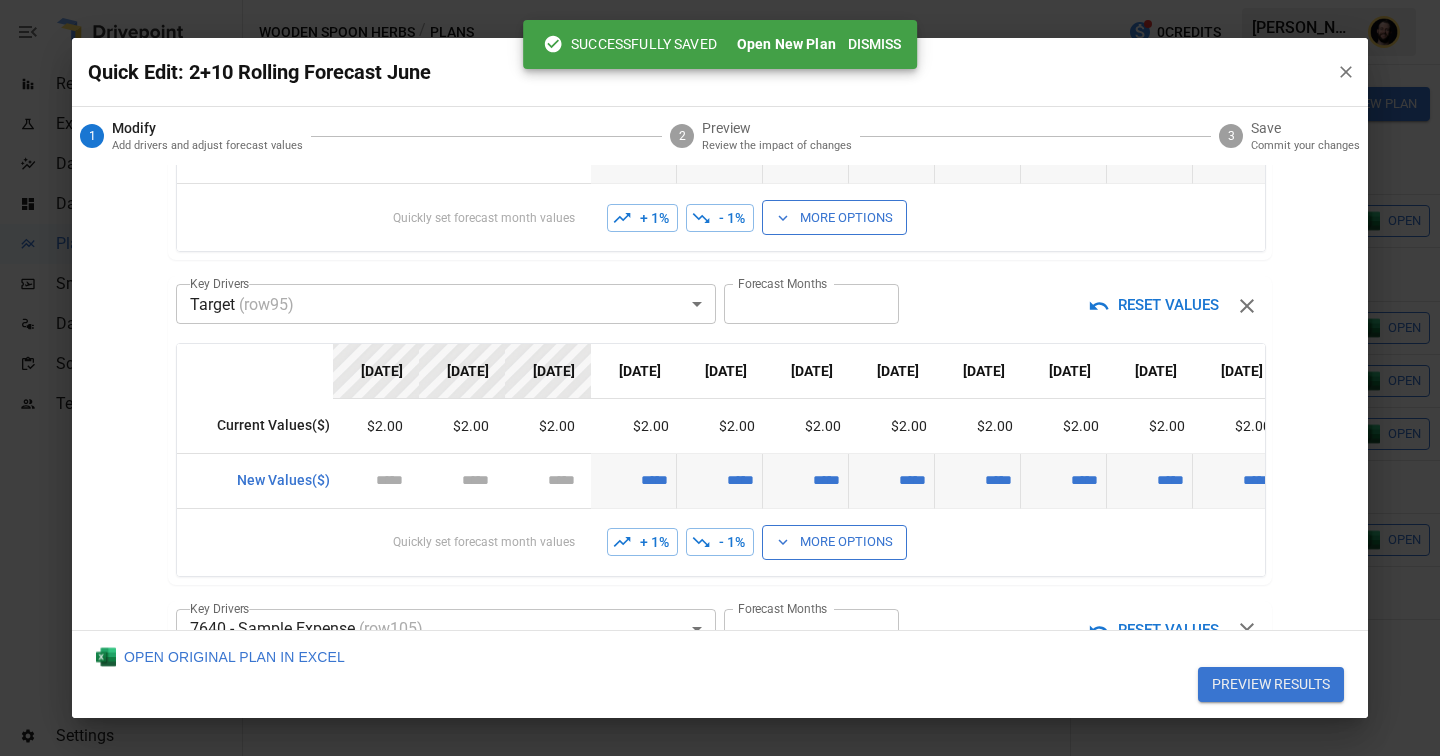 click on "+ 1%" at bounding box center [642, 542] 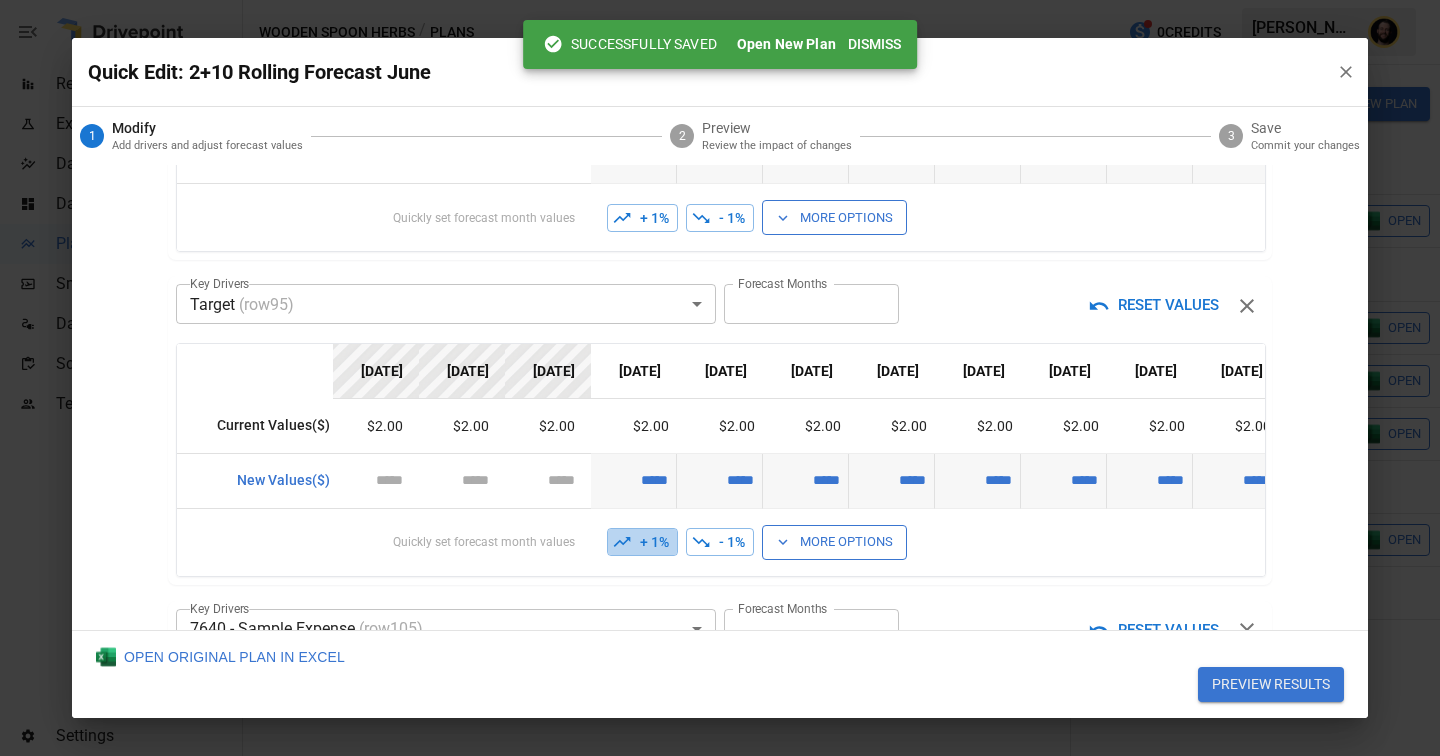 click on "+ 1%" at bounding box center [642, 542] 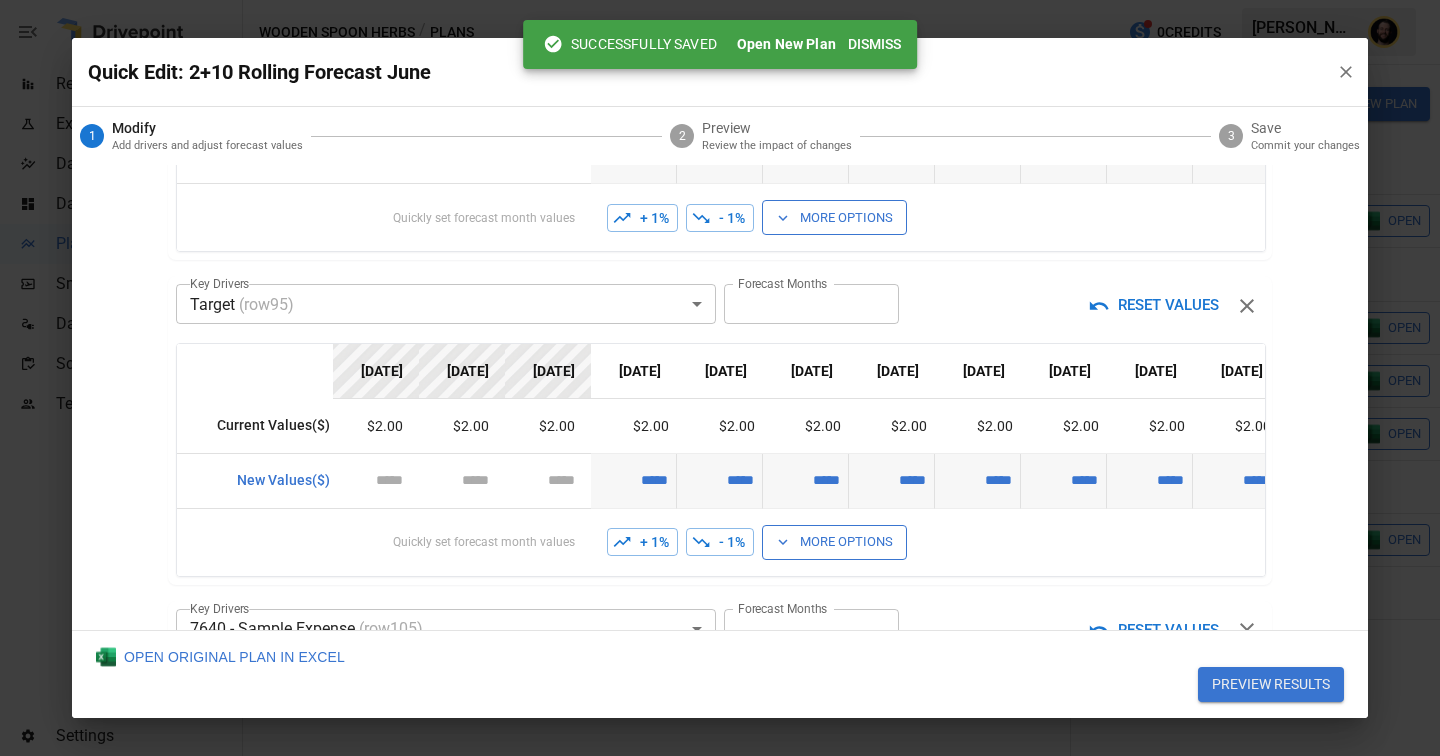 click on "+ 1%" at bounding box center (642, 542) 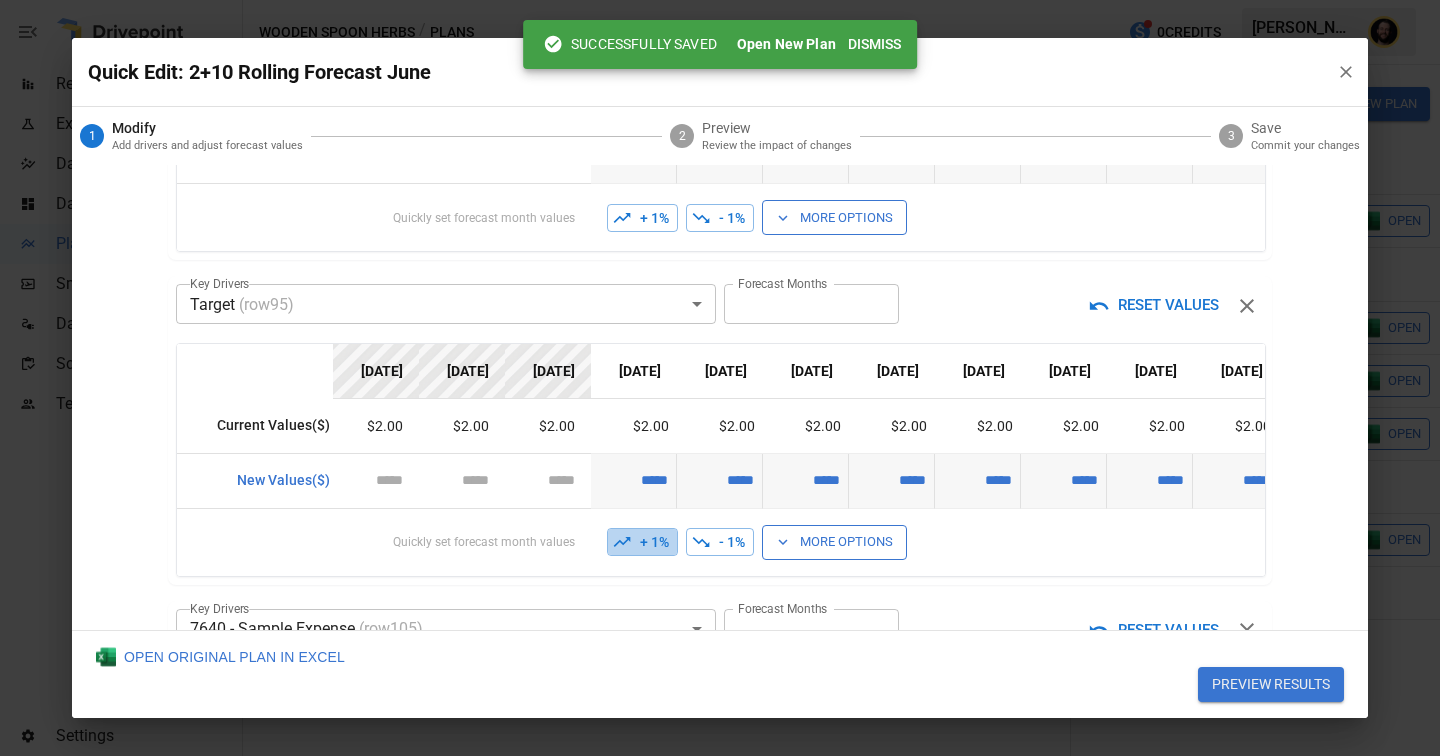 click on "+ 1%" at bounding box center [642, 542] 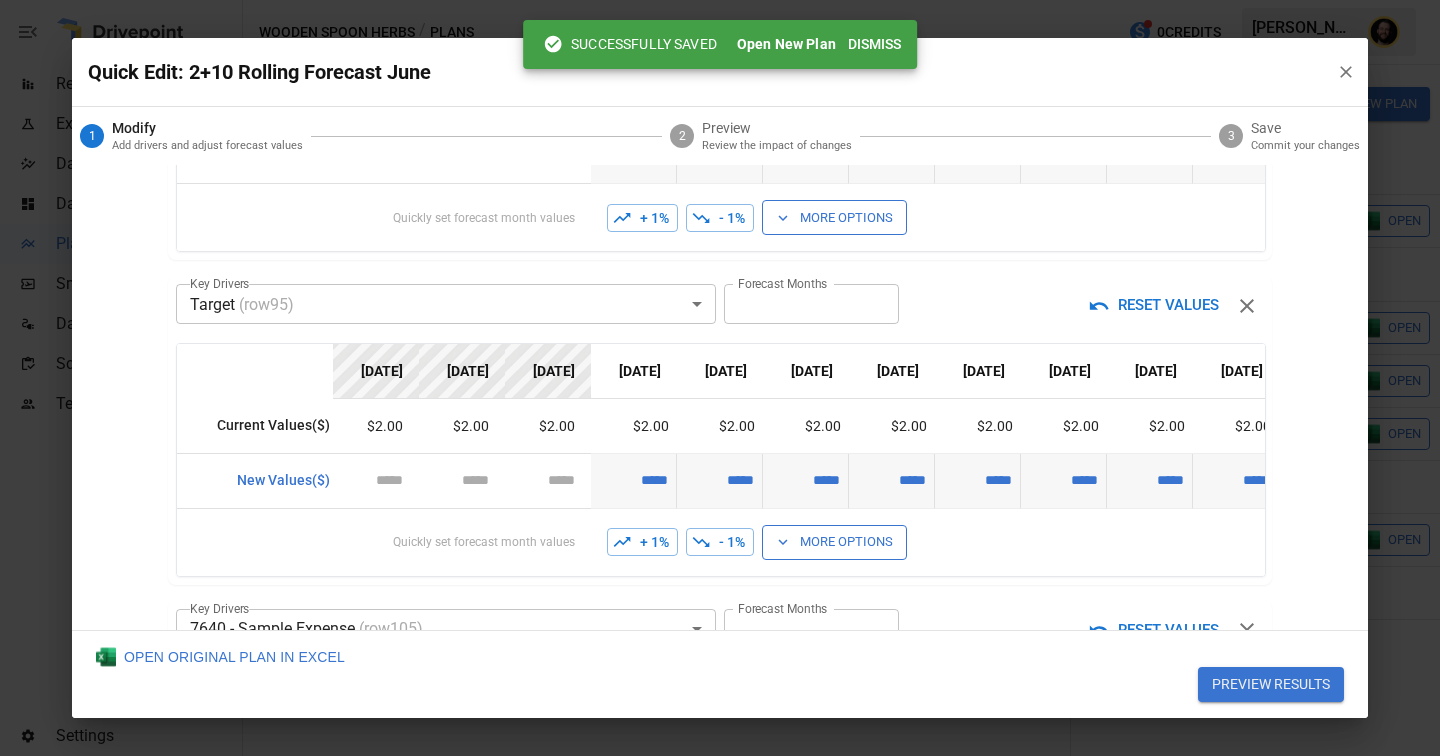 click on "+ 1%" at bounding box center (642, 542) 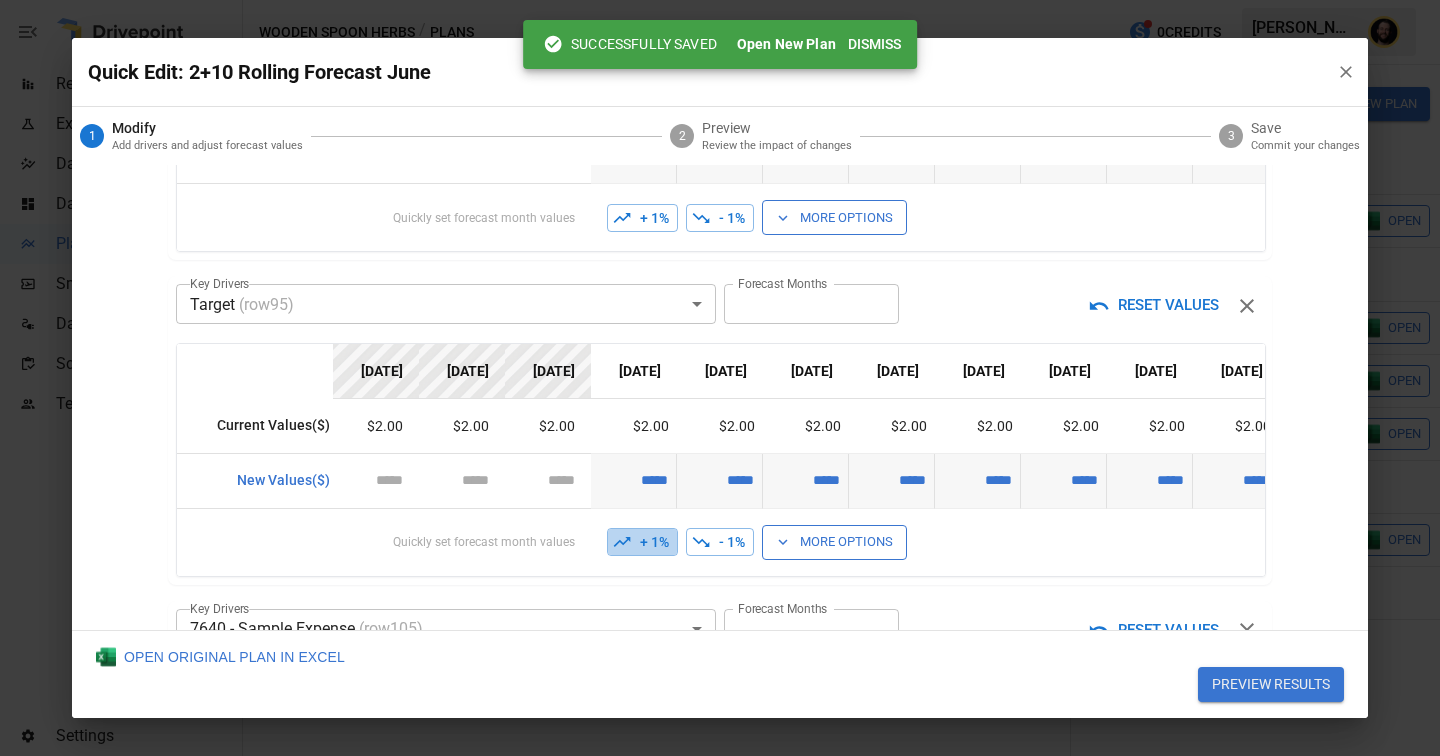 click on "+ 1%" at bounding box center (642, 542) 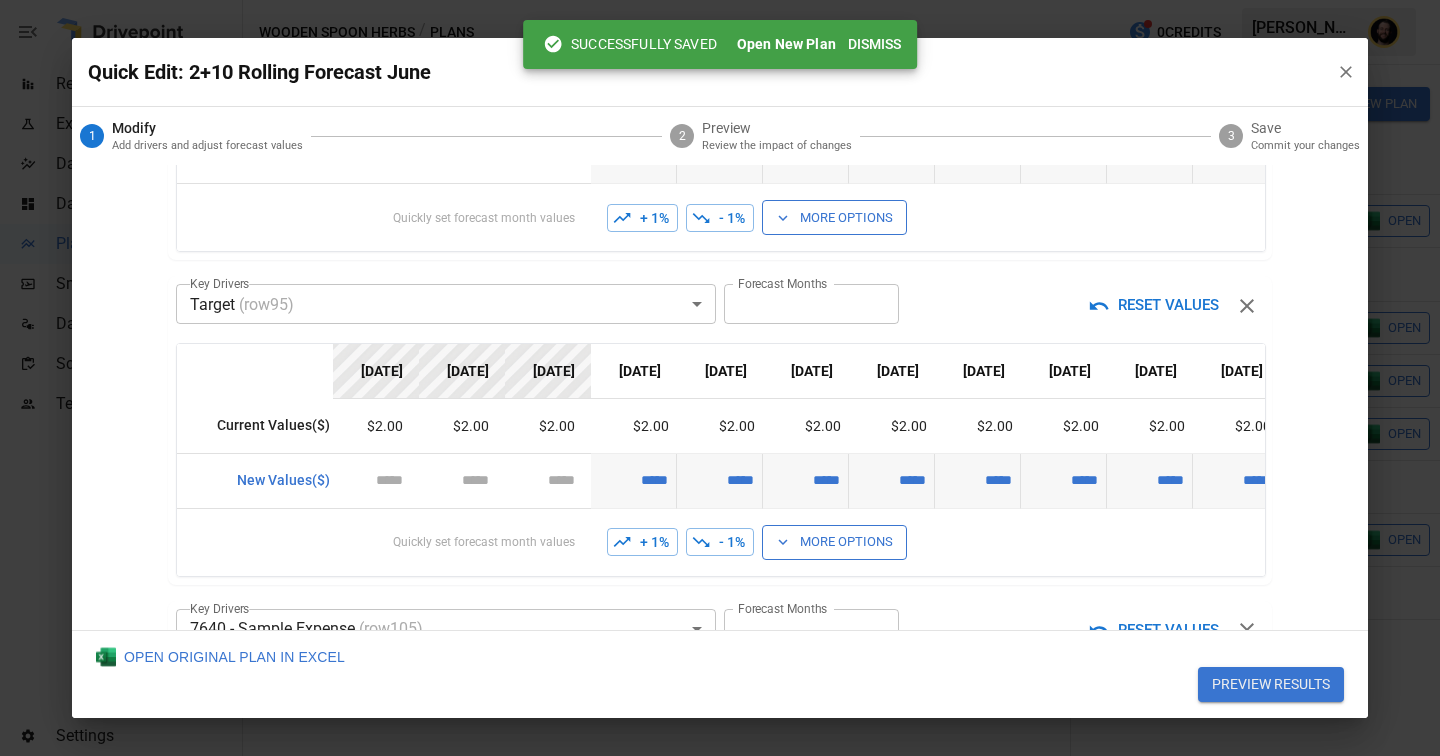 click on "+ 1%" at bounding box center (642, 542) 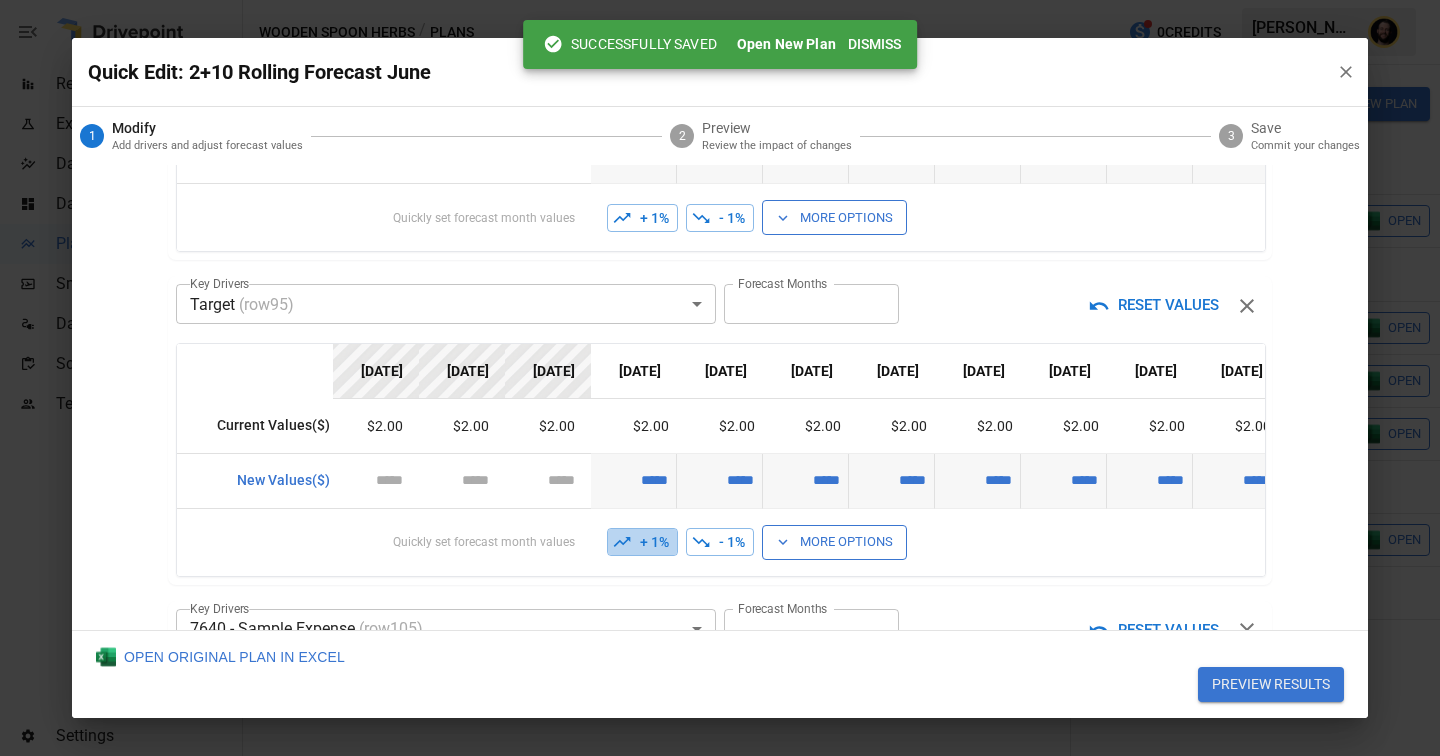click on "+ 1%" at bounding box center [642, 542] 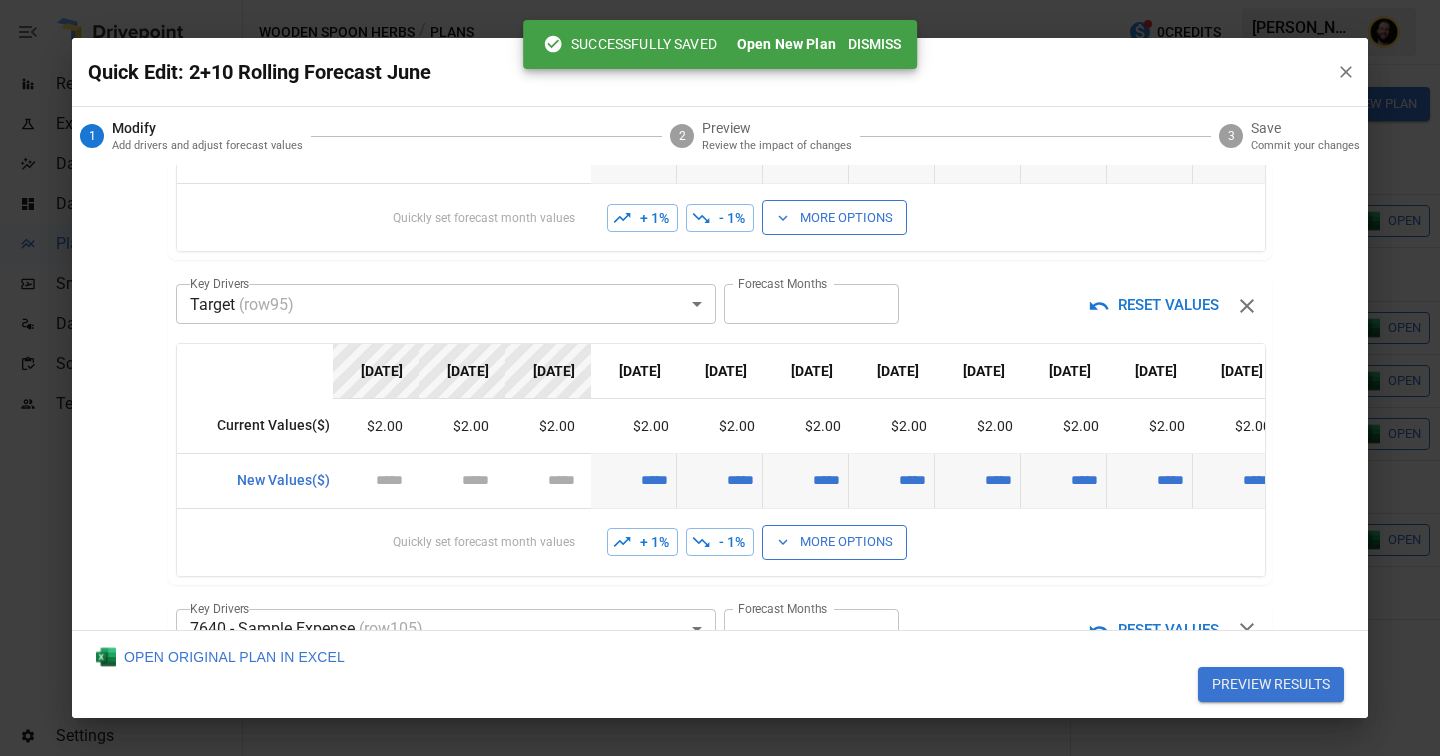 click on "+ 1%" at bounding box center (642, 542) 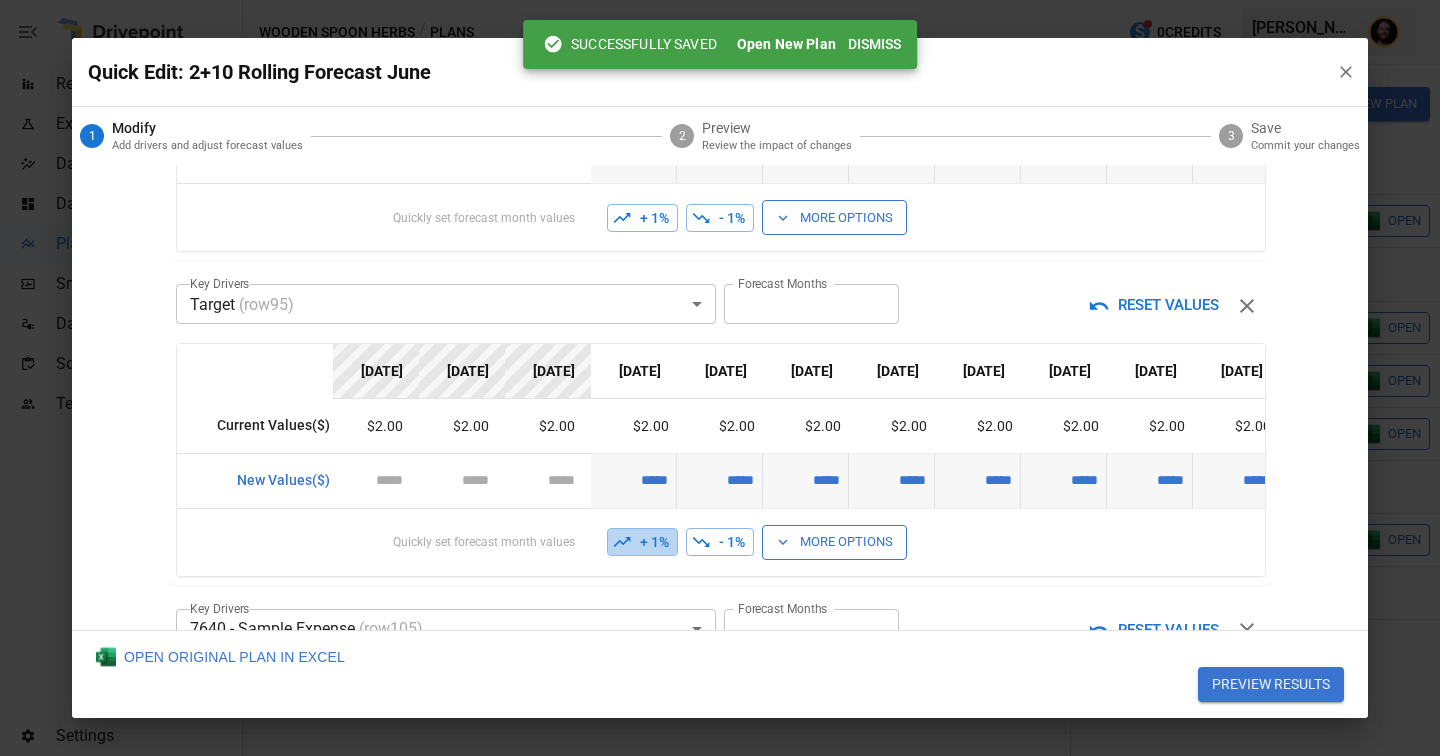 click on "+ 1%" at bounding box center (642, 542) 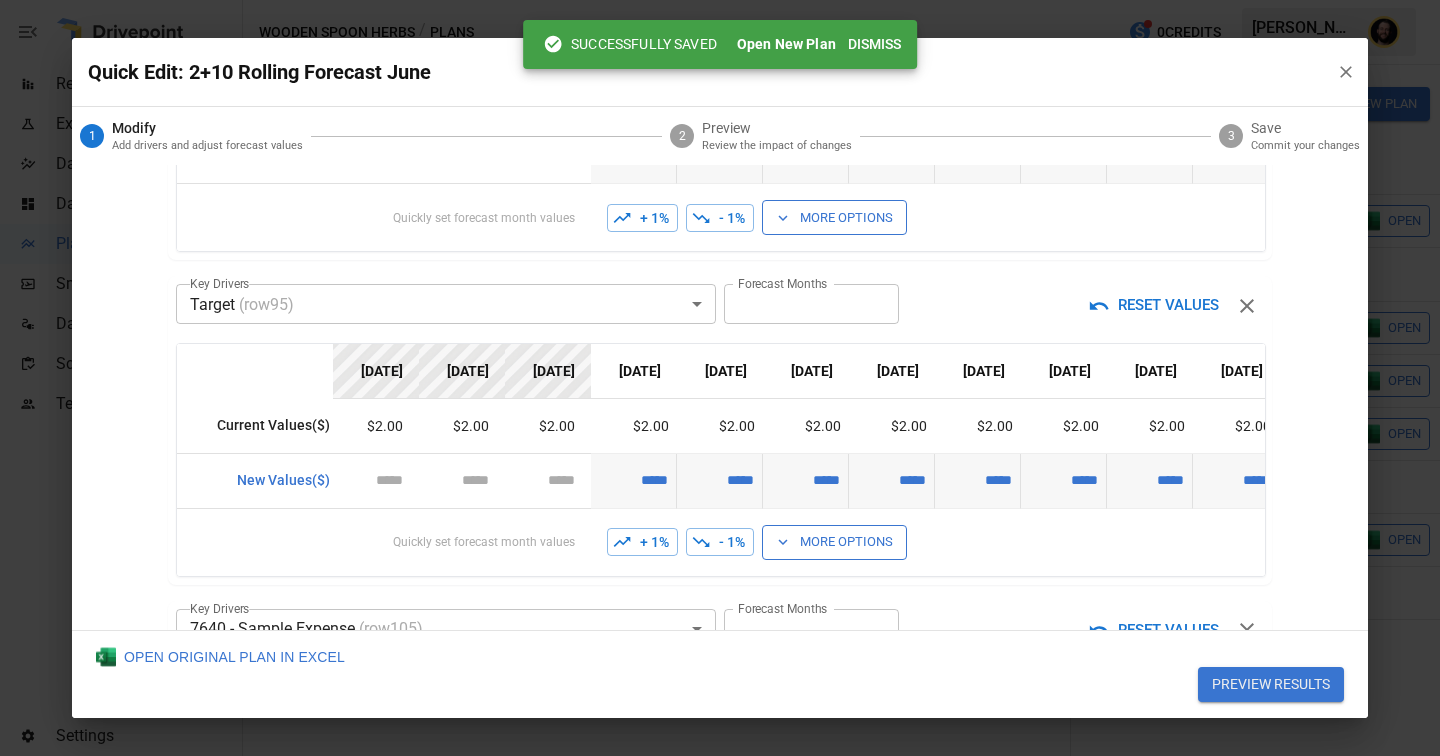 click on "+ 1%" at bounding box center [642, 542] 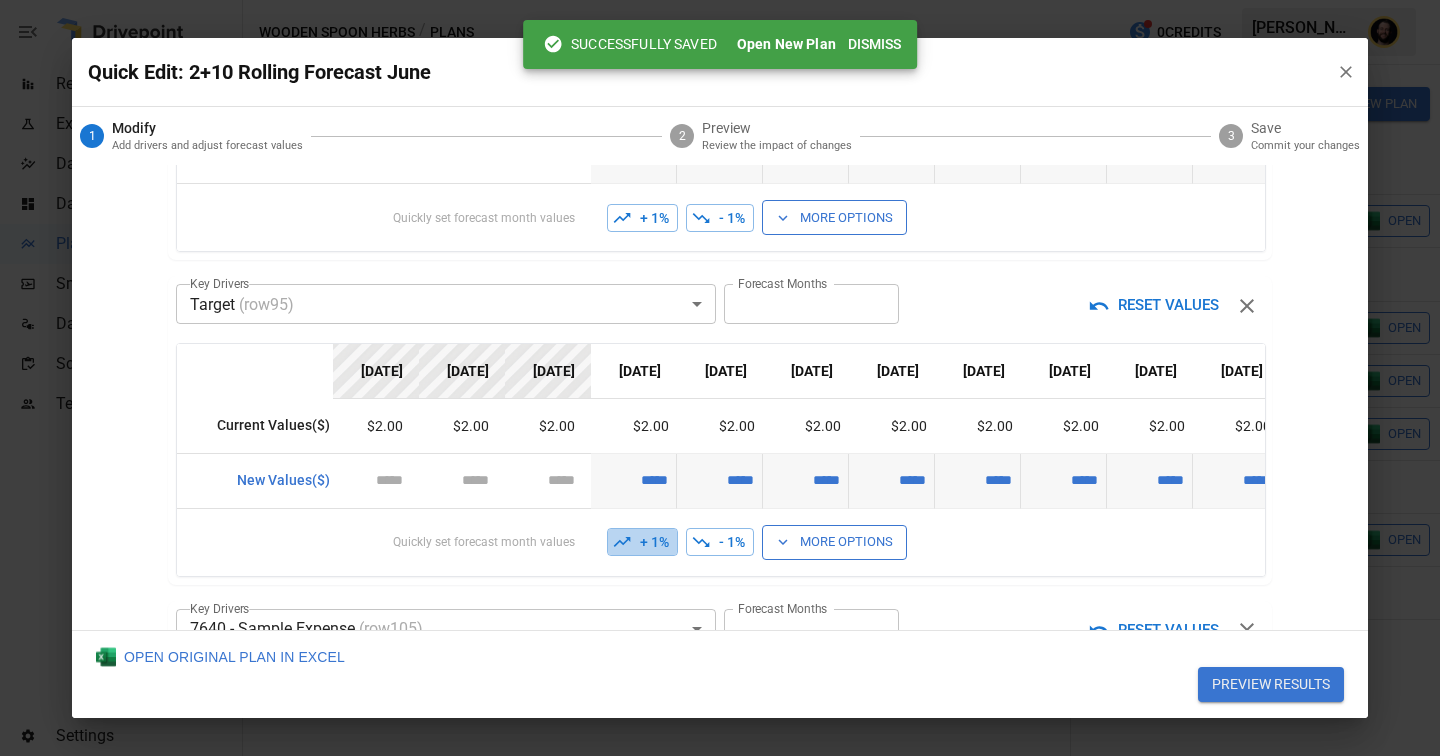 click on "+ 1%" at bounding box center (642, 542) 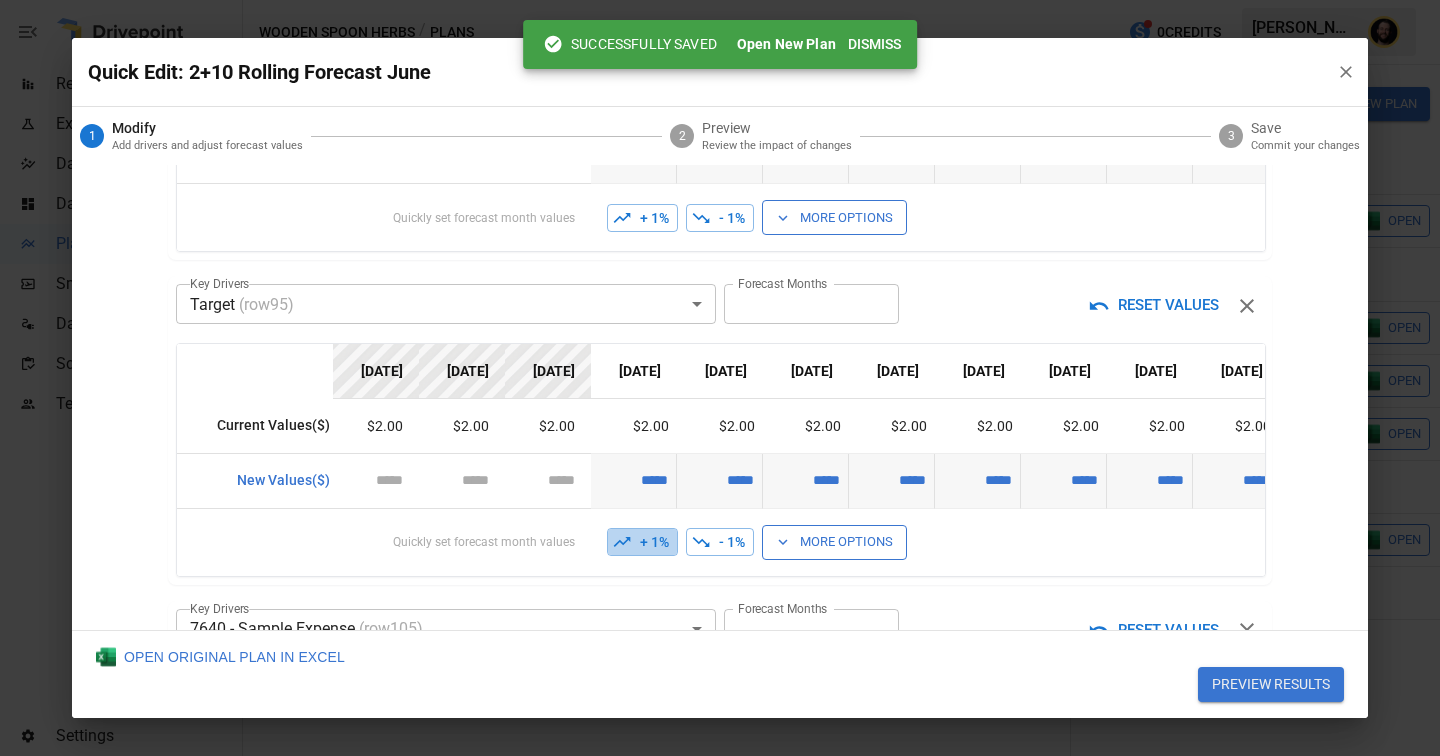 click on "+ 1%" at bounding box center (642, 542) 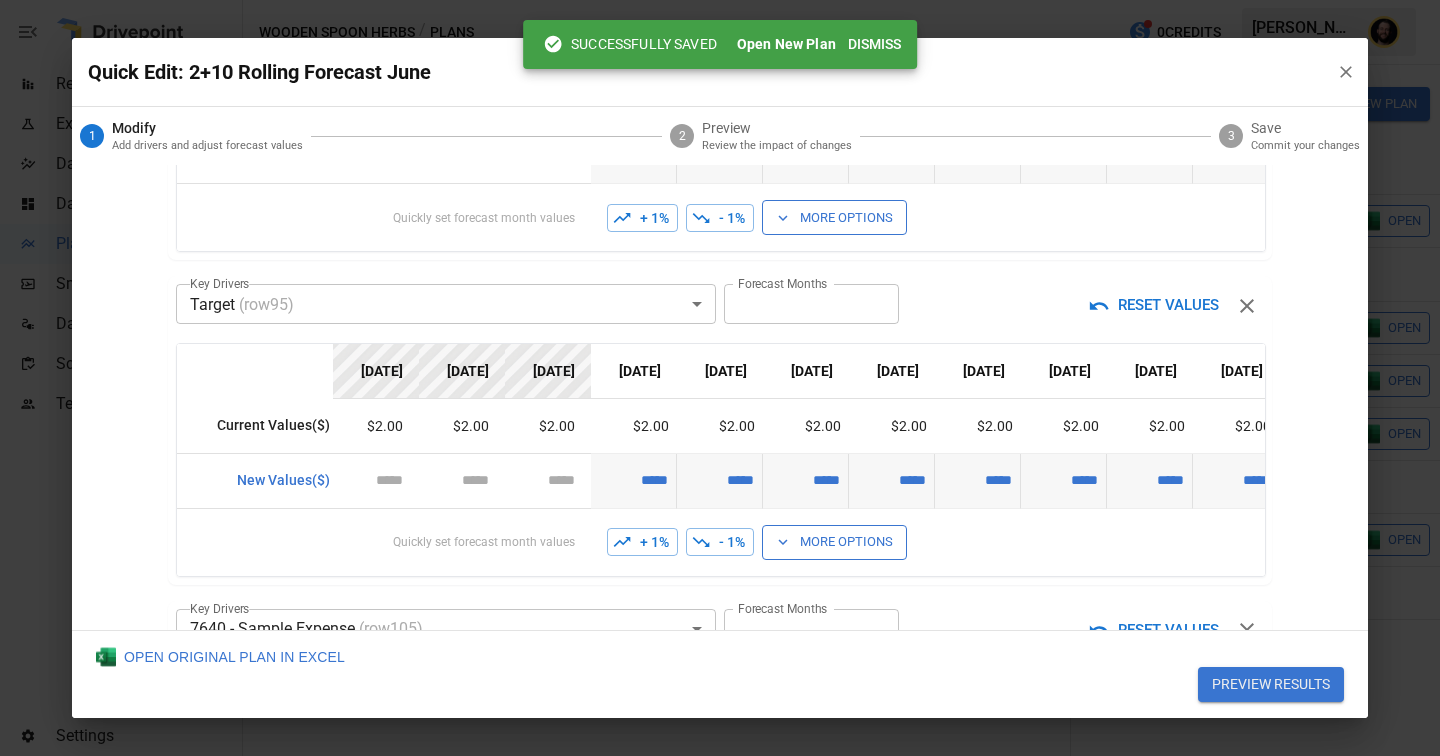click on "+ 1%" at bounding box center [642, 542] 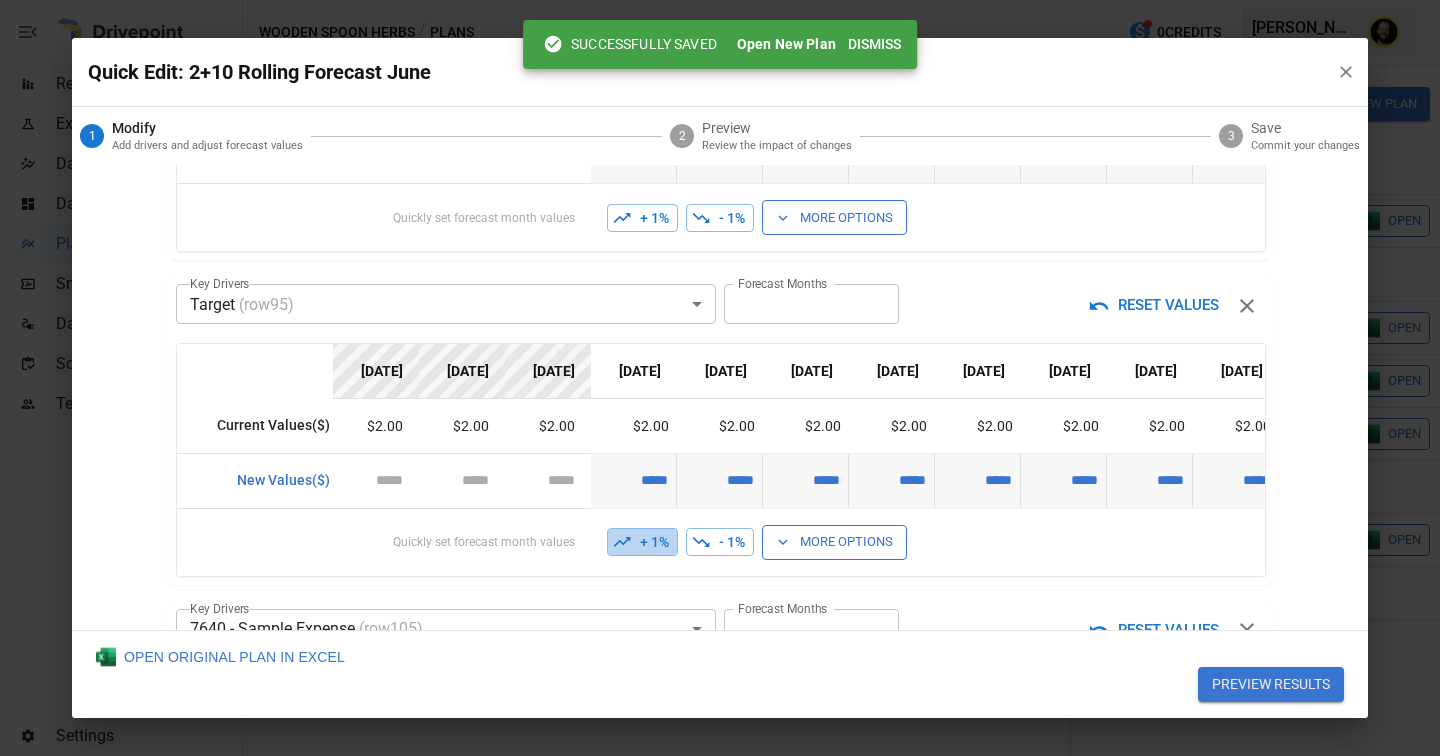 click on "+ 1%" at bounding box center [642, 542] 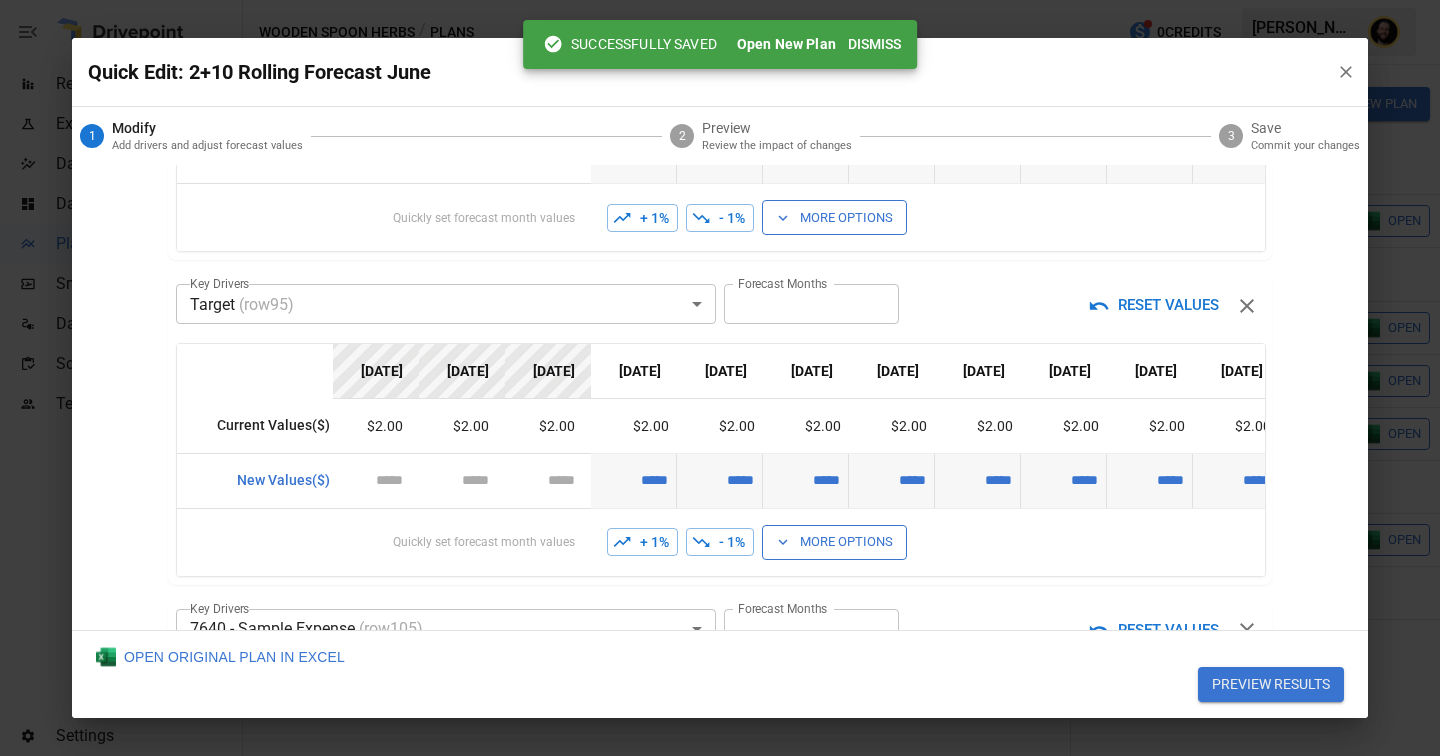 click on "+ 1%" at bounding box center (642, 542) 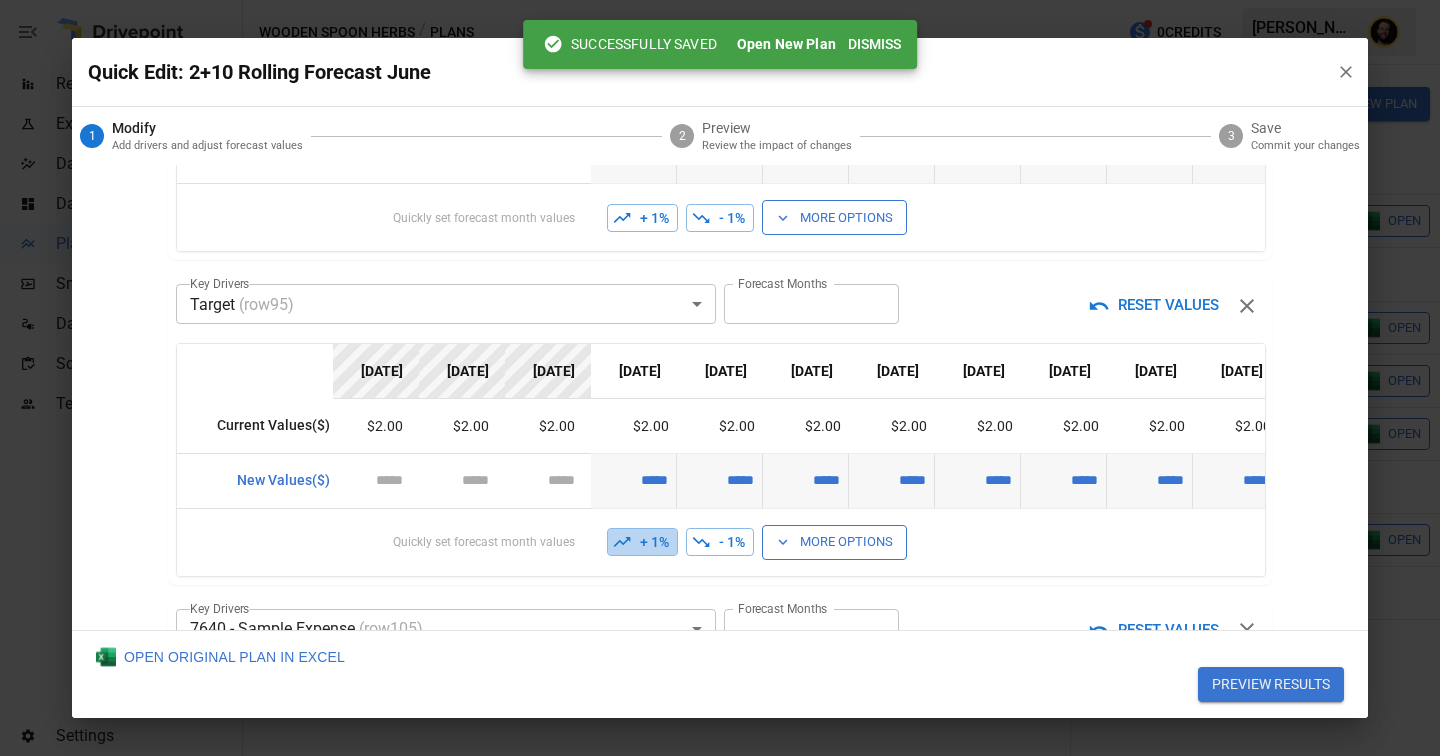 click on "+ 1%" at bounding box center [642, 542] 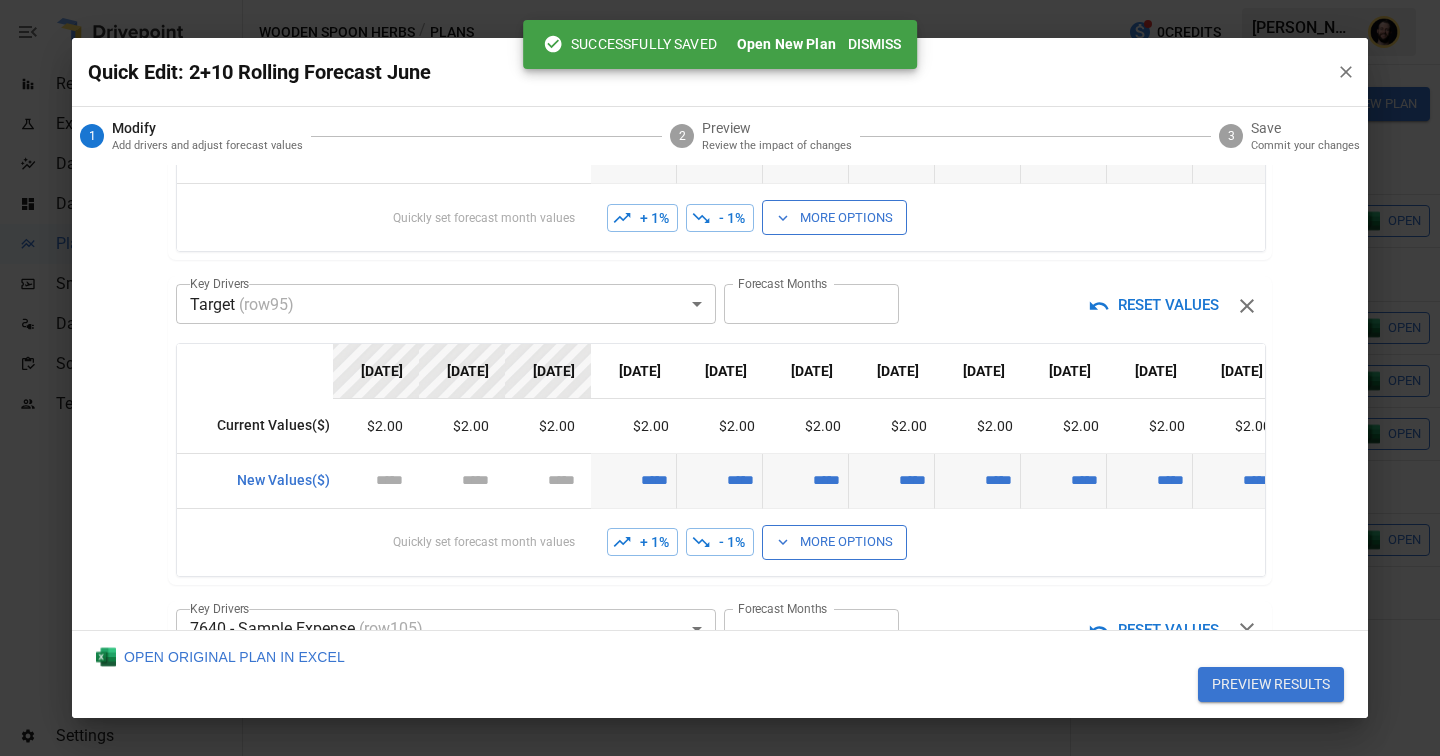 click on "+ 1%" at bounding box center [642, 542] 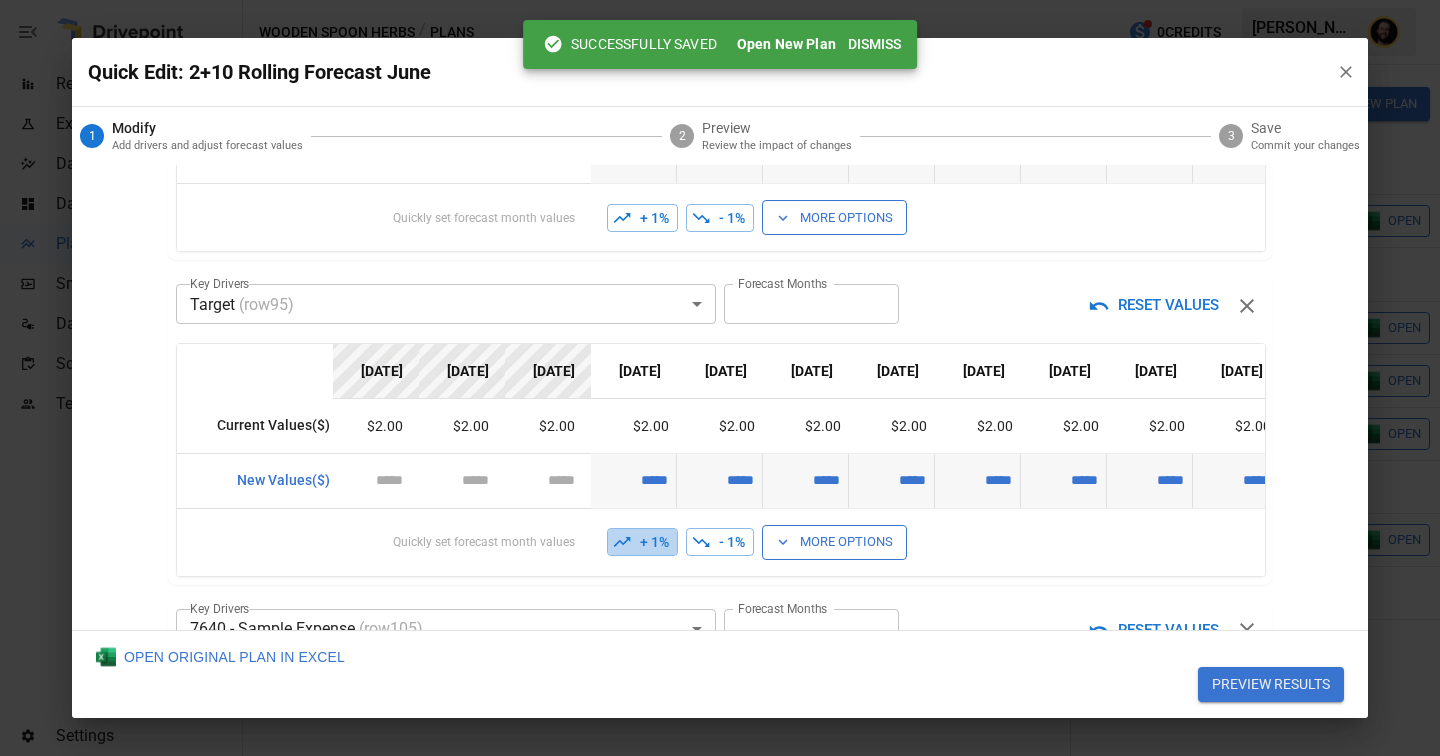 click on "+ 1%" at bounding box center (642, 542) 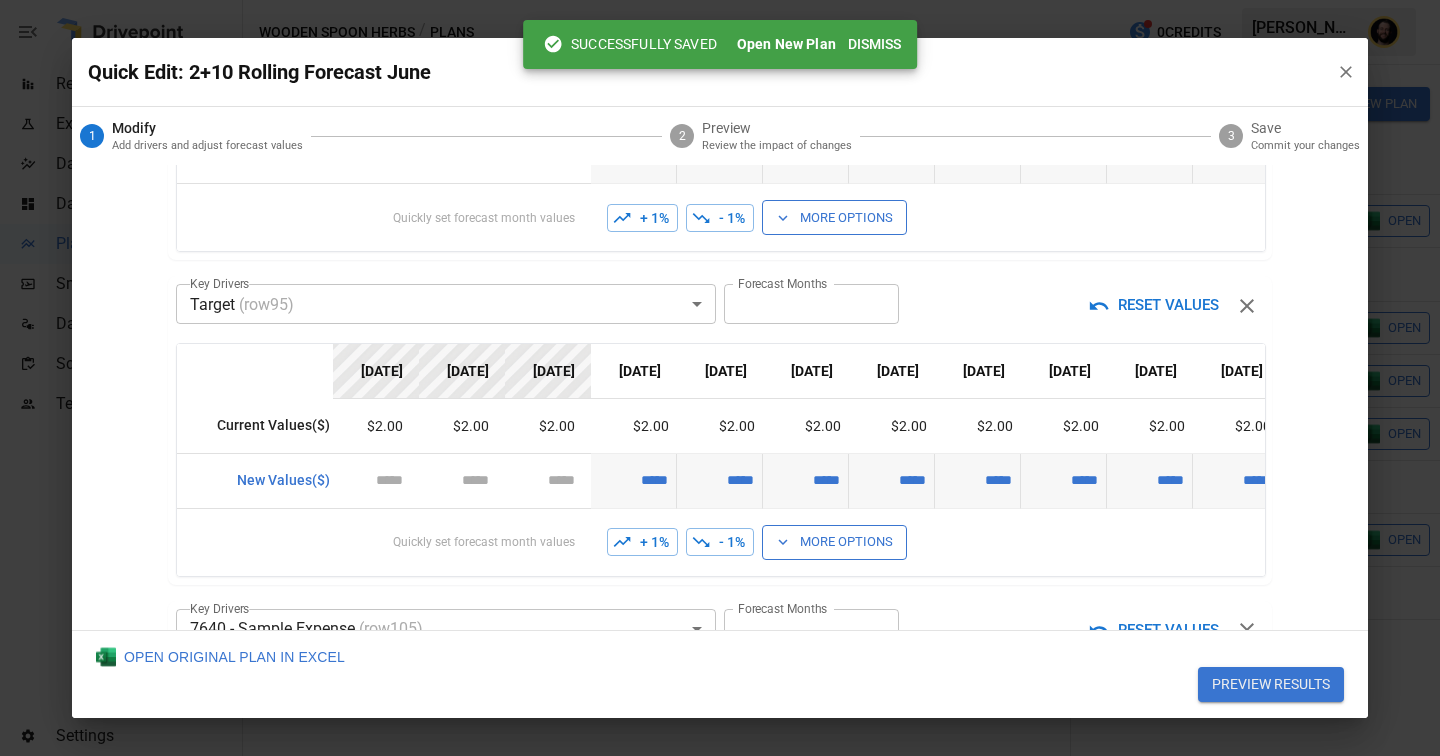 click on "+ 1%" at bounding box center (642, 542) 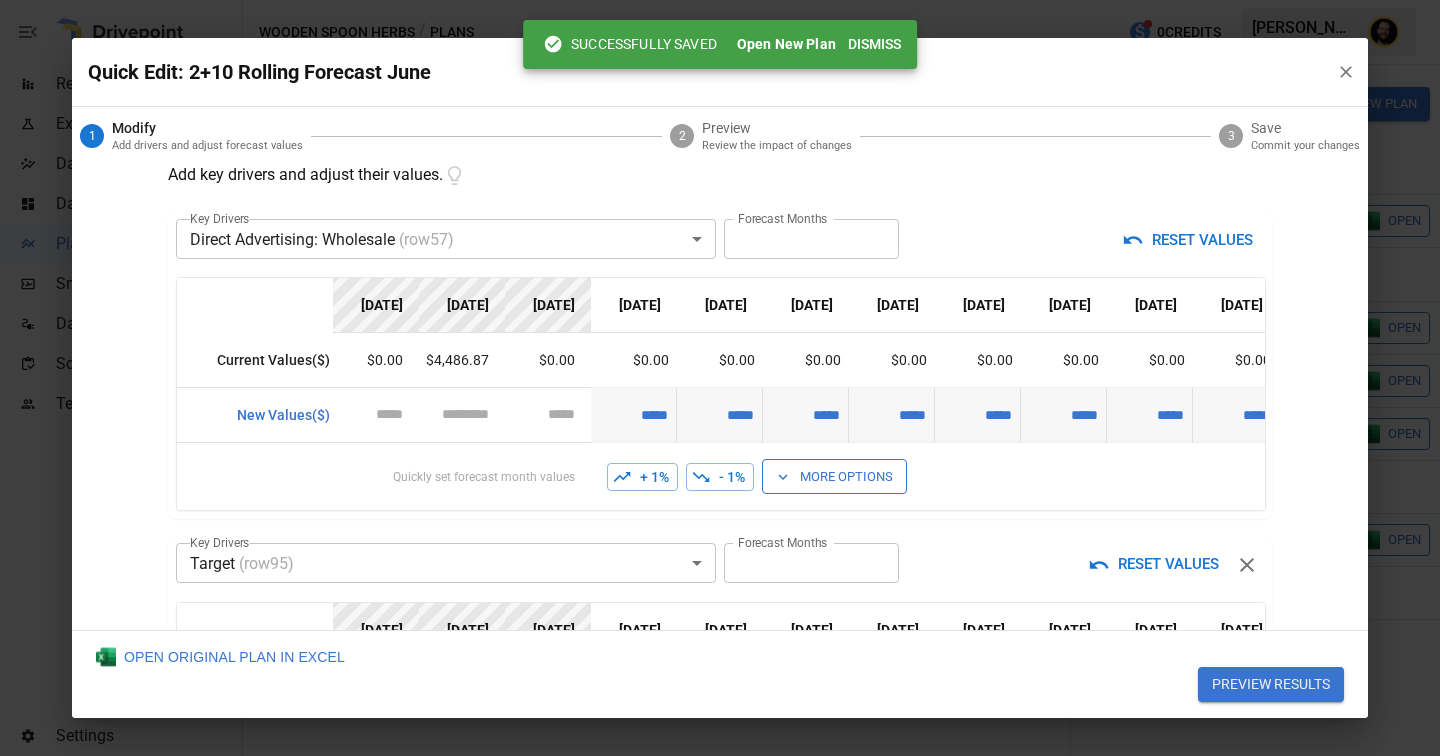 click on "More Options" at bounding box center [834, 476] 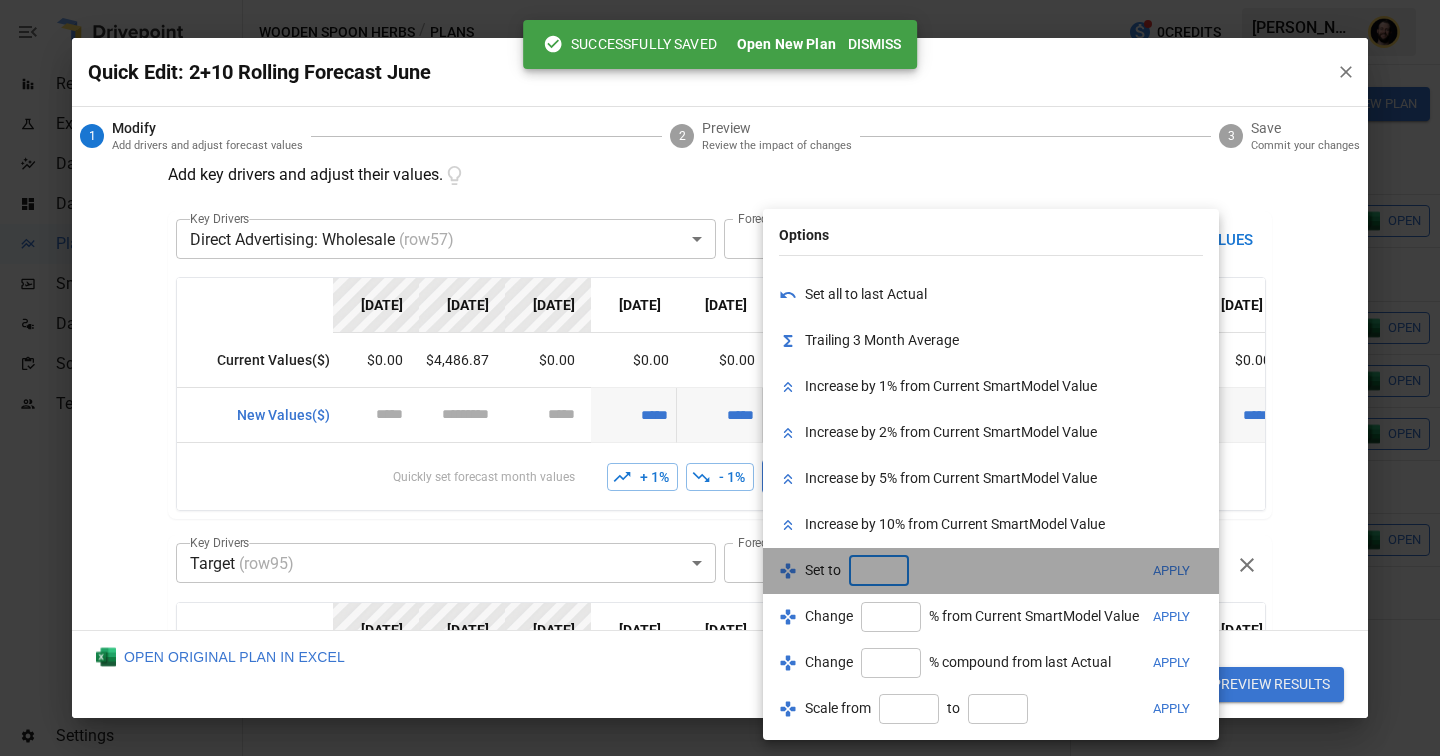 click at bounding box center (879, 571) 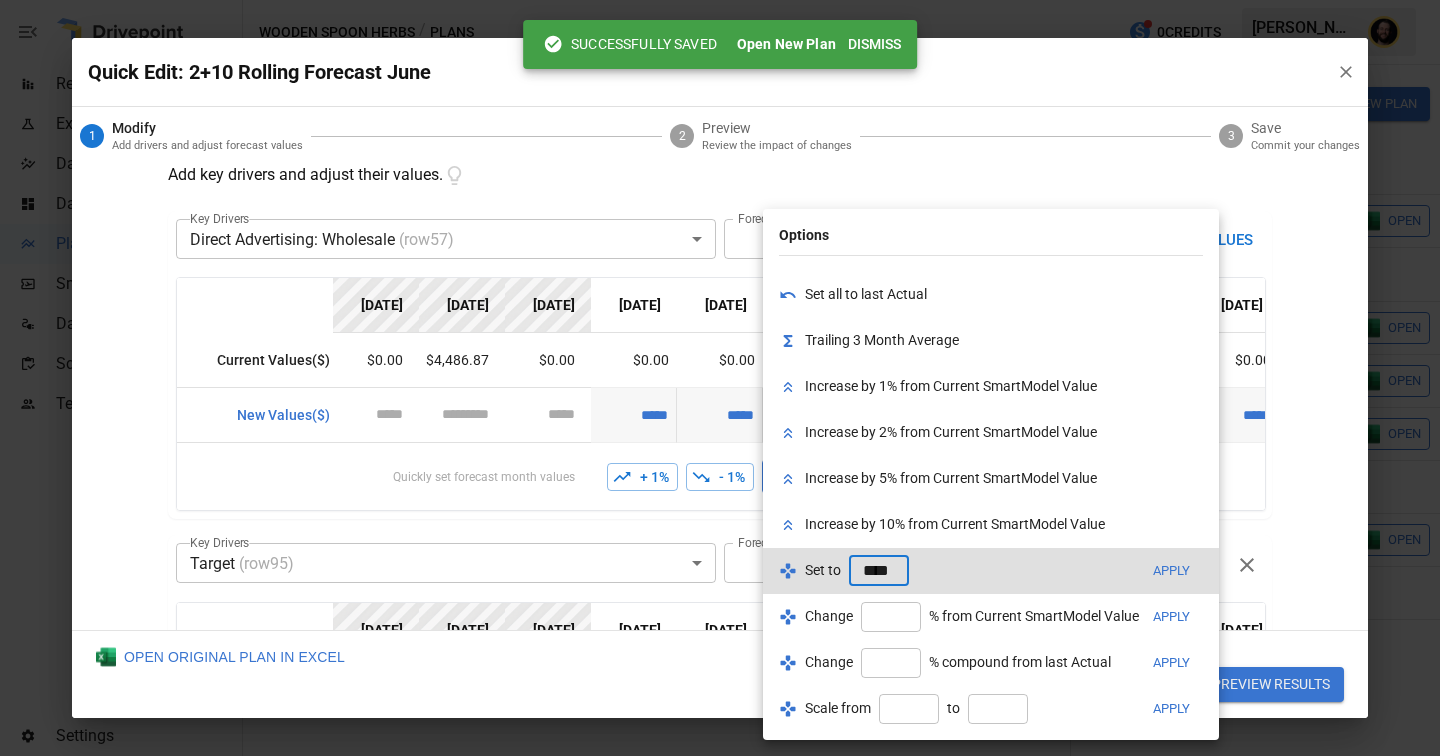 scroll, scrollTop: 0, scrollLeft: 4, axis: horizontal 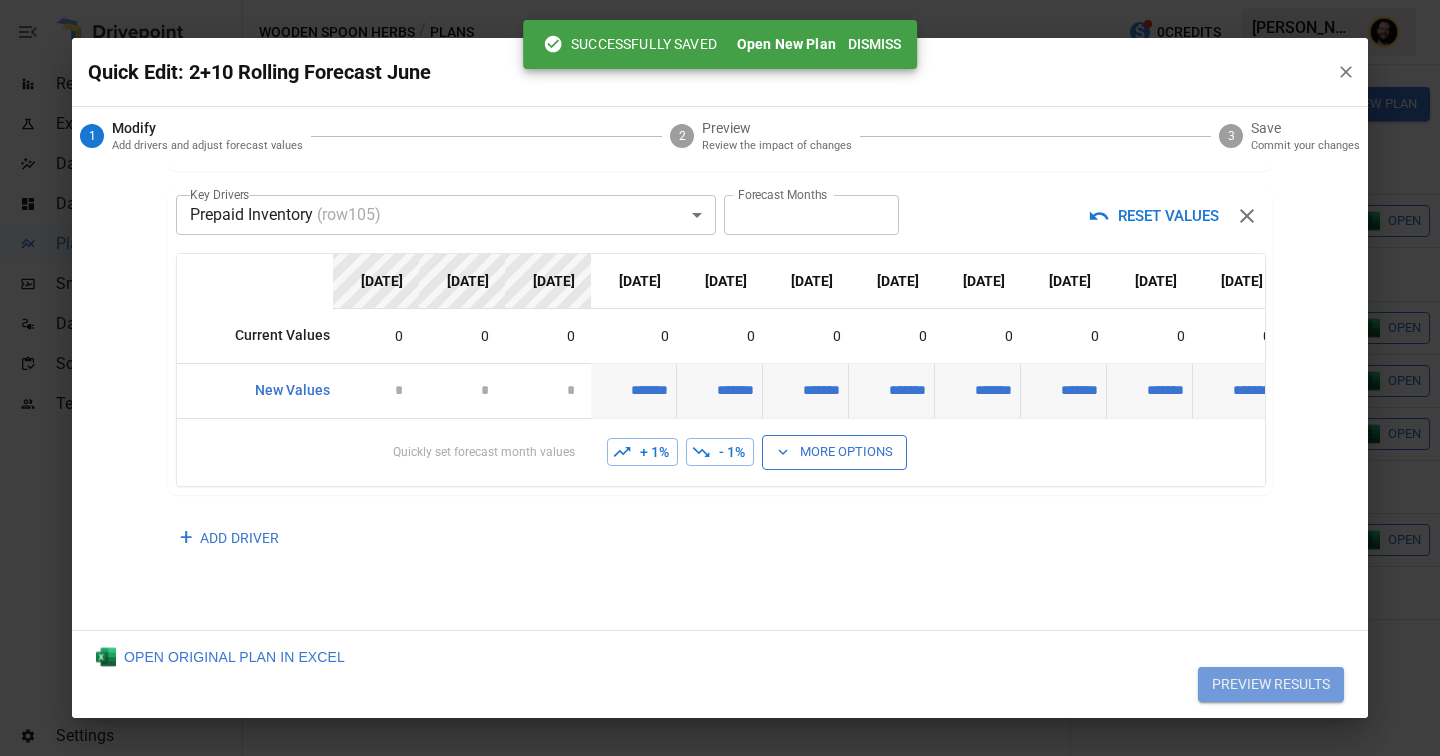 click on "PREVIEW RESULTS" at bounding box center (1271, 685) 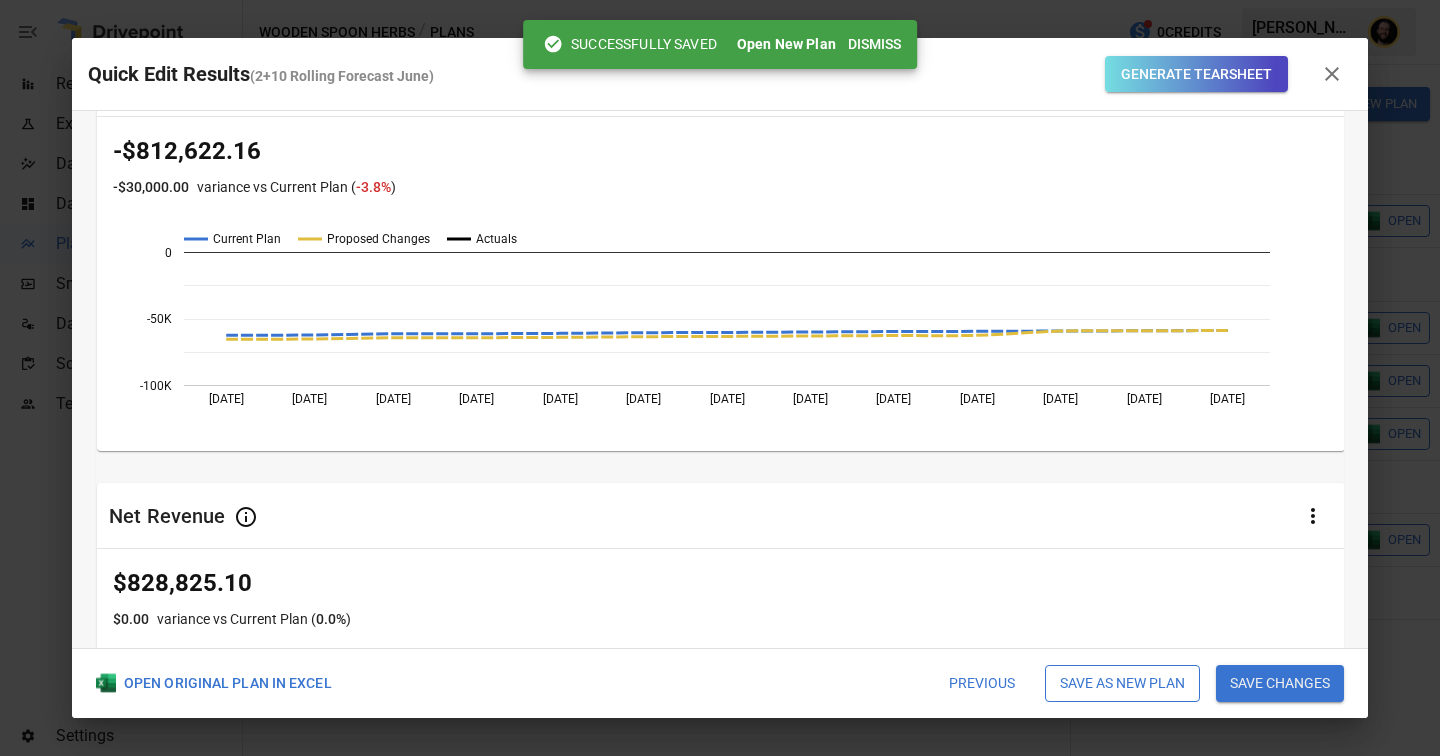 scroll, scrollTop: 0, scrollLeft: 0, axis: both 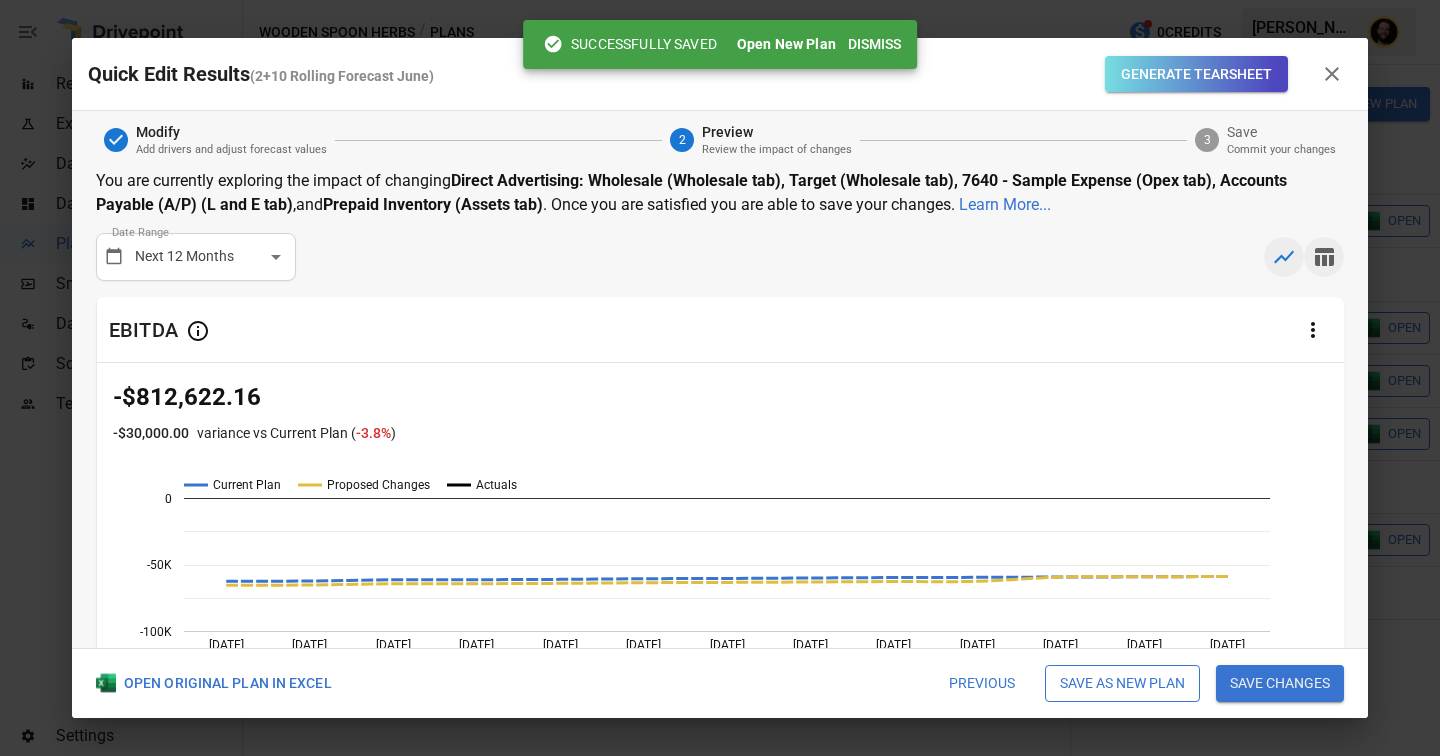 click 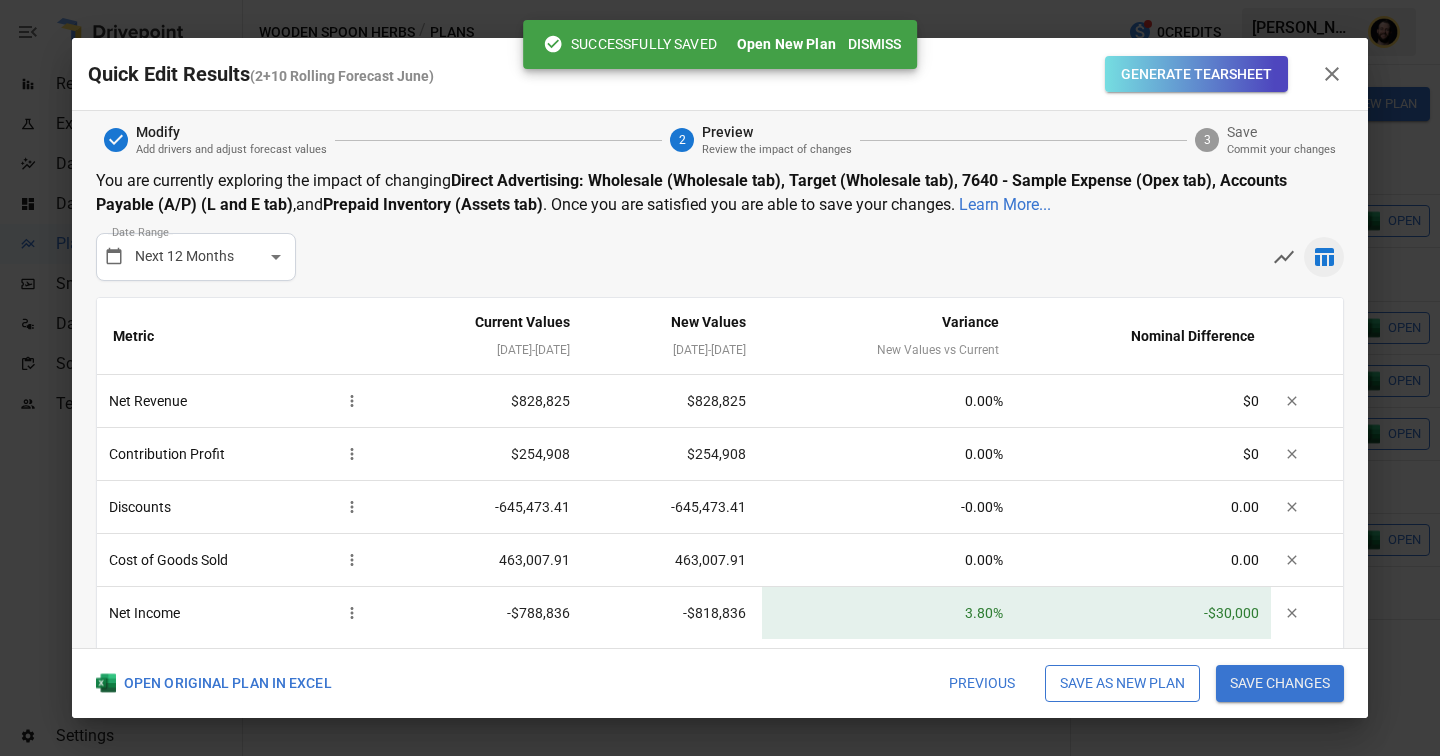 scroll, scrollTop: 71, scrollLeft: 0, axis: vertical 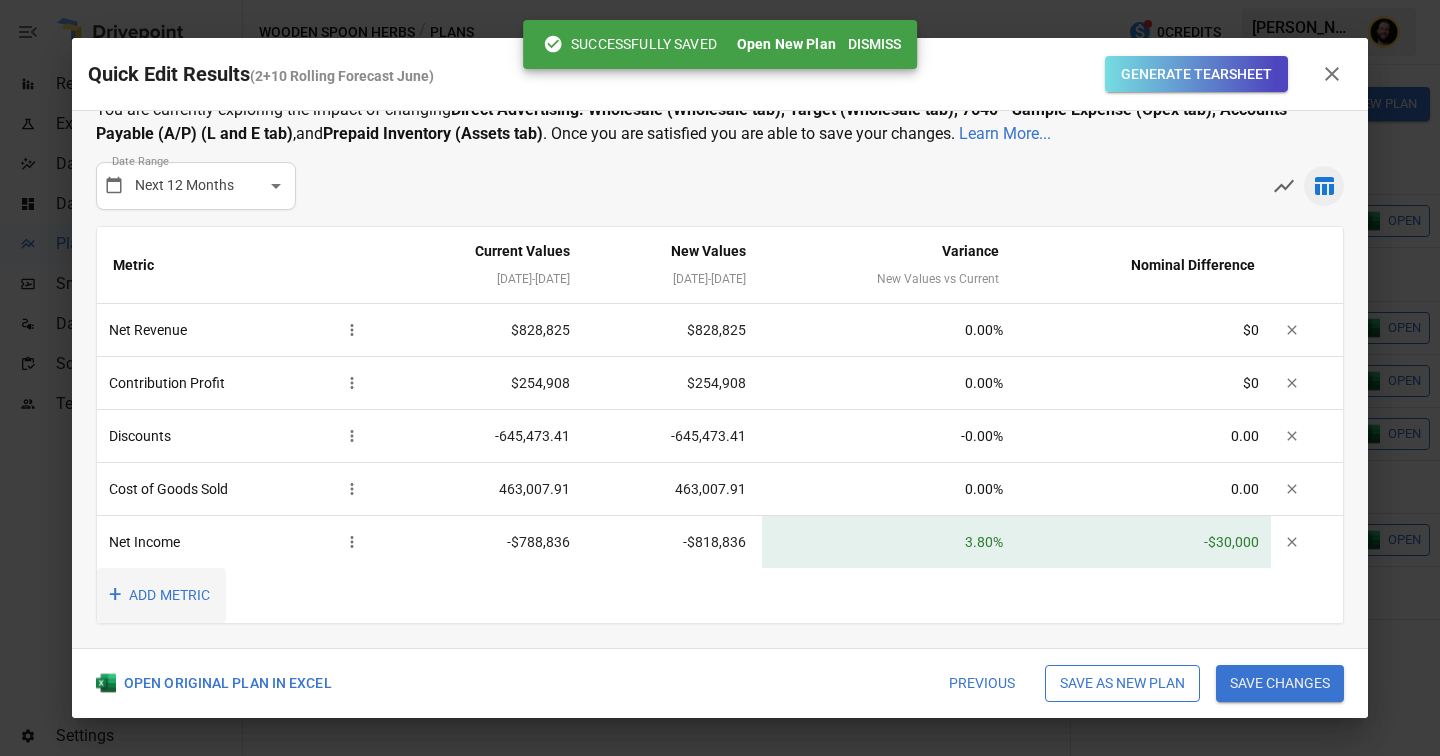 click on "+ ADD METRIC" at bounding box center [161, 595] 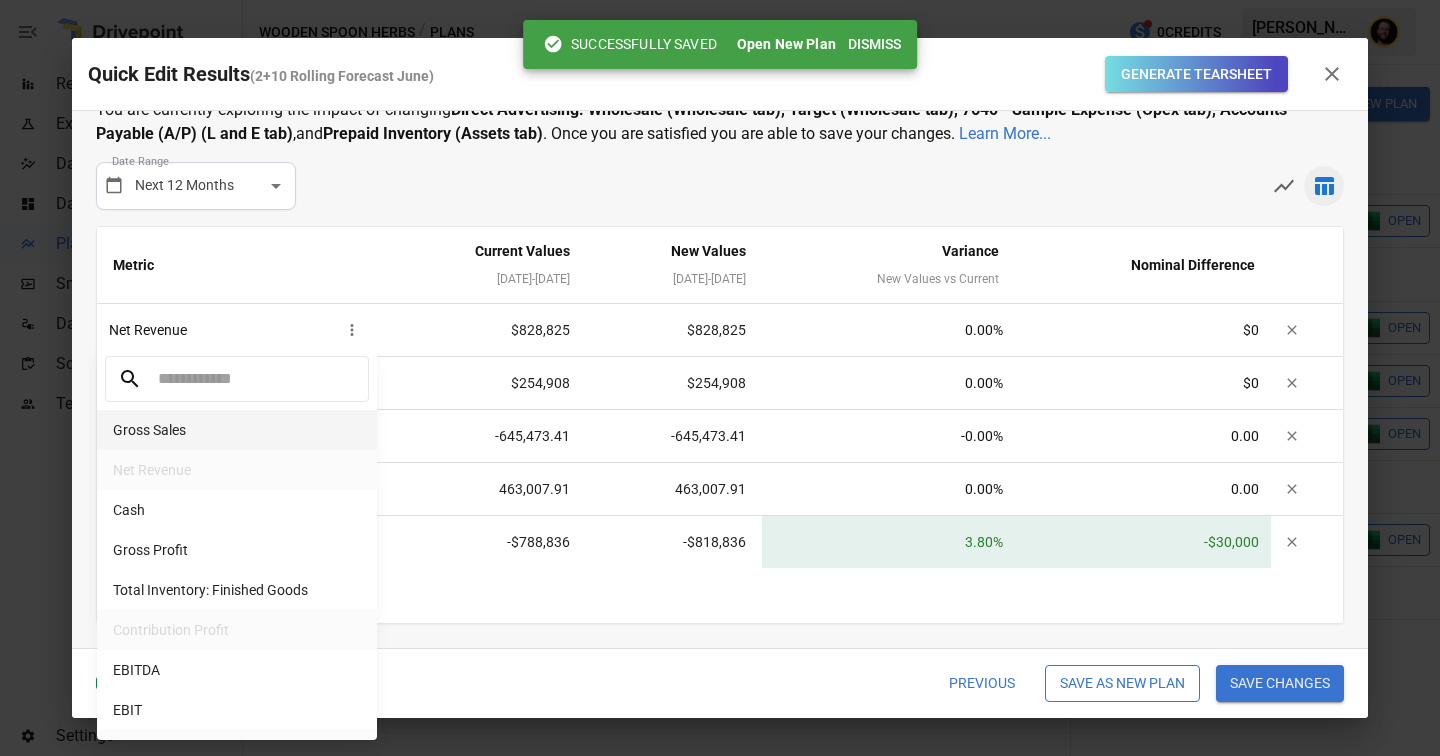 click on "Gross Sales" at bounding box center (237, 430) 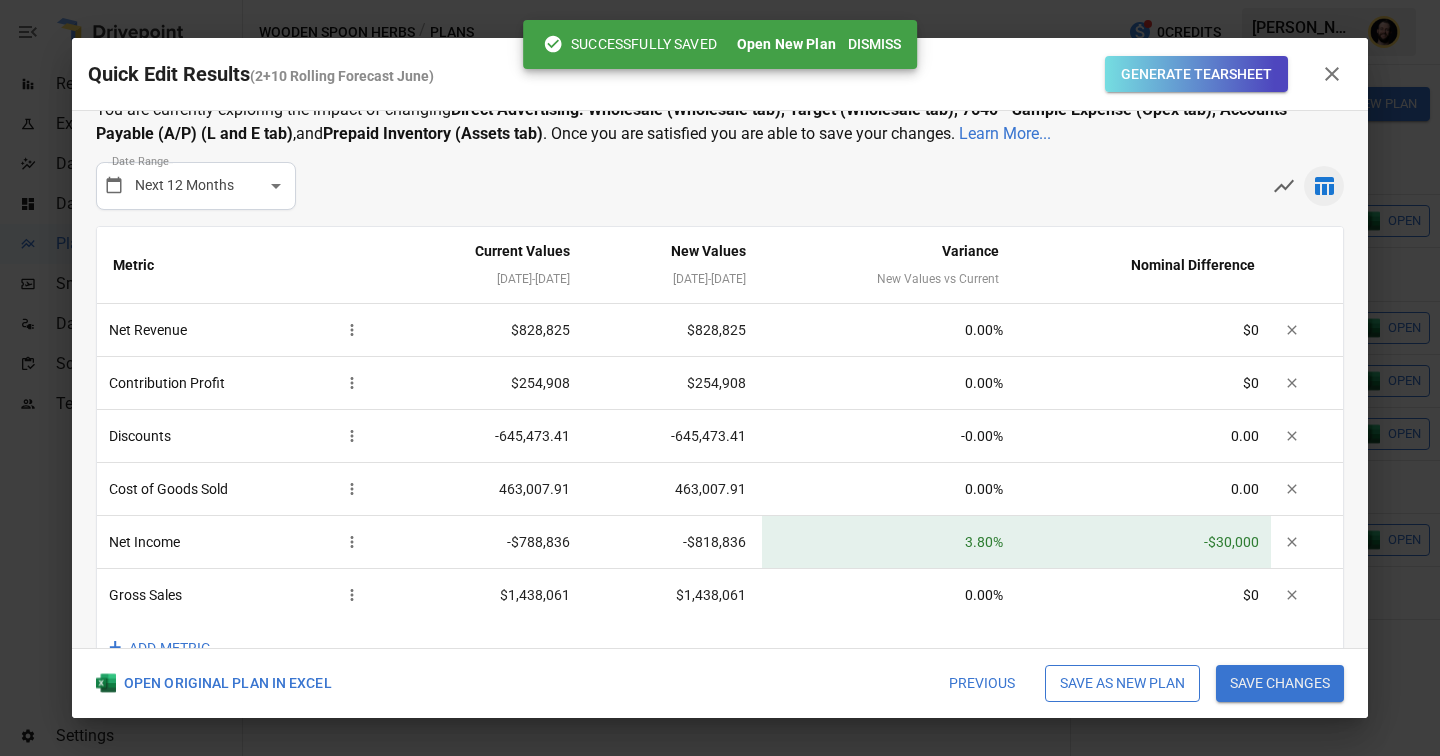 scroll, scrollTop: 124, scrollLeft: 0, axis: vertical 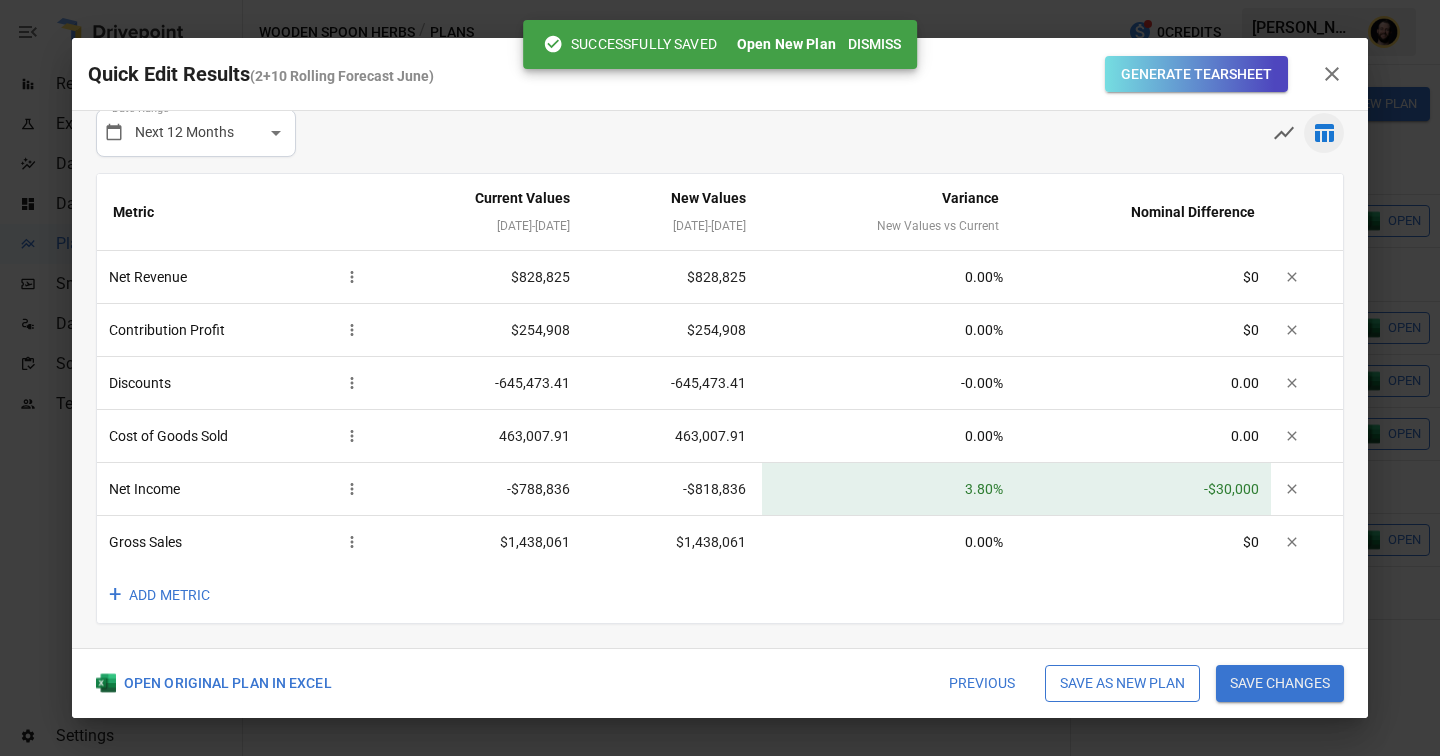 click on "Previous" at bounding box center (982, 684) 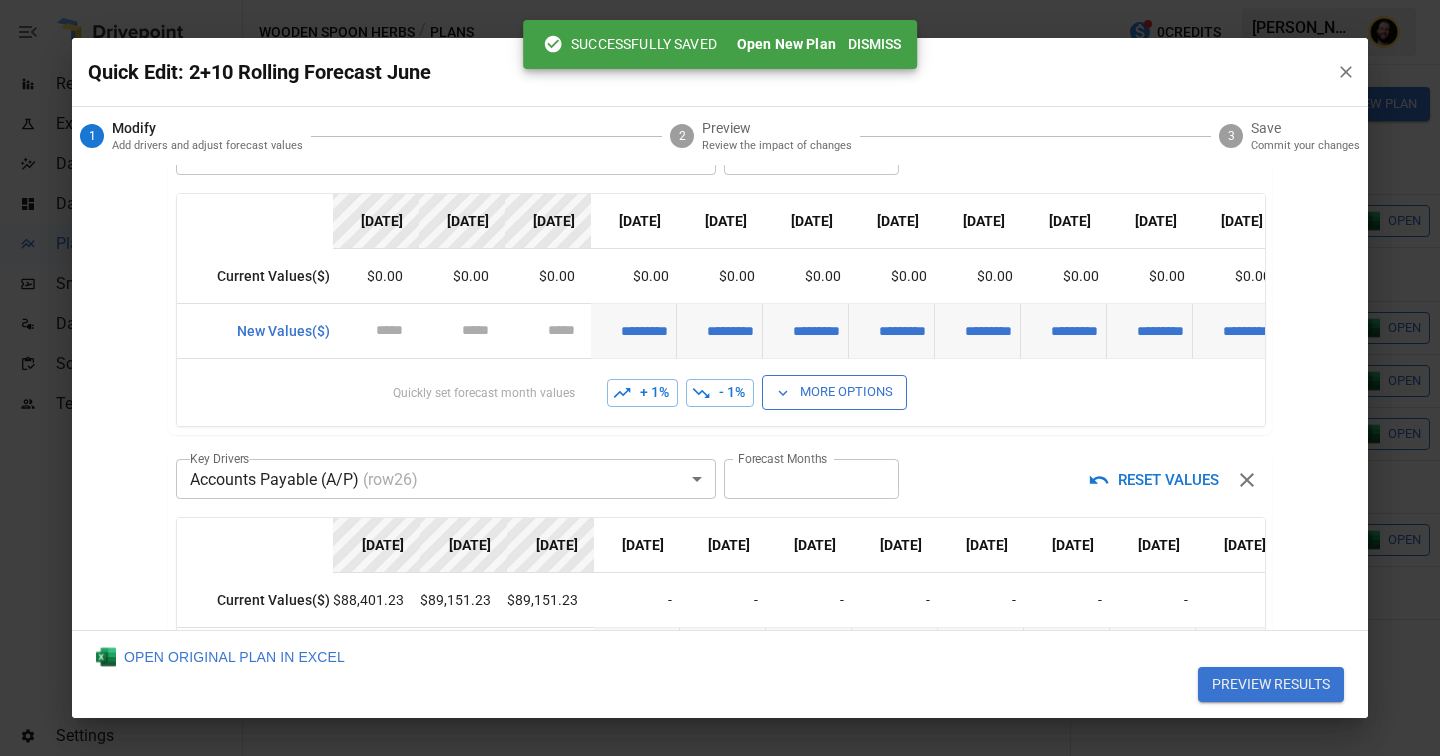 scroll, scrollTop: 1339, scrollLeft: 0, axis: vertical 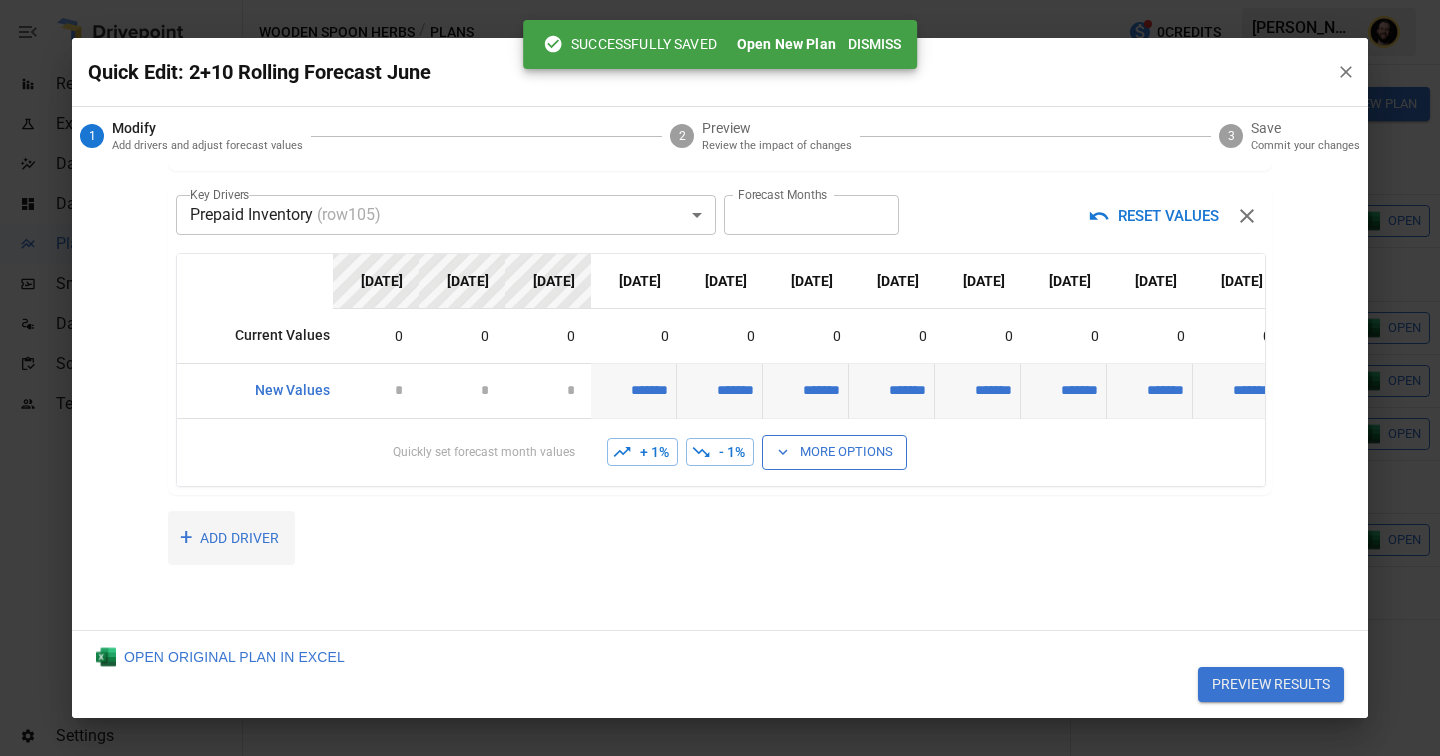 click on "+ ADD DRIVER" at bounding box center [231, 538] 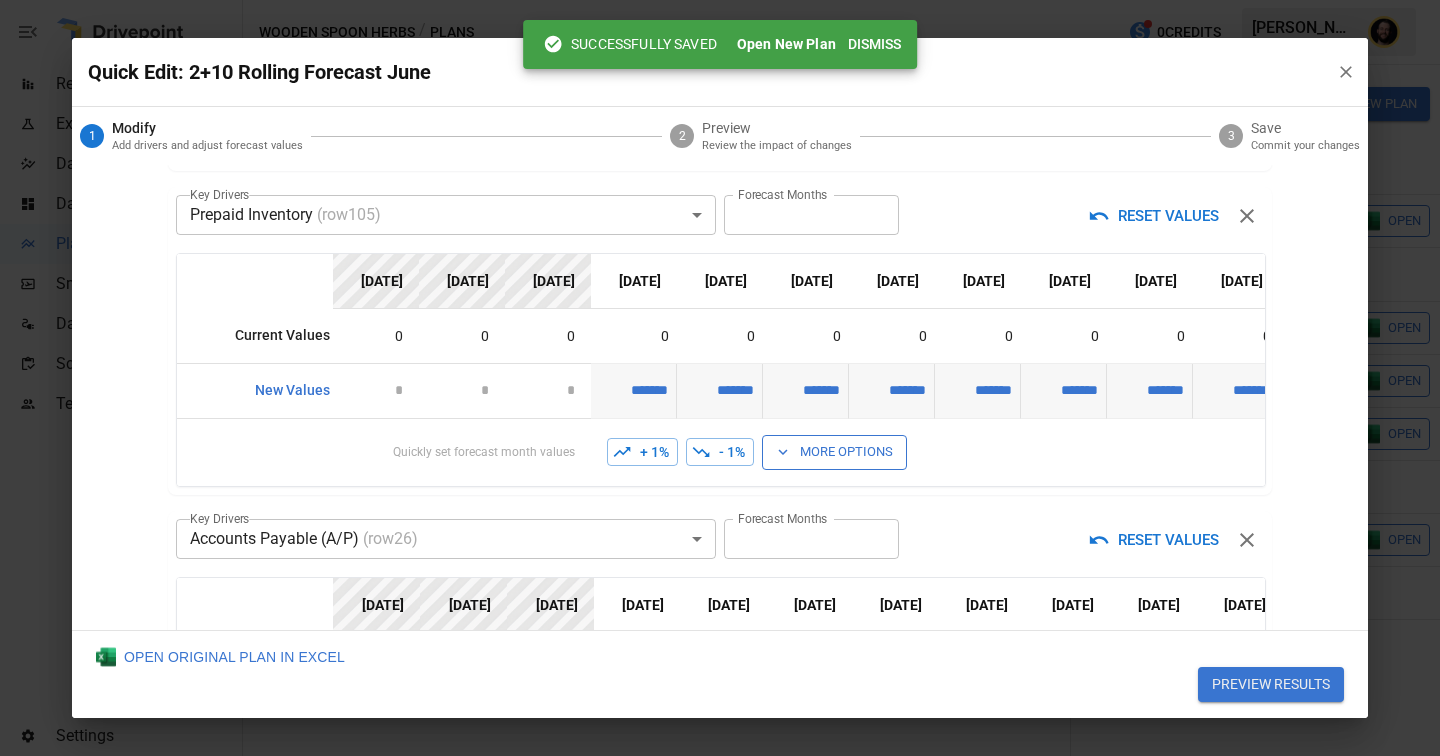 click on "Reports Experiments Dazzler Studio Dashboards Plans SmartModel ™ Data Sources Scorecards Team Settings Wooden Spoon Herbs / Plans 0  Credits [PERSON_NAME] Wooden Spoon Herbs Plans ​ ​ [DATE] – [DATE]   Visualize   Columns   Add Folder   New Plan Name Description Status Forecast start Gross Margin EoP Cash EBITDA Margin Net Income Margin Gross Sales Gross Sales: DTC Online Gross Sales: Marketplace Gross Sales: Wholesale Gross Sales: Retail Returns Returns: DTC Online Returns: Marketplace Returns: Wholesale Returns: Retail Shipping Income Shipping Income: DTC Online Shipping Income: Marketplace Shipping Income: Wholesale Shipping Income: Retail Taxes Collected Taxes Collected: DTC Online Taxes Collected: Marketplace Taxes Collected: Wholesale Taxes Collected: Retail Net Revenue Net Revenue: DTC Online Net Revenue: Marketplace Net Revenue: Wholesale Net Revenue: Retail Cost of Goods Sold Cost of Goods Sold: DTC Online Cost of Goods Sold: Marketplace Cost of Goods Sold: Wholesale Gross Profit 2" at bounding box center [720, 0] 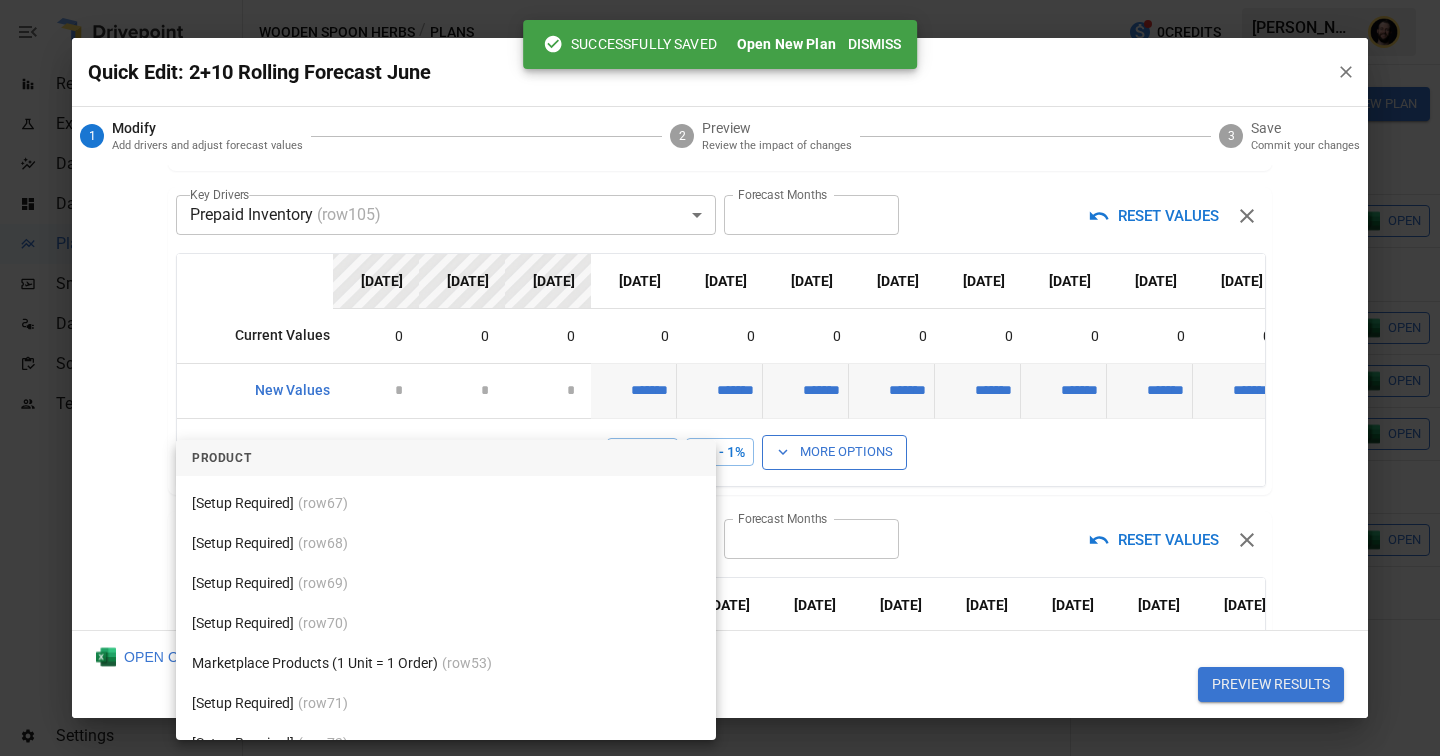 scroll, scrollTop: 2089, scrollLeft: 0, axis: vertical 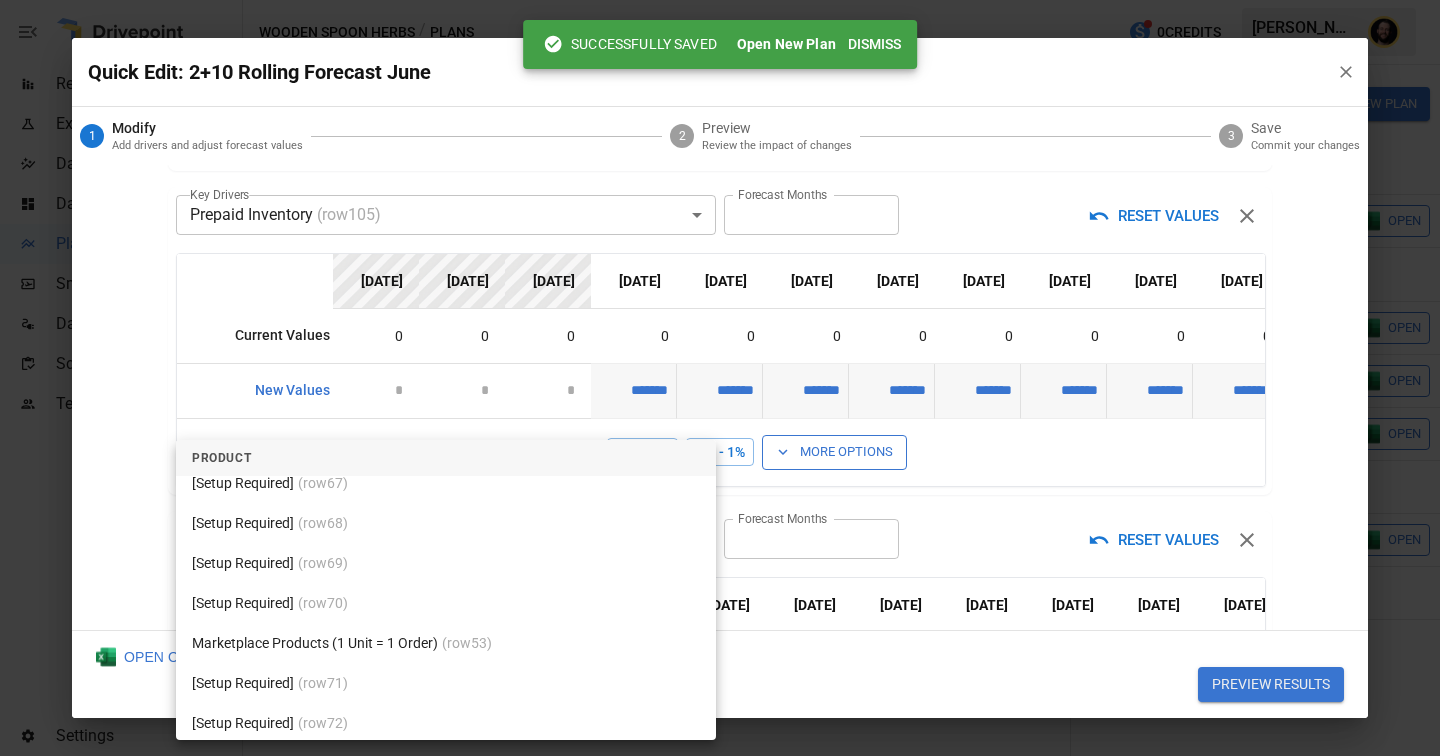 click on "Marketplace Products (1 Unit = 1 Order) (row  53 )" at bounding box center [446, 643] 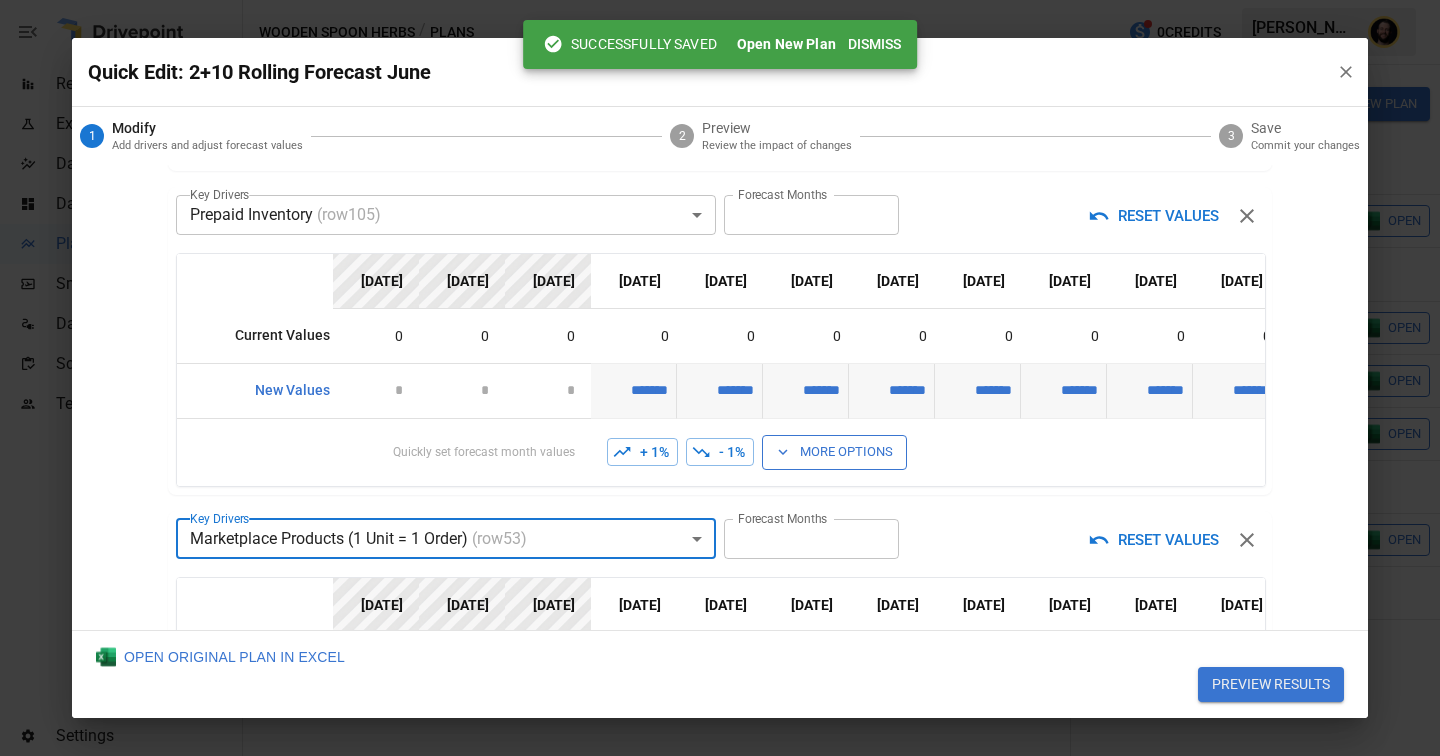 scroll, scrollTop: 1632, scrollLeft: 0, axis: vertical 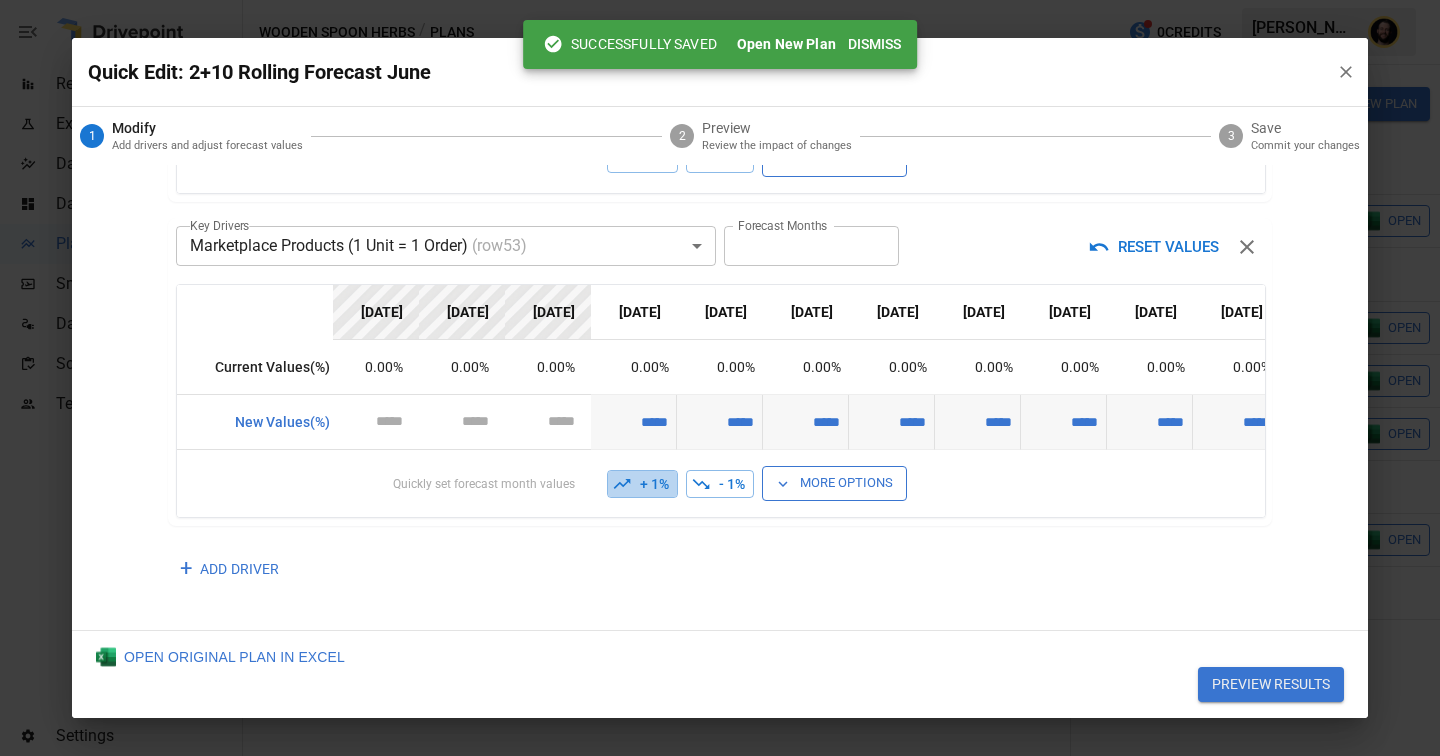 click on "+ 1%" at bounding box center [642, 484] 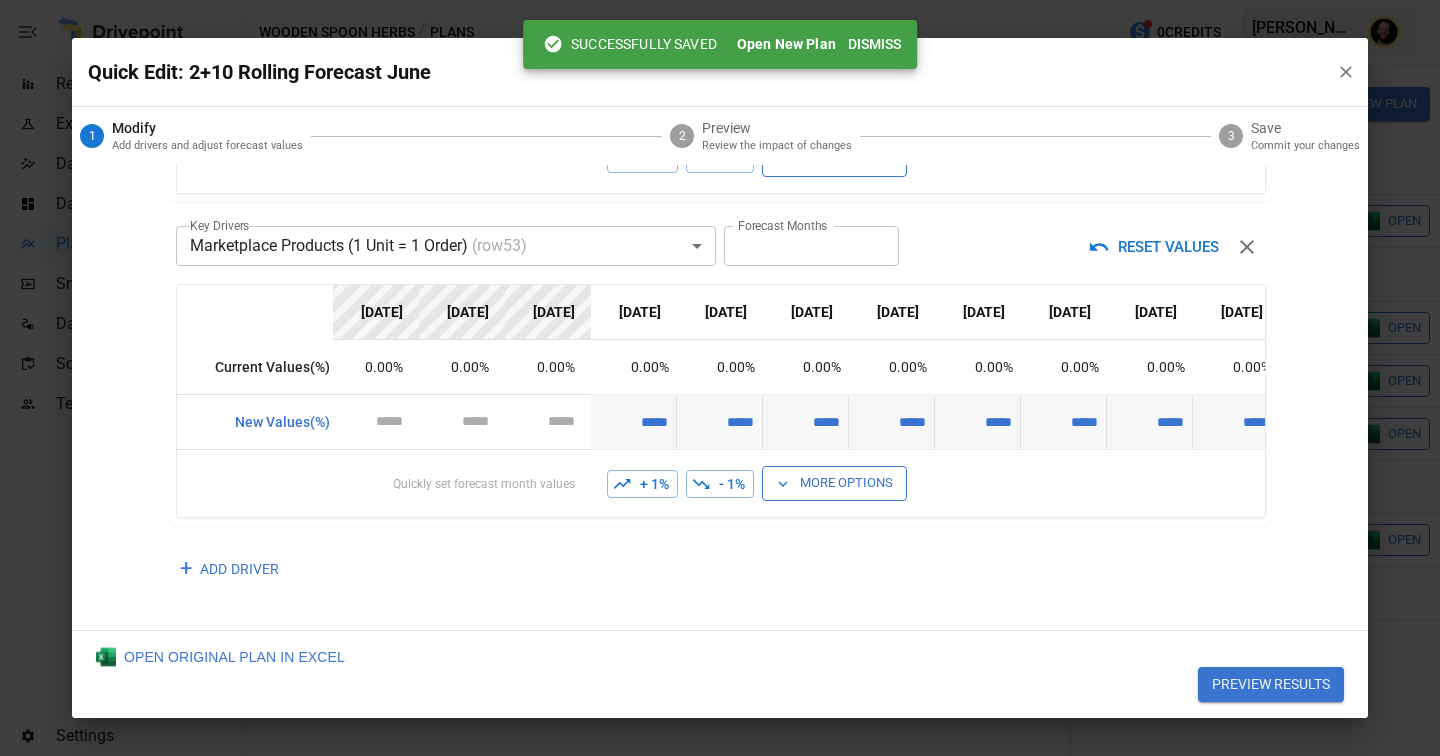 click on "+ 1%" at bounding box center [642, 484] 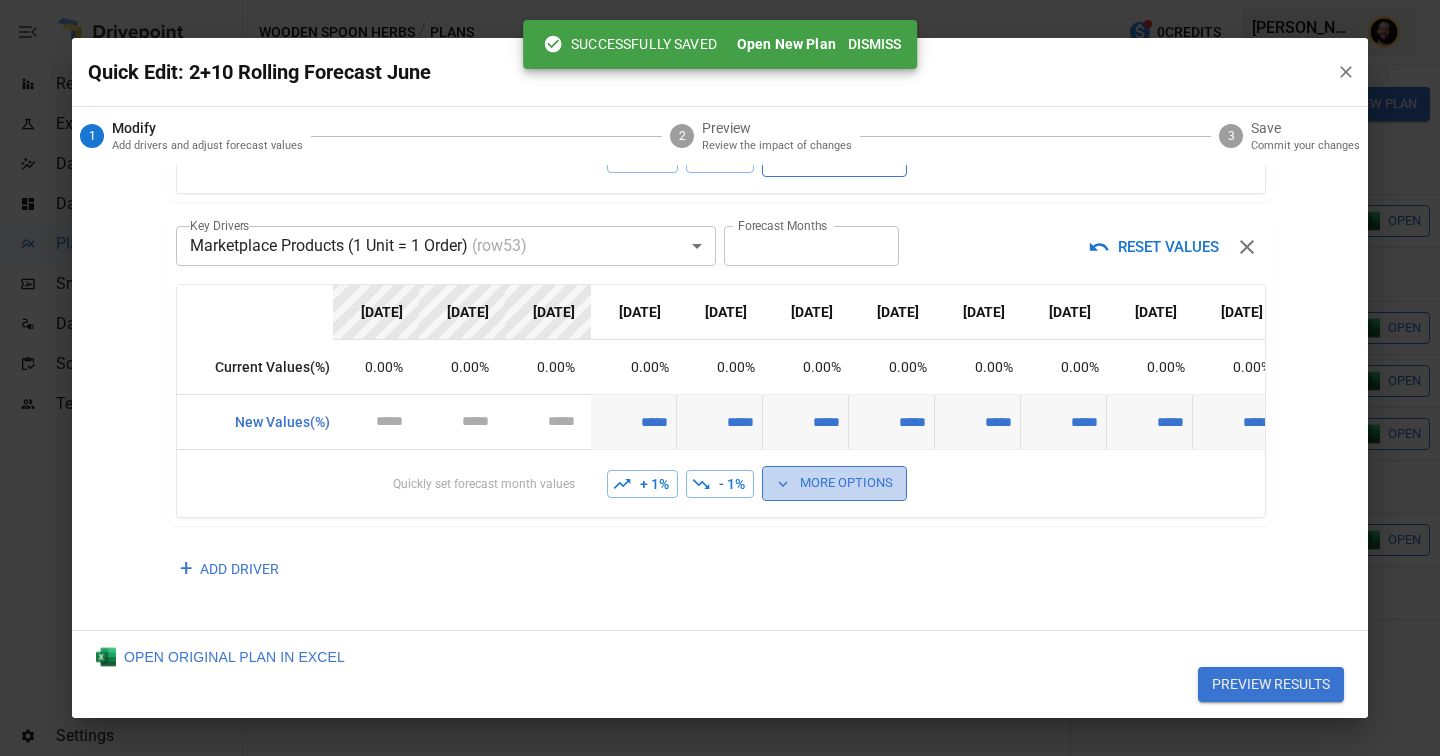 click on "More Options" at bounding box center [834, 483] 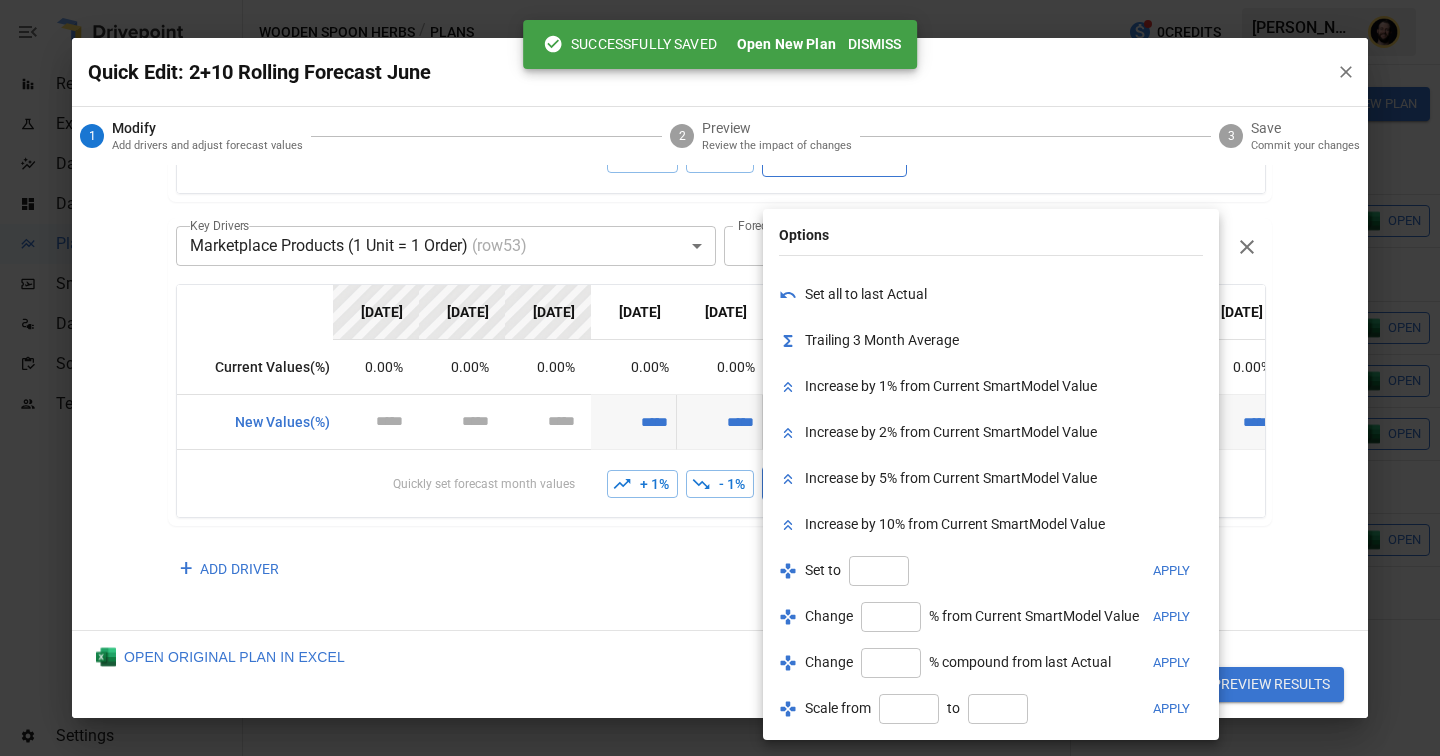 click at bounding box center [879, 571] 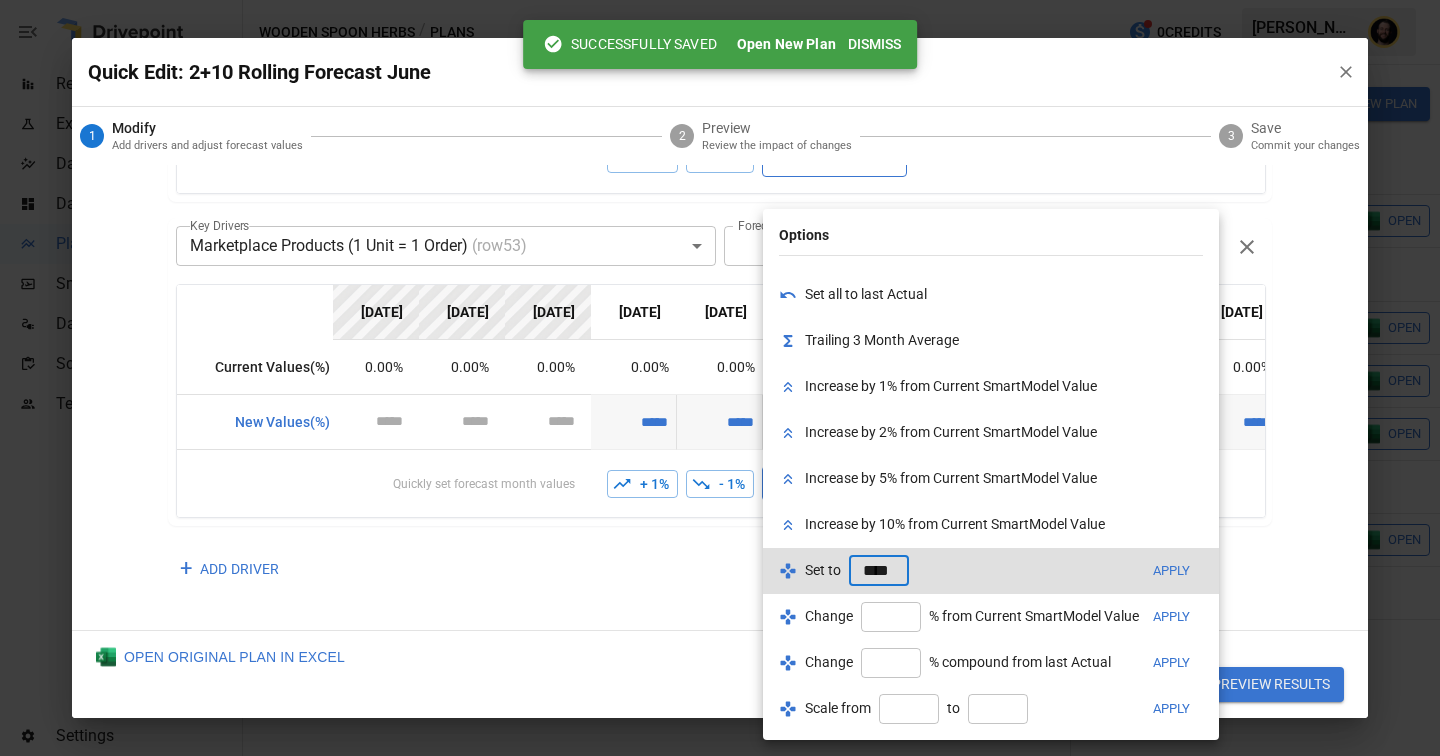 click on "Apply" at bounding box center [1171, 570] 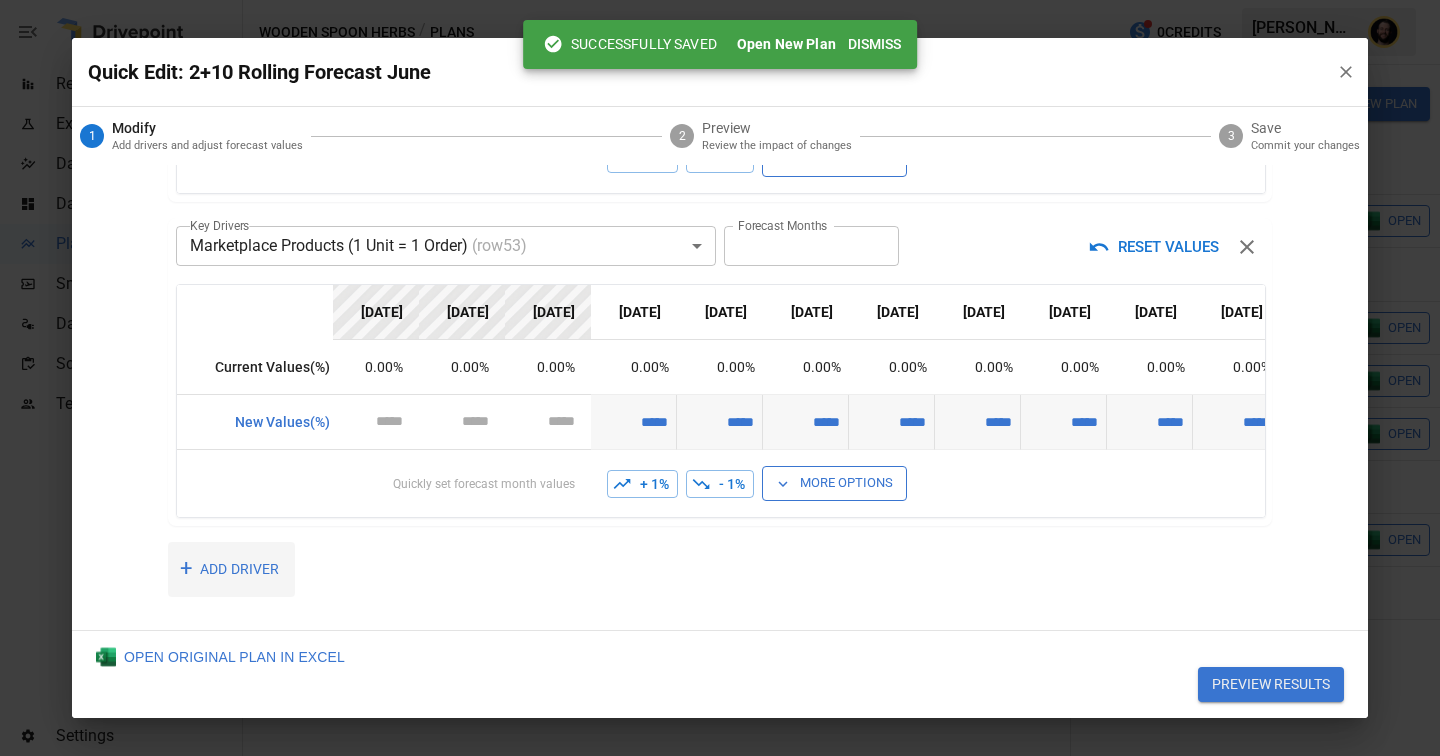 click on "+ ADD DRIVER" at bounding box center [231, 569] 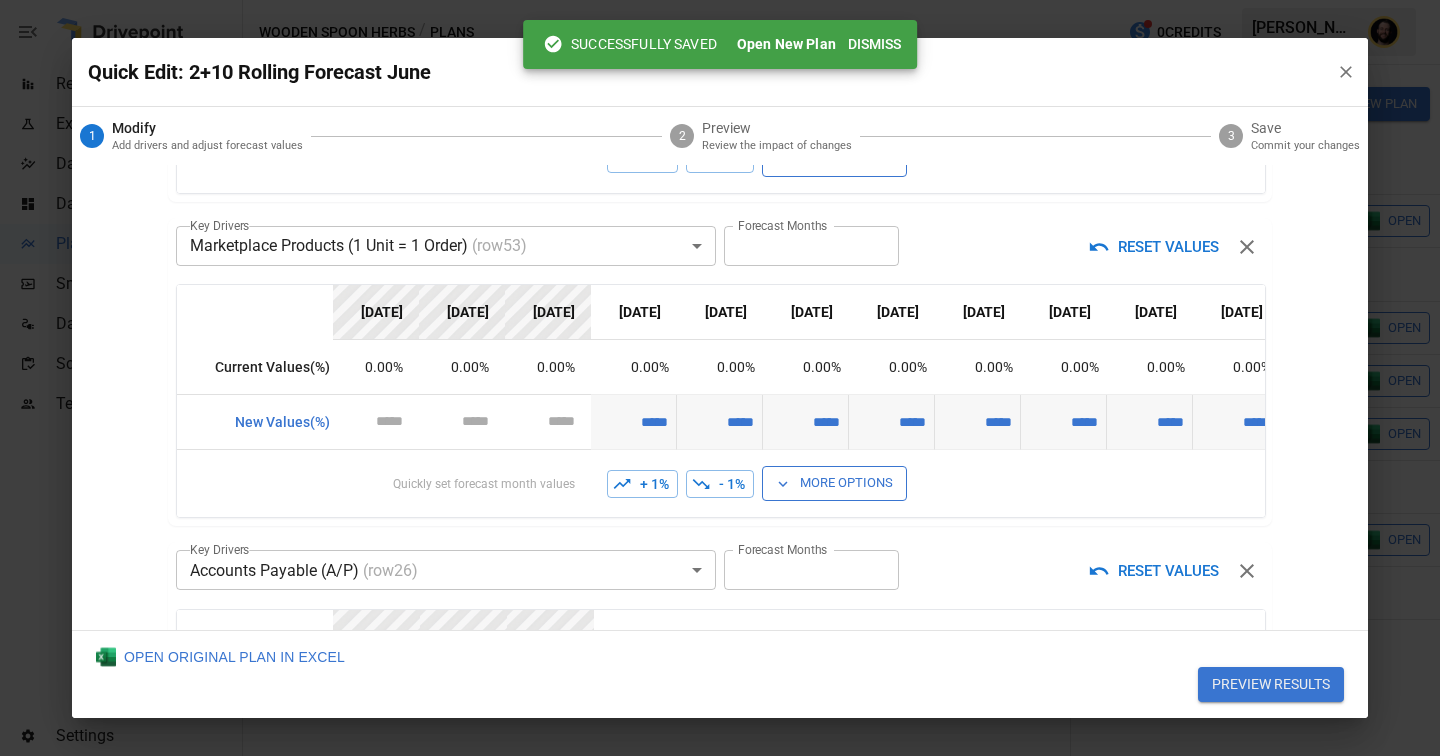 click on "Reports Experiments Dazzler Studio Dashboards Plans SmartModel ™ Data Sources Scorecards Team Settings Wooden Spoon Herbs / Plans 0  Credits [PERSON_NAME] Wooden Spoon Herbs Plans ​ ​ [DATE] – [DATE]   Visualize   Columns   Add Folder   New Plan Name Description Status Forecast start Gross Margin EoP Cash EBITDA Margin Net Income Margin Gross Sales Gross Sales: DTC Online Gross Sales: Marketplace Gross Sales: Wholesale Gross Sales: Retail Returns Returns: DTC Online Returns: Marketplace Returns: Wholesale Returns: Retail Shipping Income Shipping Income: DTC Online Shipping Income: Marketplace Shipping Income: Wholesale Shipping Income: Retail Taxes Collected Taxes Collected: DTC Online Taxes Collected: Marketplace Taxes Collected: Wholesale Taxes Collected: Retail Net Revenue Net Revenue: DTC Online Net Revenue: Marketplace Net Revenue: Wholesale Net Revenue: Retail Cost of Goods Sold Cost of Goods Sold: DTC Online Cost of Goods Sold: Marketplace Cost of Goods Sold: Wholesale Gross Profit 2" at bounding box center [720, 0] 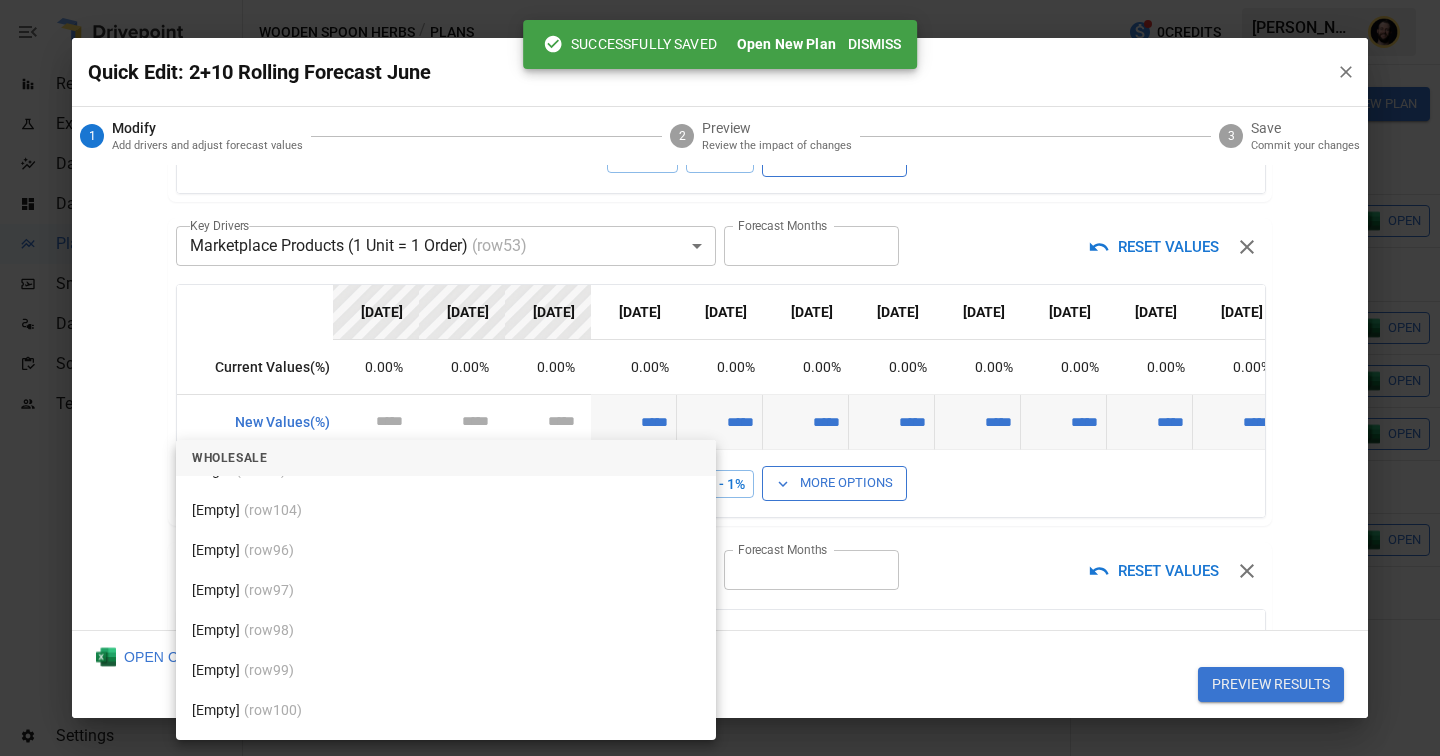 scroll, scrollTop: 5801, scrollLeft: 0, axis: vertical 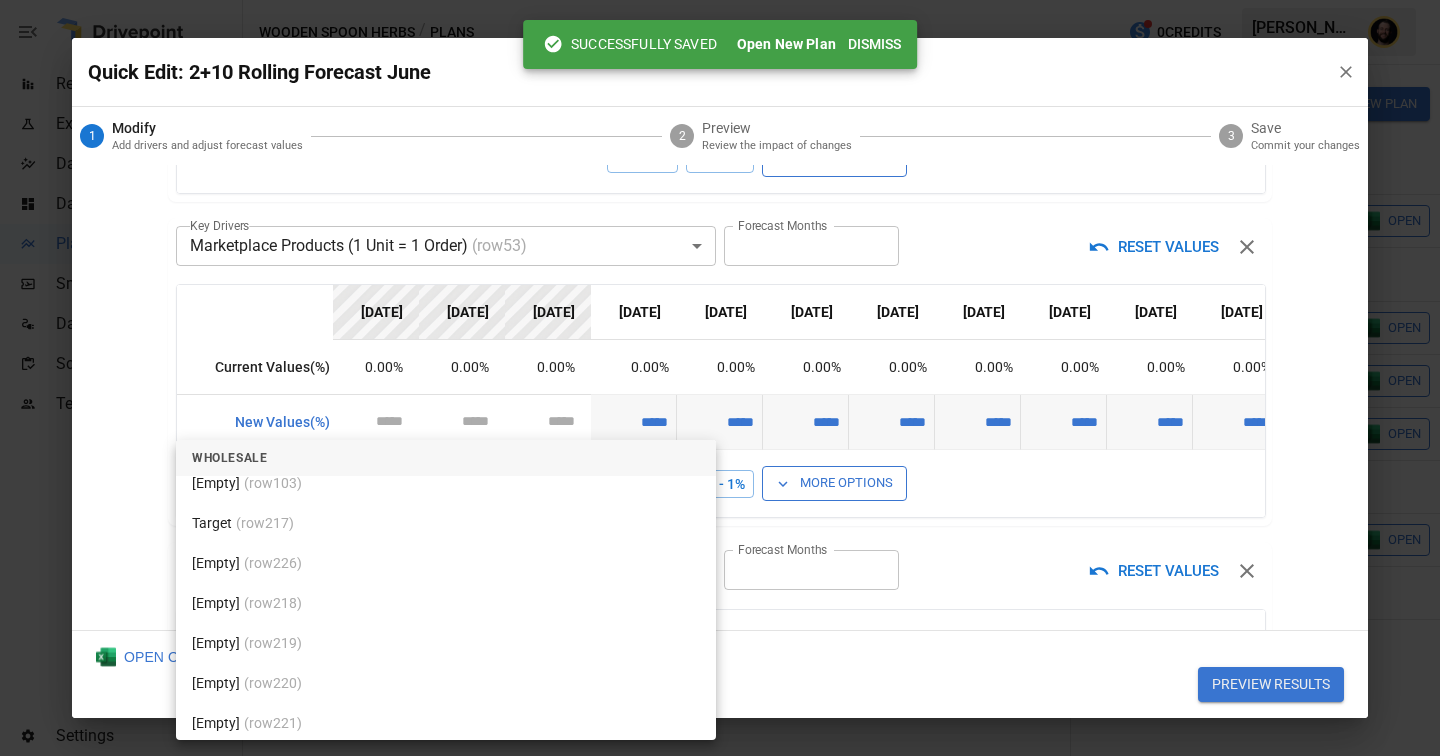 click on "[Empty] (row  226 )" at bounding box center [446, 563] 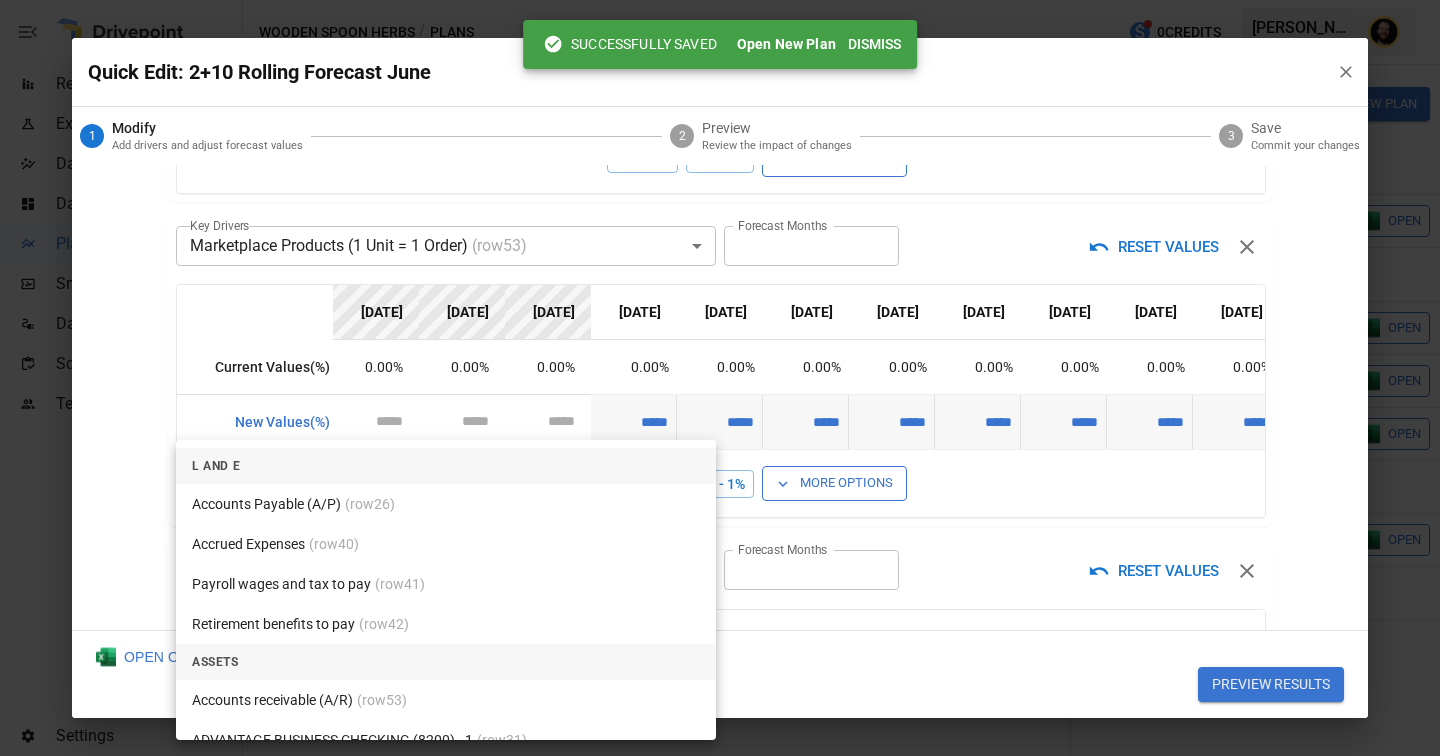 click on "Reports Experiments Dazzler Studio Dashboards Plans SmartModel ™ Data Sources Scorecards Team Settings Wooden Spoon Herbs / Plans 0  Credits [PERSON_NAME] Wooden Spoon Herbs Plans ​ ​ [DATE] – [DATE]   Visualize   Columns   Add Folder   New Plan Name Description Status Forecast start Gross Margin EoP Cash EBITDA Margin Net Income Margin Gross Sales Gross Sales: DTC Online Gross Sales: Marketplace Gross Sales: Wholesale Gross Sales: Retail Returns Returns: DTC Online Returns: Marketplace Returns: Wholesale Returns: Retail Shipping Income Shipping Income: DTC Online Shipping Income: Marketplace Shipping Income: Wholesale Shipping Income: Retail Taxes Collected Taxes Collected: DTC Online Taxes Collected: Marketplace Taxes Collected: Wholesale Taxes Collected: Retail Net Revenue Net Revenue: DTC Online Net Revenue: Marketplace Net Revenue: Wholesale Net Revenue: Retail Cost of Goods Sold Cost of Goods Sold: DTC Online Cost of Goods Sold: Marketplace Cost of Goods Sold: Wholesale Gross Profit 2" at bounding box center [720, 0] 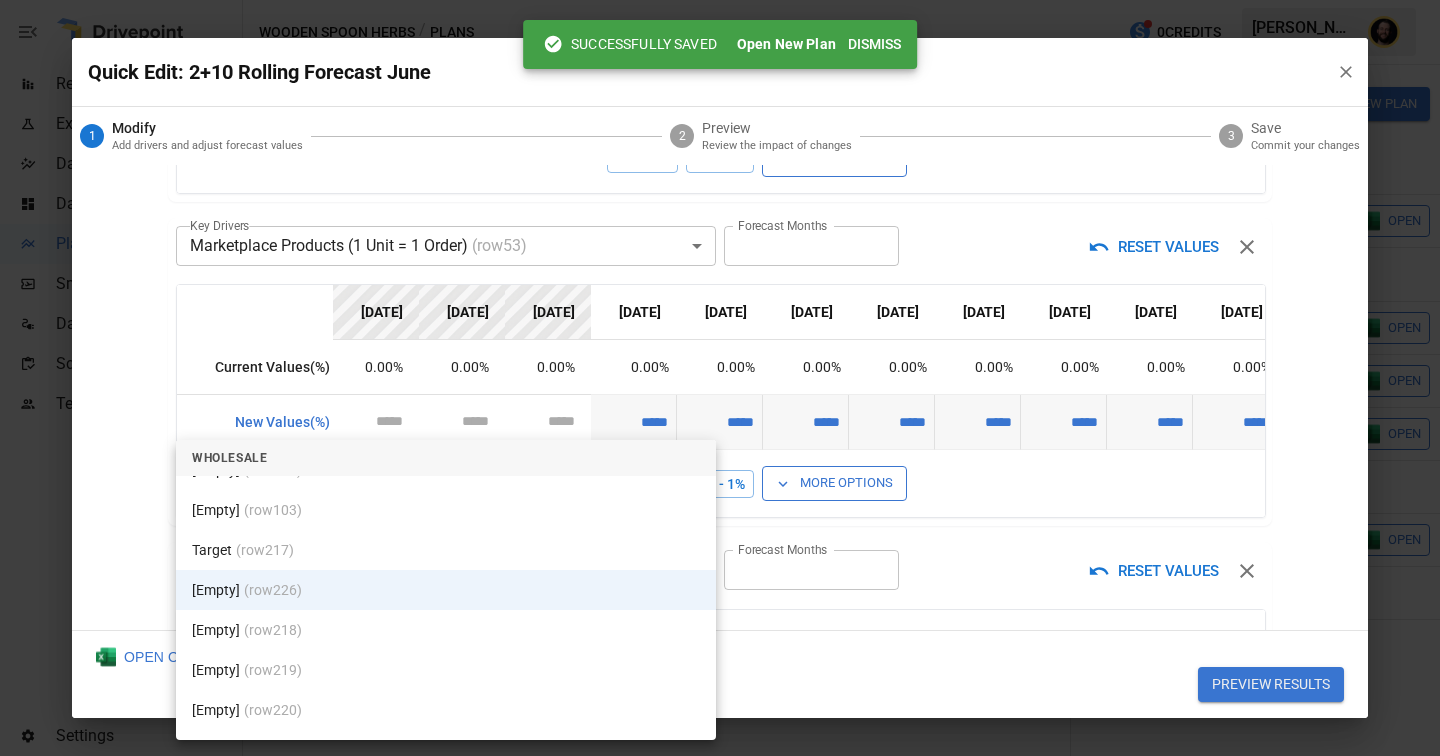 click on "Target (row  217 )" at bounding box center (446, 550) 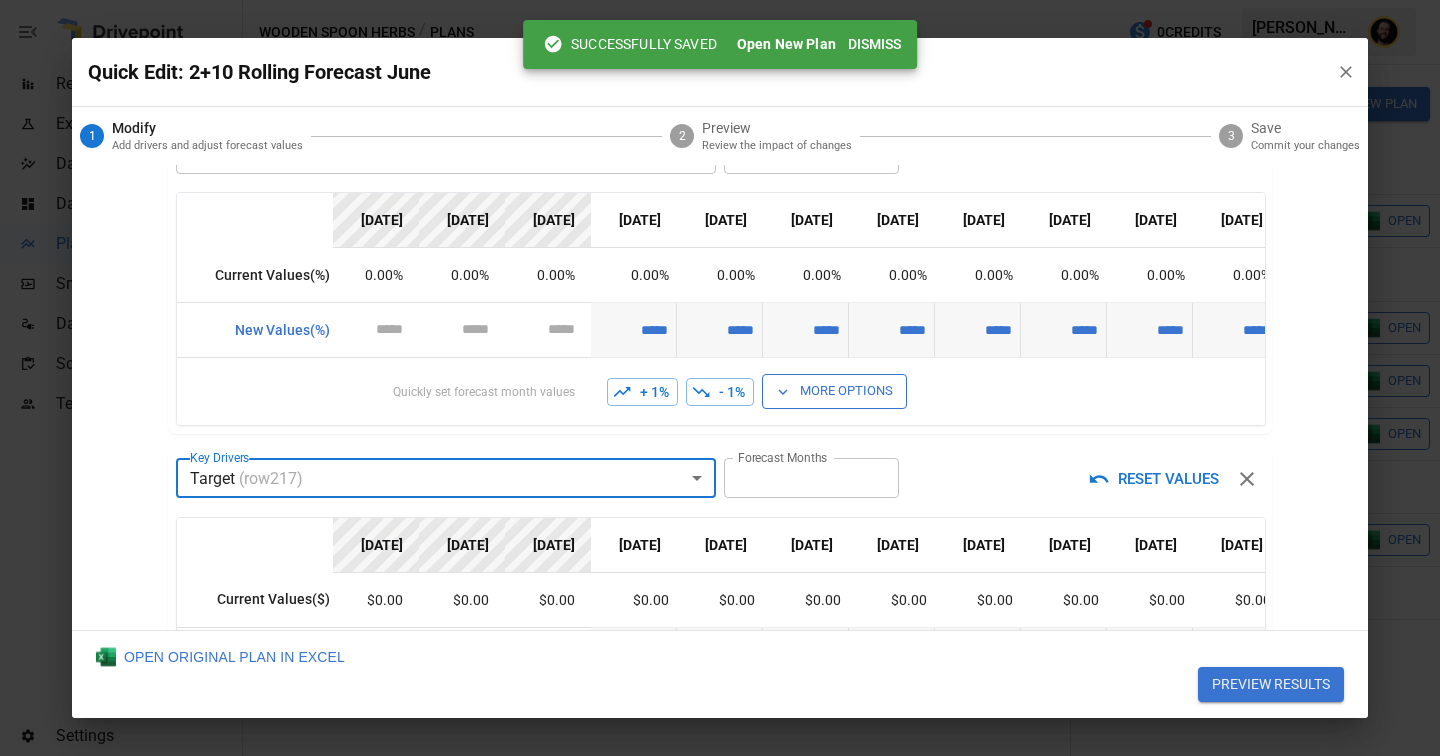 scroll, scrollTop: 1828, scrollLeft: 0, axis: vertical 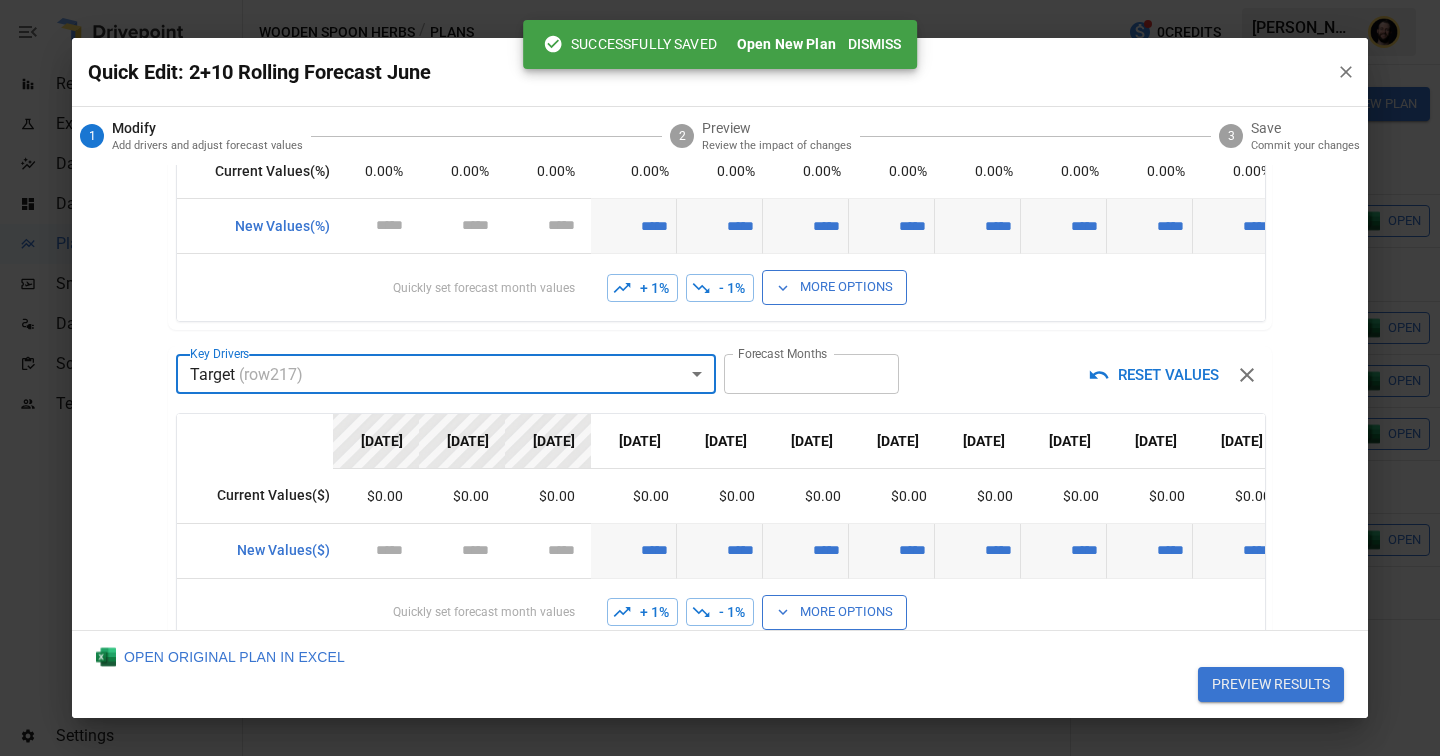 click on "Reports Experiments Dazzler Studio Dashboards Plans SmartModel ™ Data Sources Scorecards Team Settings Wooden Spoon Herbs / Plans 0  Credits [PERSON_NAME] Wooden Spoon Herbs Plans ​ ​ [DATE] – [DATE]   Visualize   Columns   Add Folder   New Plan Name Description Status Forecast start Gross Margin EoP Cash EBITDA Margin Net Income Margin Gross Sales Gross Sales: DTC Online Gross Sales: Marketplace Gross Sales: Wholesale Gross Sales: Retail Returns Returns: DTC Online Returns: Marketplace Returns: Wholesale Returns: Retail Shipping Income Shipping Income: DTC Online Shipping Income: Marketplace Shipping Income: Wholesale Shipping Income: Retail Taxes Collected Taxes Collected: DTC Online Taxes Collected: Marketplace Taxes Collected: Wholesale Taxes Collected: Retail Net Revenue Net Revenue: DTC Online Net Revenue: Marketplace Net Revenue: Wholesale Net Revenue: Retail Cost of Goods Sold Cost of Goods Sold: DTC Online Cost of Goods Sold: Marketplace Cost of Goods Sold: Wholesale Gross Profit 2" at bounding box center (720, 0) 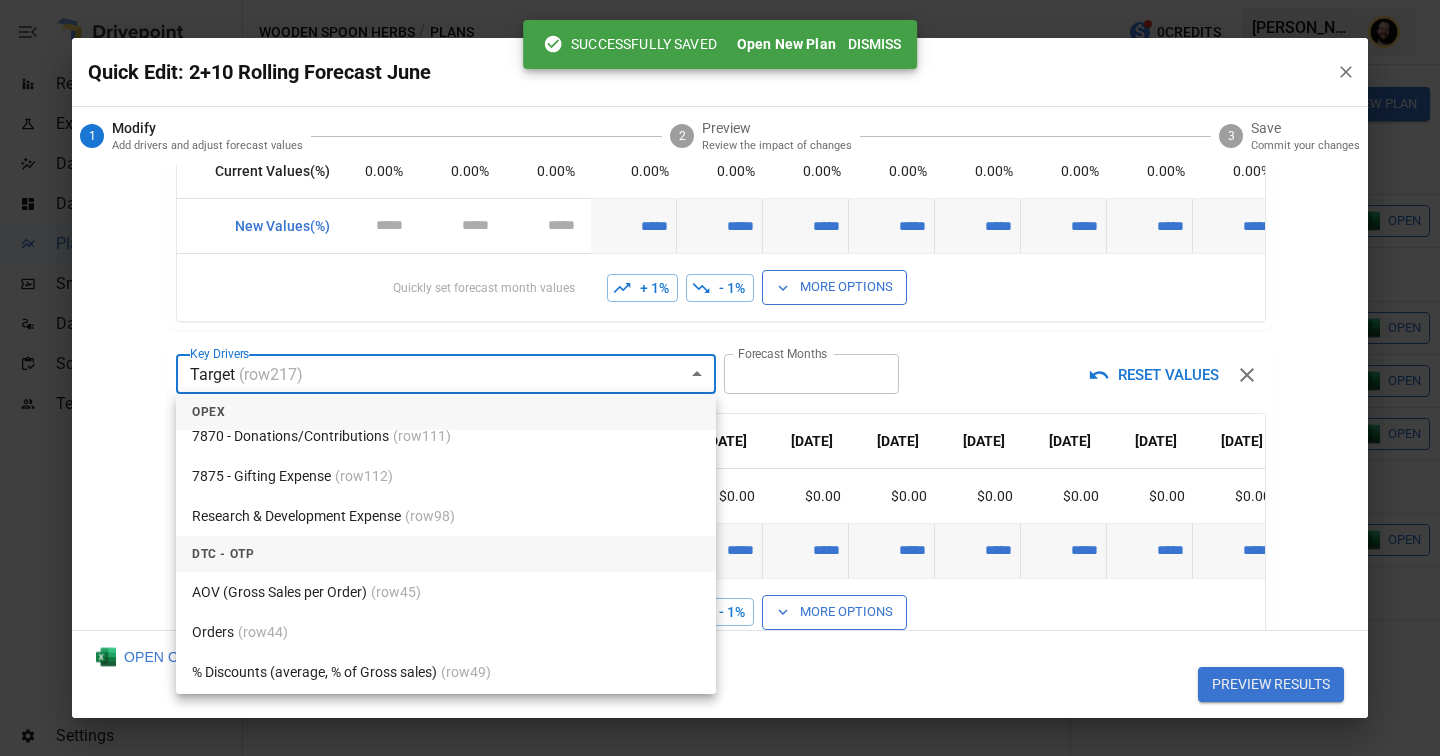 scroll, scrollTop: 8204, scrollLeft: 0, axis: vertical 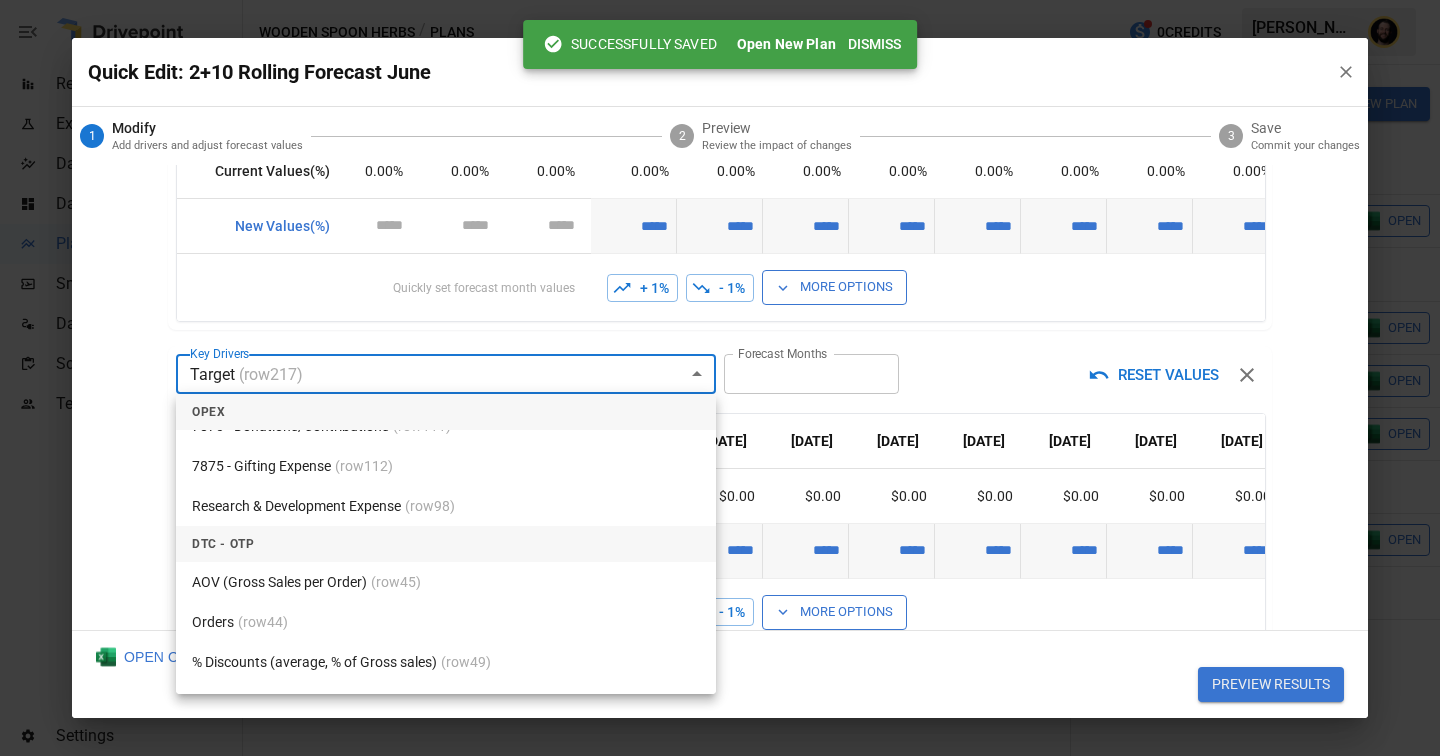 click on "Orders (row  44 )" at bounding box center (446, 622) 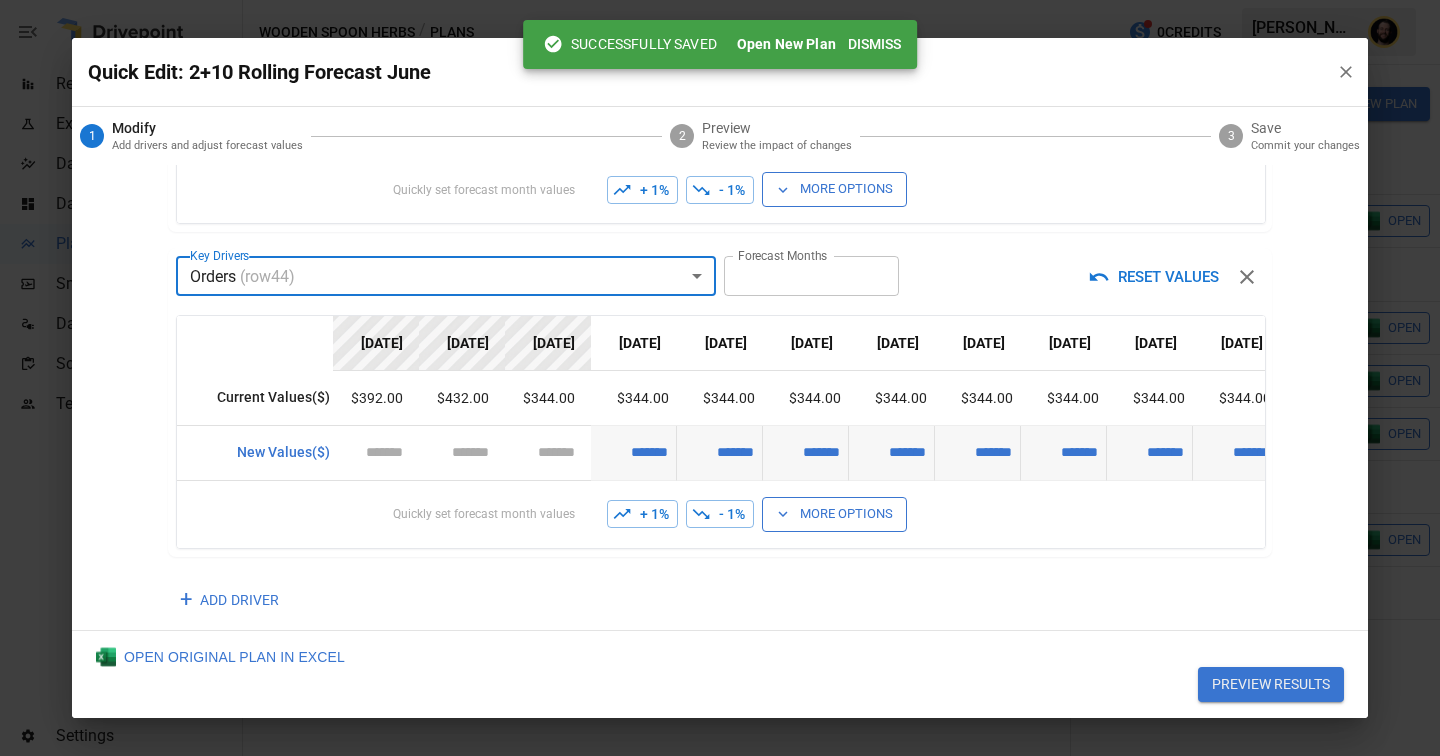 scroll, scrollTop: 1941, scrollLeft: 0, axis: vertical 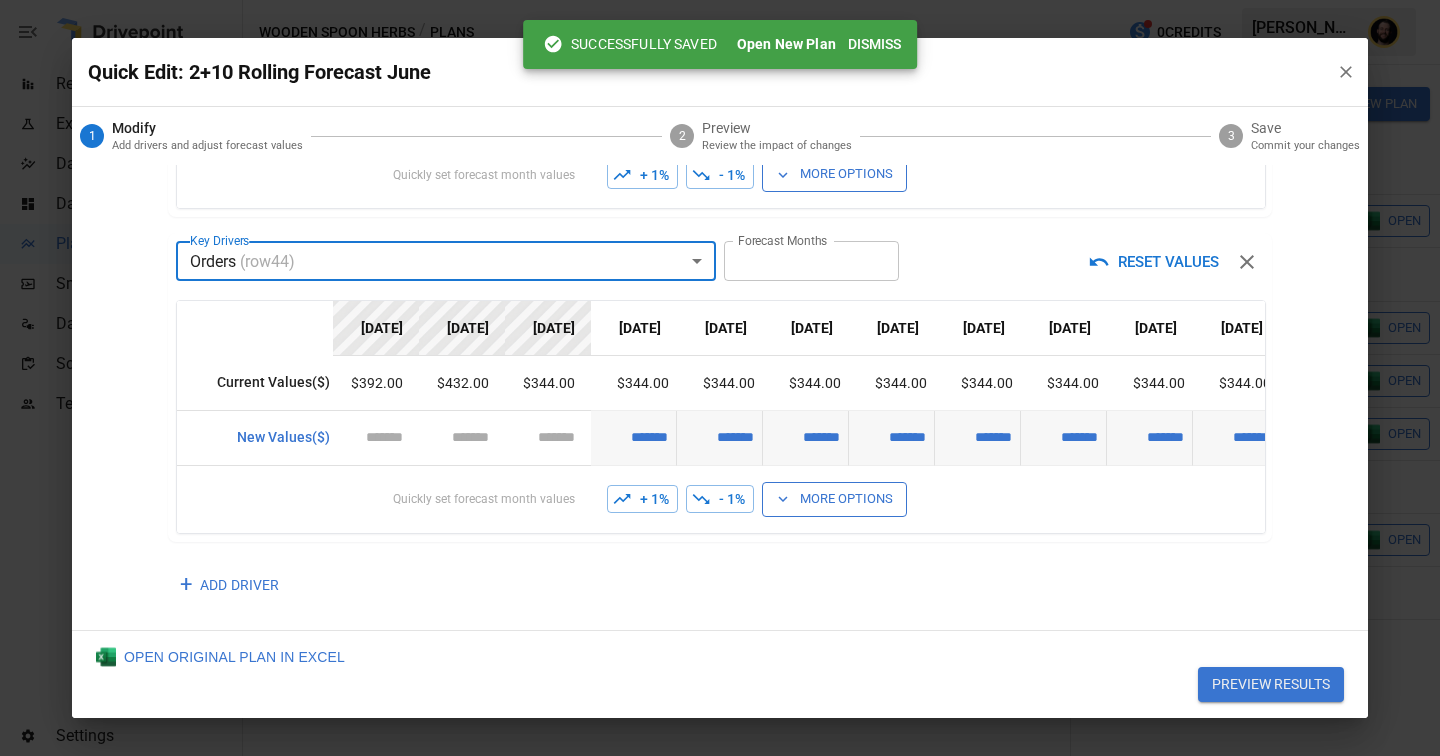 click on "+ 1%" at bounding box center (642, 499) 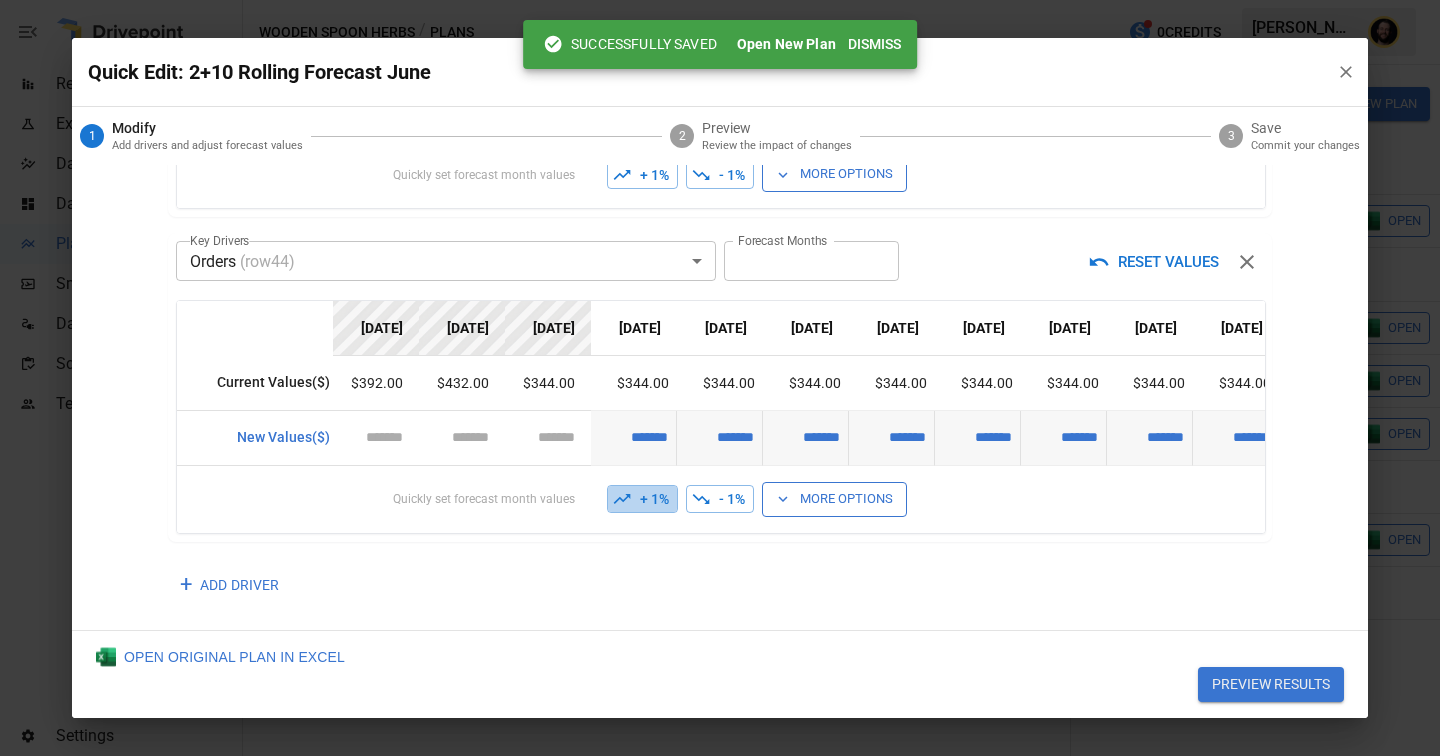 click on "+ 1%" at bounding box center [642, 499] 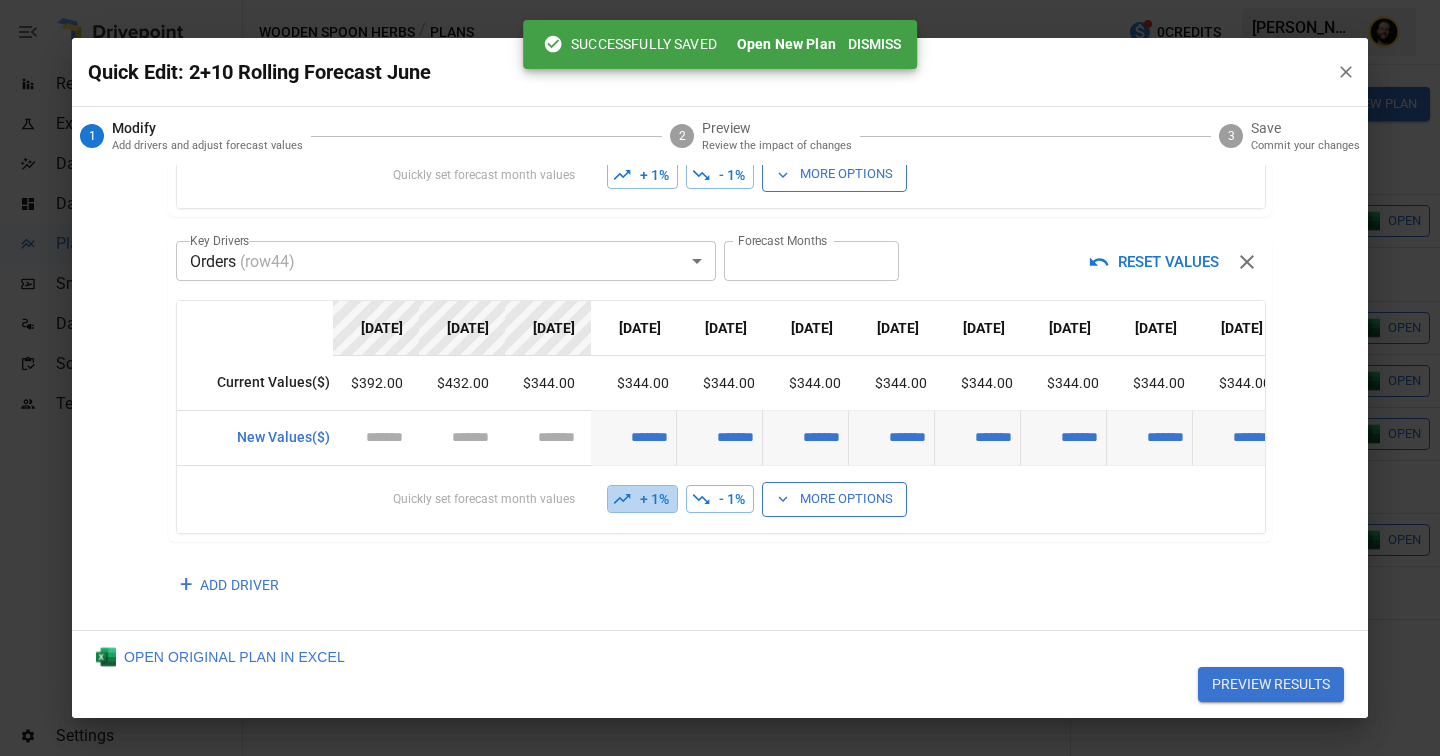 click on "+ 1%" at bounding box center (642, 499) 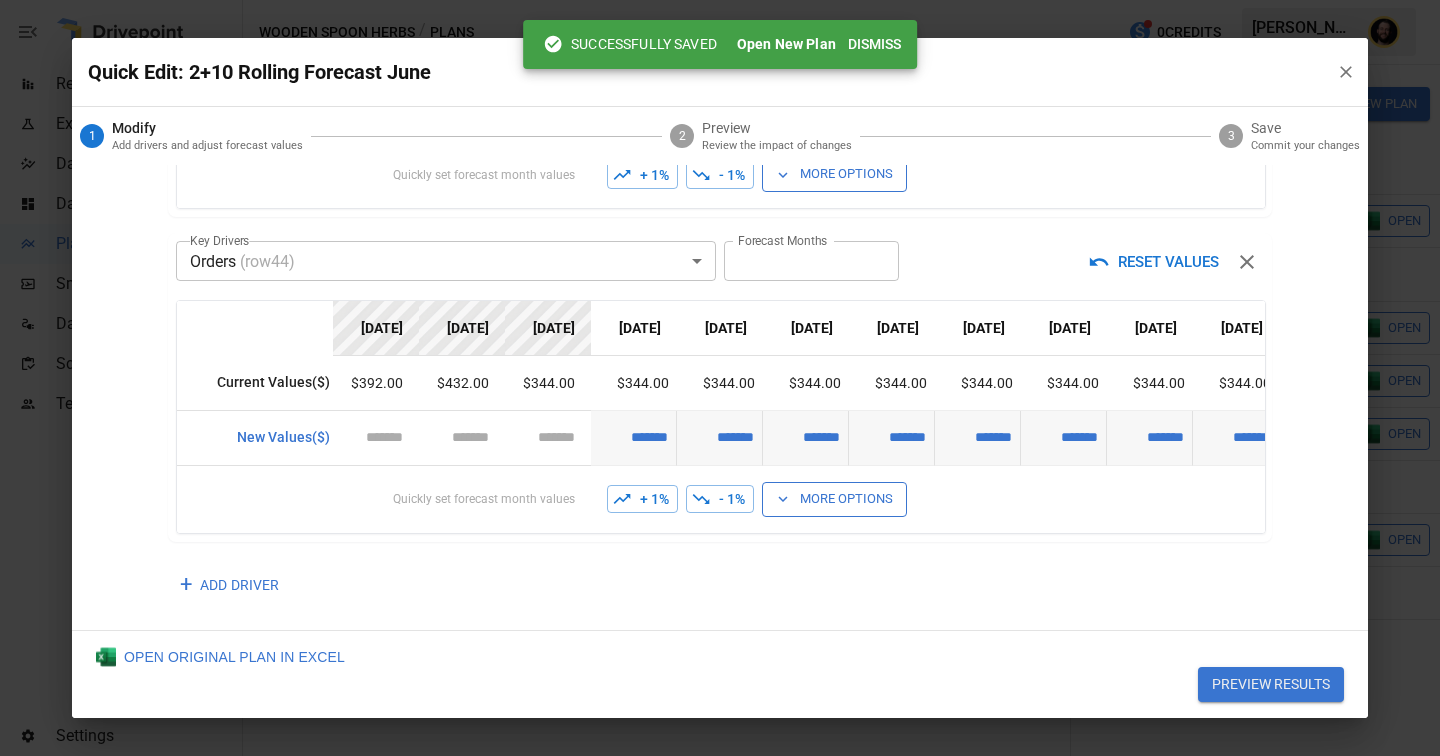 click on "+ 1%" at bounding box center (642, 499) 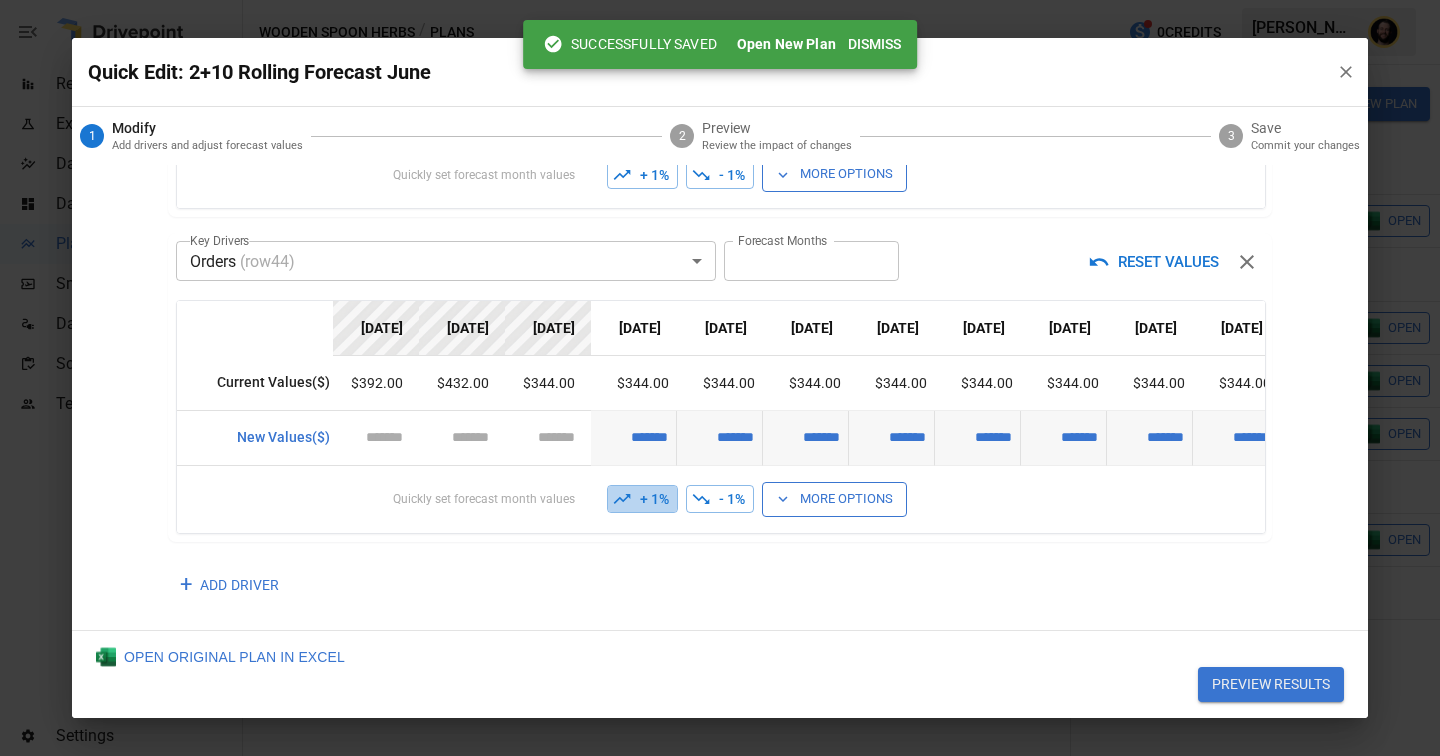 click on "+ 1%" at bounding box center [642, 499] 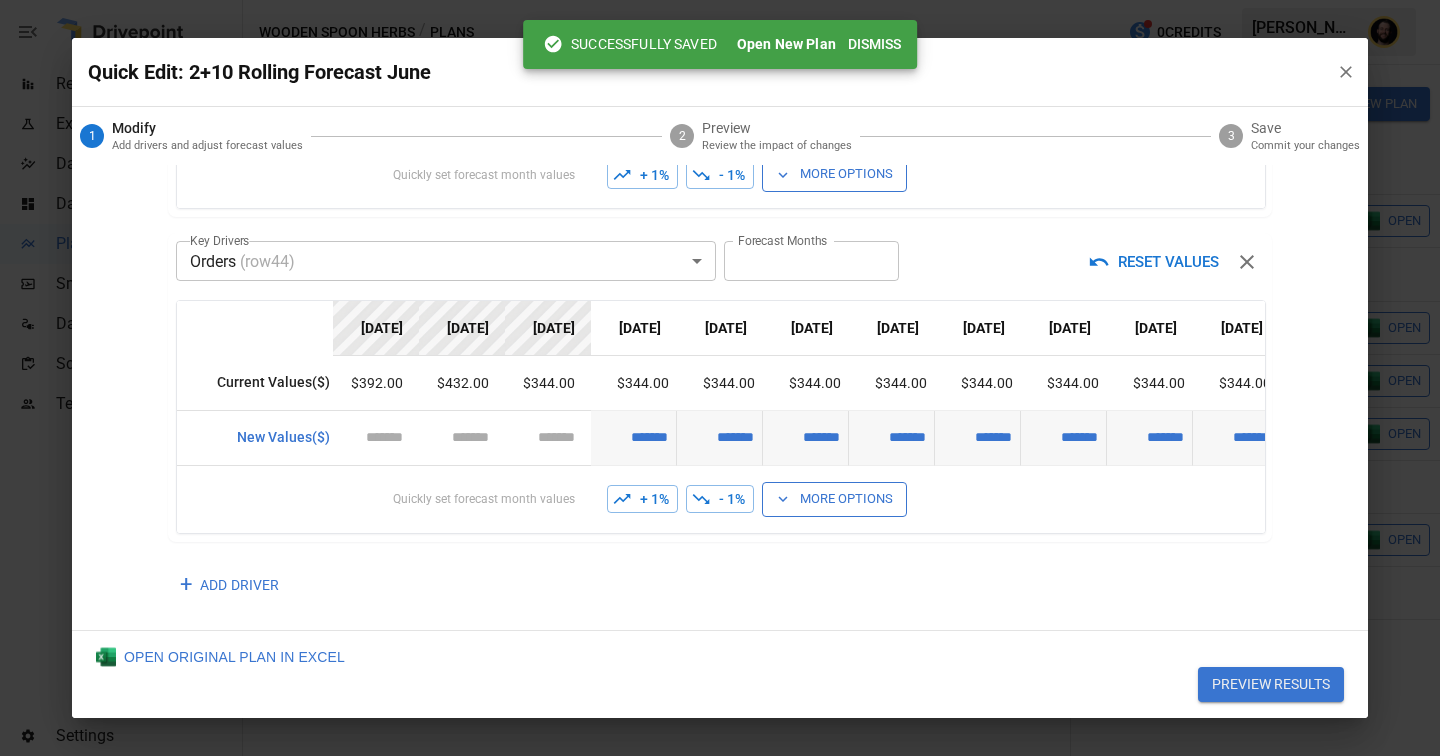 click on "+ 1%" at bounding box center [642, 499] 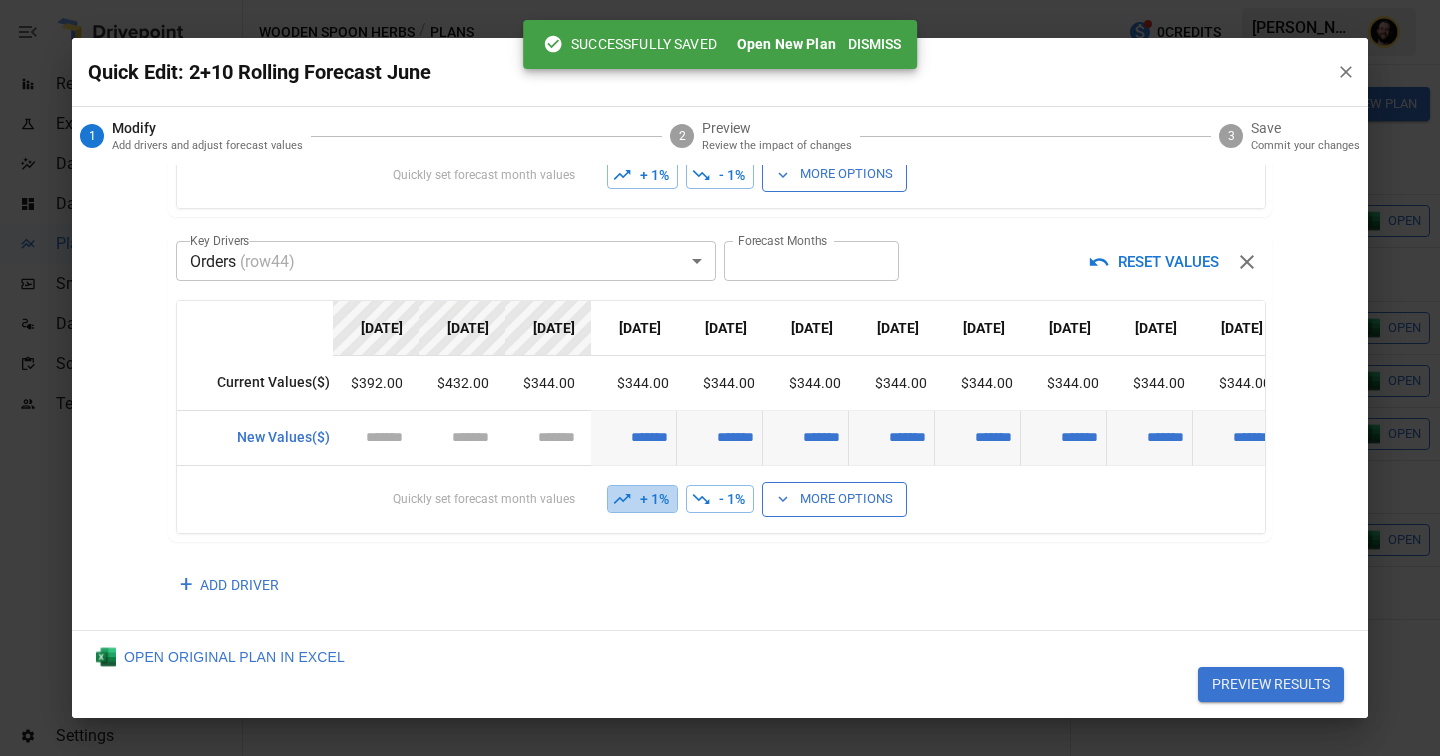 click on "+ 1%" at bounding box center [642, 499] 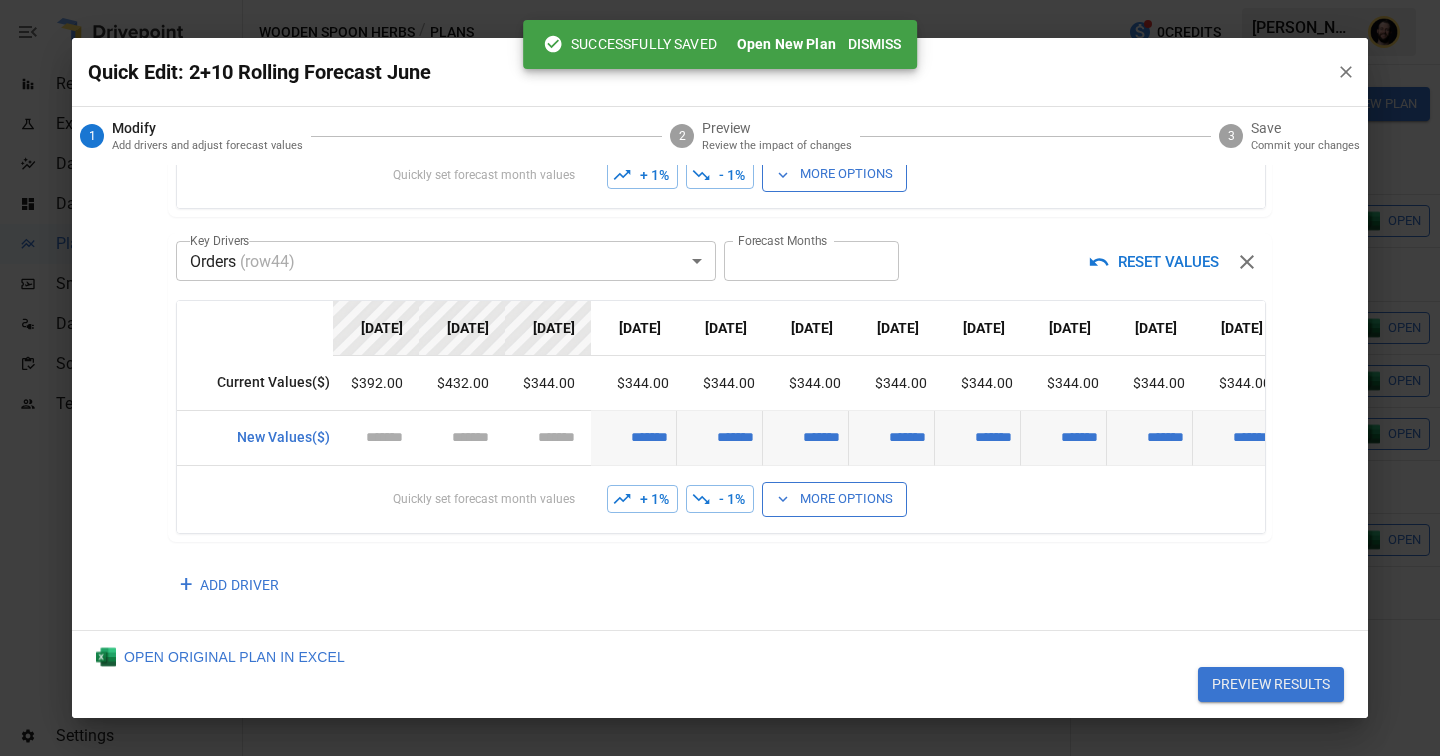 click on "+ 1%" at bounding box center [642, 499] 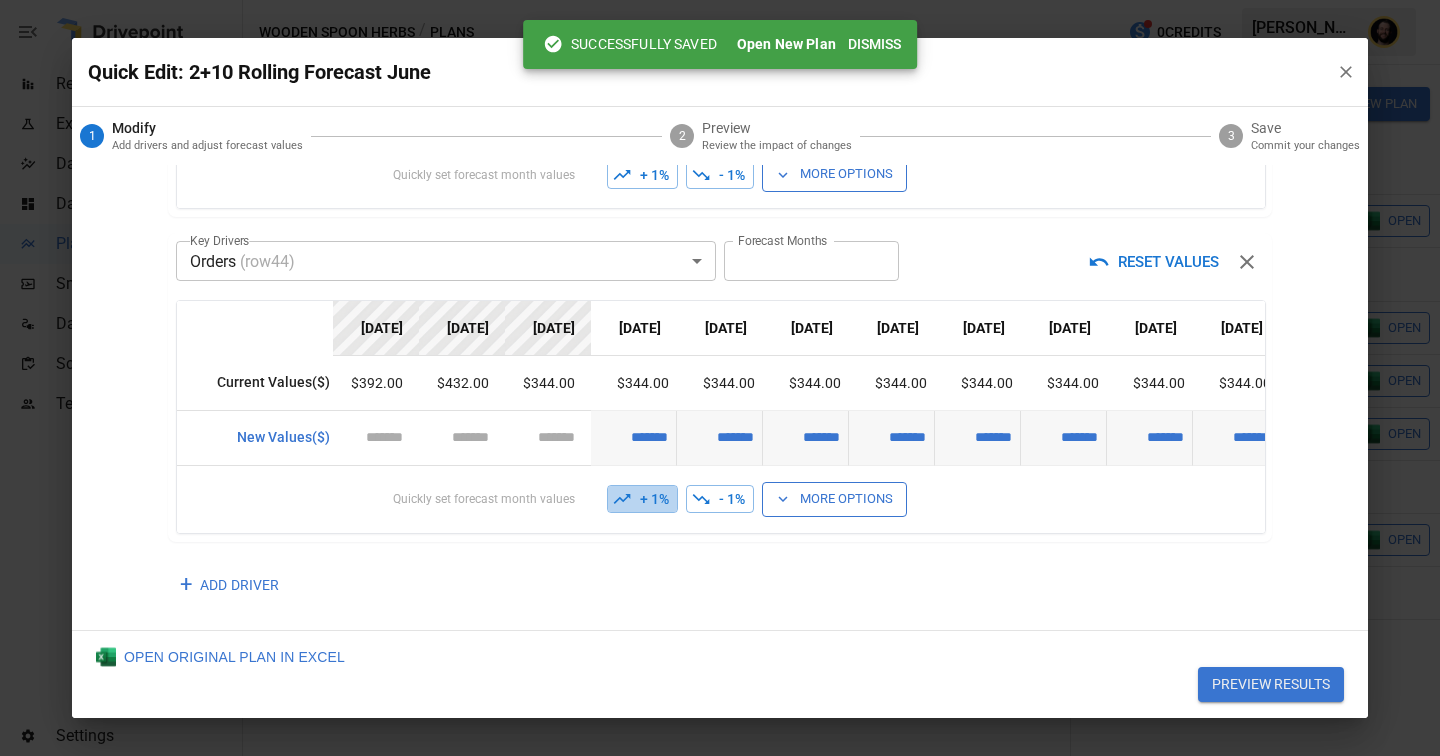 click on "+ 1%" at bounding box center (642, 499) 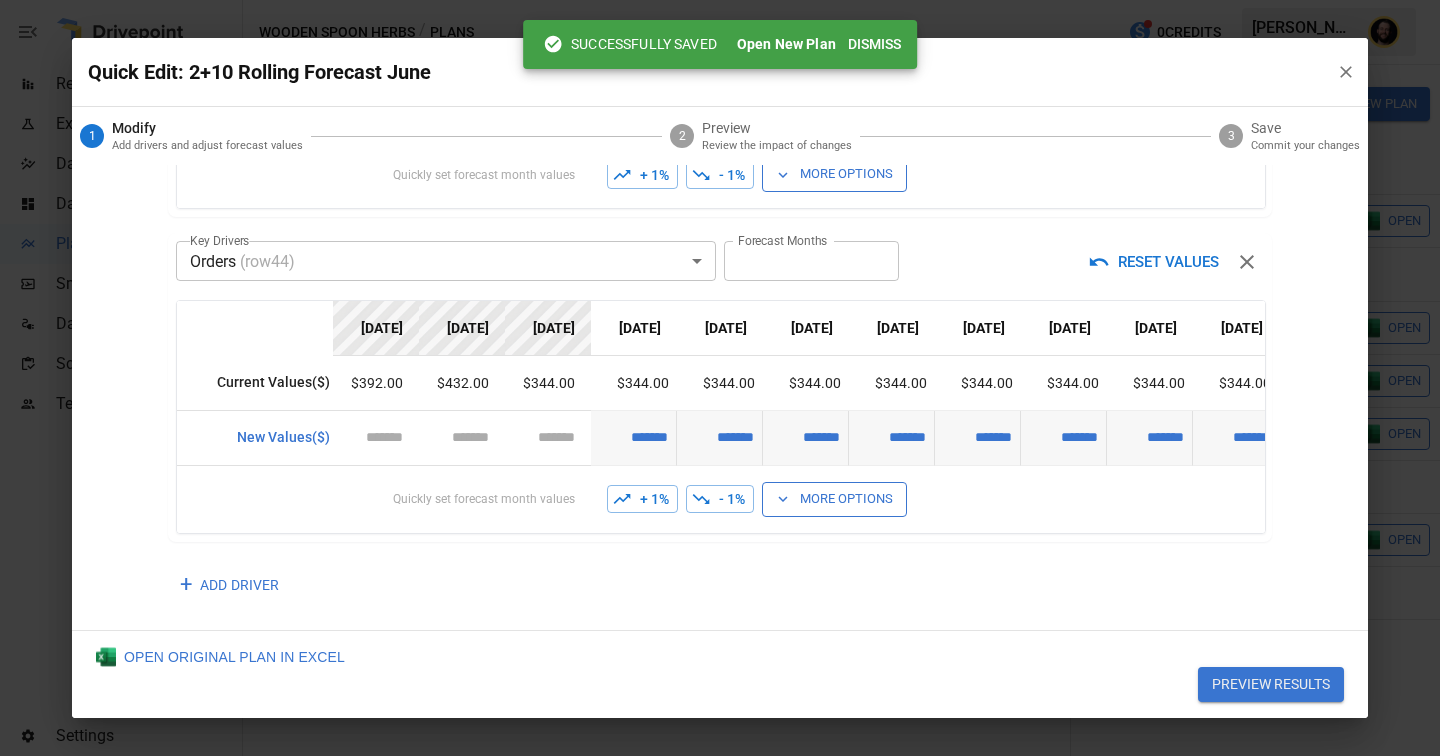 click on "+ 1%" at bounding box center [642, 499] 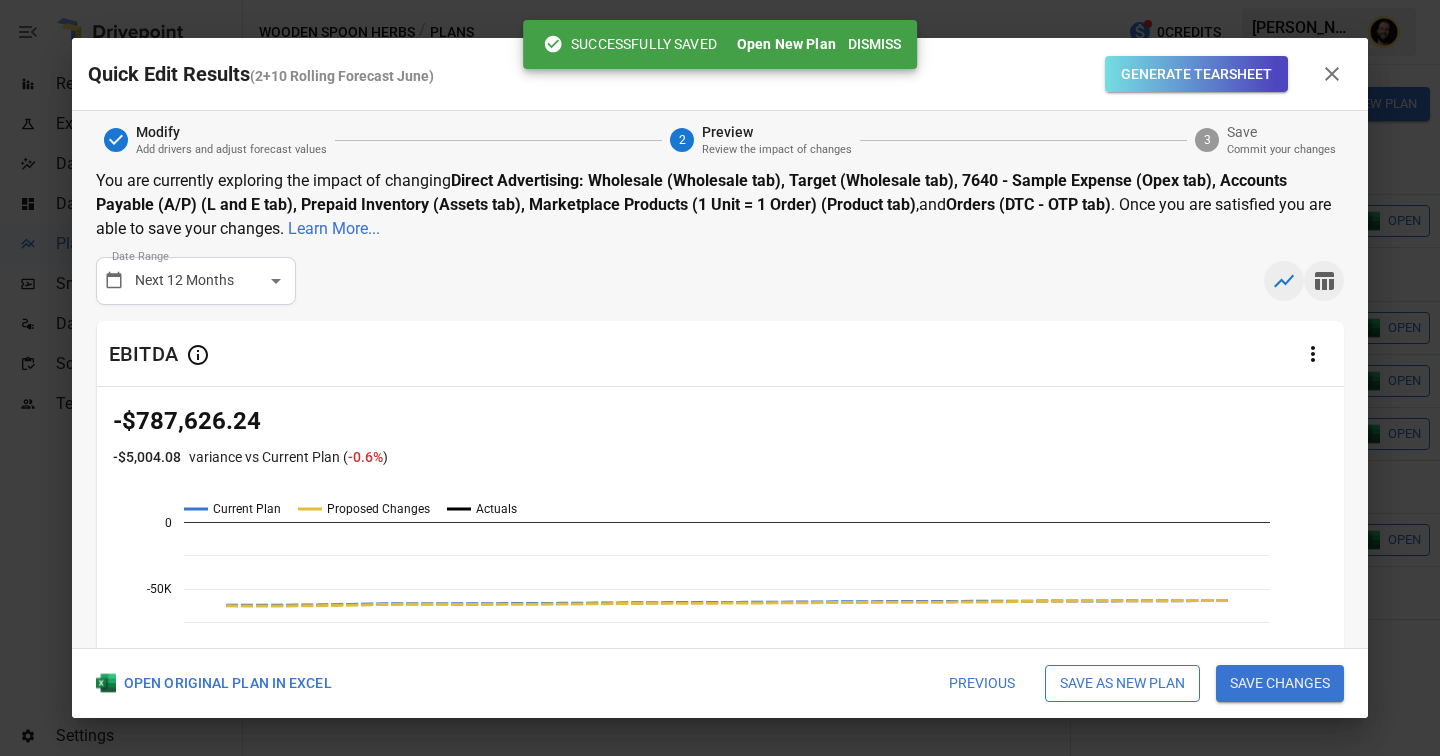 click 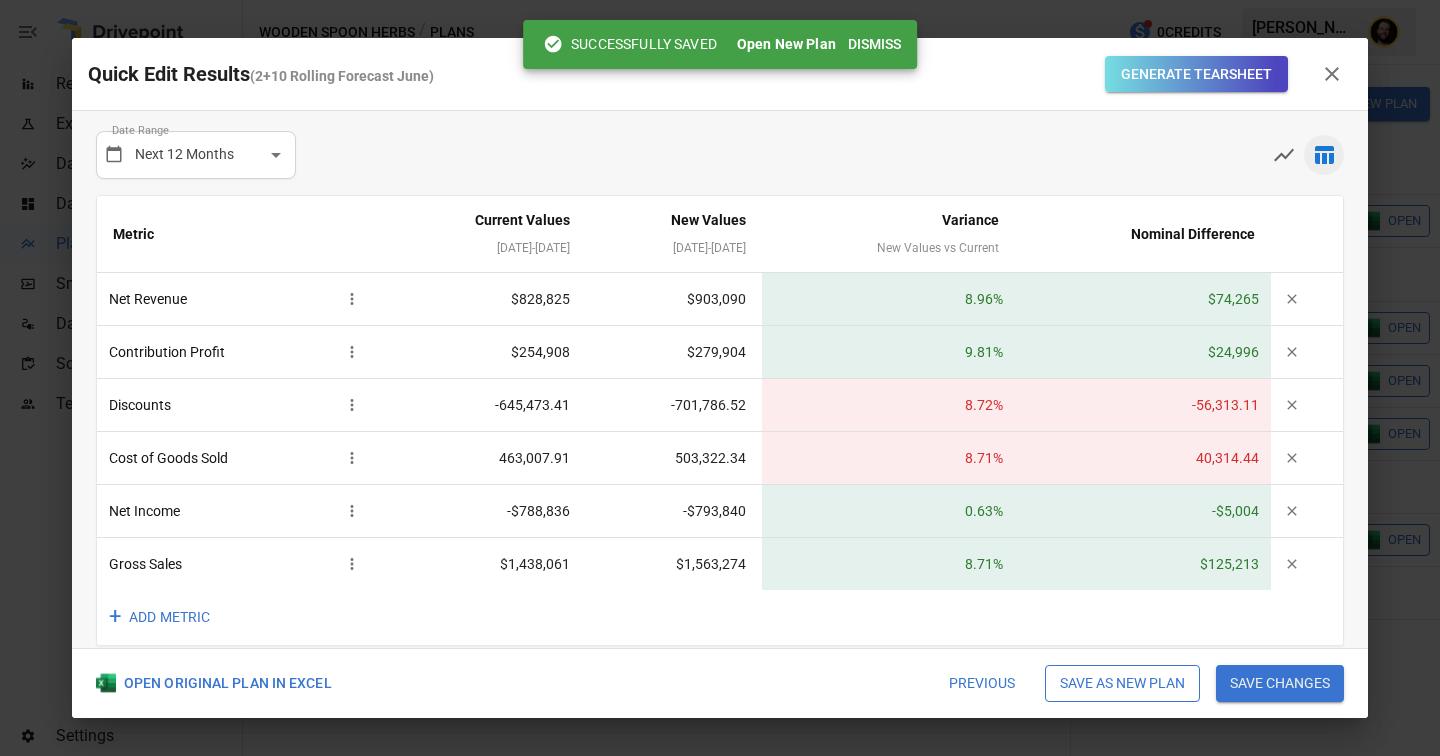 scroll, scrollTop: 133, scrollLeft: 0, axis: vertical 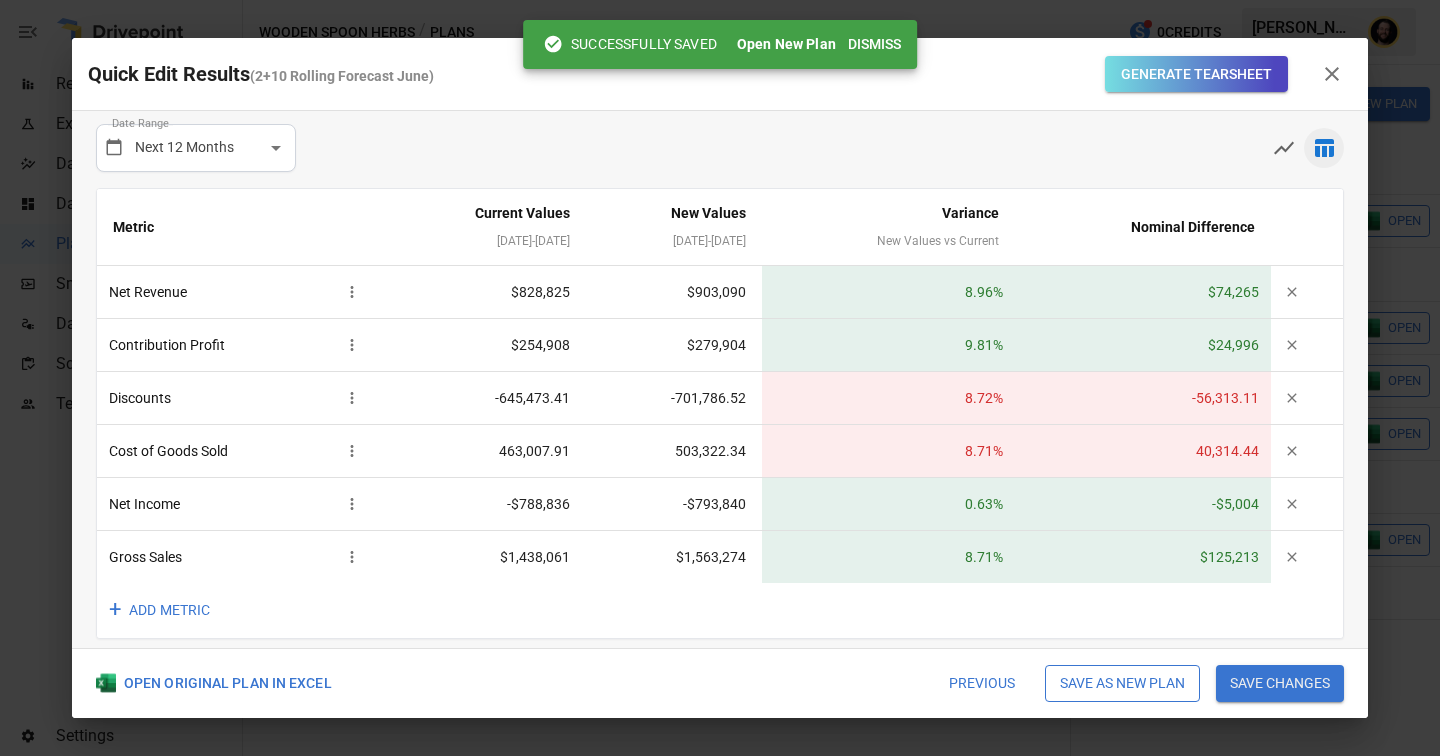 click on "Save as new plan" at bounding box center [1122, 684] 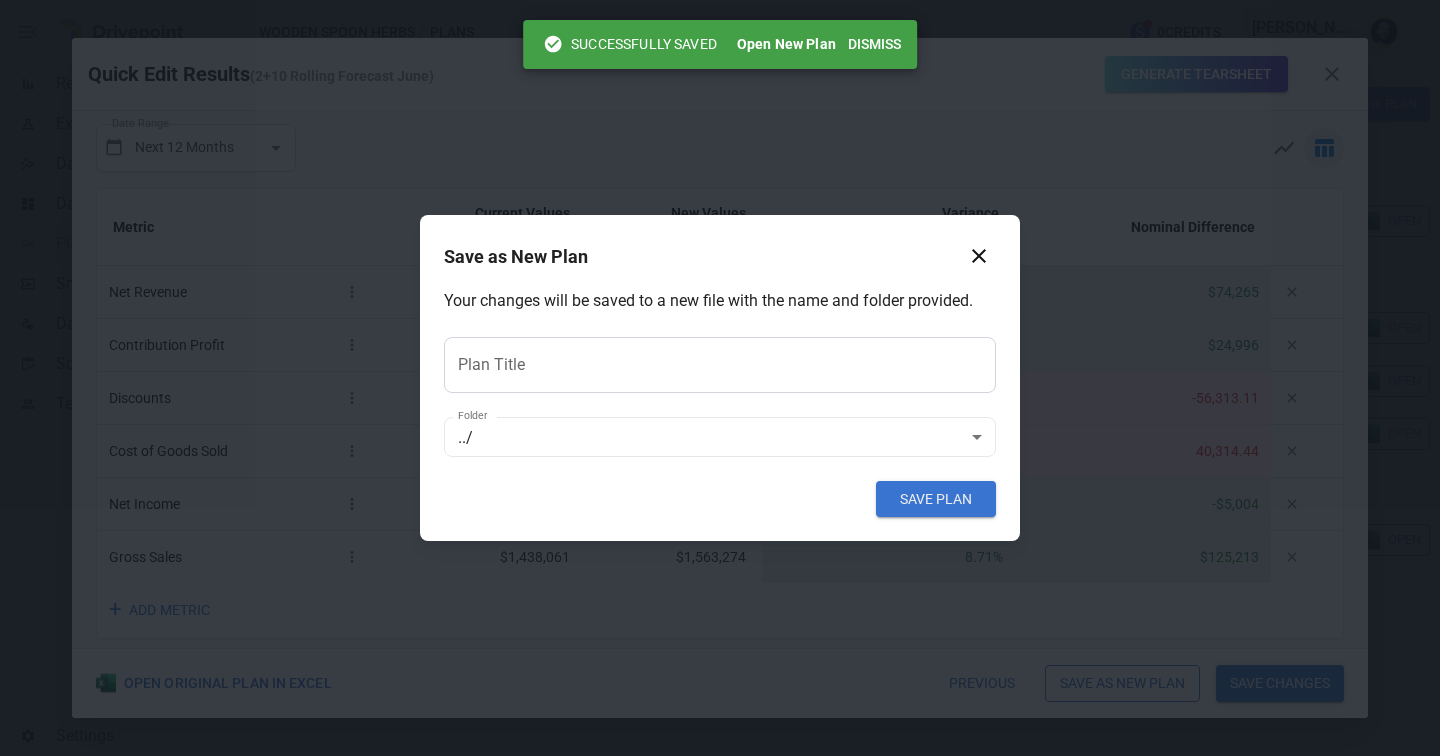 click on "Plan Title" at bounding box center [720, 365] 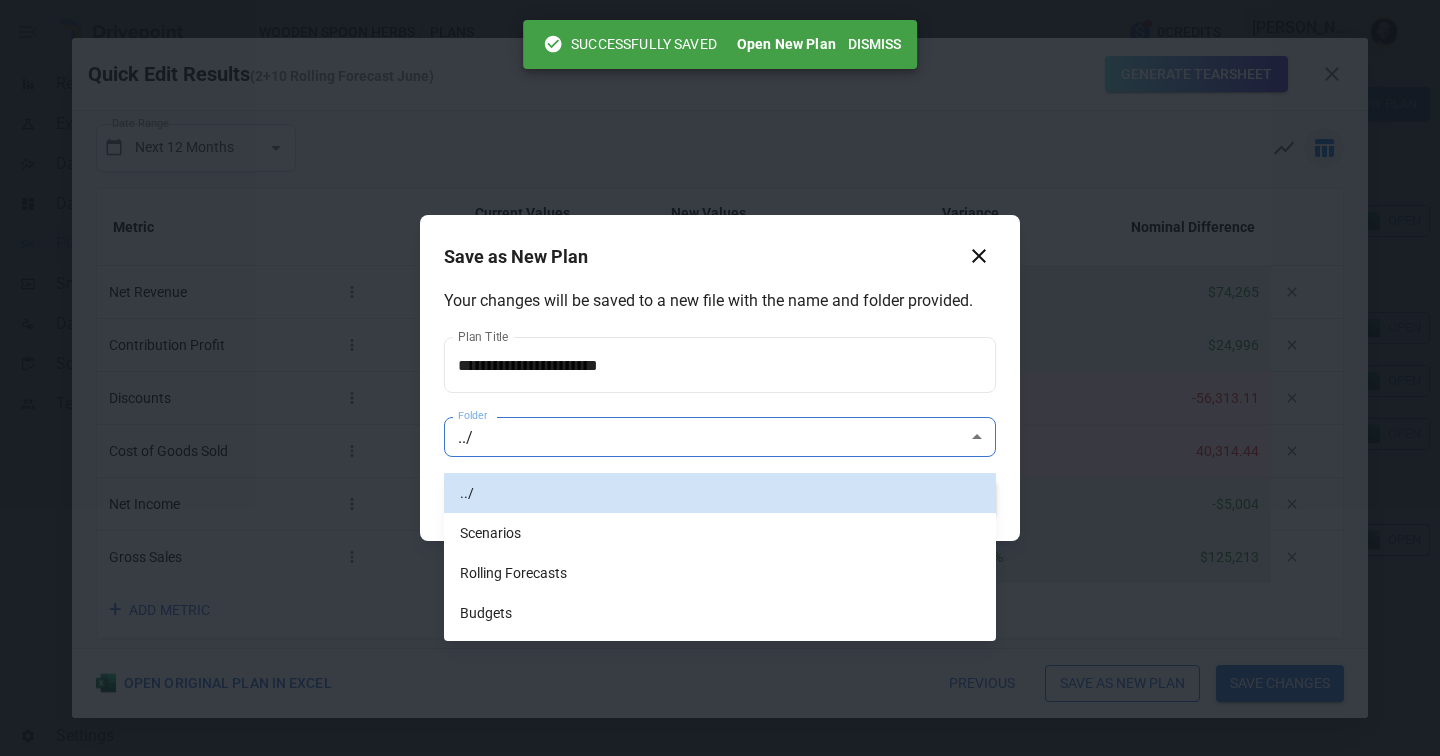 click on "Reports Experiments Dazzler Studio Dashboards Plans SmartModel ™ Data Sources Scorecards Team Settings Wooden Spoon Herbs / Plans 0  Credits [PERSON_NAME] Wooden Spoon Herbs Plans ​ ​ [DATE] – [DATE]   Visualize   Columns   Add Folder   New Plan Name Description Status Forecast start Gross Margin EoP Cash EBITDA Margin Net Income Margin Gross Sales Gross Sales: DTC Online Gross Sales: Marketplace Gross Sales: Wholesale Gross Sales: Retail Returns Returns: DTC Online Returns: Marketplace Returns: Wholesale Returns: Retail Shipping Income Shipping Income: DTC Online Shipping Income: Marketplace Shipping Income: Wholesale Shipping Income: Retail Taxes Collected Taxes Collected: DTC Online Taxes Collected: Marketplace Taxes Collected: Wholesale Taxes Collected: Retail Net Revenue Net Revenue: DTC Online Net Revenue: Marketplace Net Revenue: Wholesale Net Revenue: Retail Cost of Goods Sold Cost of Goods Sold: DTC Online Cost of Goods Sold: Marketplace Cost of Goods Sold: Wholesale Gross Profit 2 (" at bounding box center (720, 0) 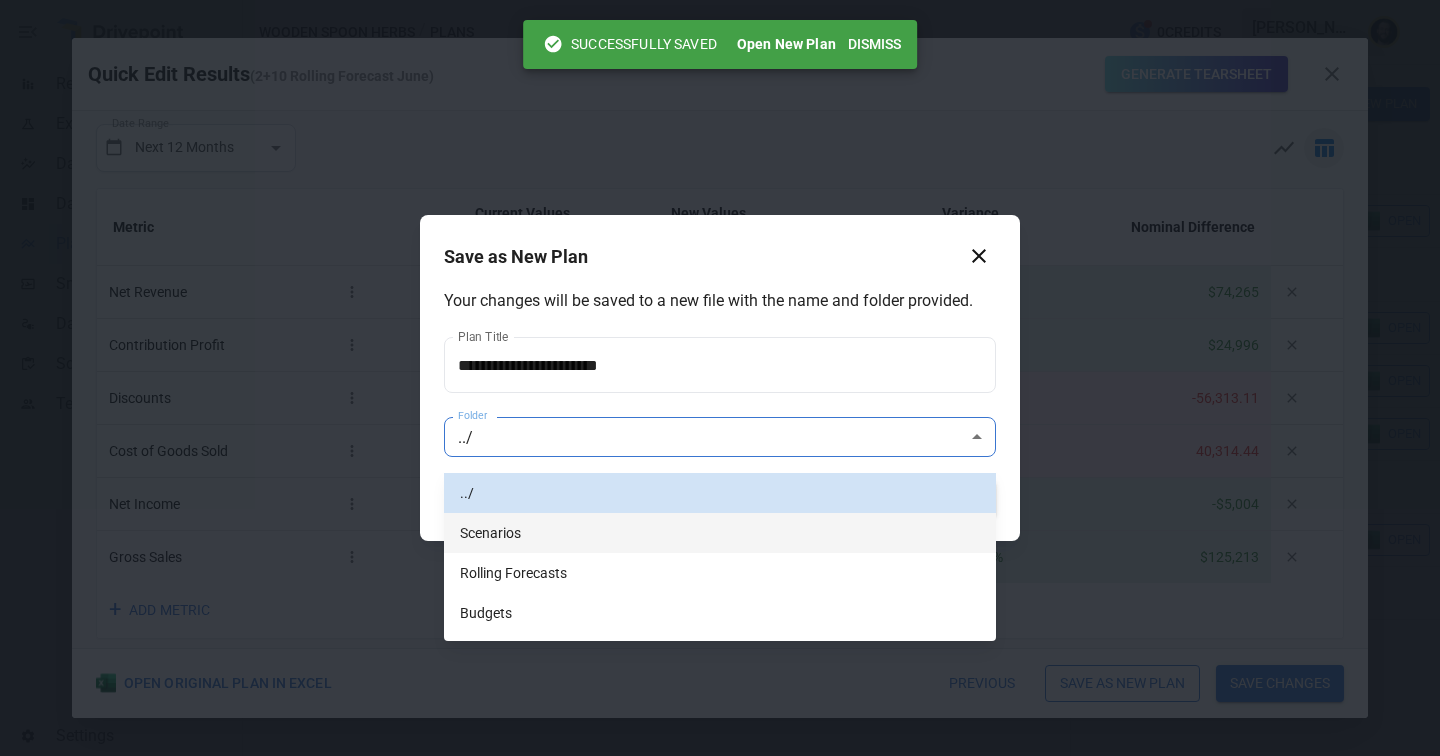 click on "Scenarios" at bounding box center [720, 533] 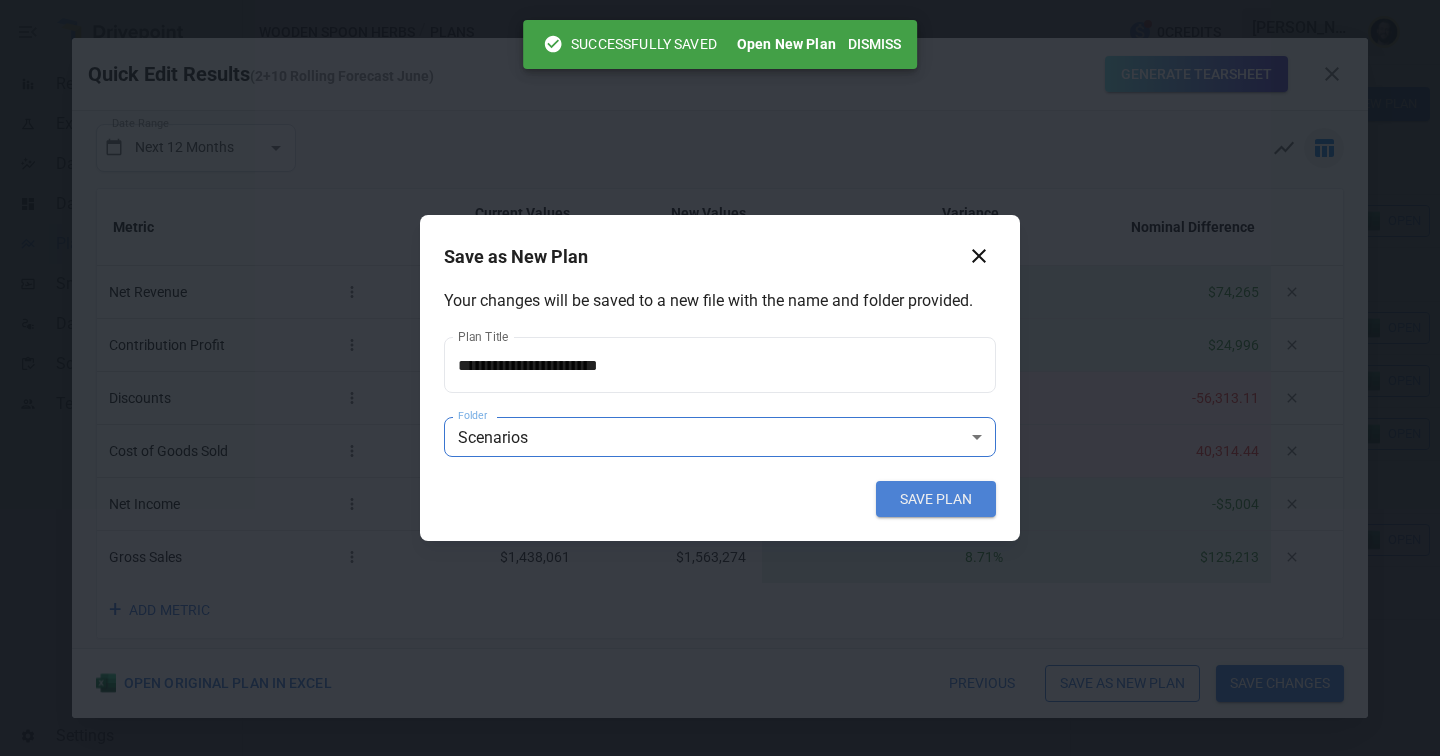 click on "SAVE PLAN" at bounding box center [936, 499] 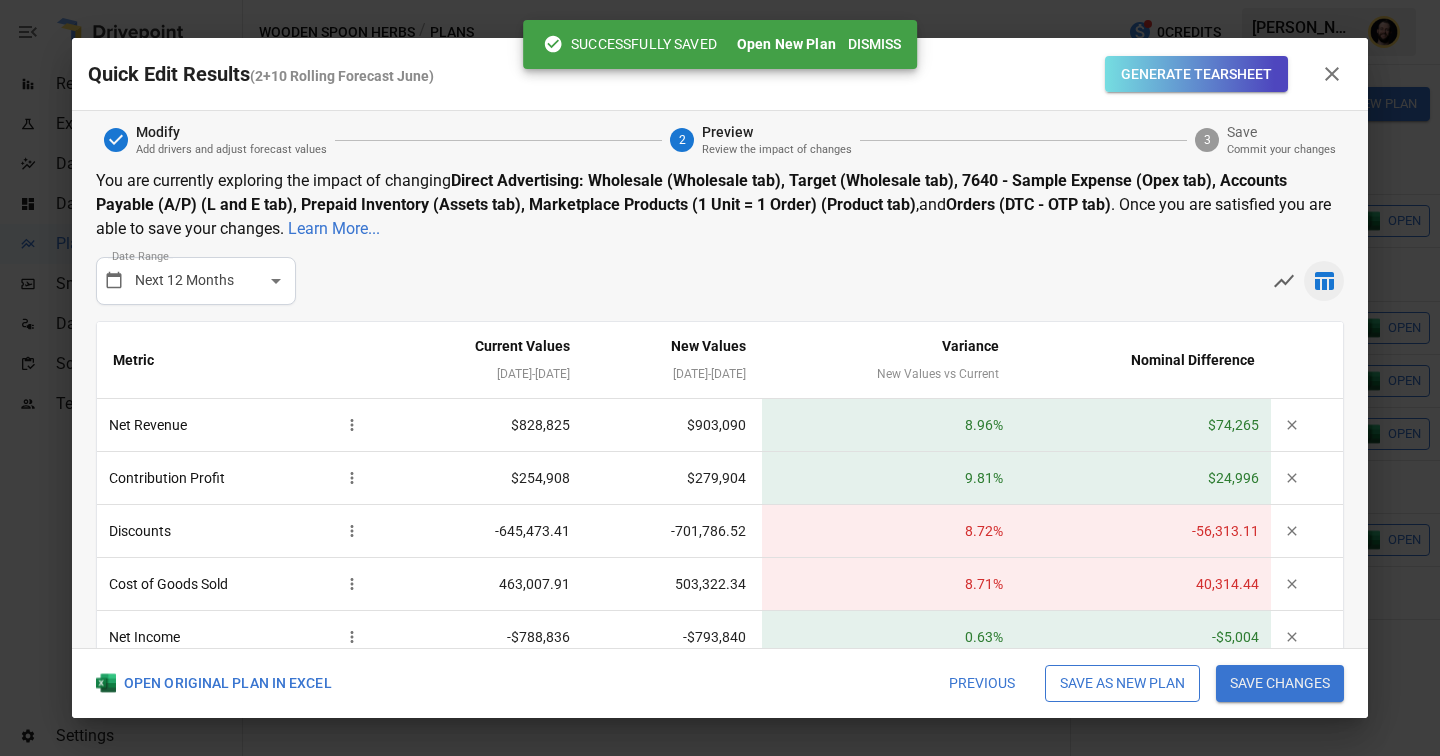 click on "Dismiss" at bounding box center [874, 44] 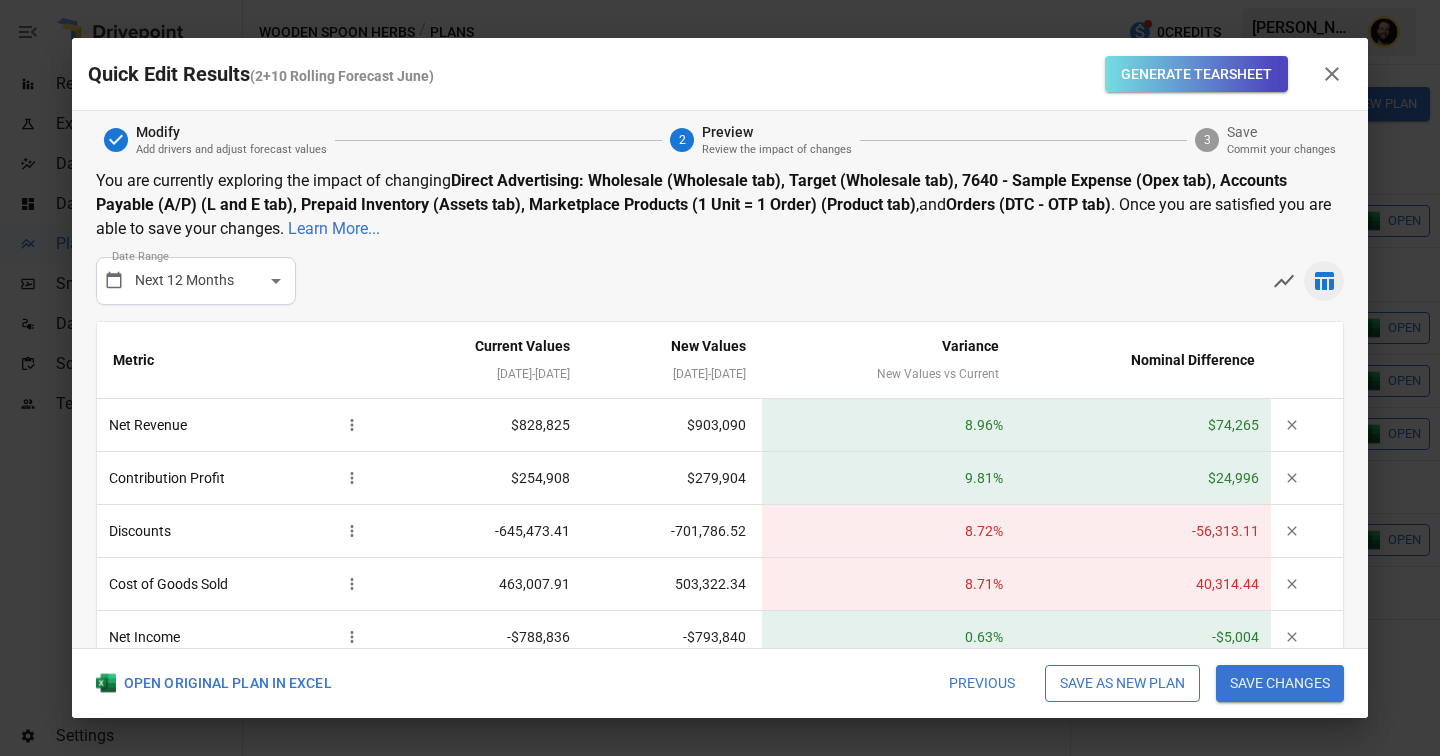 click 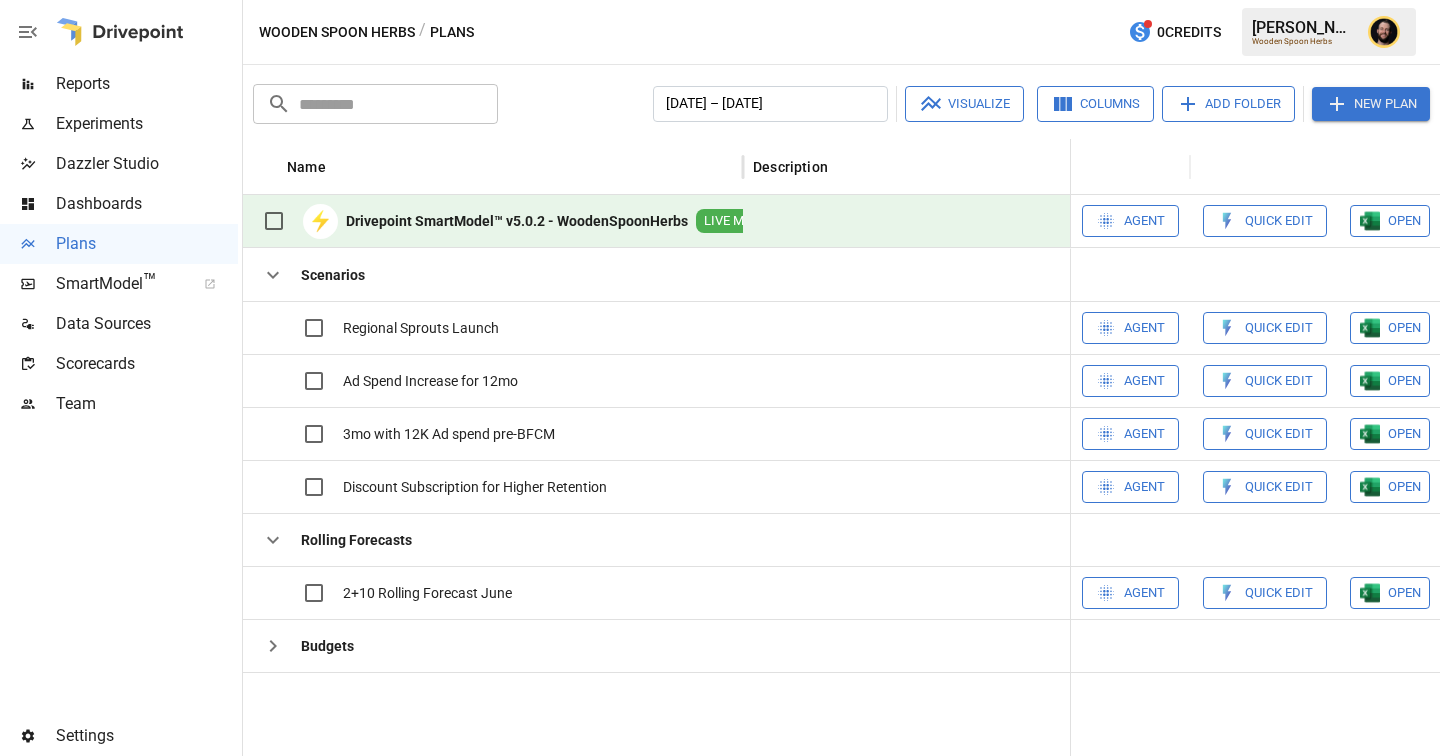 click on "Reports" at bounding box center [147, 84] 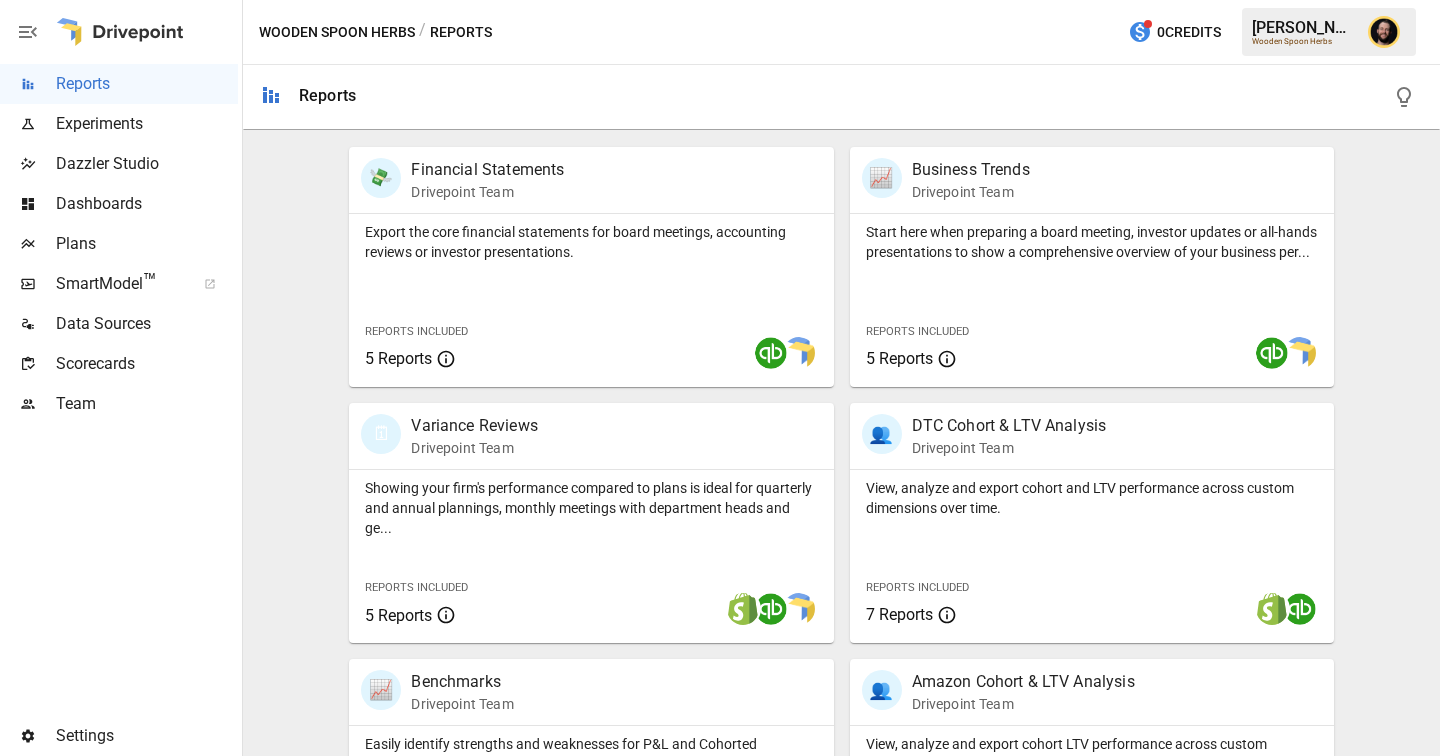 scroll, scrollTop: 633, scrollLeft: 0, axis: vertical 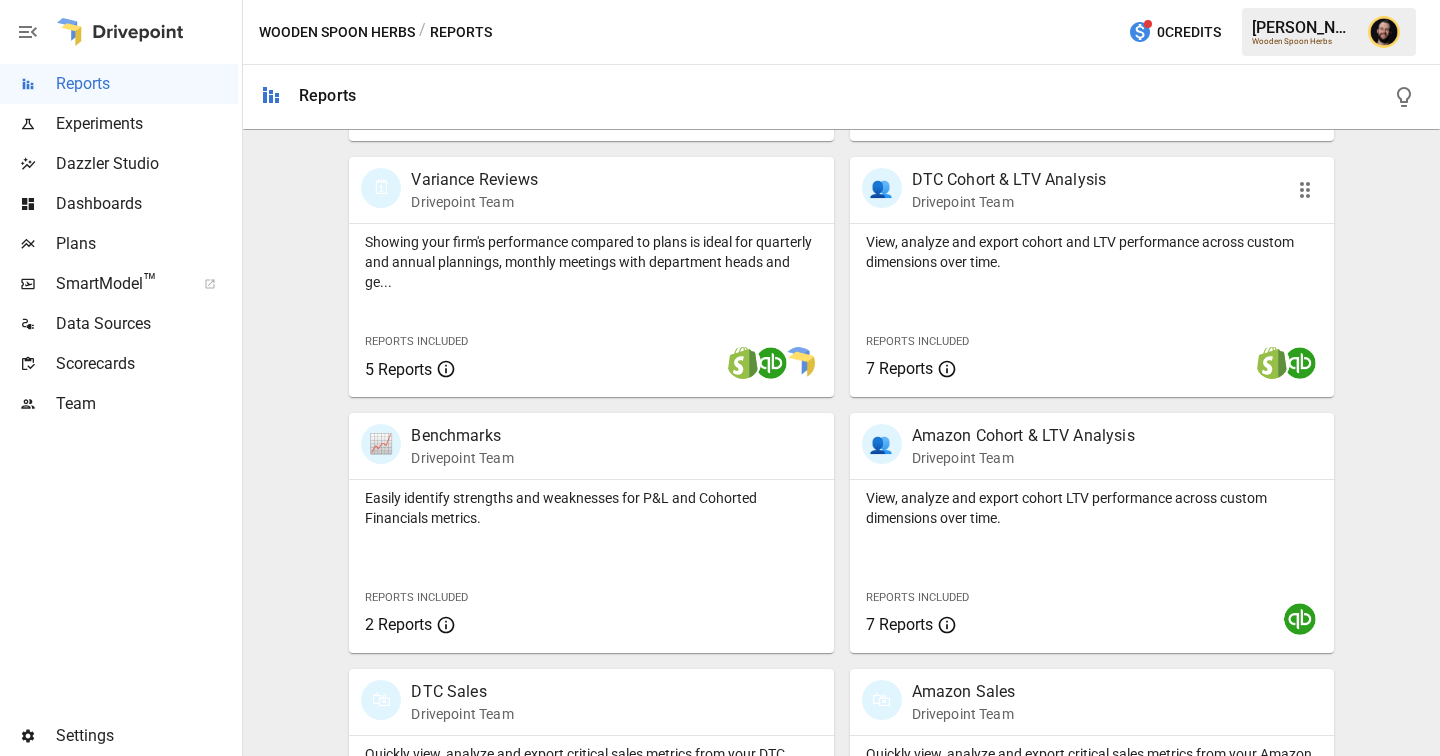 click on "View, analyze and export cohort and LTV performance across custom dimensions over time.  Reports Included 7 Reports" at bounding box center [1092, 310] 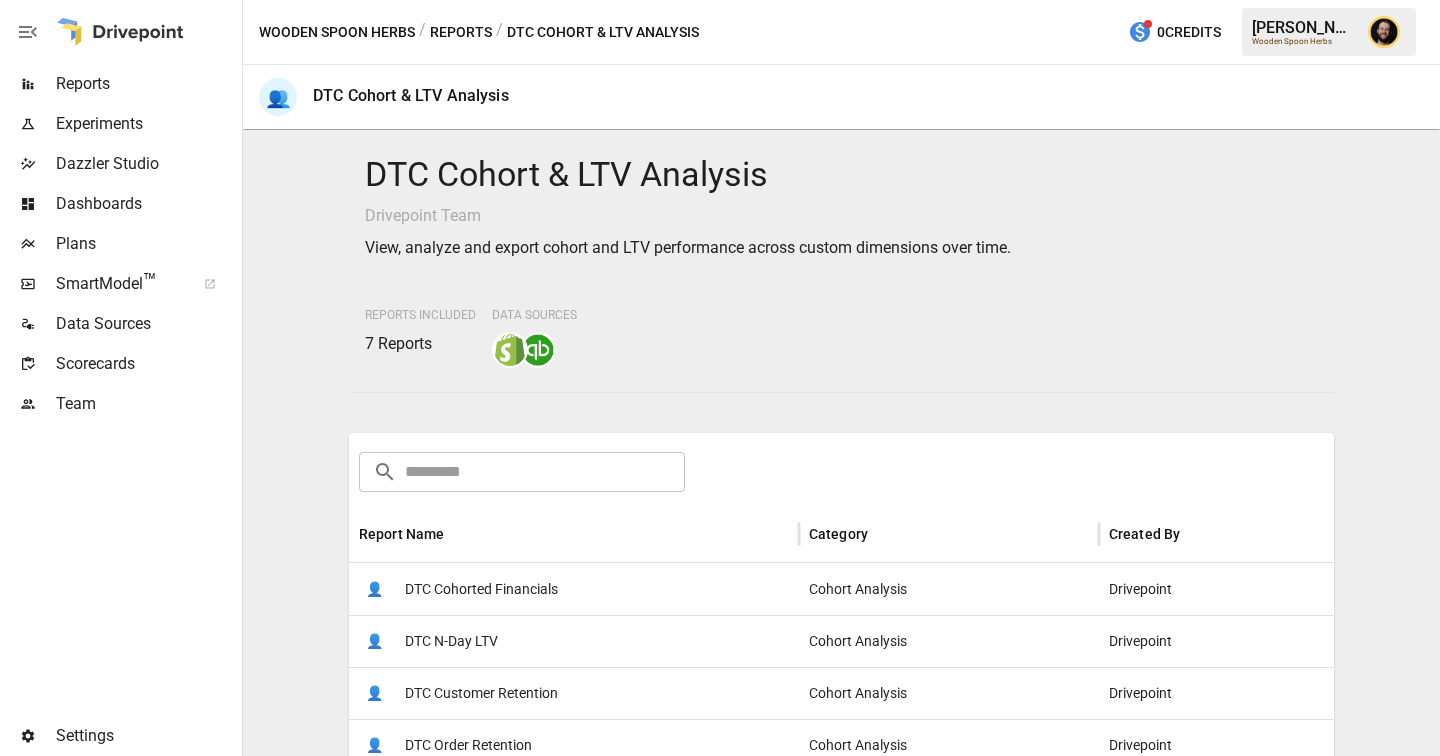click on "DTC Cohorted Financials" at bounding box center [481, 589] 